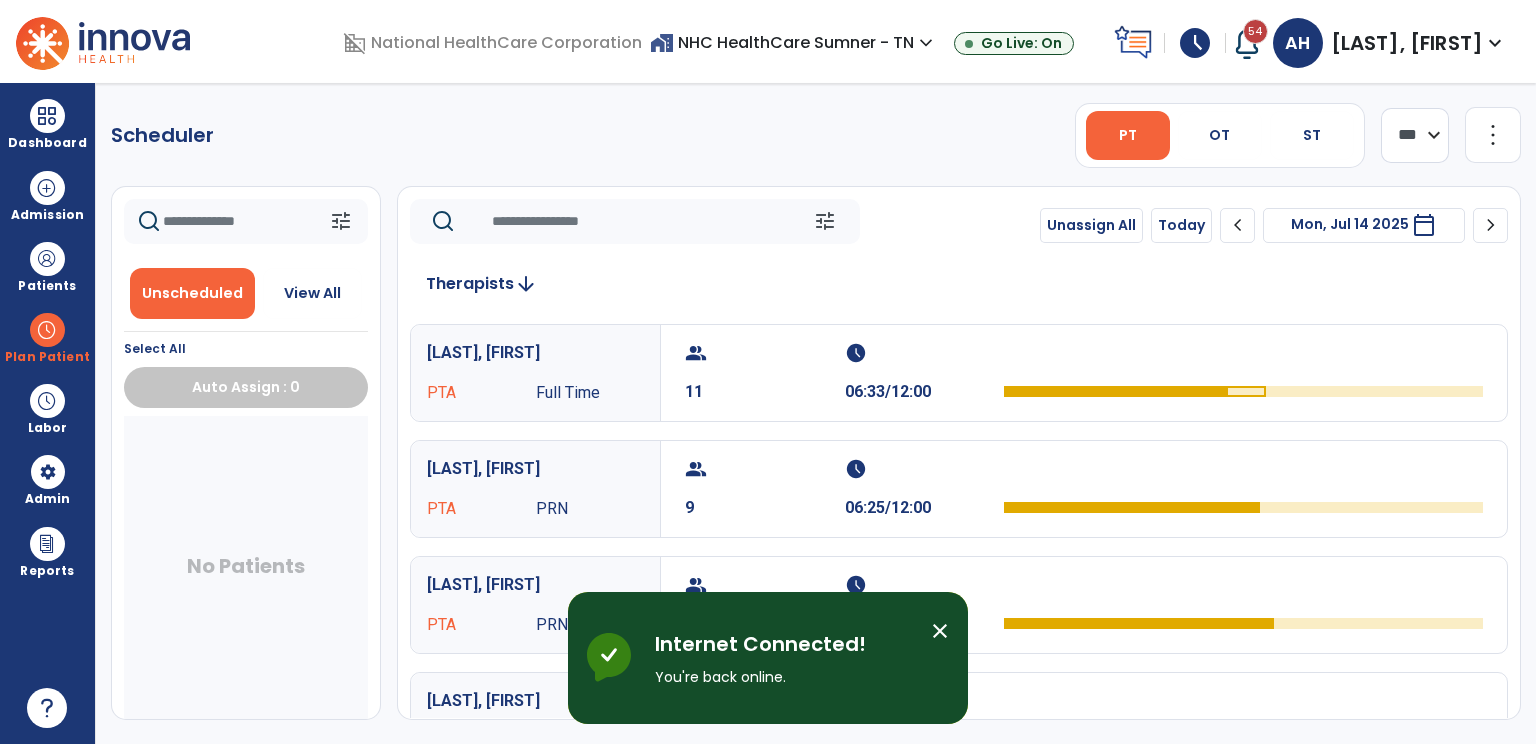 select on "*******" 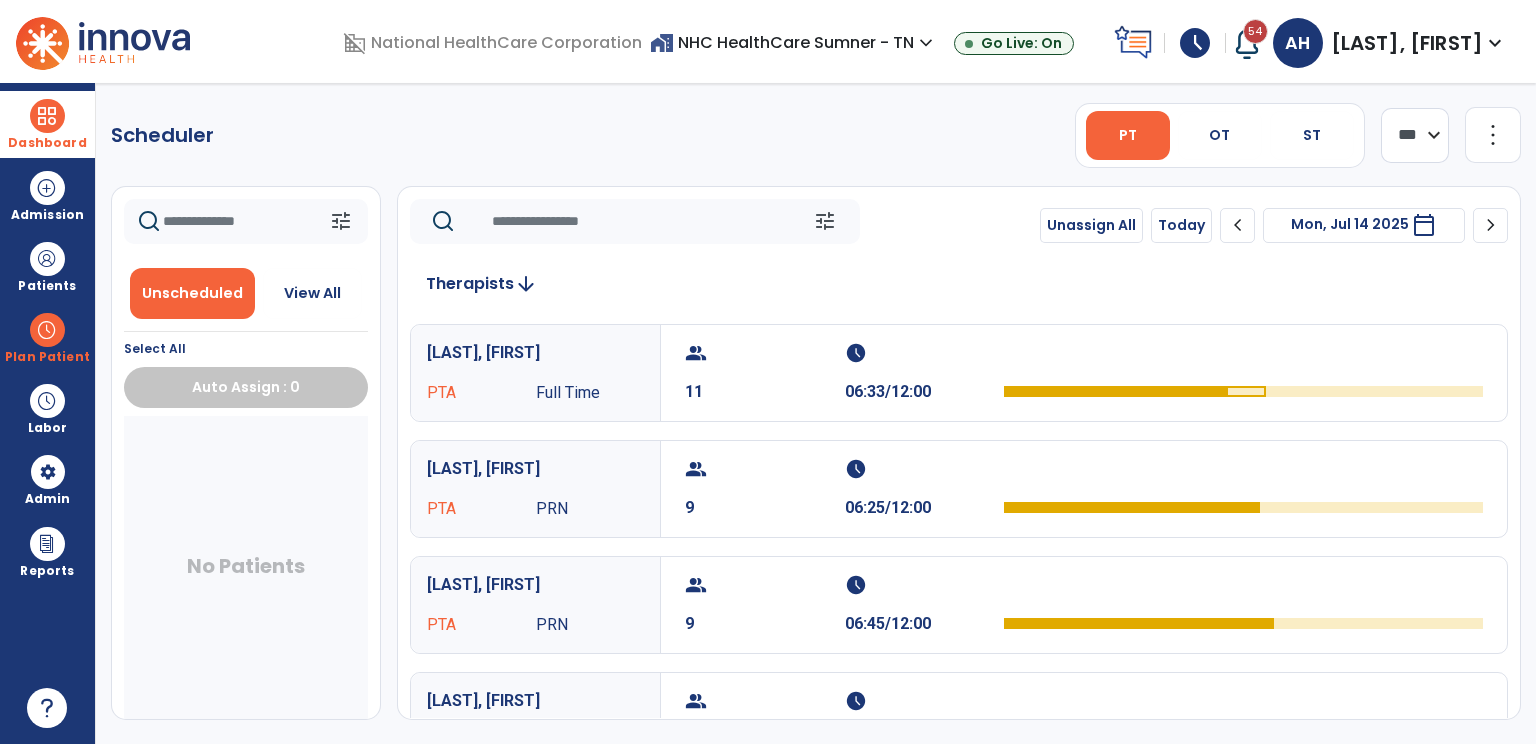 click at bounding box center (47, 116) 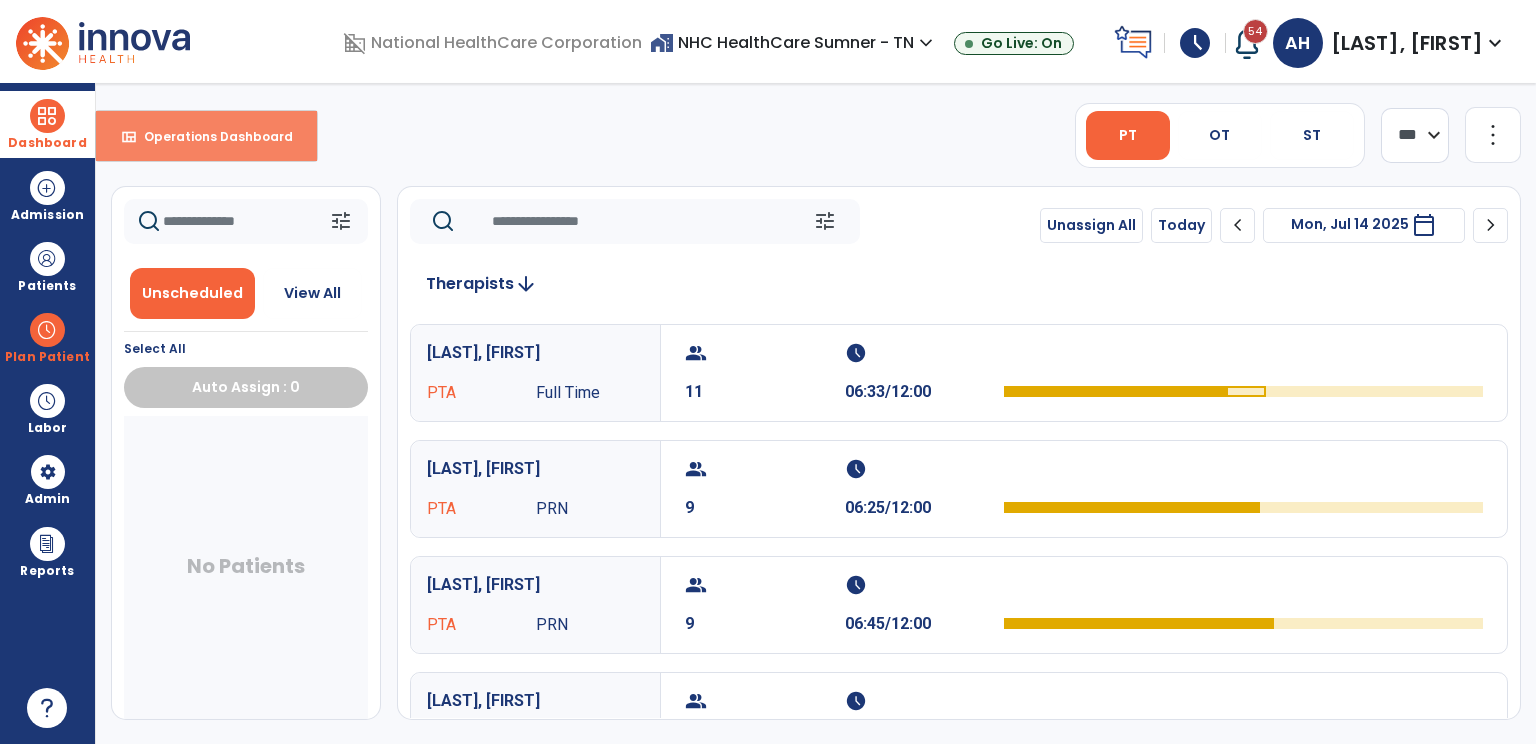 click on "view_quilt  Operations Dashboard" at bounding box center [206, 136] 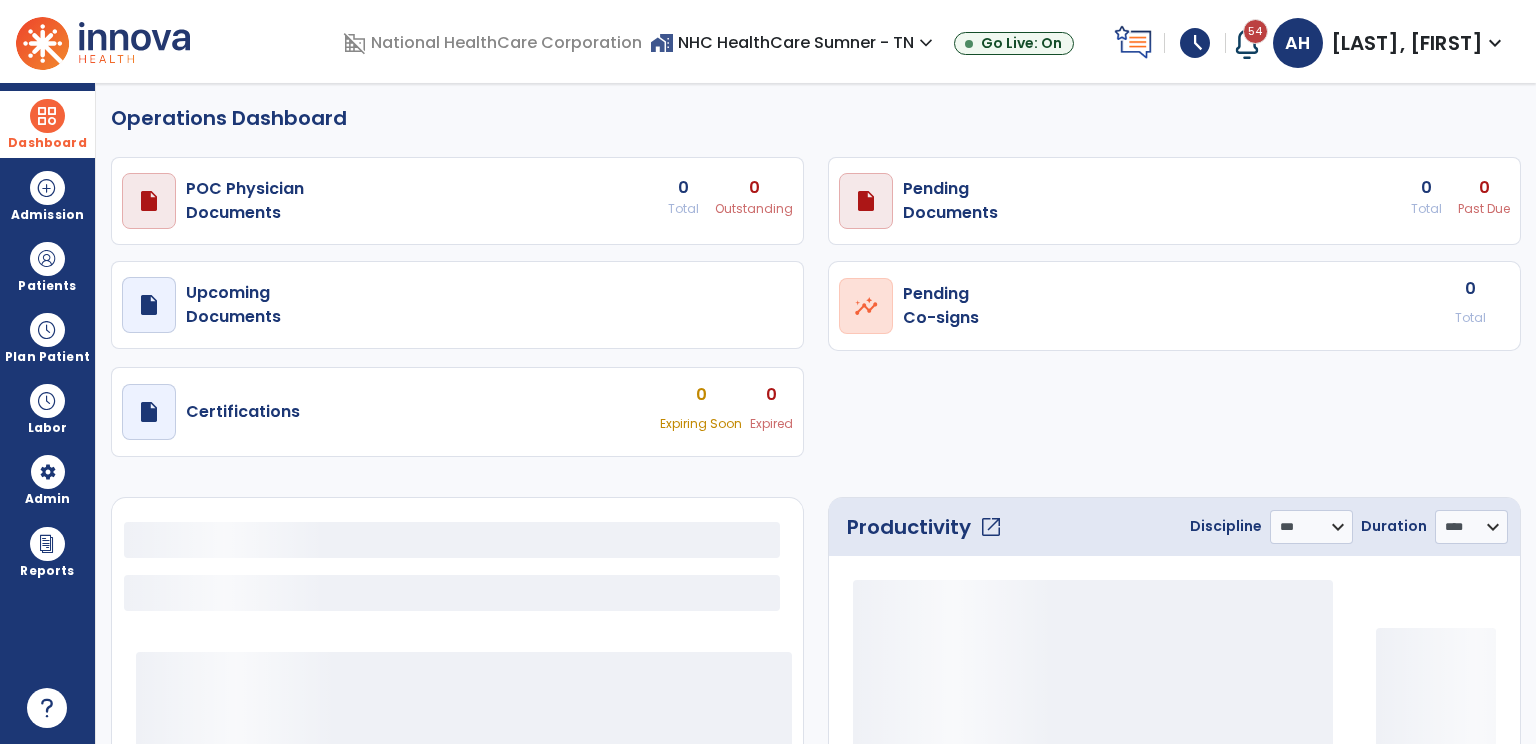 select on "***" 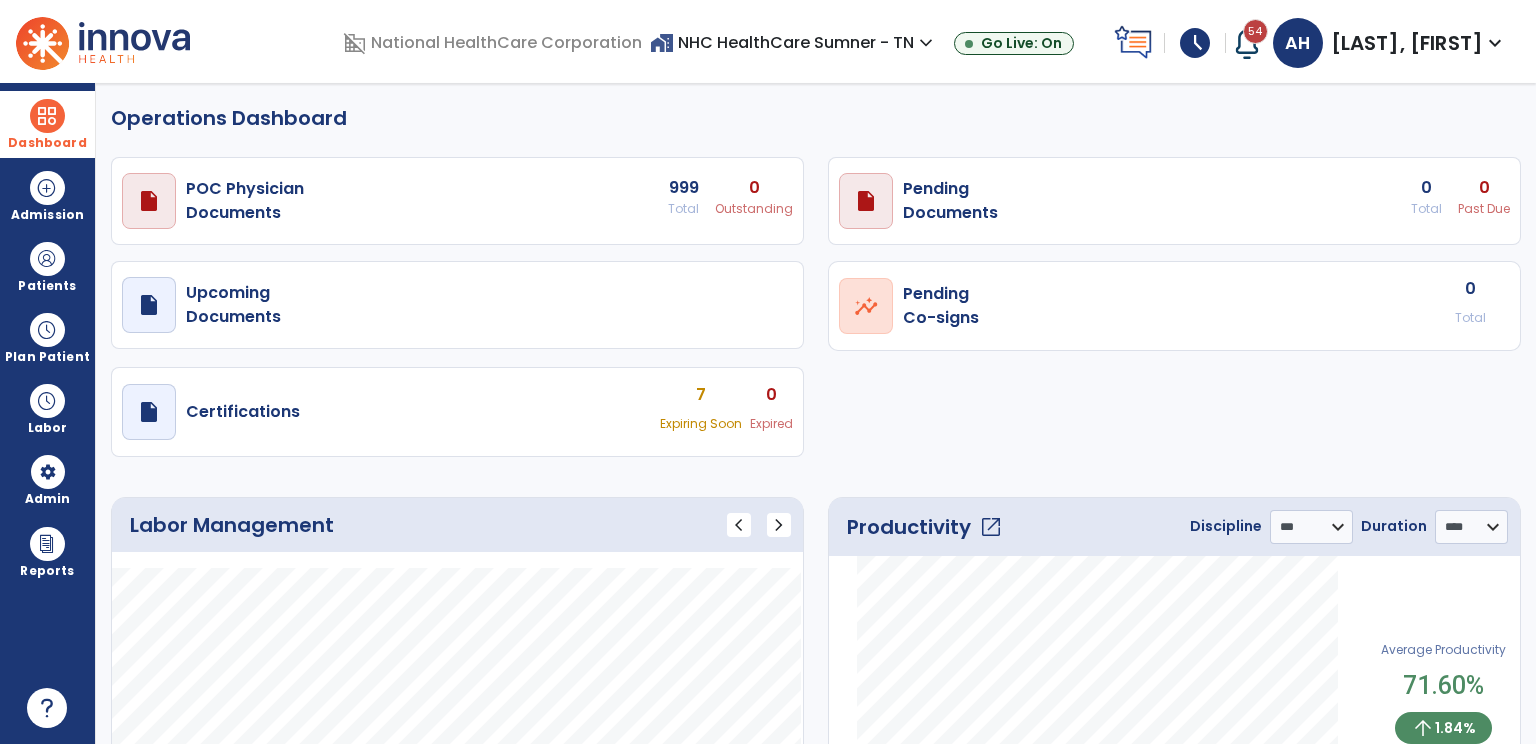 click on "draft   open_in_new  Pending   Documents 0 Total 0 Past Due" at bounding box center (457, 201) 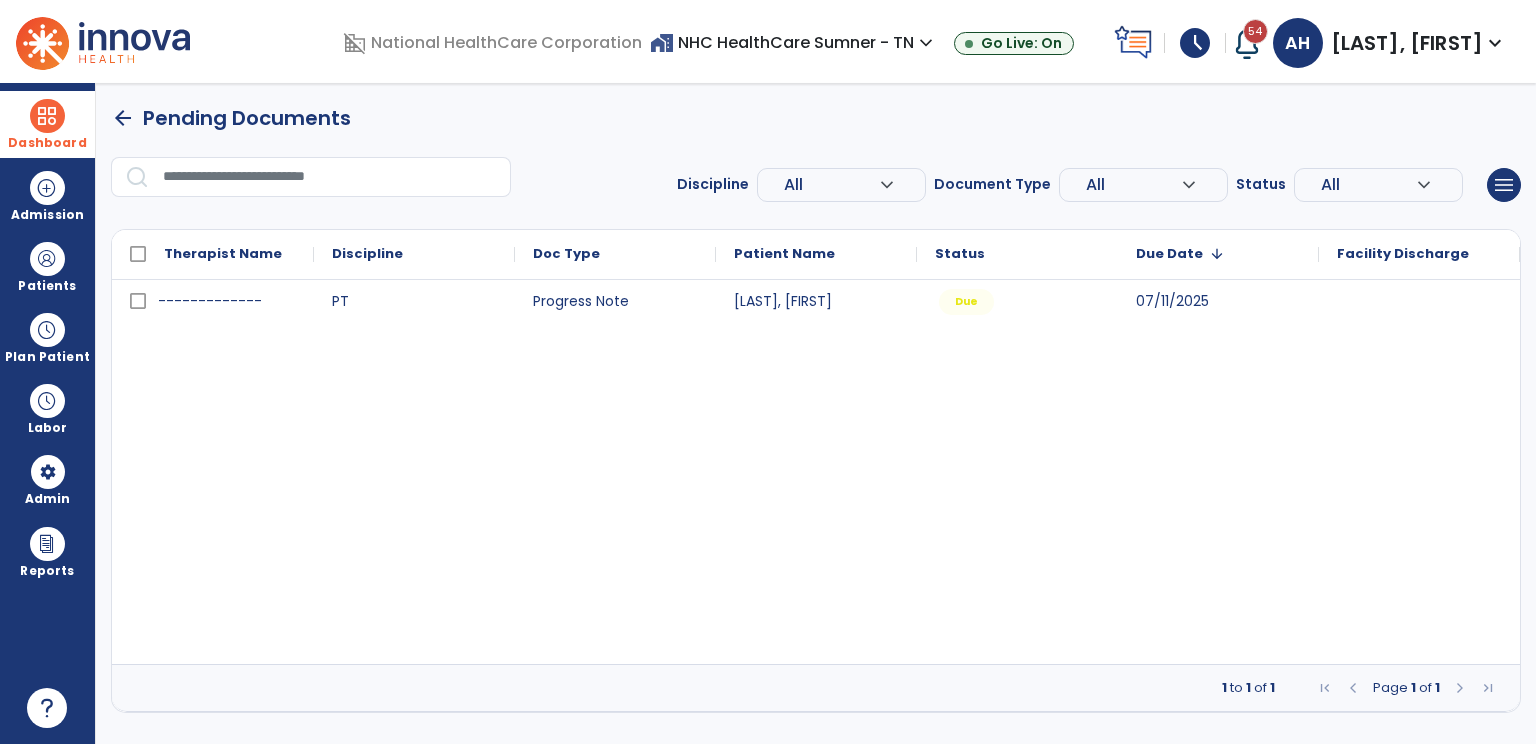click on "All" at bounding box center (831, 185) 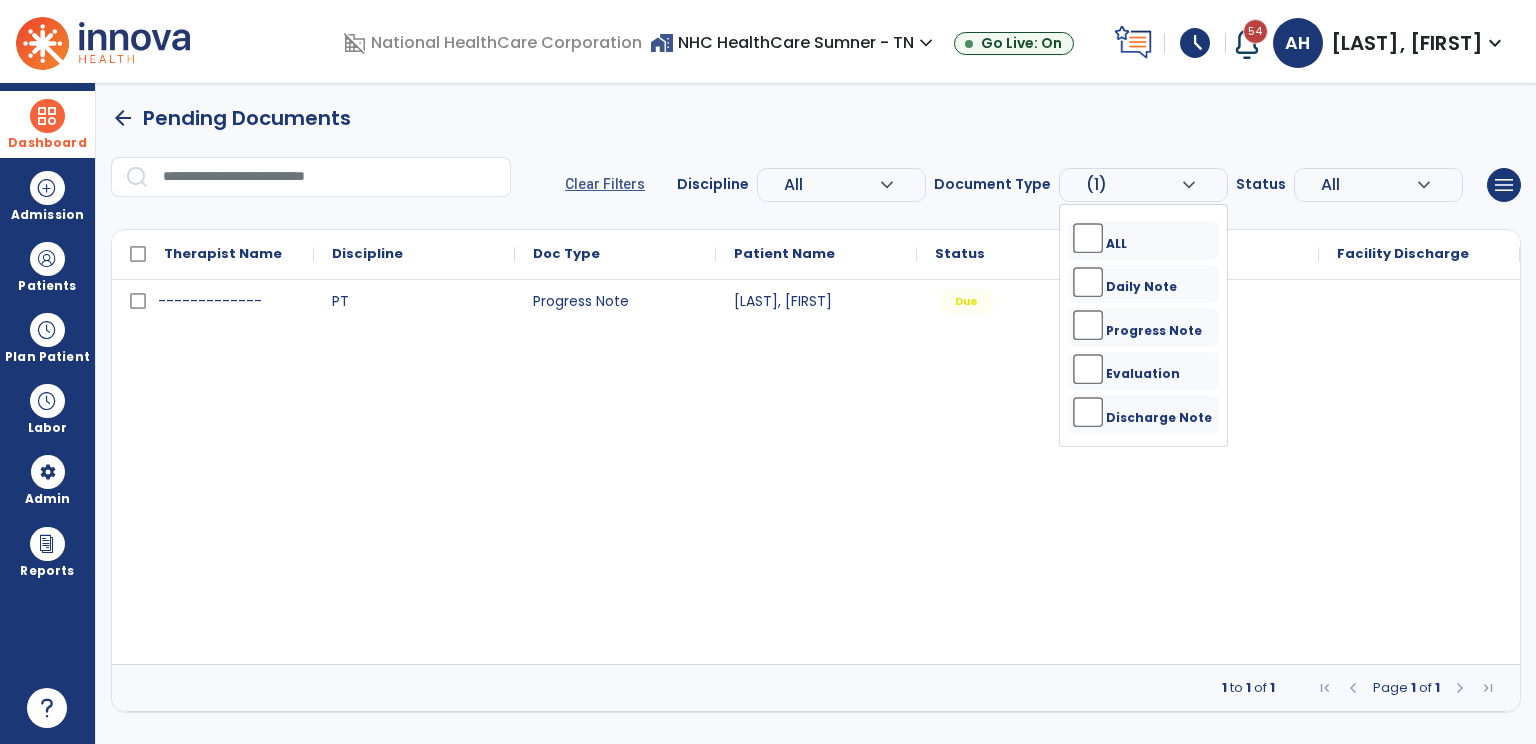 click on "arrow_back   Pending Documents" at bounding box center [816, 118] 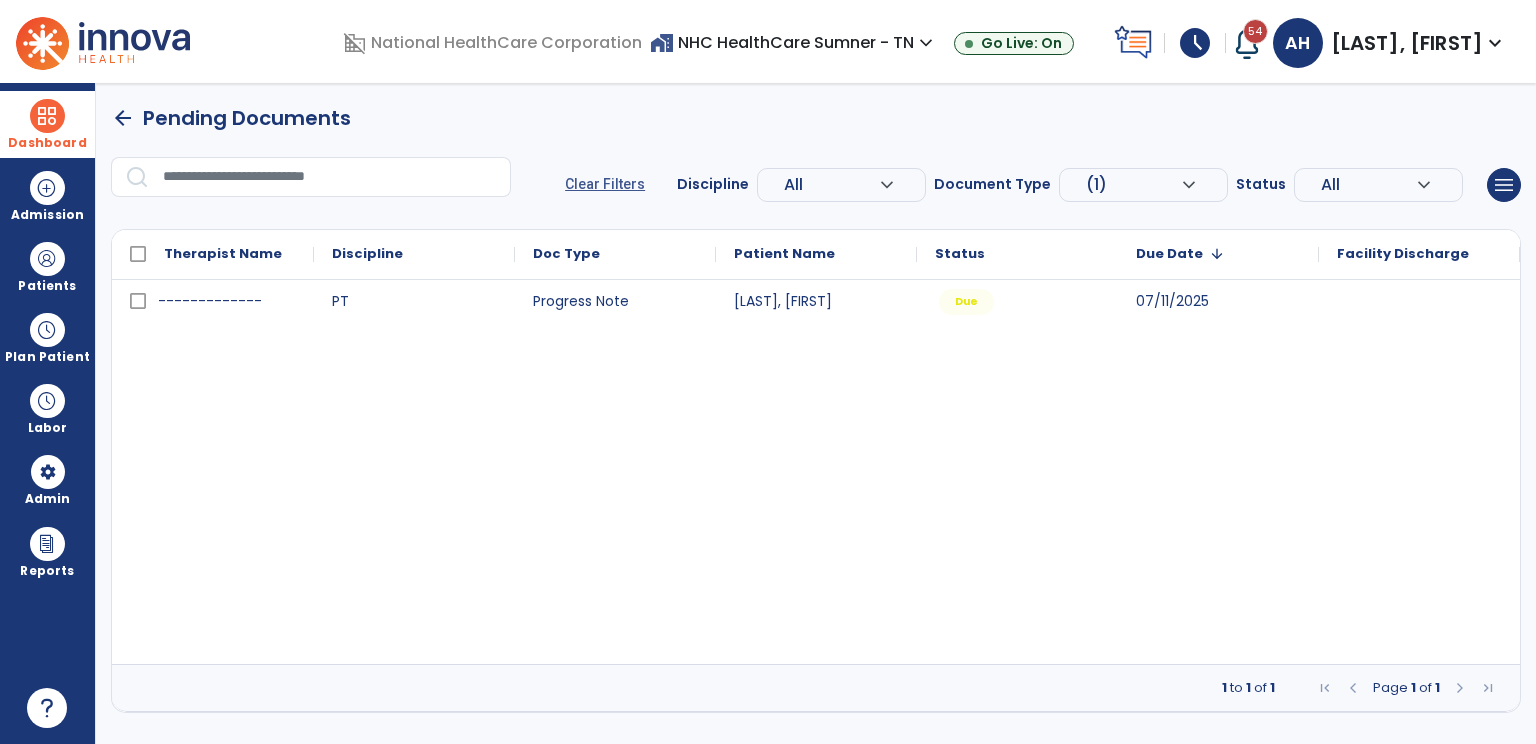 click on "arrow_back" at bounding box center (123, 118) 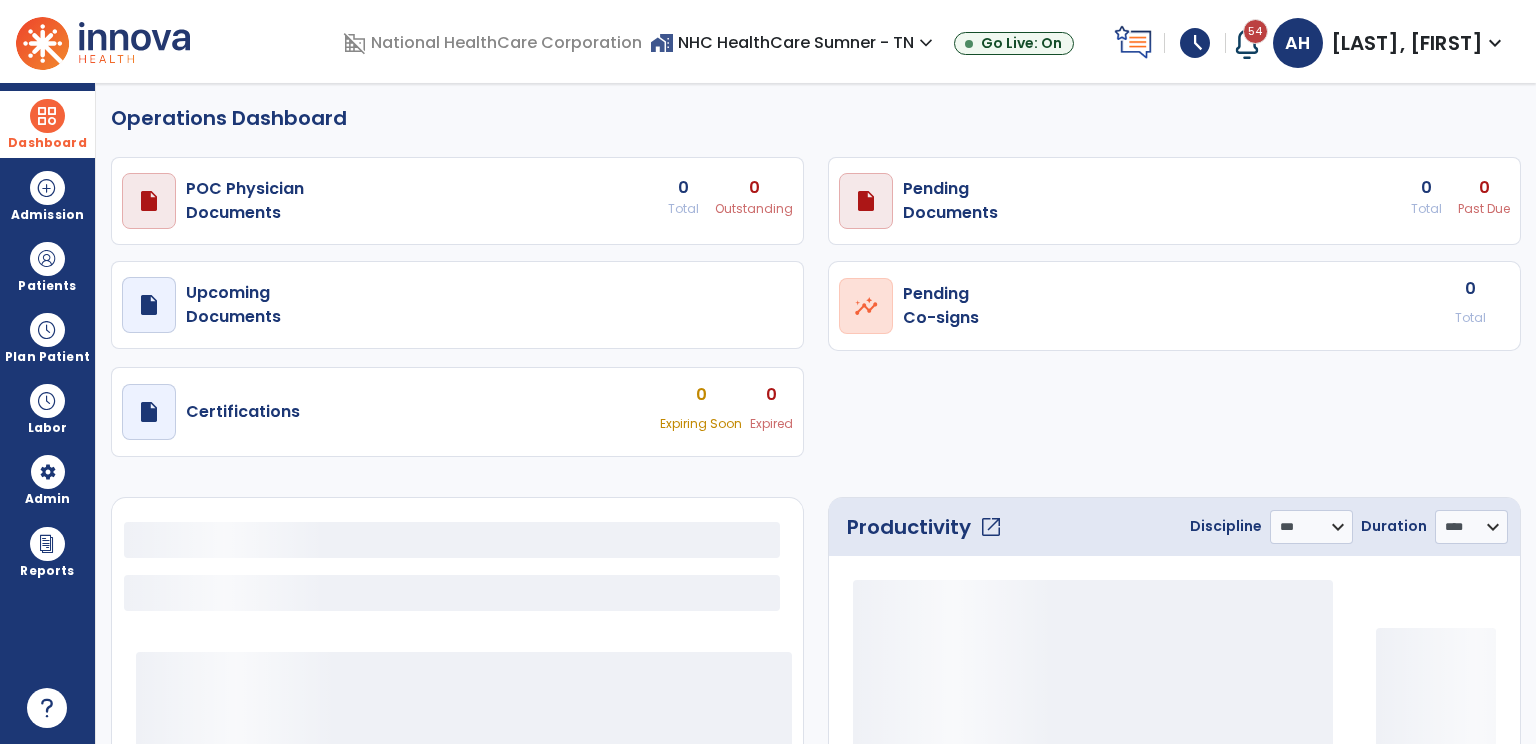 select on "***" 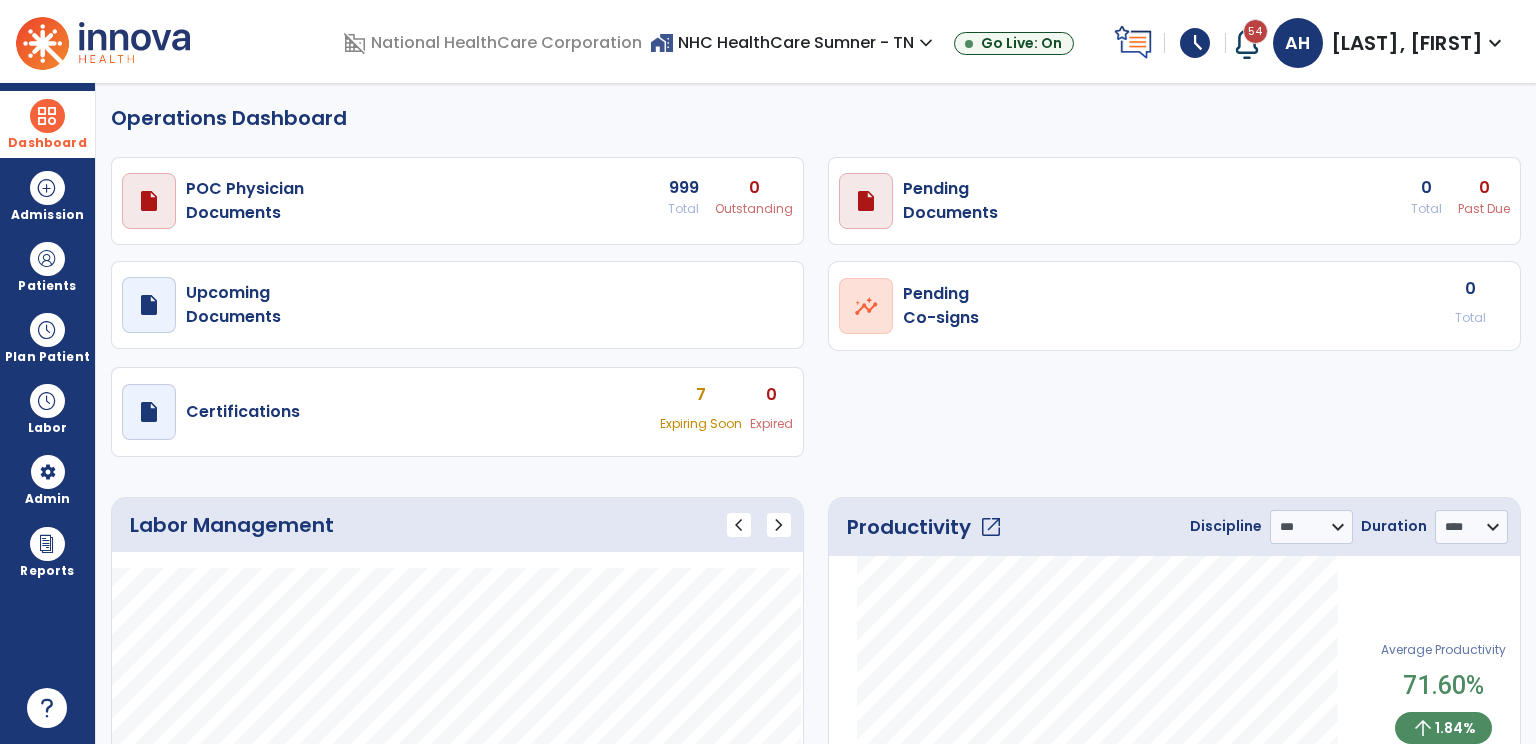 click on "POC Physician  Documents 999 Total 0 Outstanding" at bounding box center (457, 201) 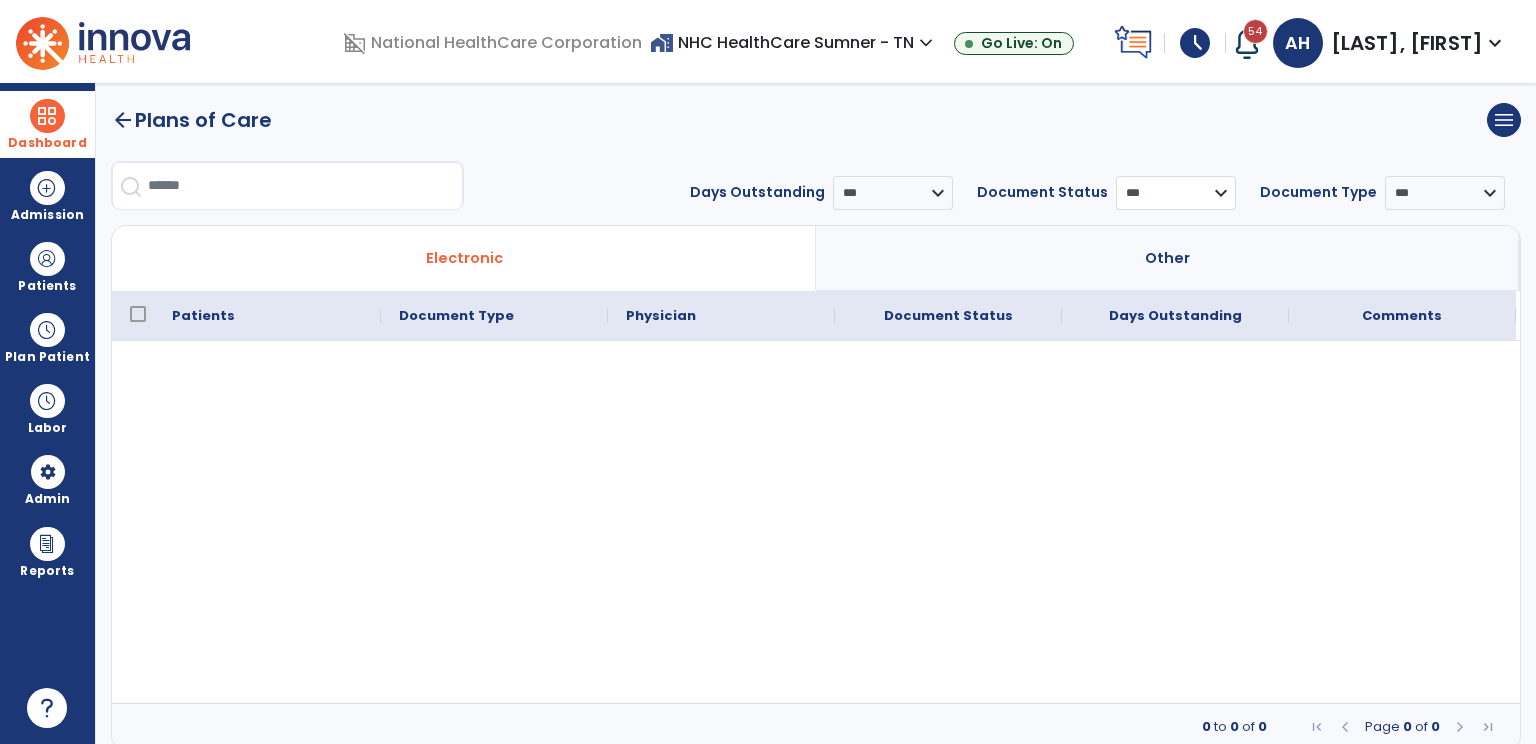 click on "*** ****** **** ********" at bounding box center (1176, 193) 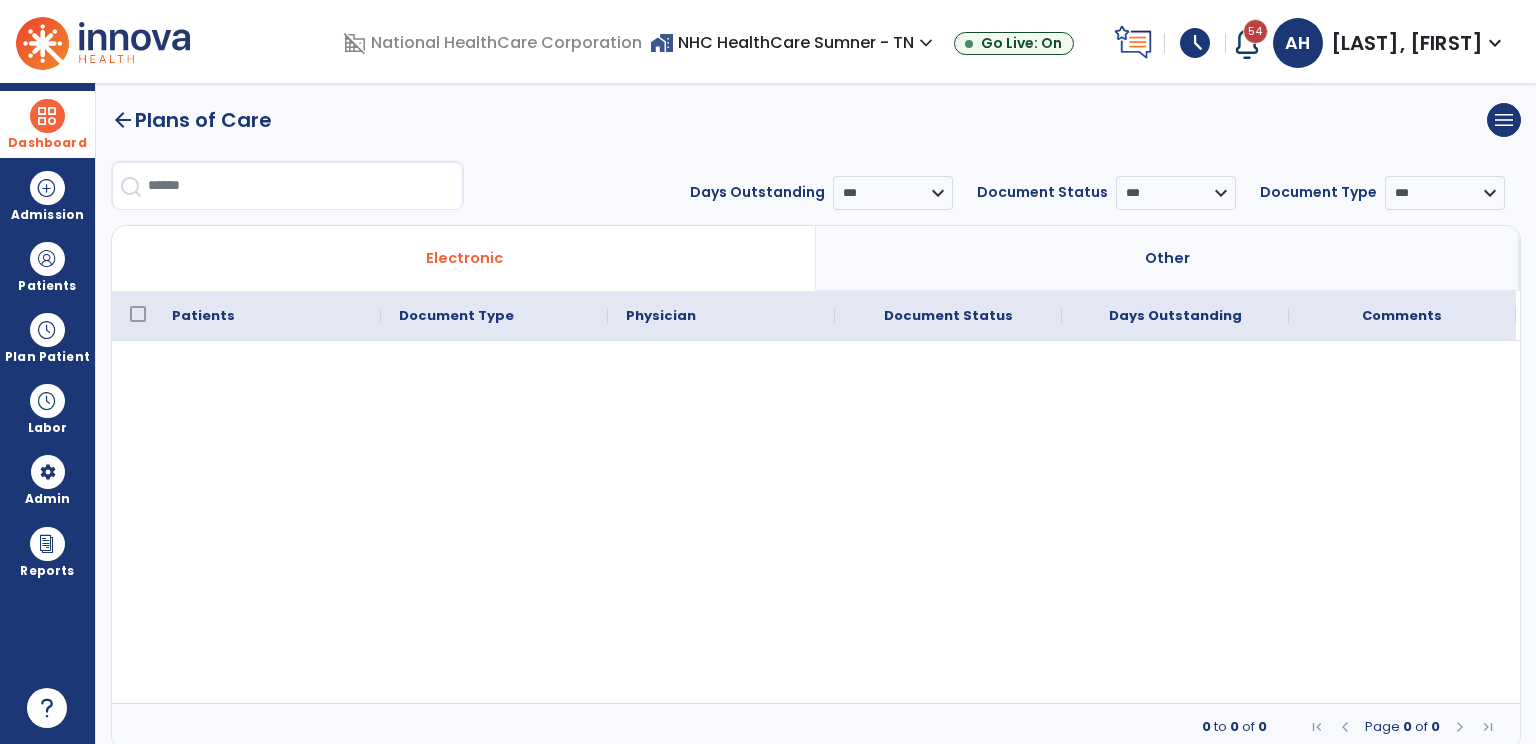 drag, startPoint x: 1133, startPoint y: 141, endPoint x: 900, endPoint y: 196, distance: 239.40343 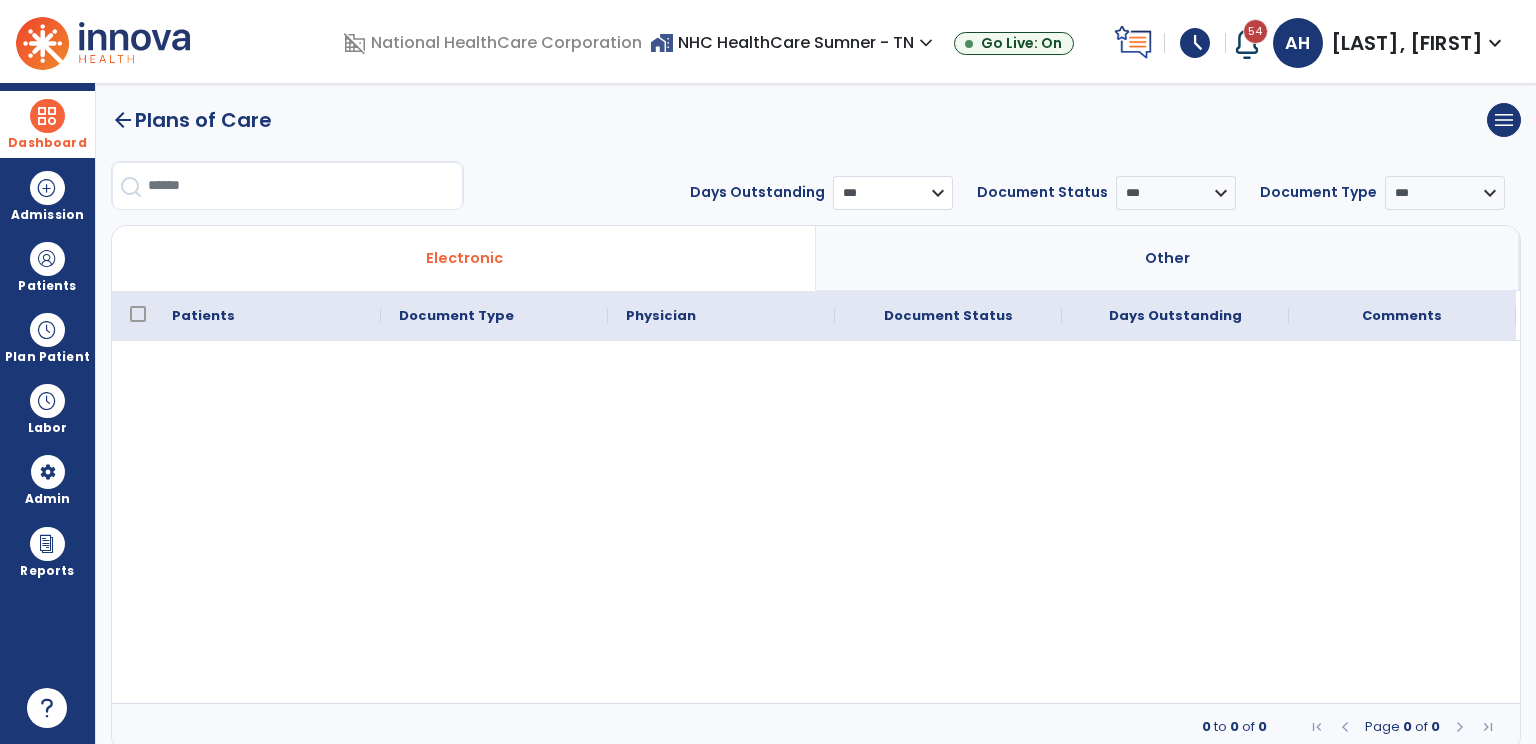 click on "**********" at bounding box center [893, 193] 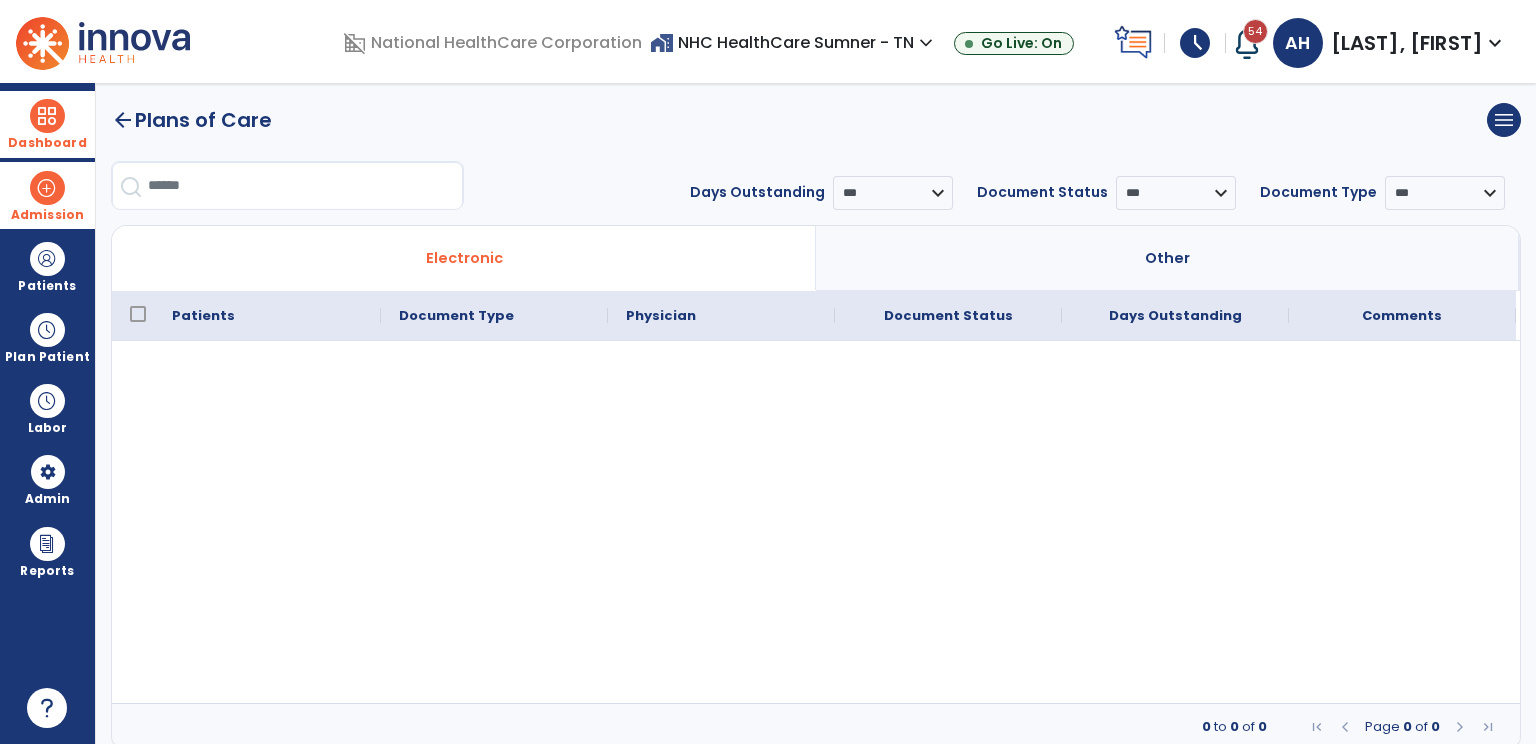 click on "**********" 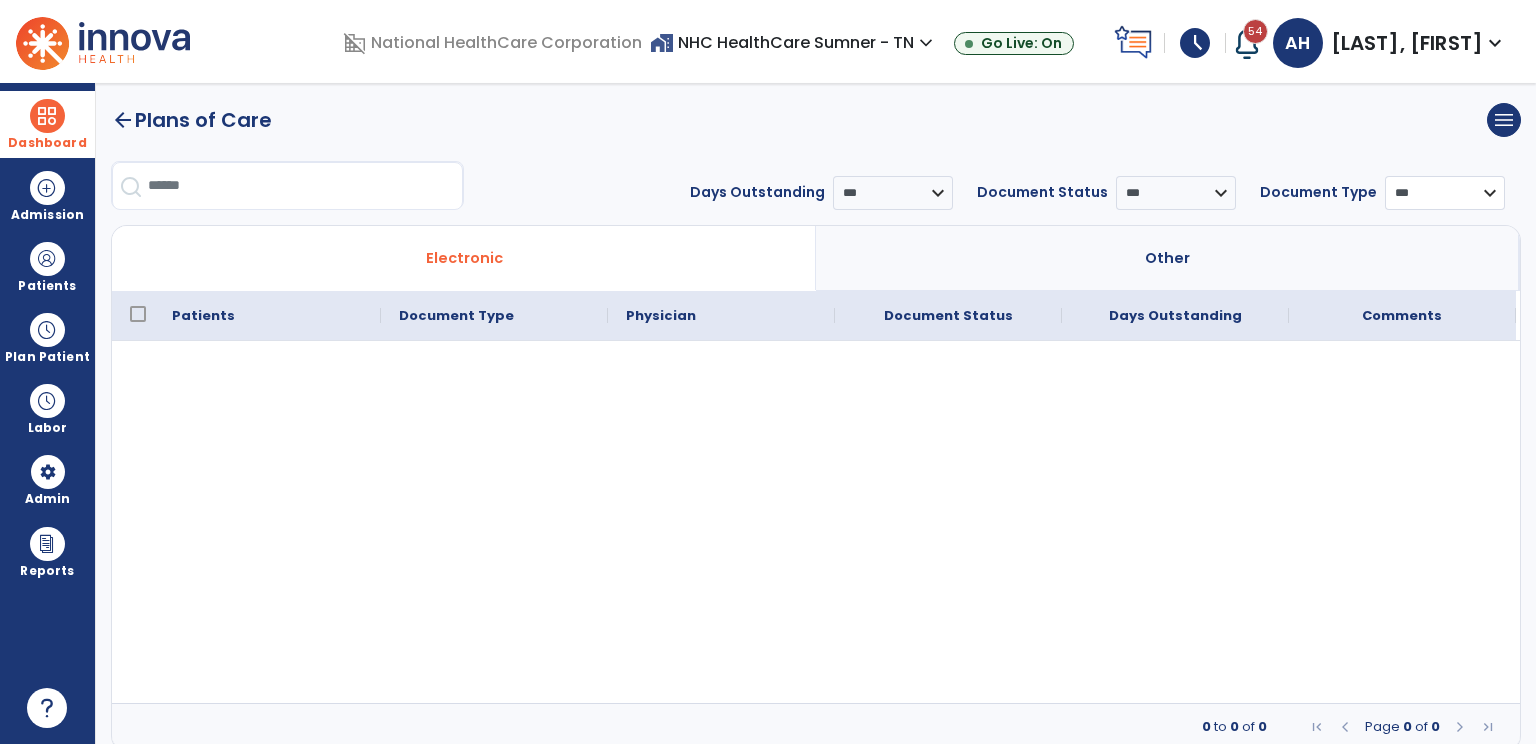 click on "**********" at bounding box center [1445, 193] 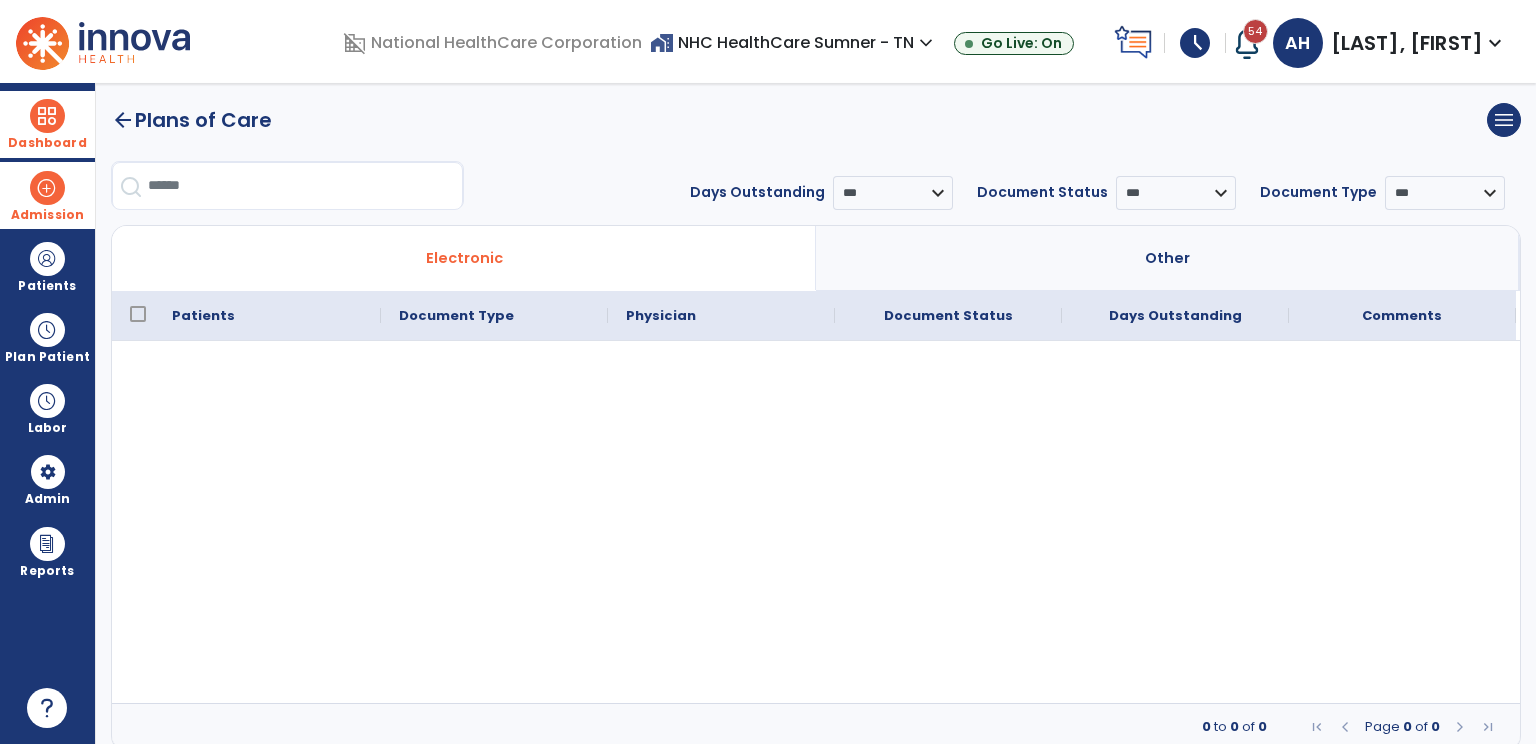 click on "**********" 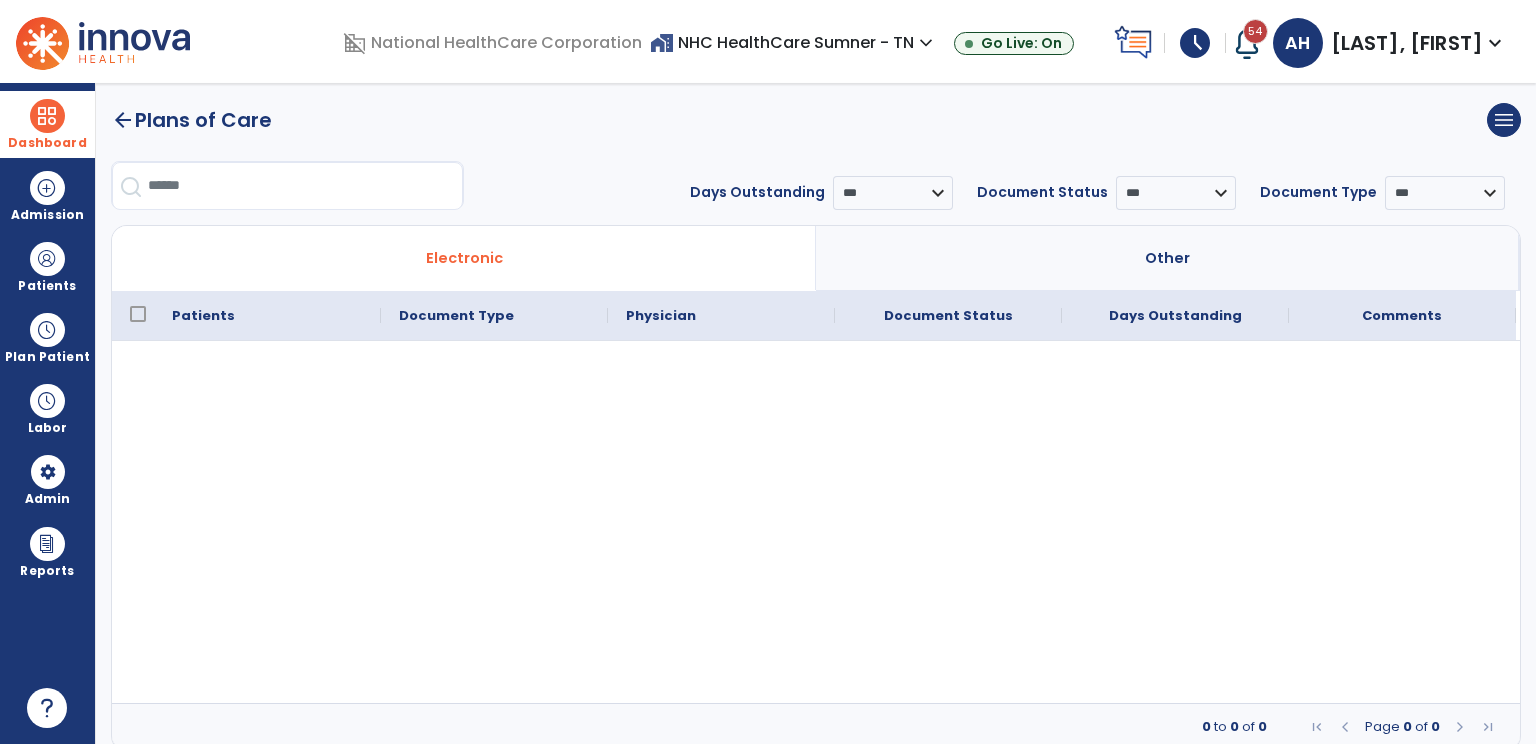 click at bounding box center [47, 116] 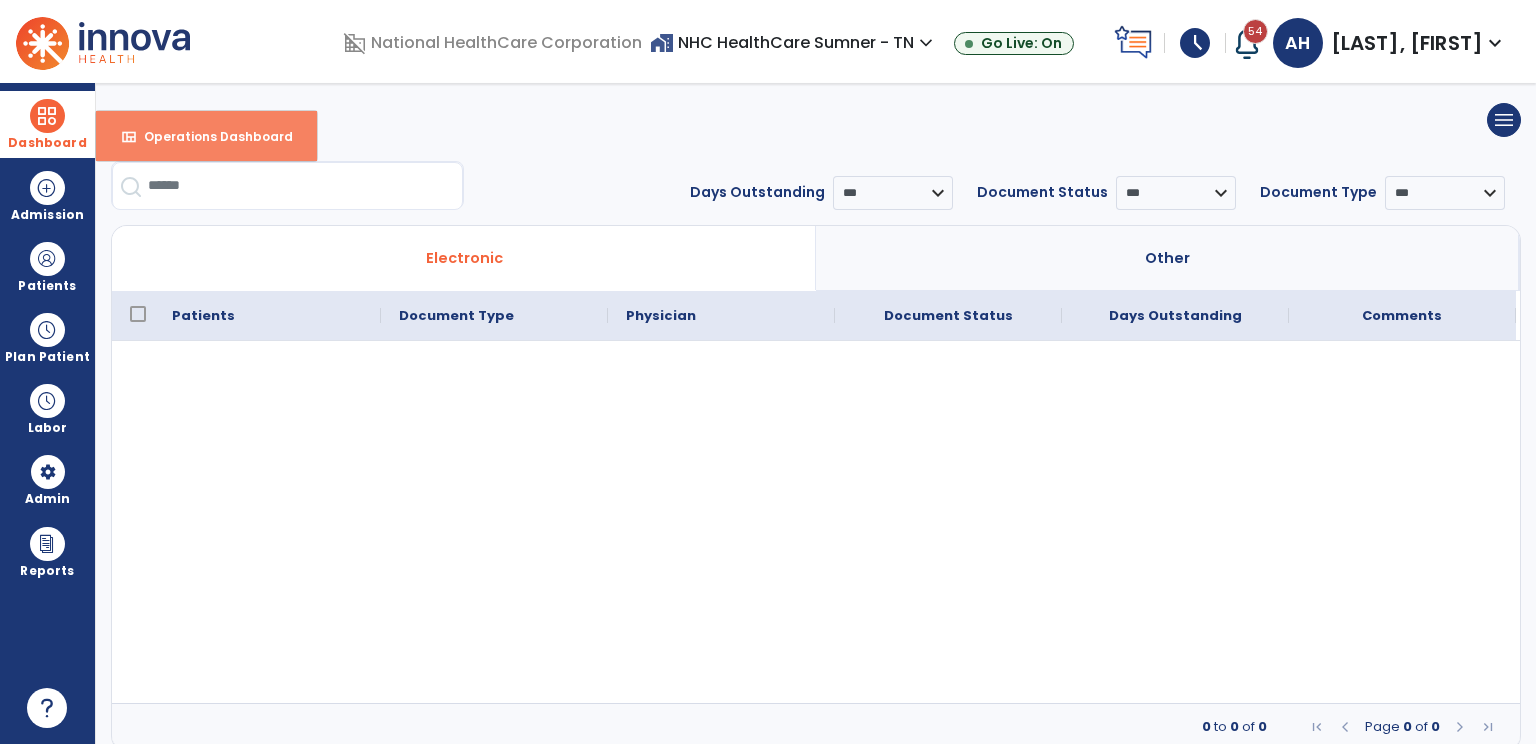 click on "view_quilt  Operations Dashboard" at bounding box center [206, 136] 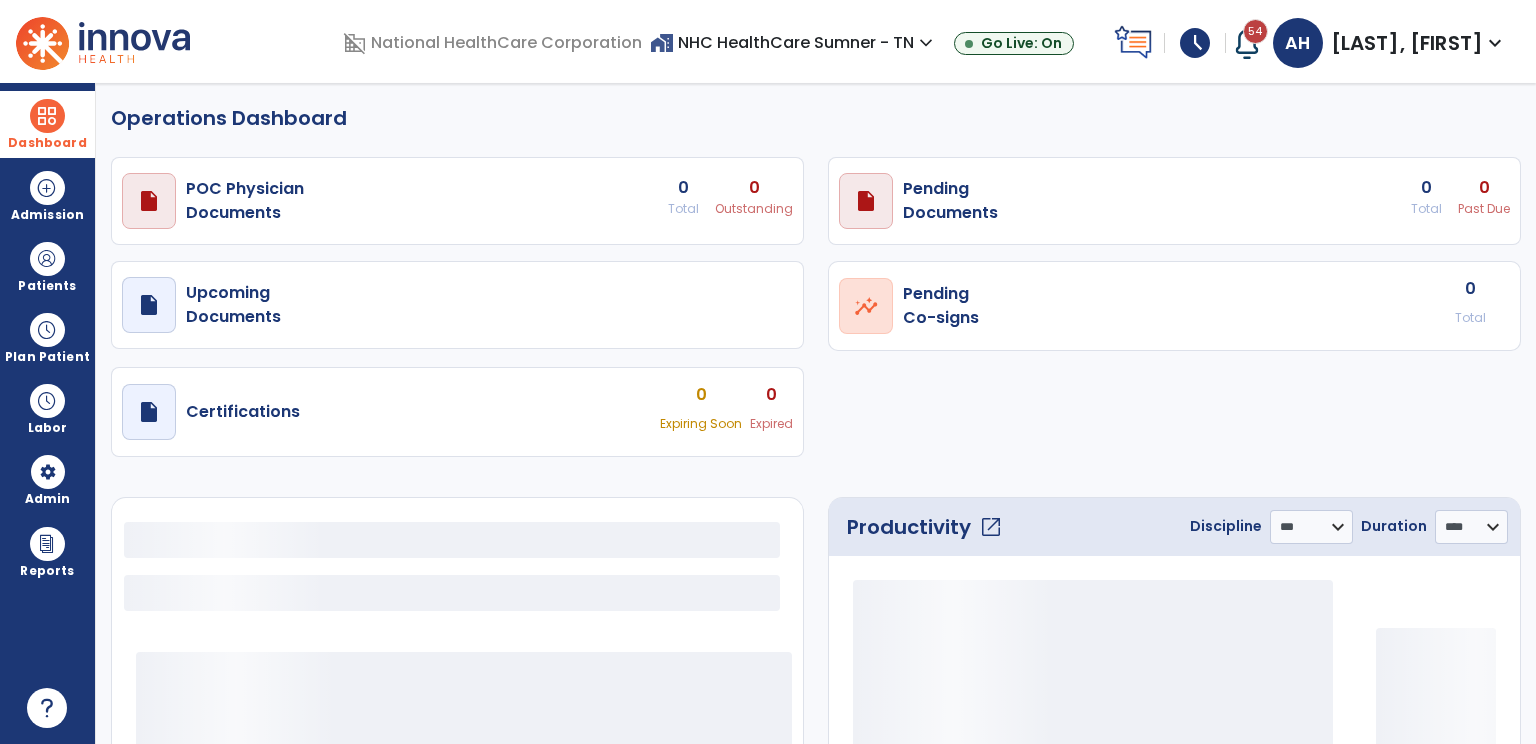 select on "***" 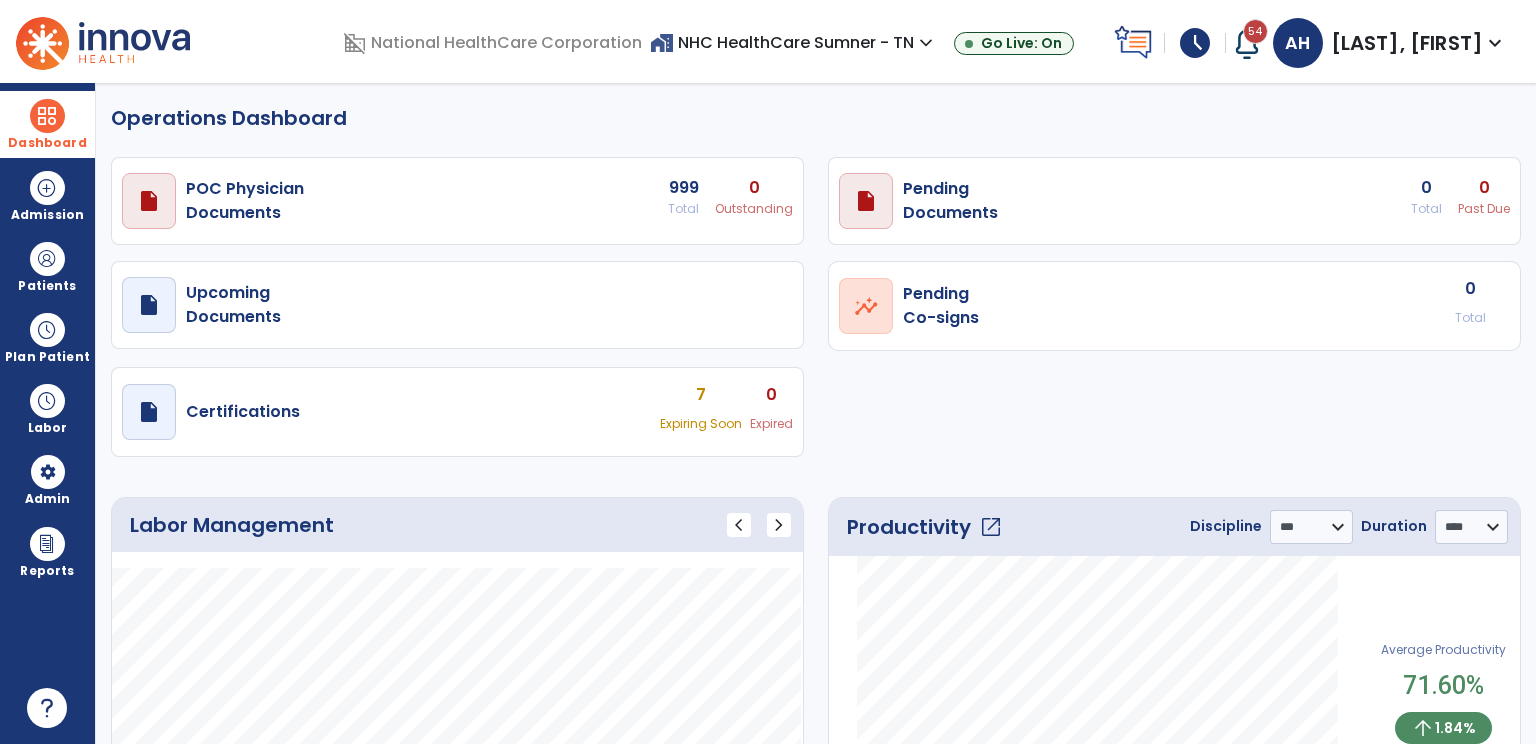 click on "draft   open_in_new  Upcoming   Documents" at bounding box center [457, 201] 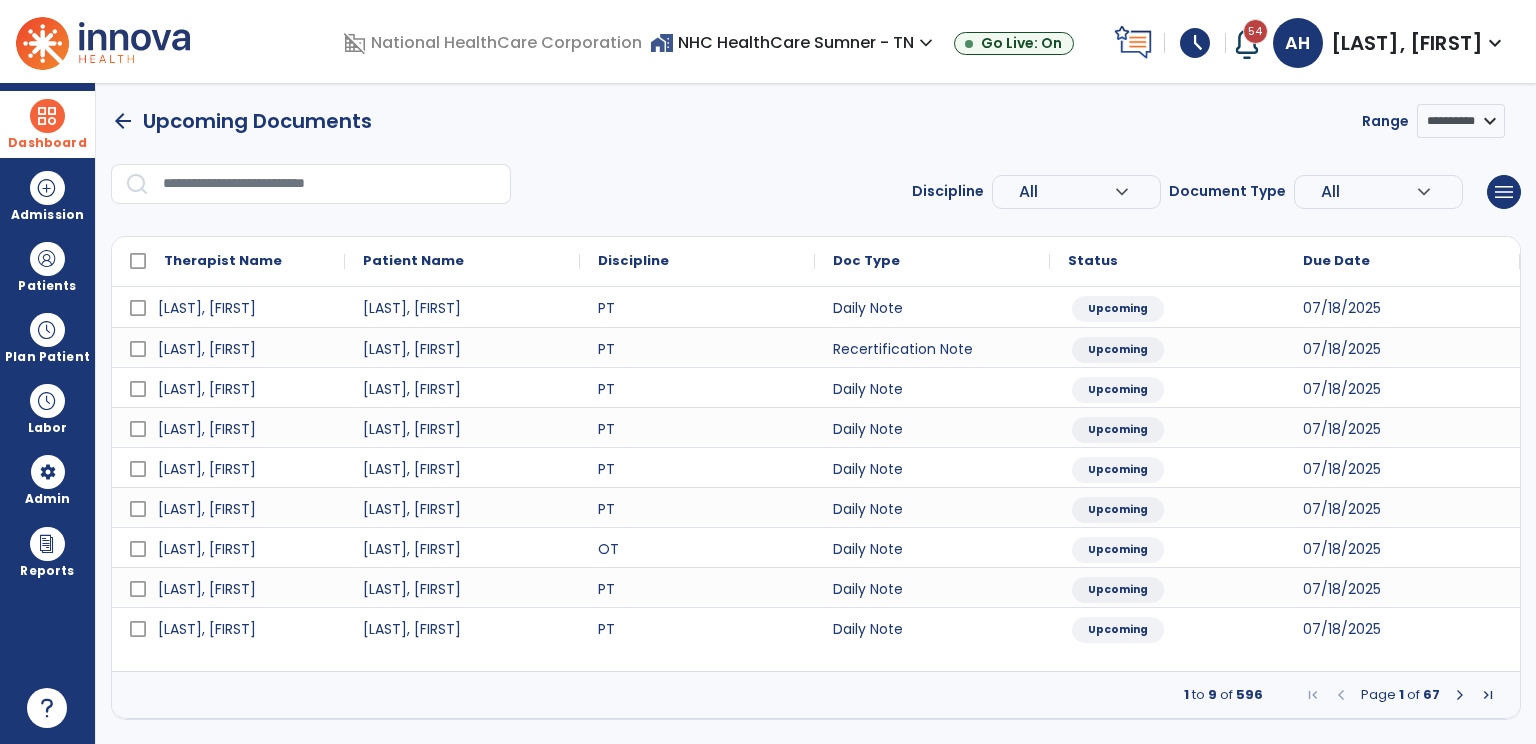 click on "expand_more" at bounding box center [1122, 192] 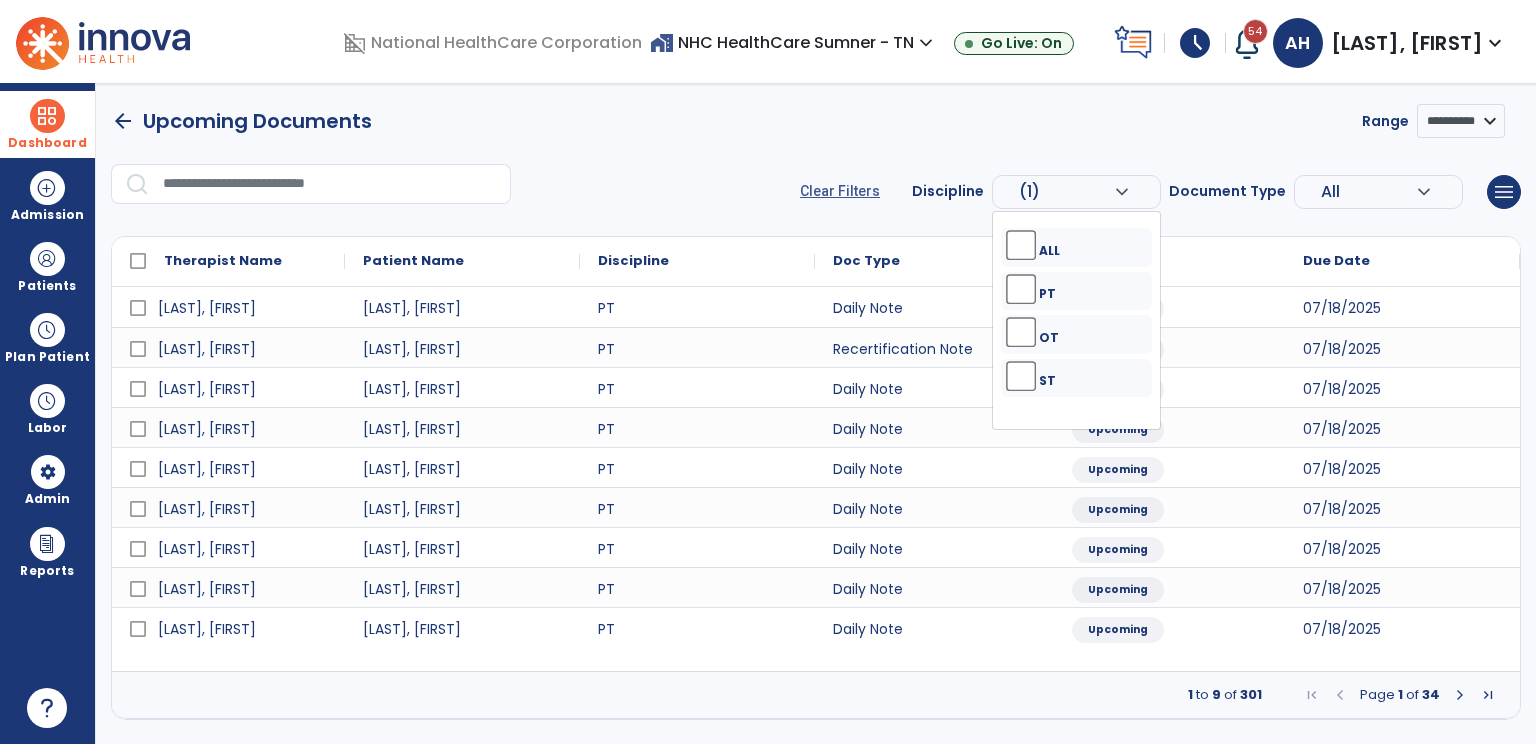 click on "Clear Filters Discipline (1)  expand_more  ALL PT OT ST Document Type All  expand_more  ALL Daily Note Progress Note Evaluation Discharge Note Recertification  menu   Export List   Print List" at bounding box center (1160, 192) 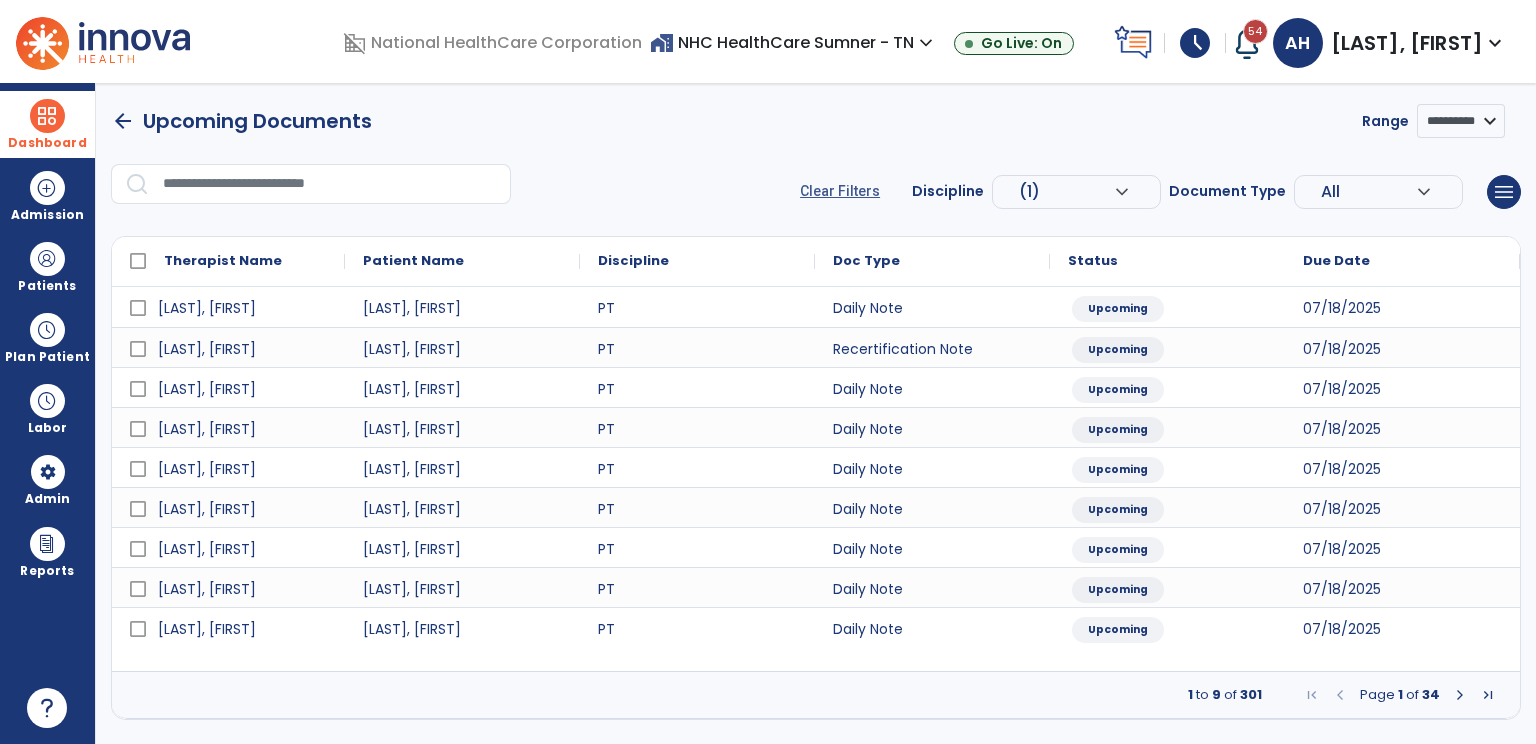 click on "All" at bounding box center (1029, 191) 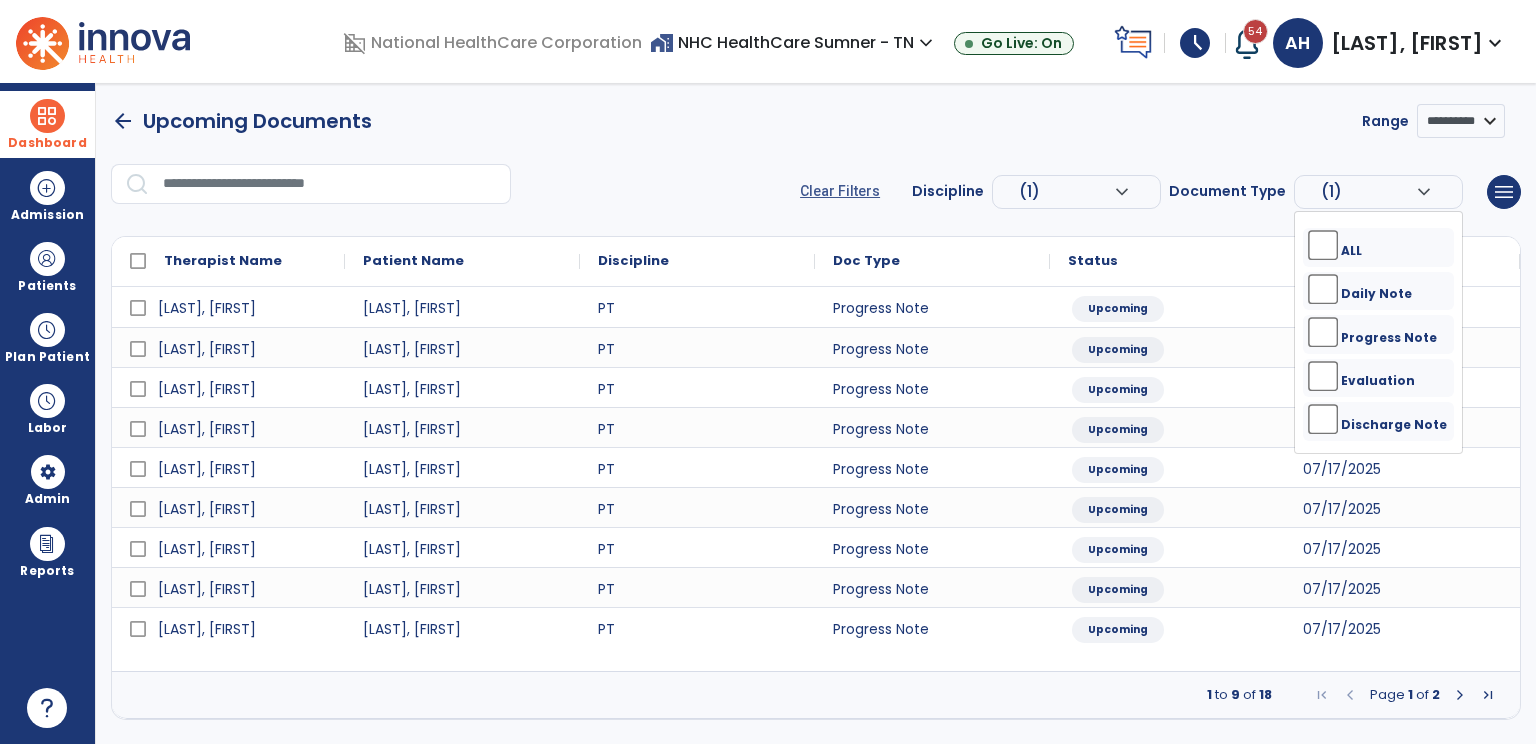 click on "**********" at bounding box center [816, 121] 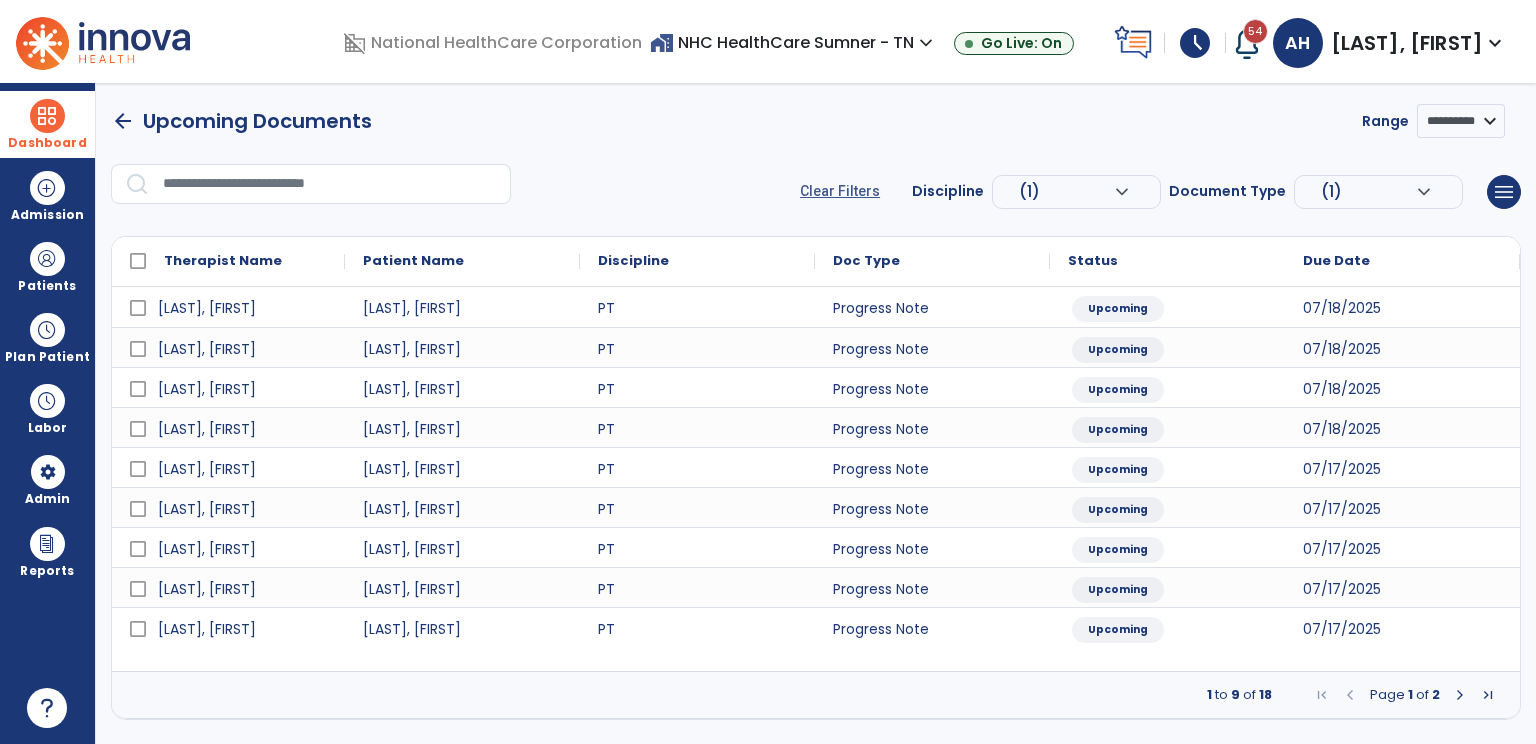 click at bounding box center [1460, 695] 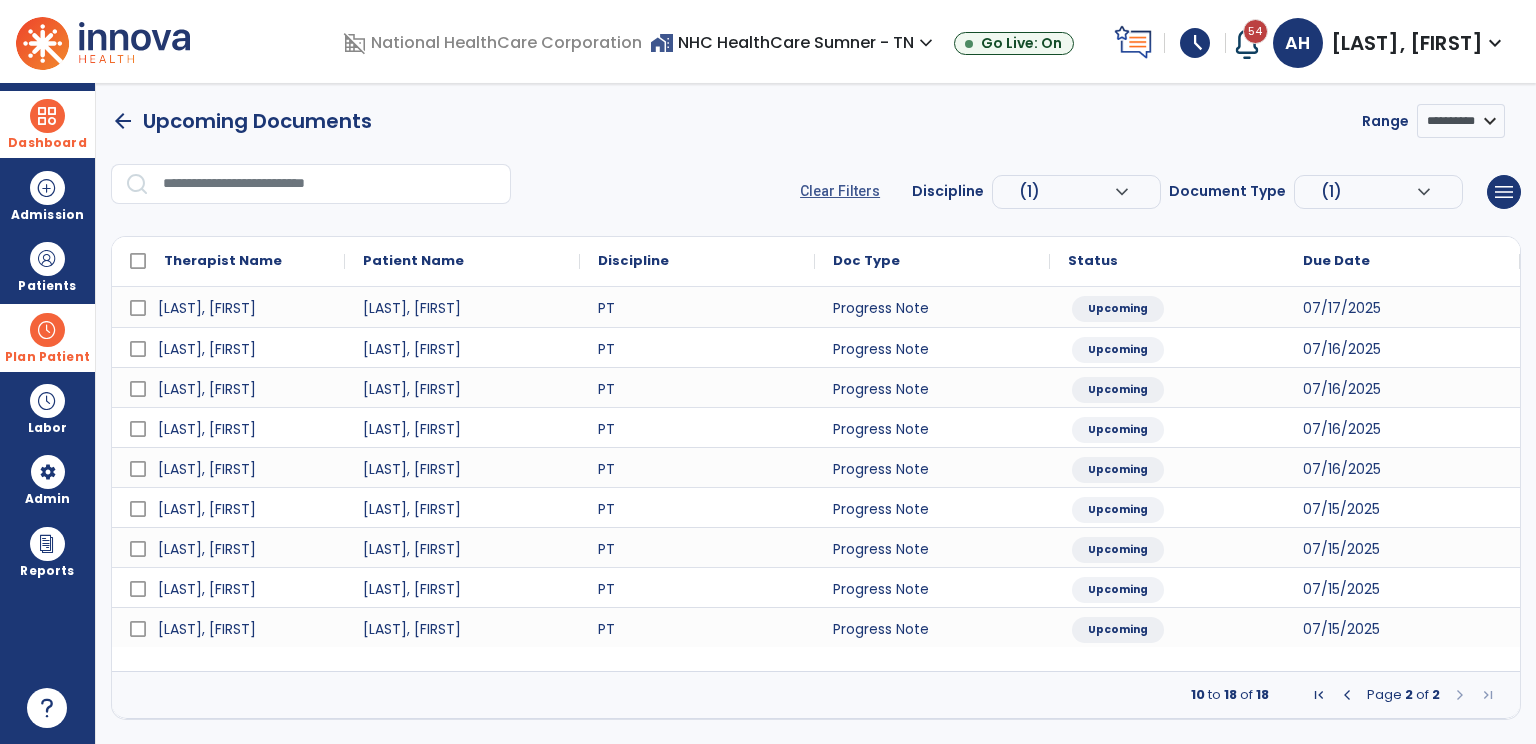 click at bounding box center [47, 330] 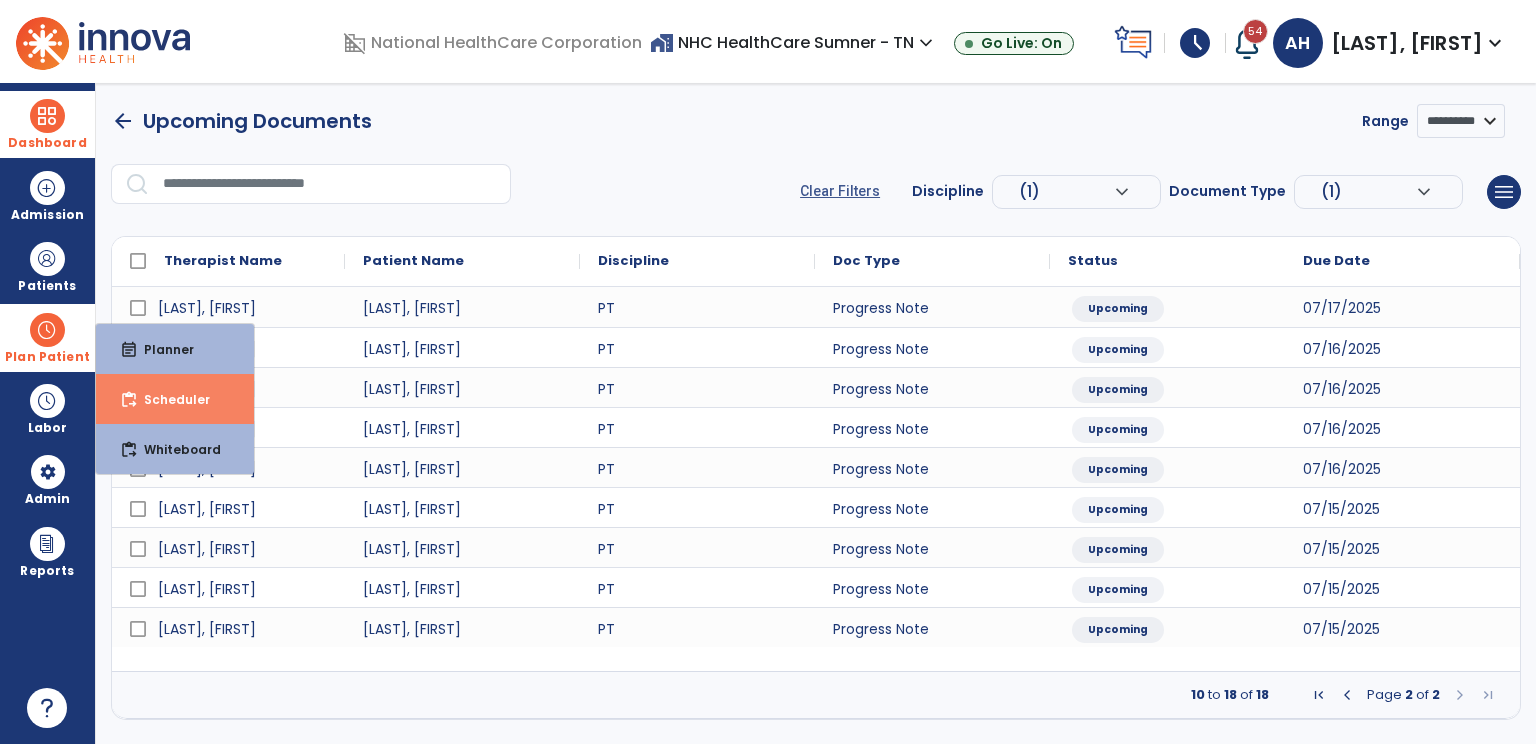 click on "content_paste_go  Scheduler" at bounding box center (175, 399) 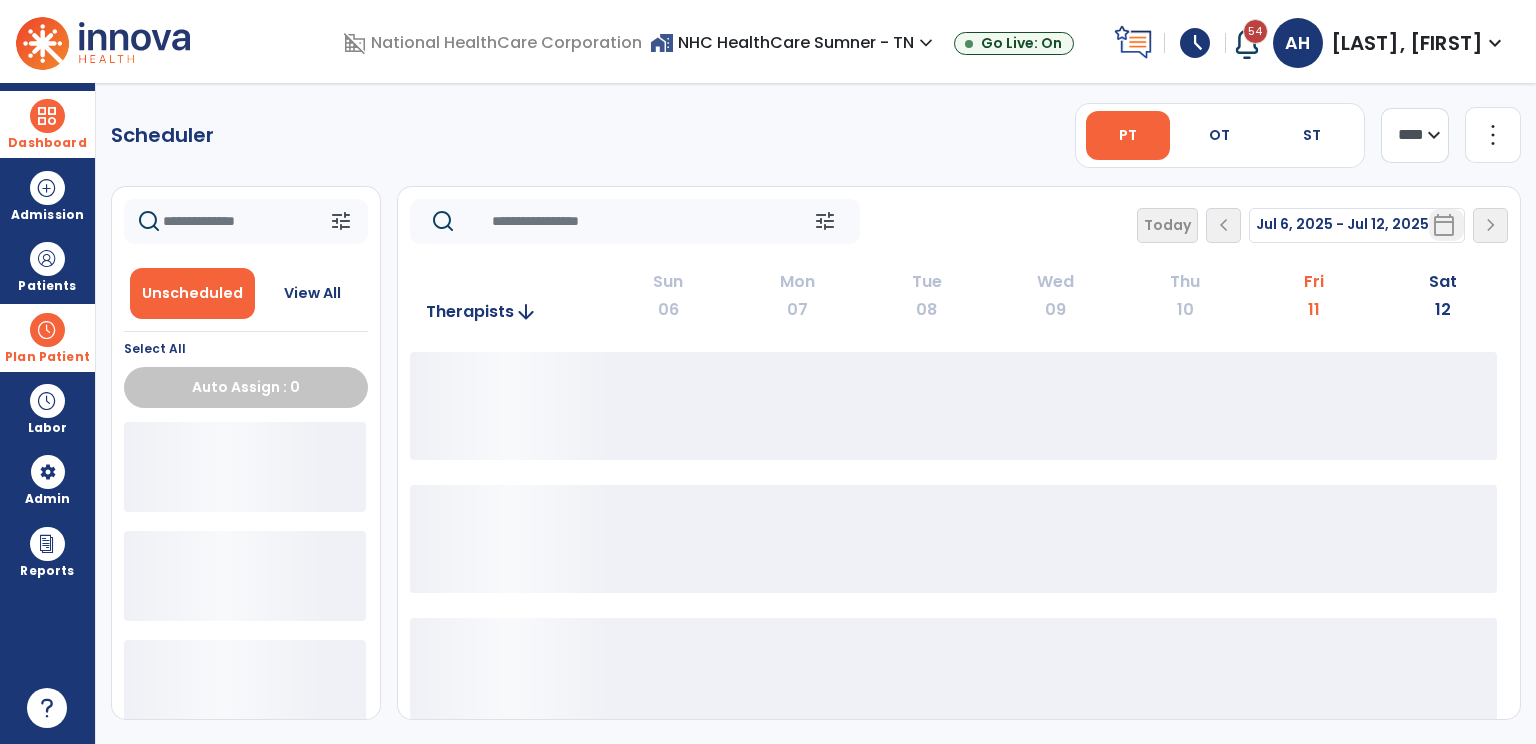 click on "**** ***" 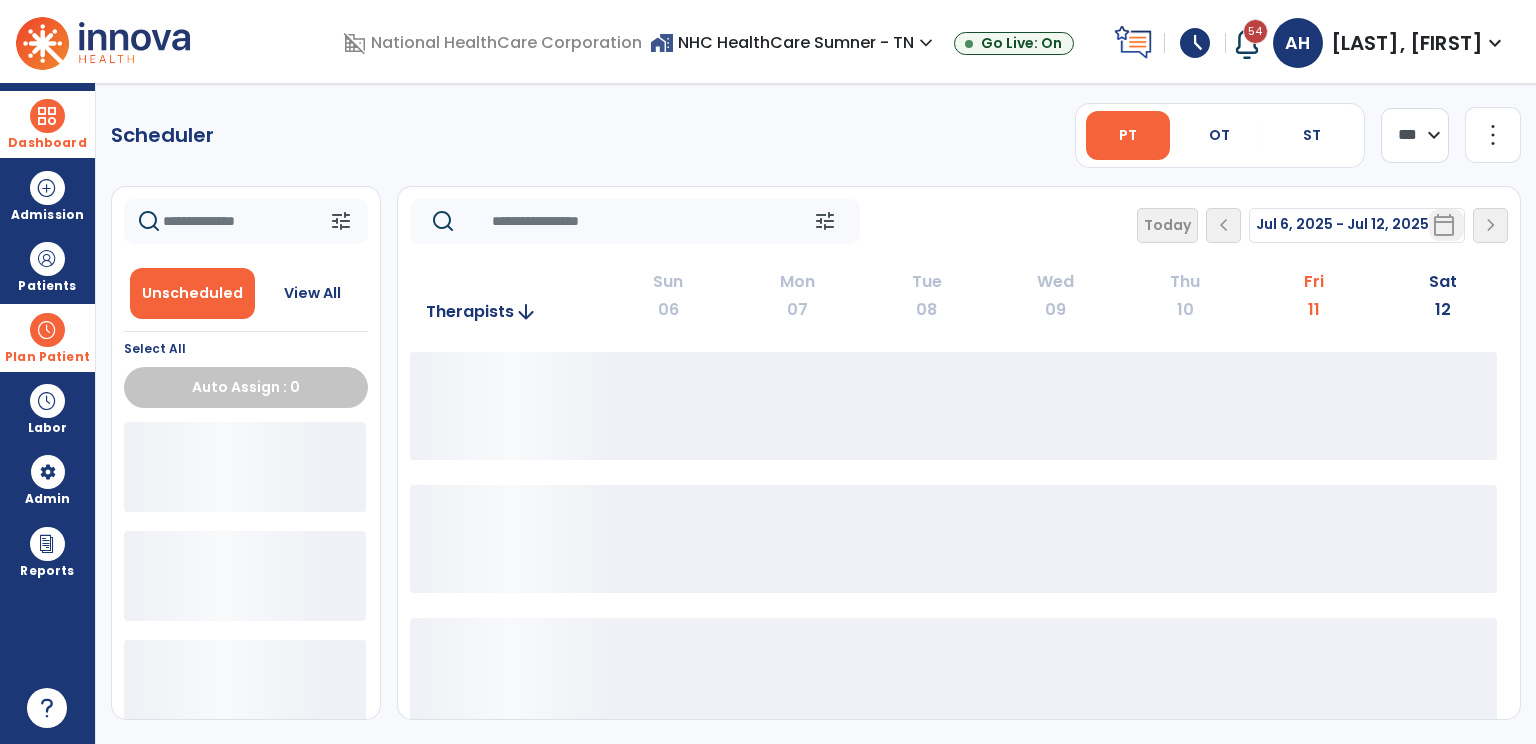 click on "**** ***" 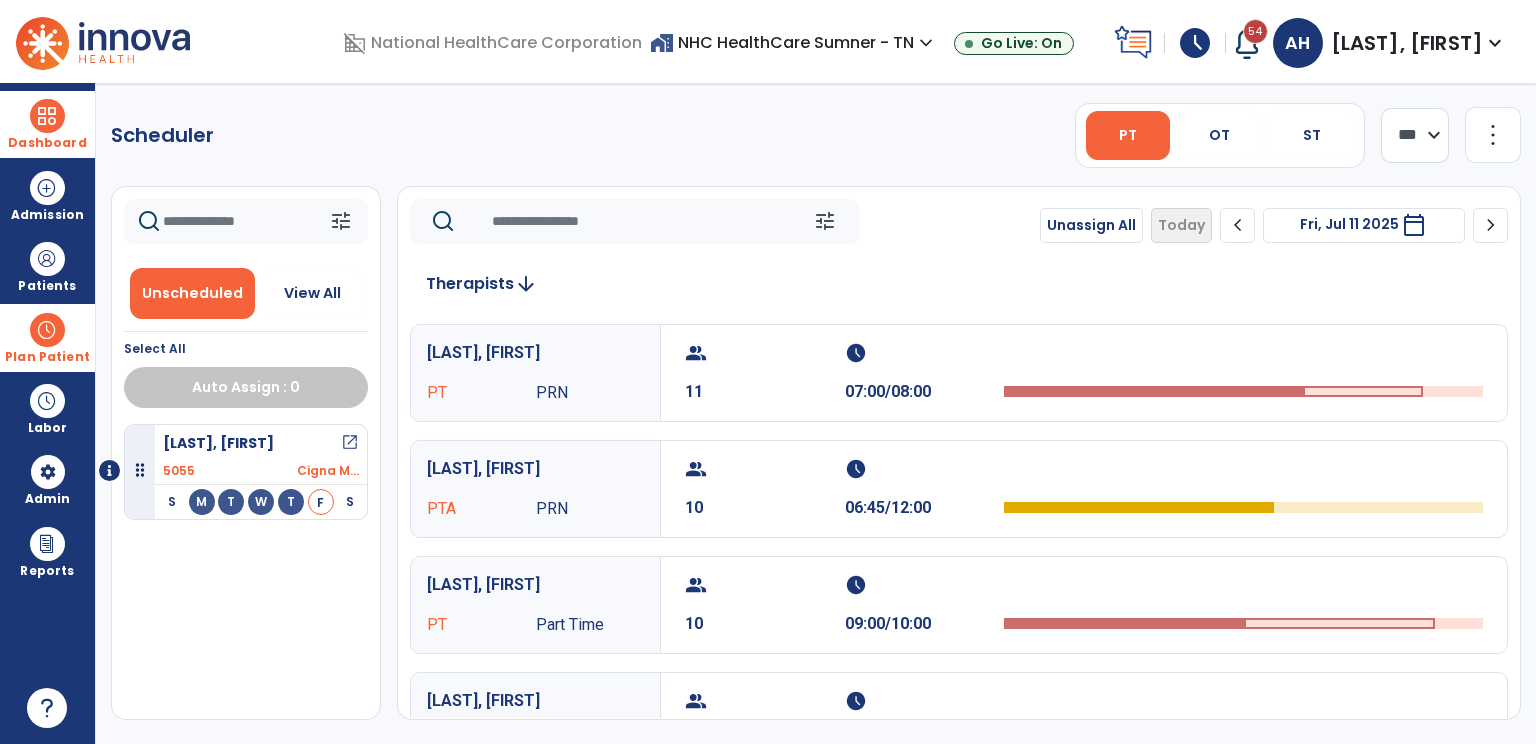 click on "chevron_right" 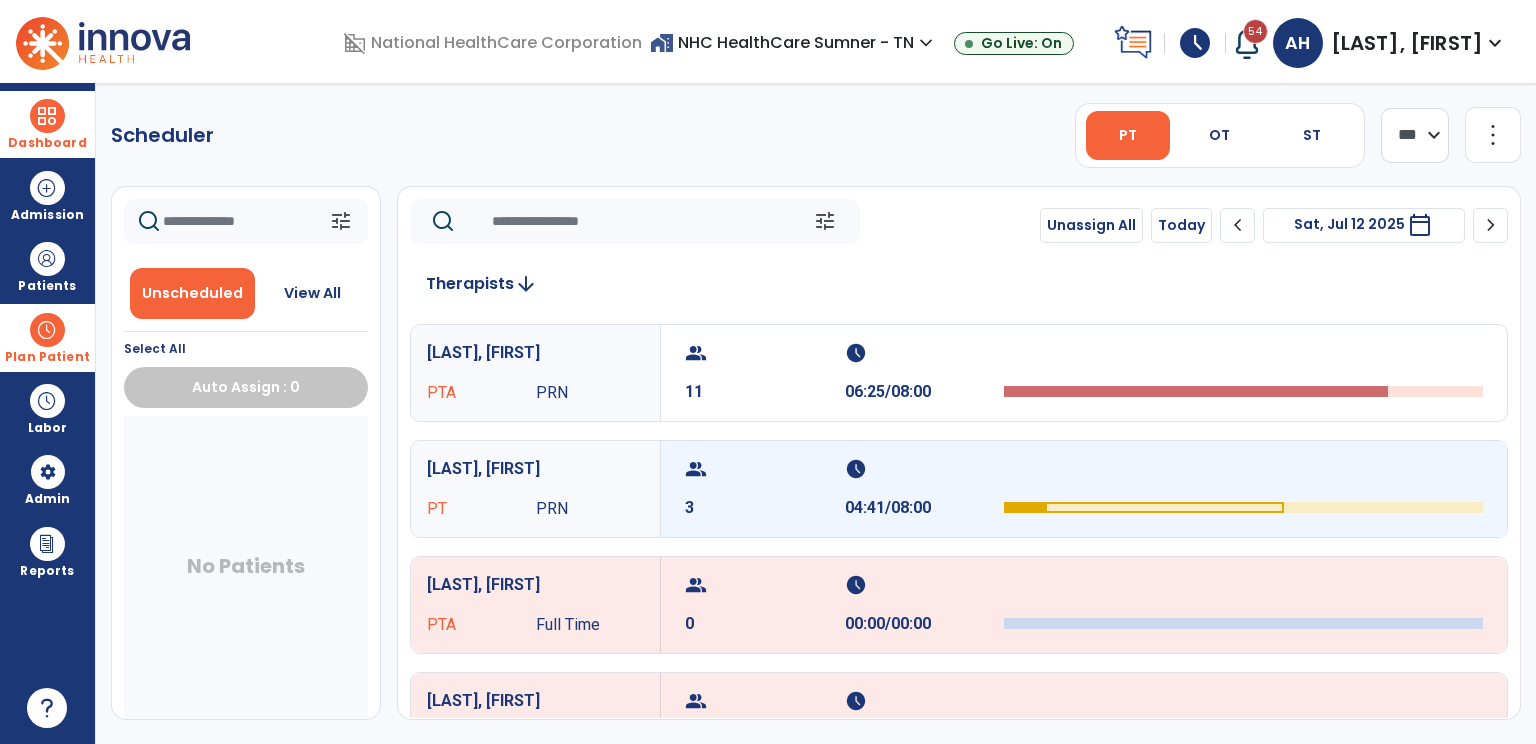 click on "group  3" at bounding box center (765, 489) 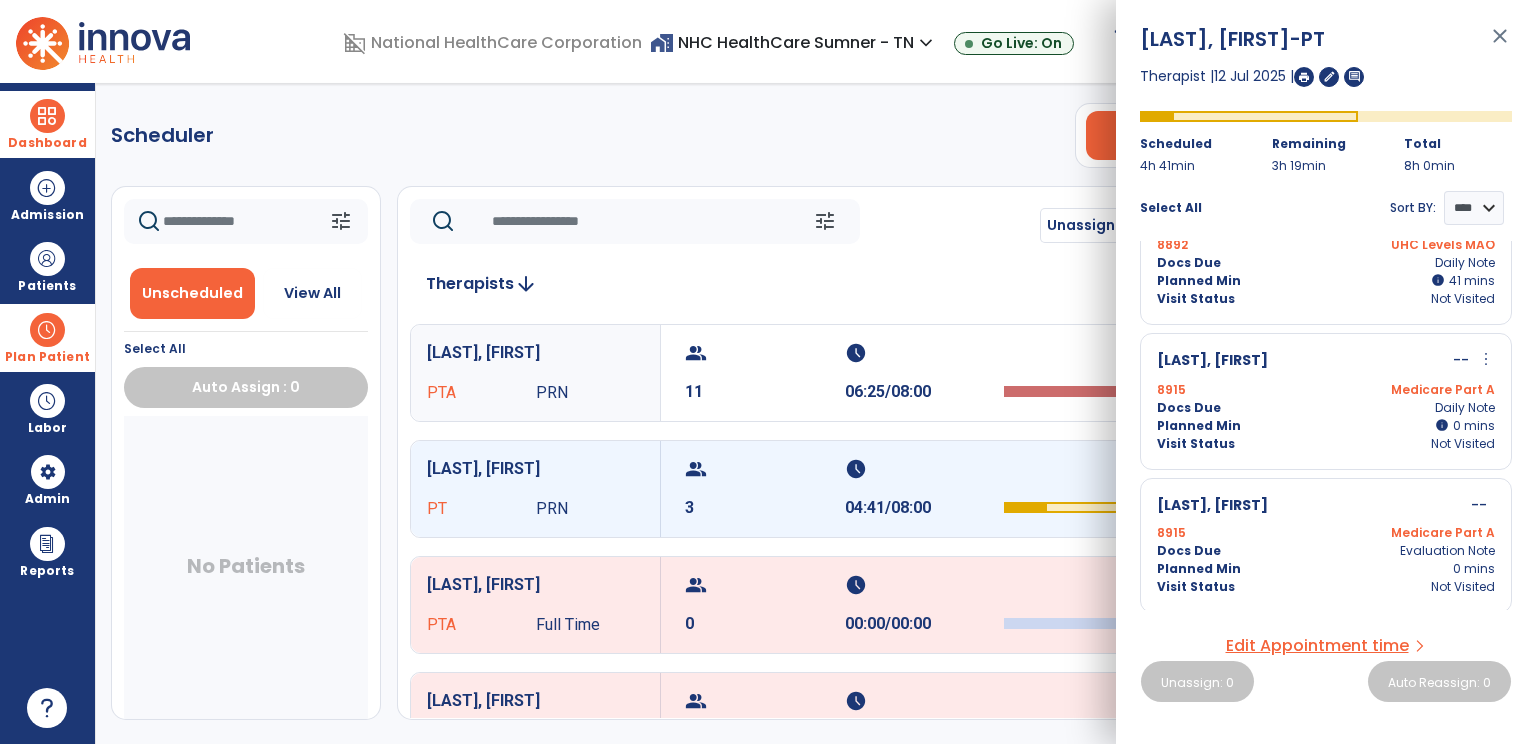 scroll, scrollTop: 0, scrollLeft: 0, axis: both 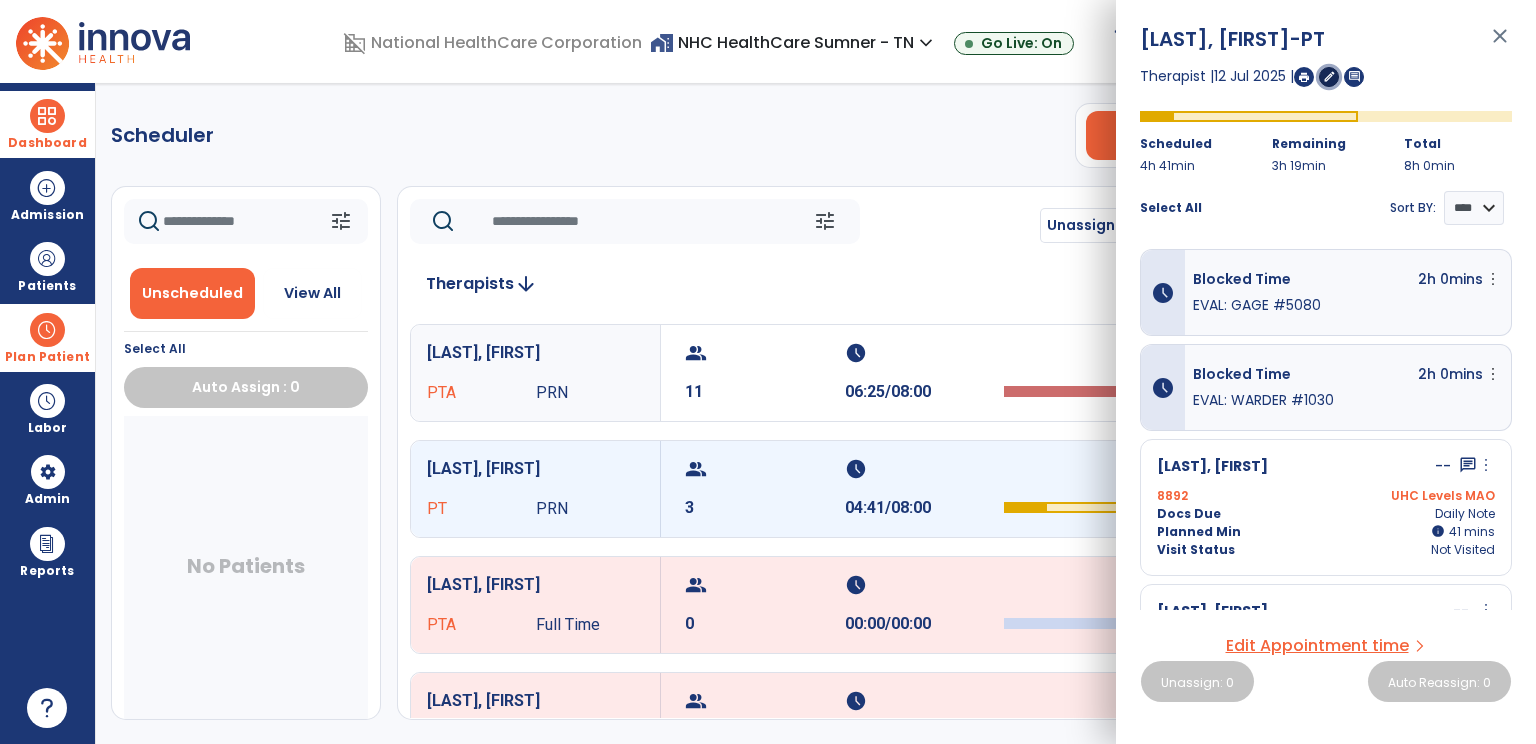 click on "edit" at bounding box center (1329, 76) 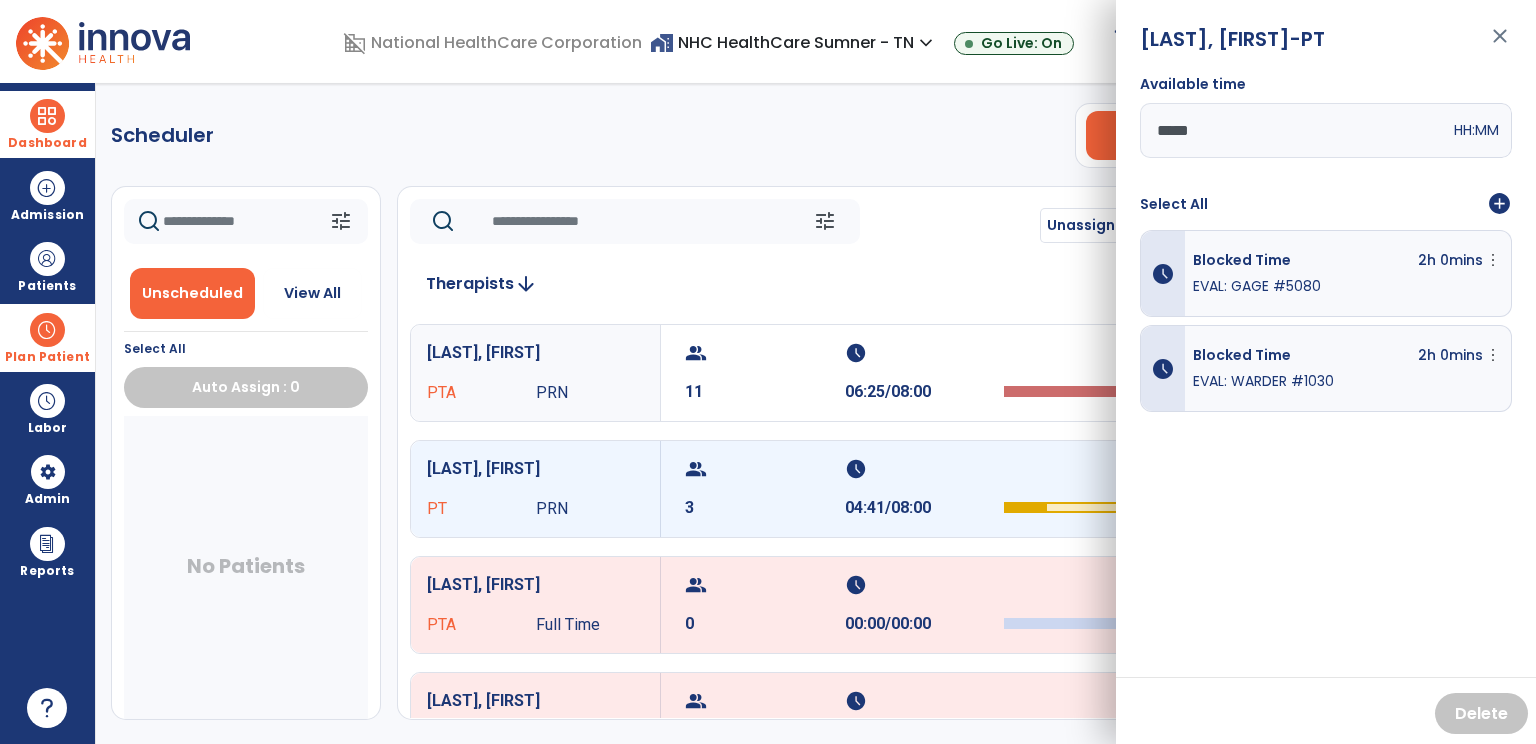 click on "add_circle" at bounding box center [1499, 204] 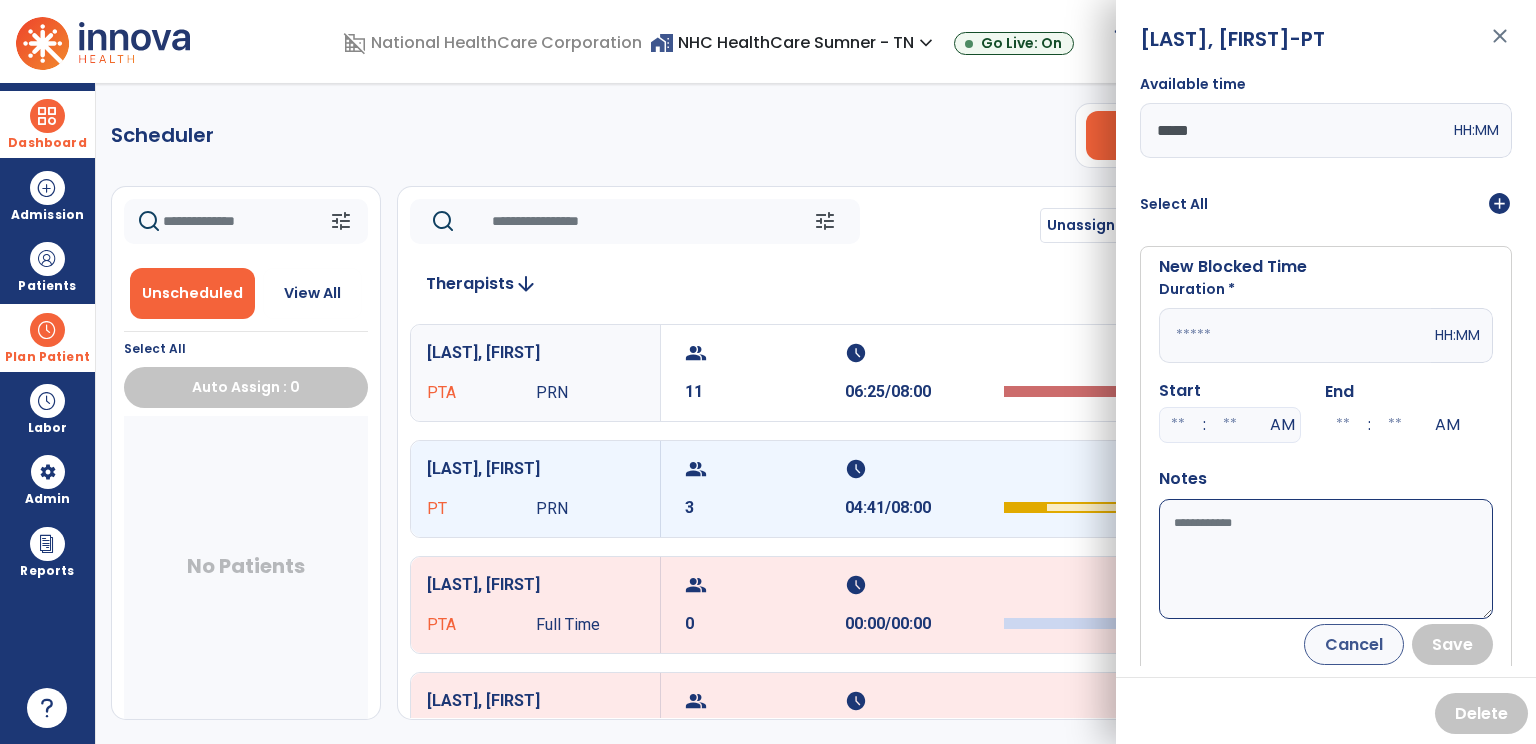 click at bounding box center (1295, 335) 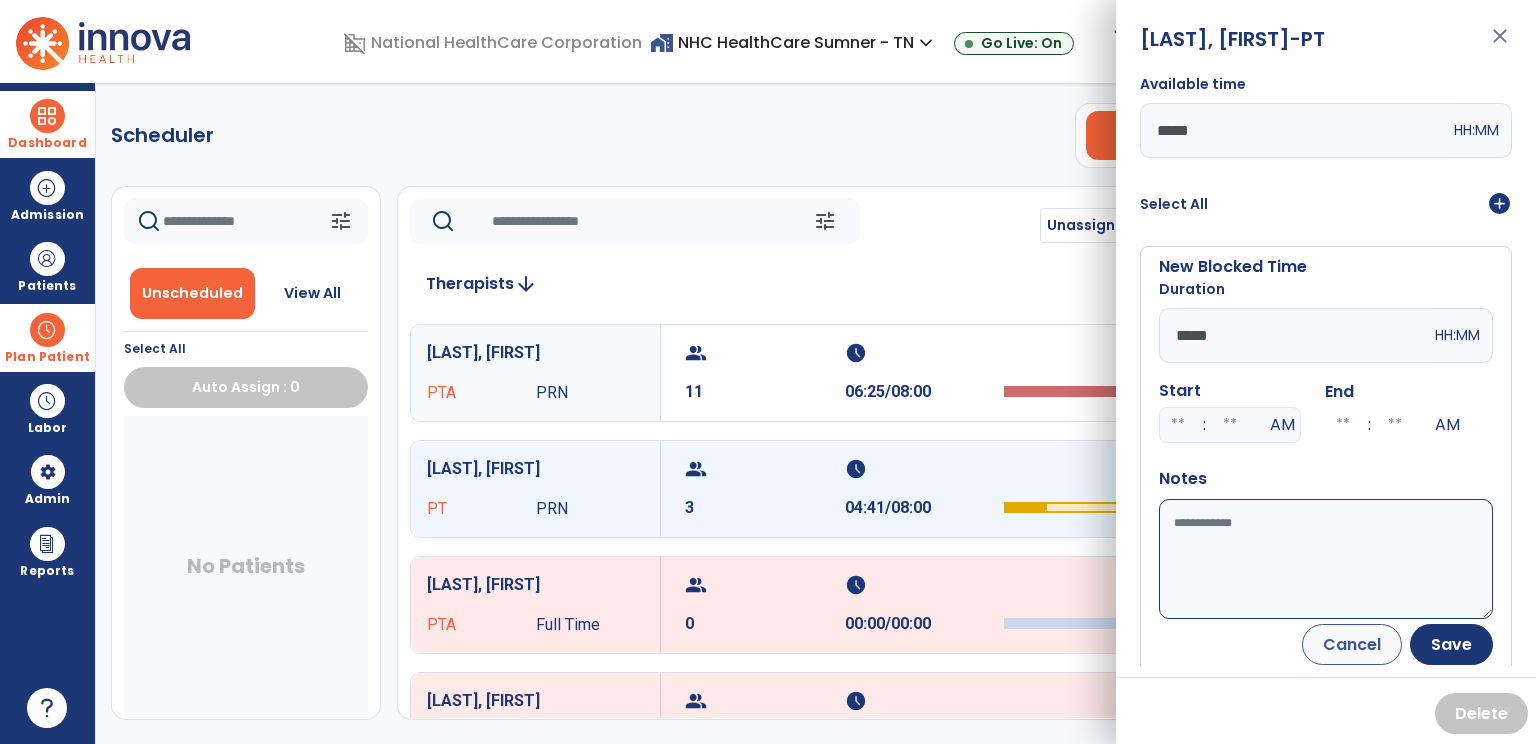 type on "*****" 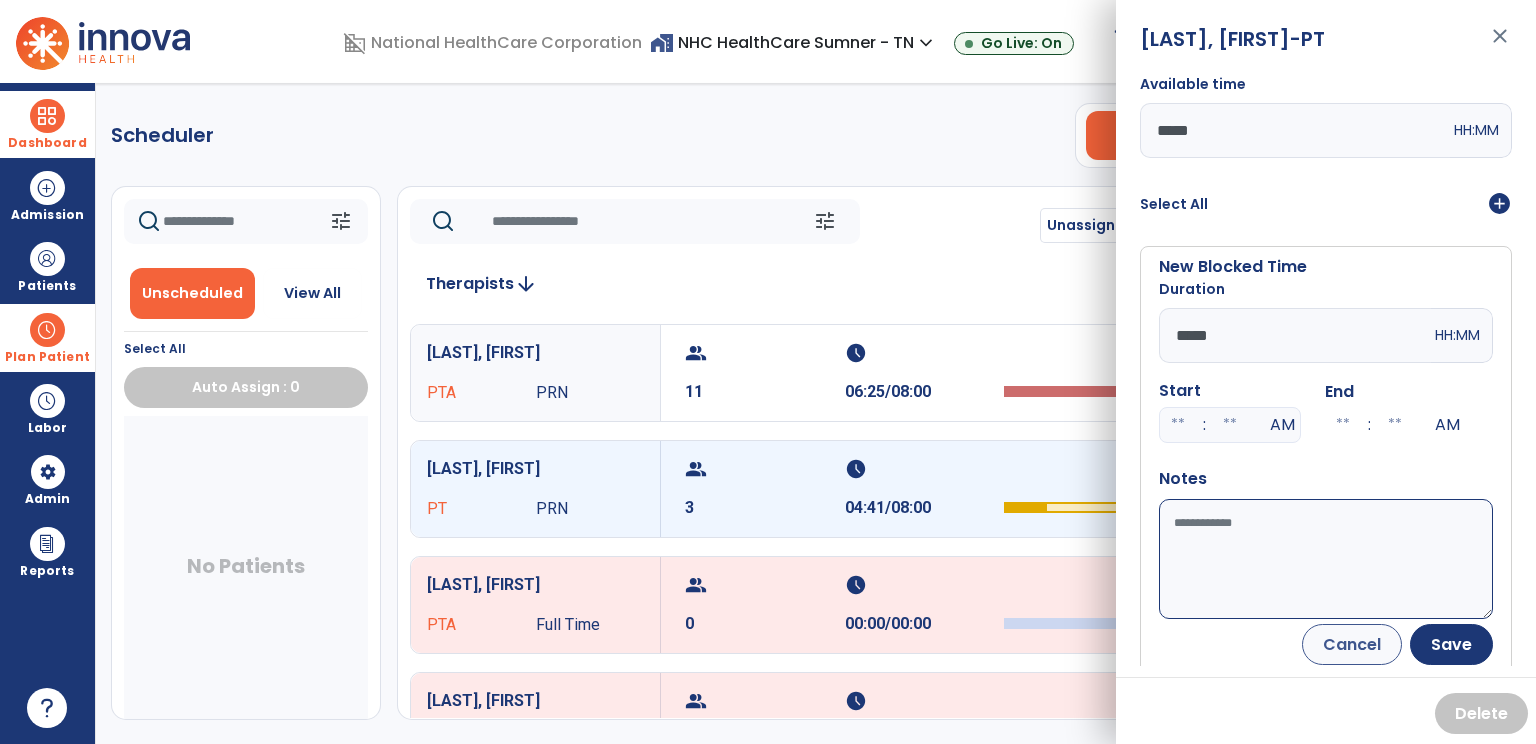click on "Available time" at bounding box center (1326, 559) 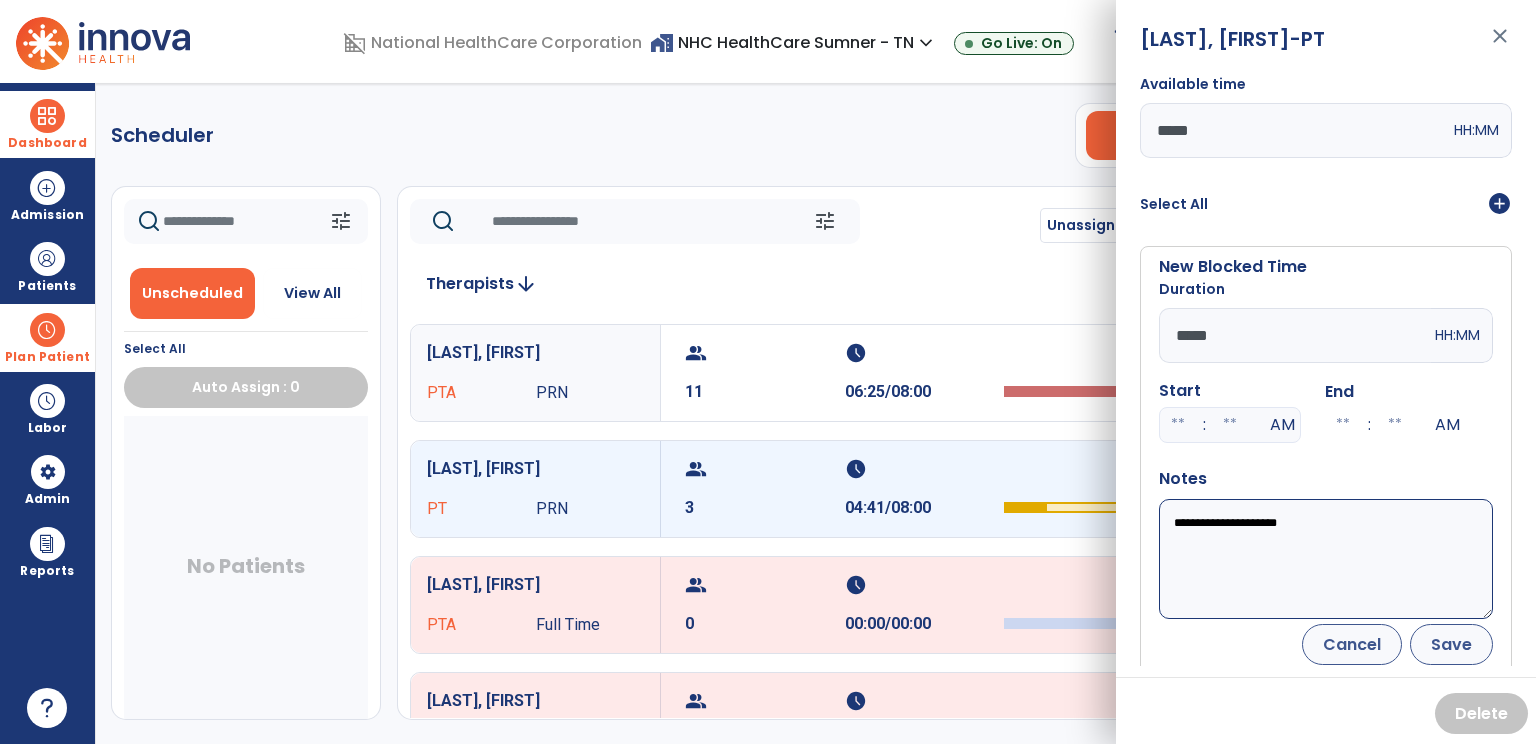 type on "**********" 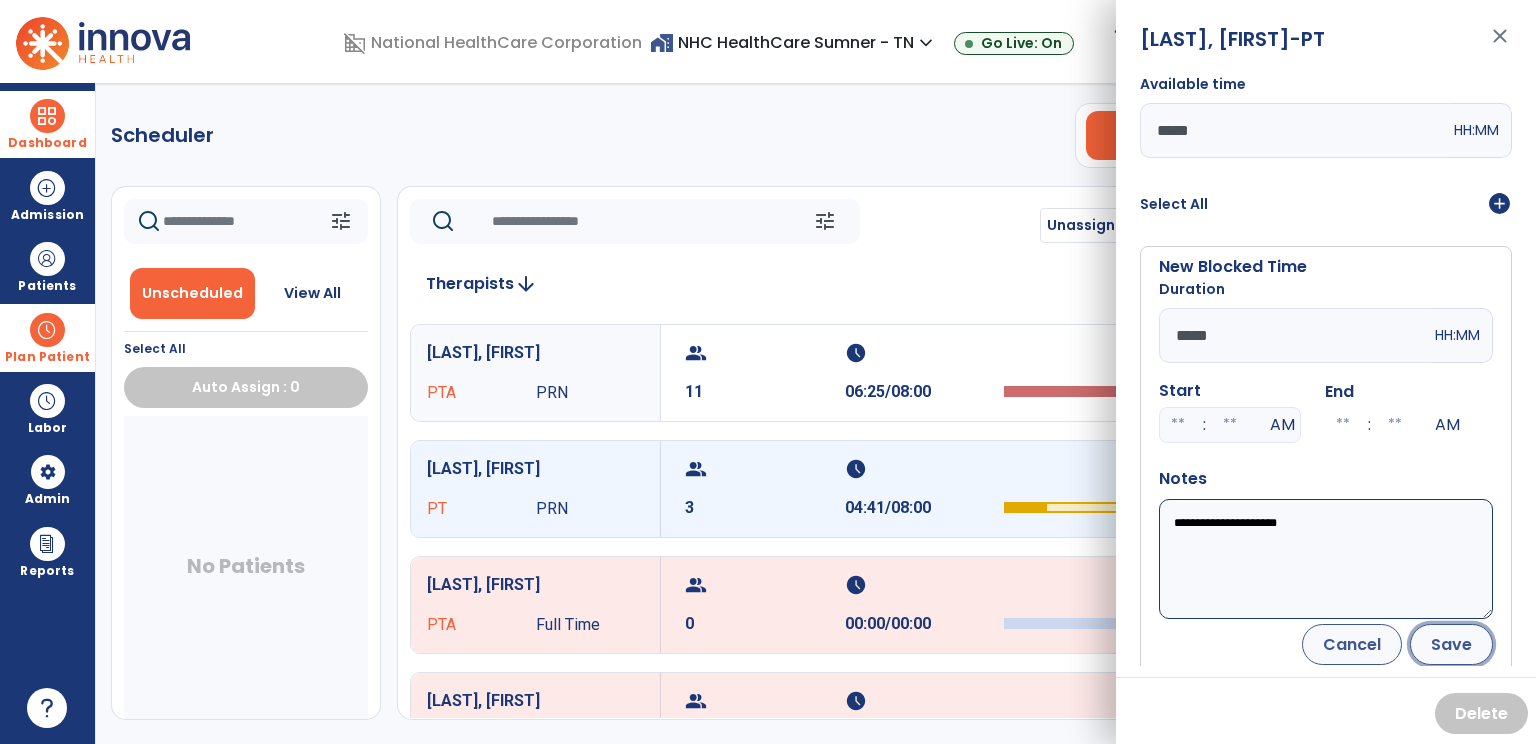 click on "Save" at bounding box center [1451, 644] 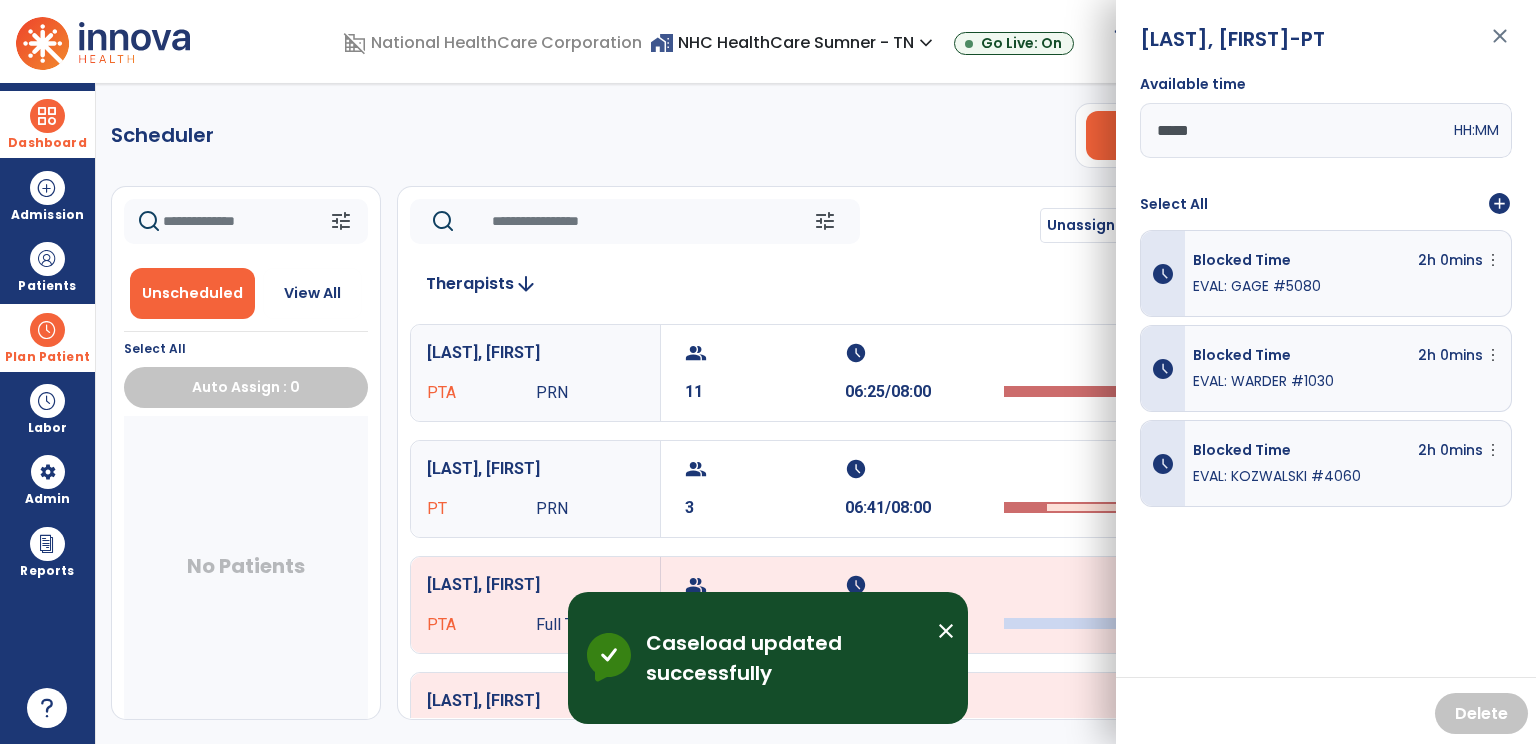 click on "Scheduler   PT   OT   ST  **** *** more_vert  Manage Labor   View All Therapists   Print" 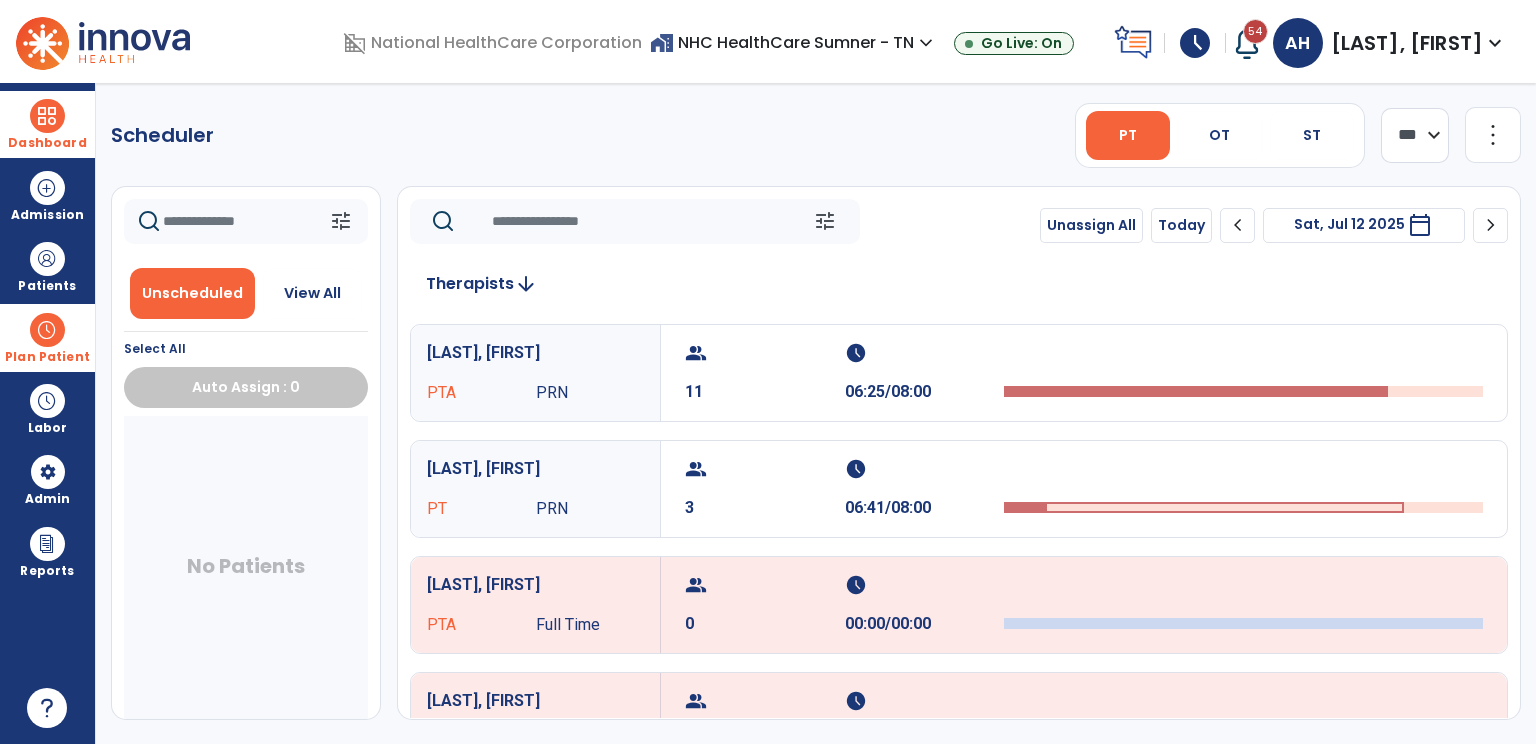 click on "chevron_right" 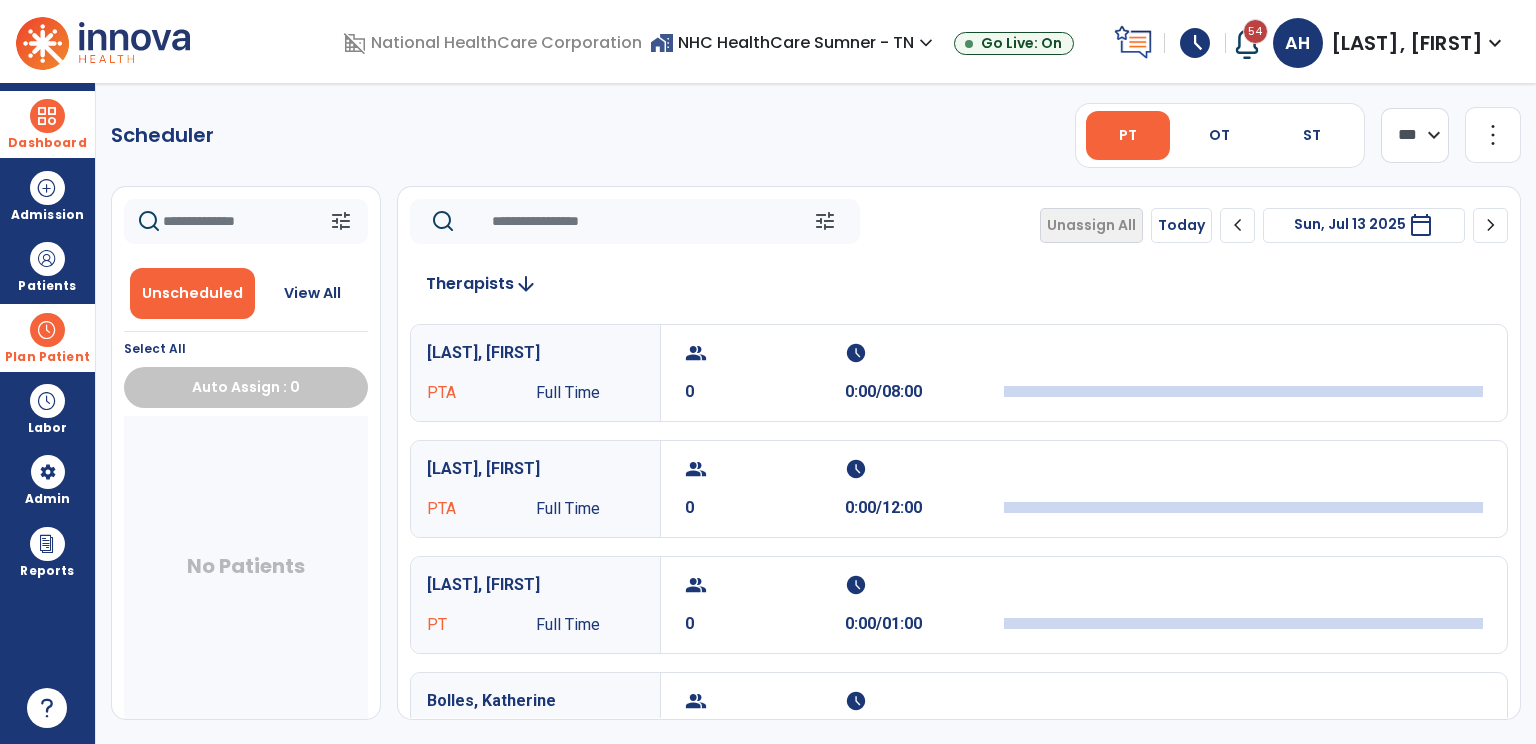 click on "chevron_right" 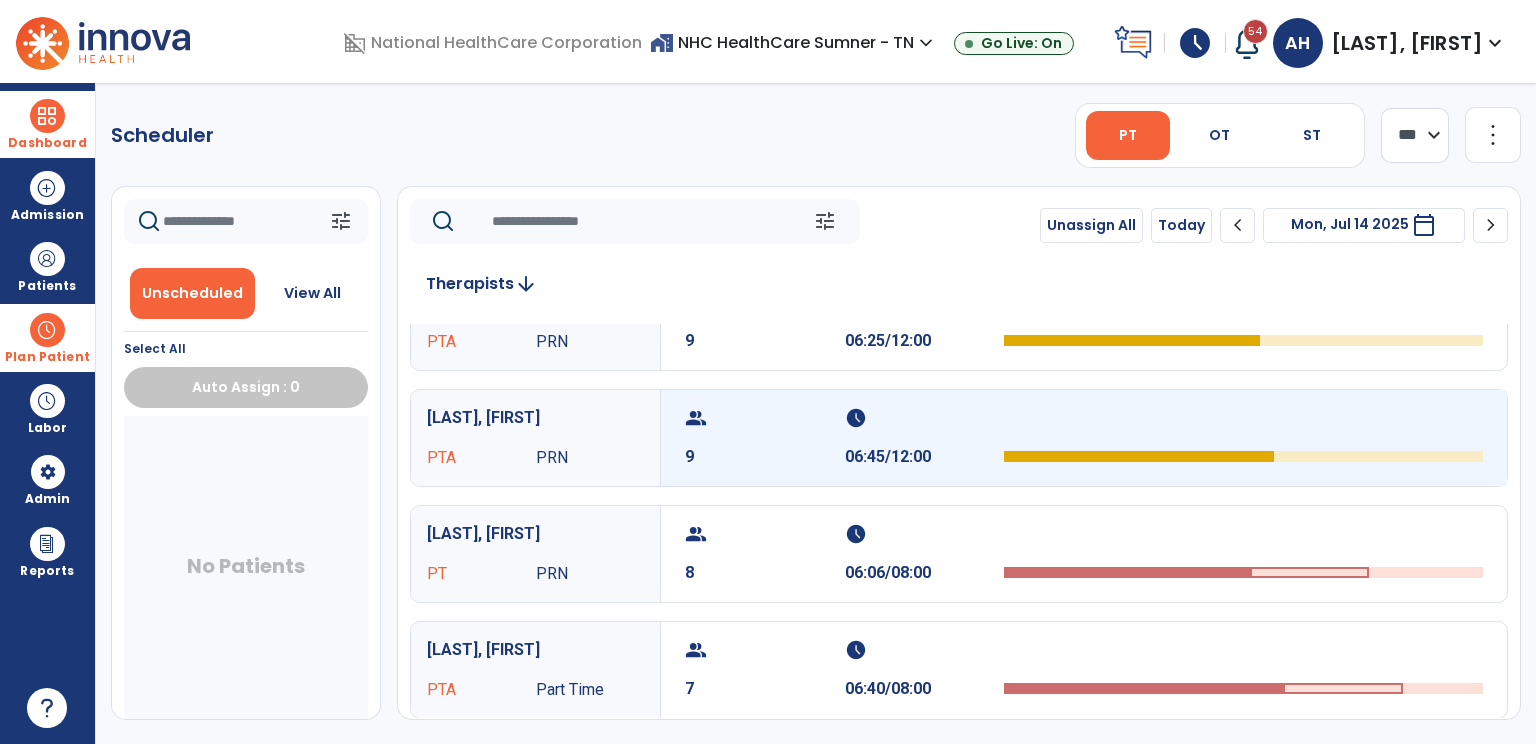 scroll, scrollTop: 178, scrollLeft: 0, axis: vertical 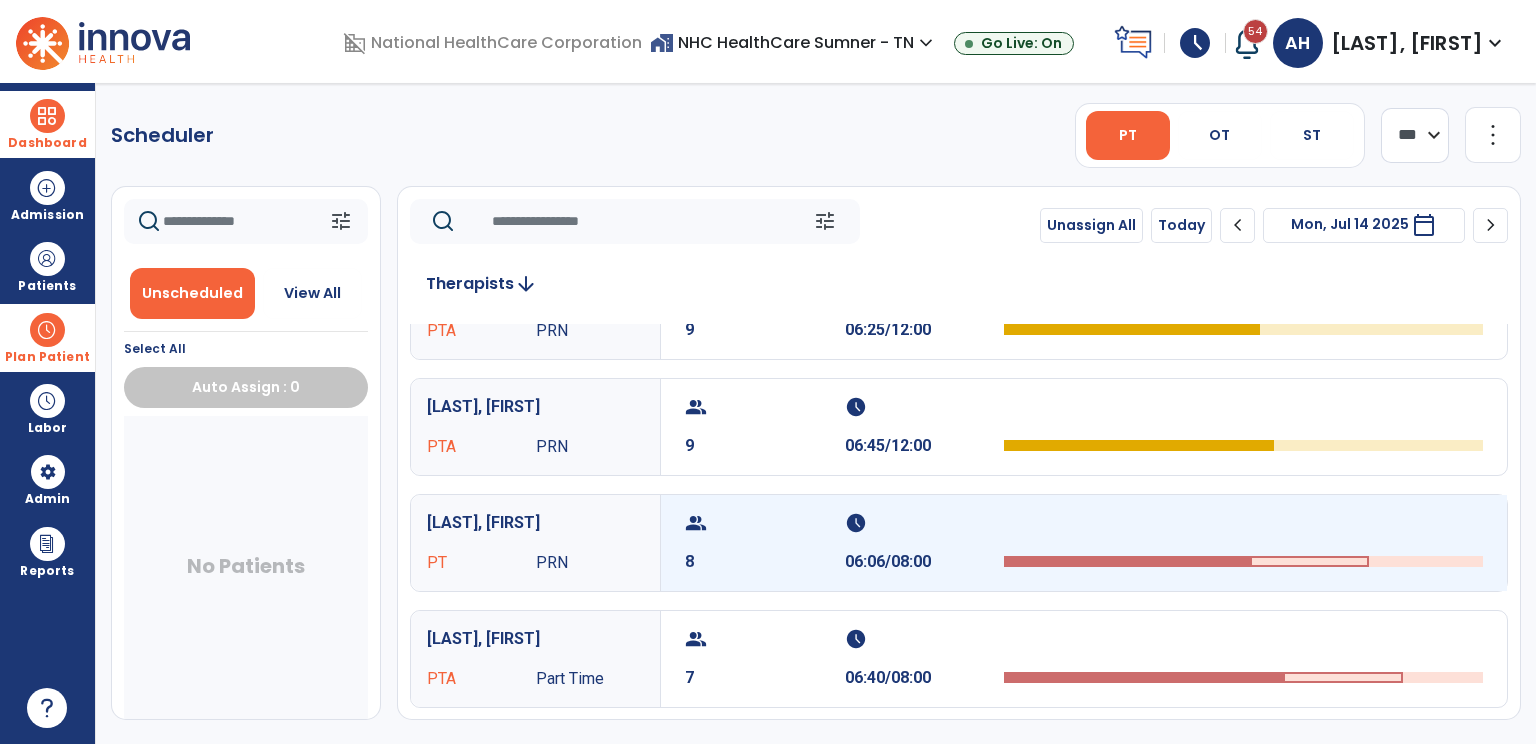 click on "group  8" at bounding box center [765, 543] 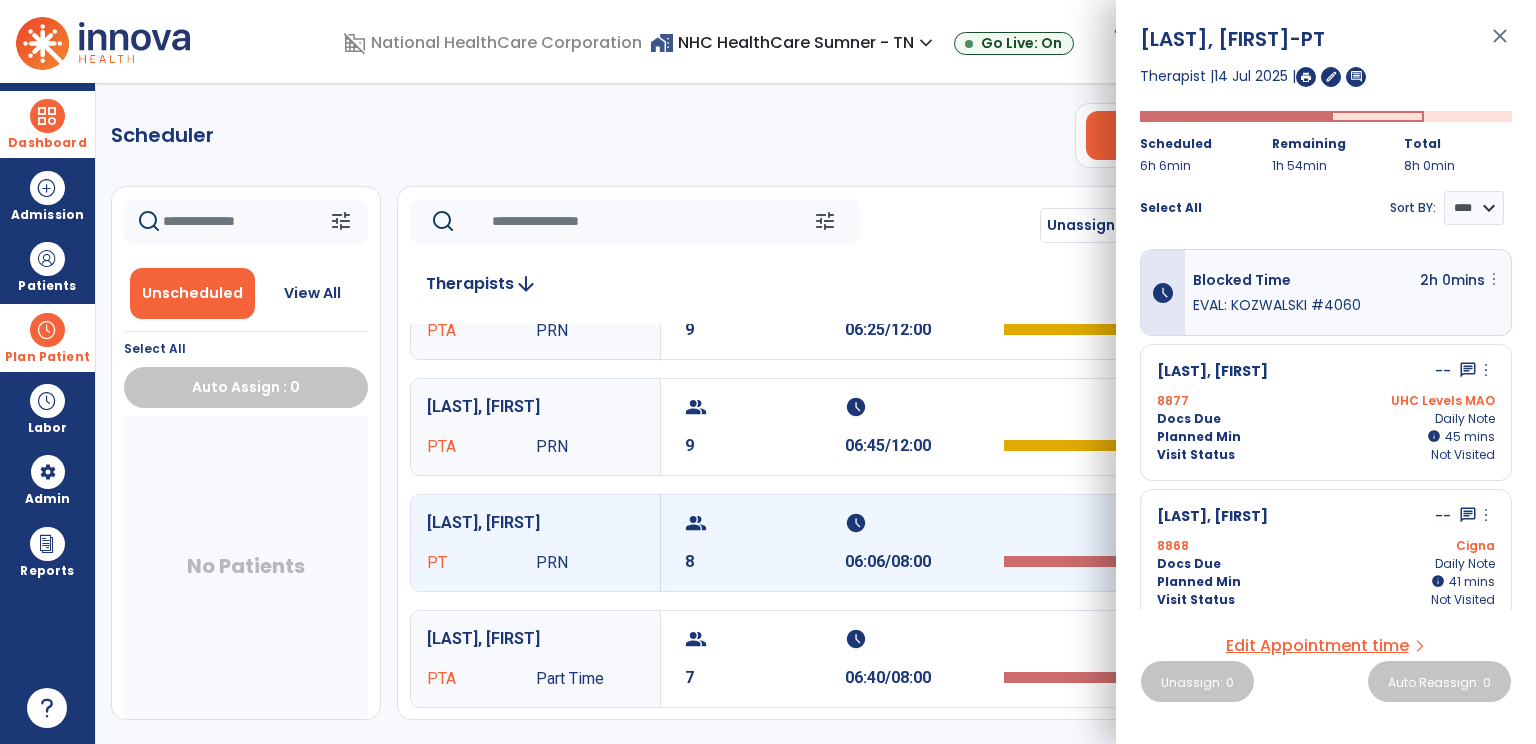 click on "more_vert" at bounding box center [1494, 279] 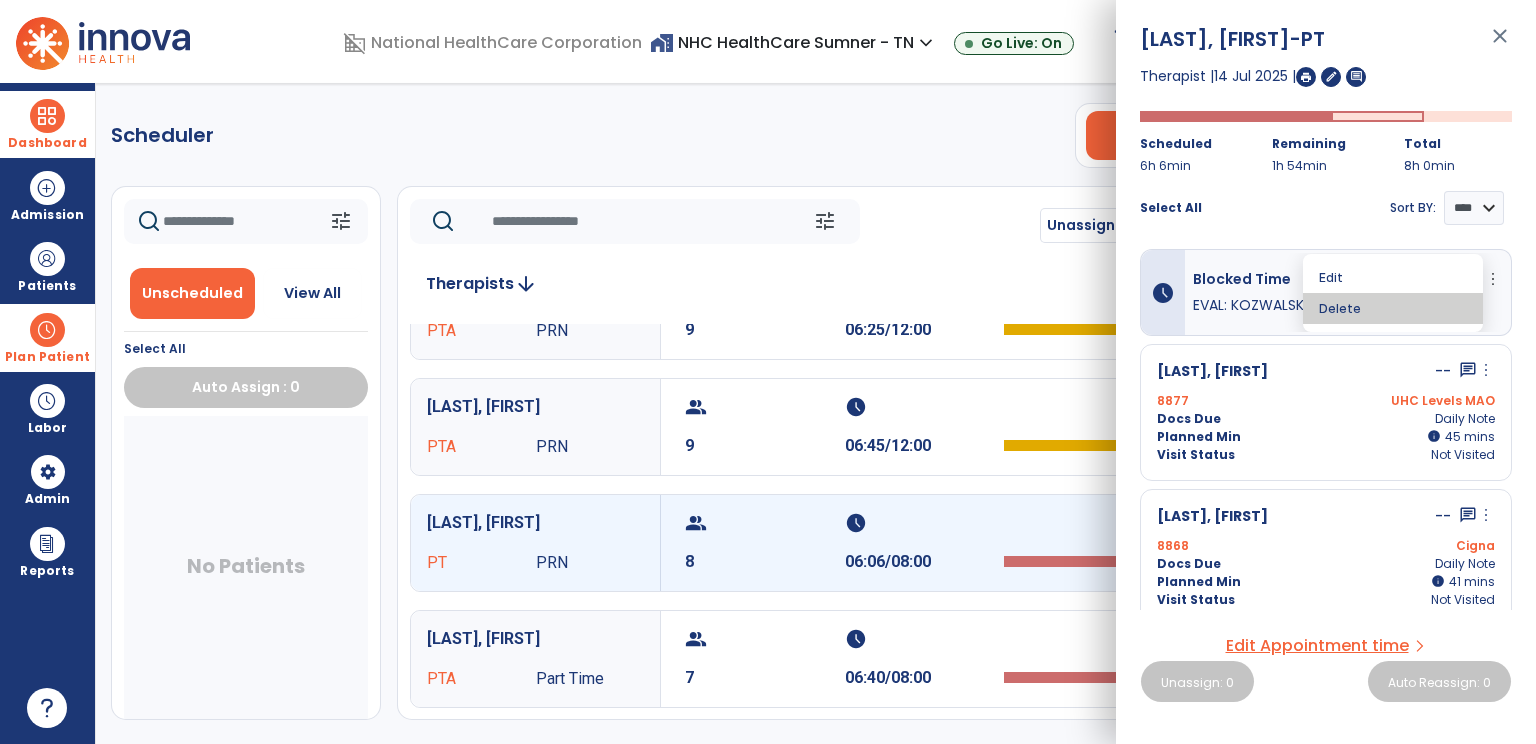click on "Delete" at bounding box center [1393, 308] 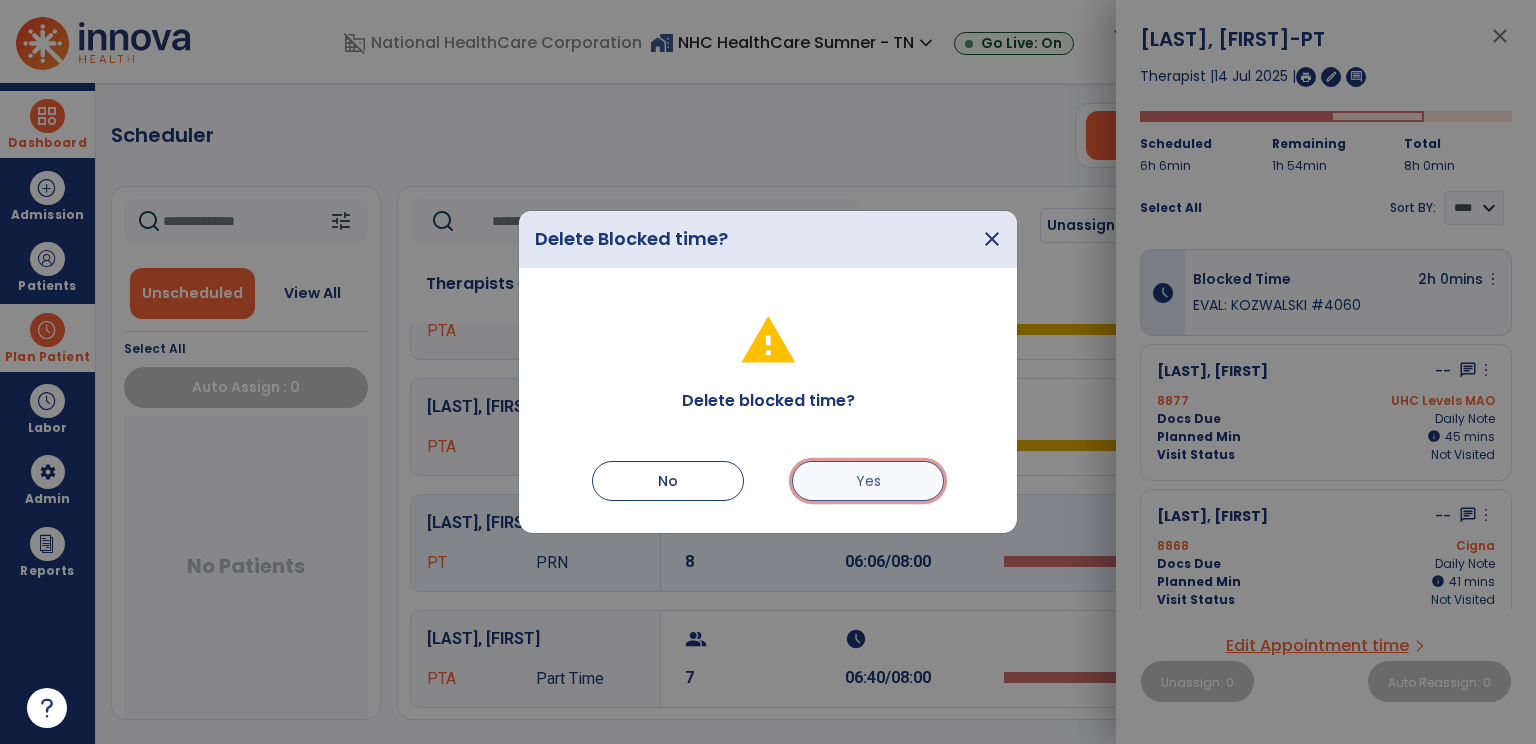 click on "Yes" at bounding box center [868, 481] 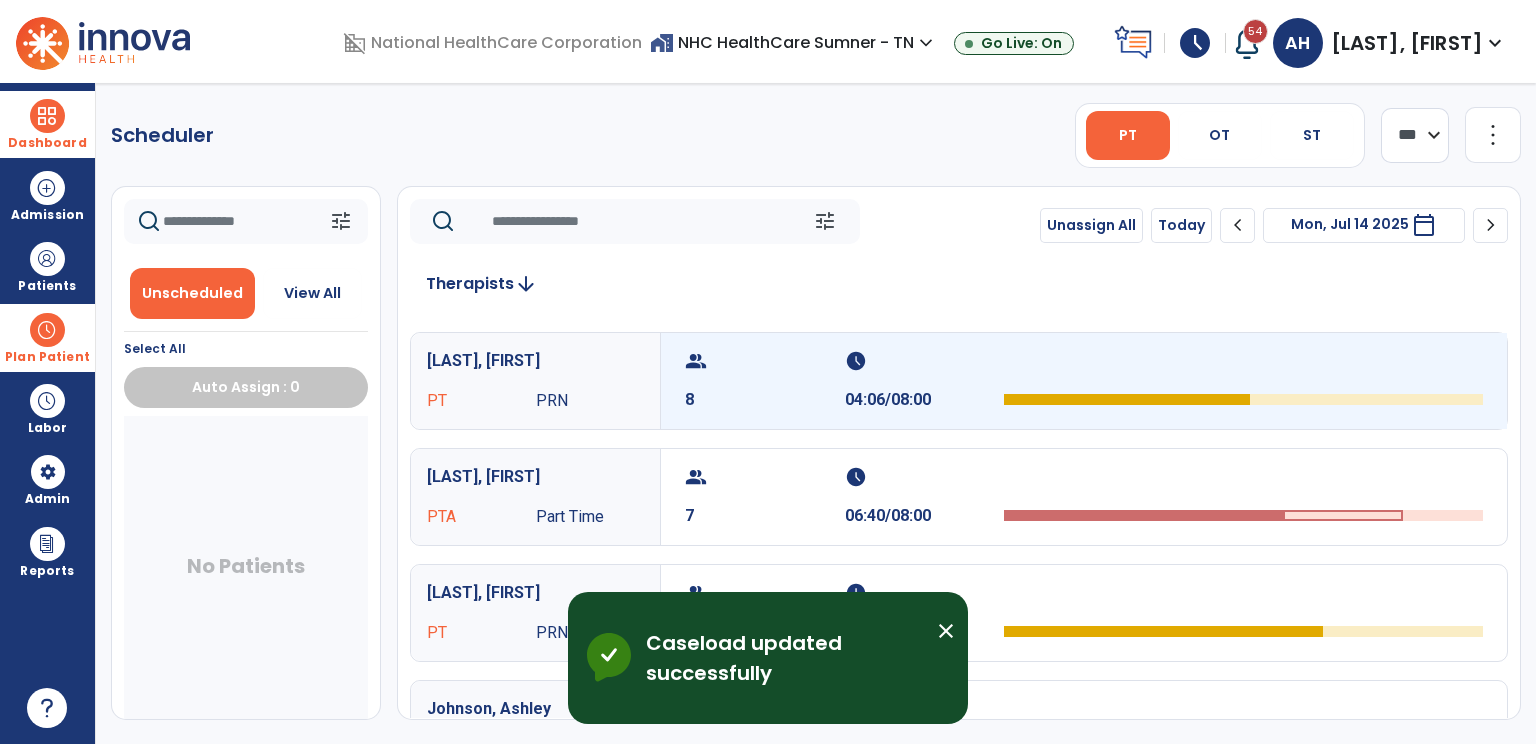 scroll, scrollTop: 342, scrollLeft: 0, axis: vertical 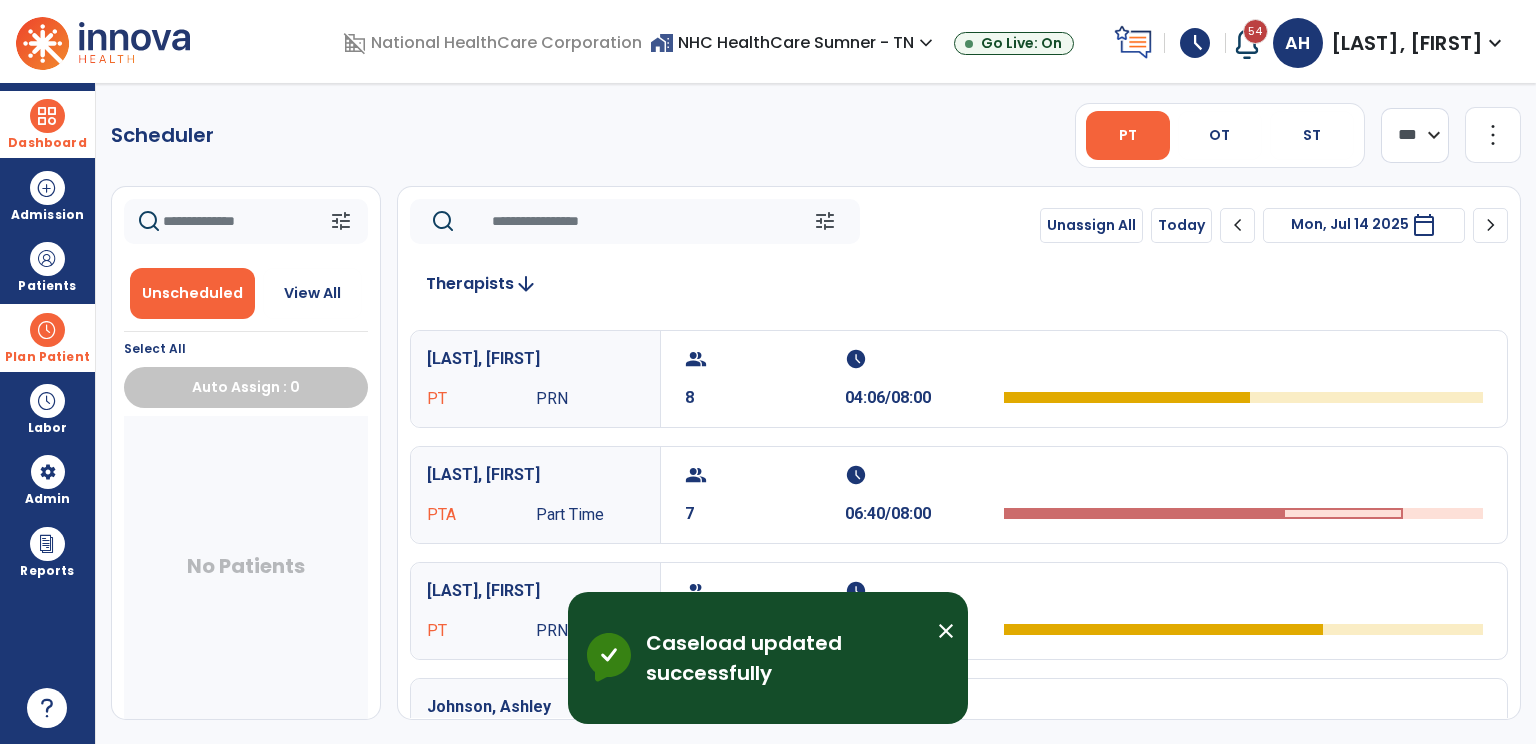 click on "Scheduler   PT   OT   ST  **** *** more_vert  Manage Labor   View All Therapists   Print   tune   Unscheduled   View All  Select All  Auto Assign : 0  No Patients  tune   Unassign All   Today  chevron_left Mon, Jul 14 2025  *********  calendar_today  chevron_right Therapists  arrow_downward   [LAST], [FIRST] PTA Full Time  group  11  schedule  06:33/12:00   [LAST], [FIRST] PTA PRN  group  9  schedule  06:25/12:00   [LAST], [FIRST] PTA PRN  group  9  schedule  06:45/12:00   [LAST], [FIRST] PT PRN  group  8  schedule  04:06/08:00   [LAST], [FIRST] PTA Part Time  group  7  schedule  06:40/08:00   [LAST], [FIRST] PT PRN  group  6  schedule  05:20/08:00   [LAST], [FIRST] PTA Full Time  group  4  schedule  03:00/08:00   [LAST], [FIRST] PTA Full Time  group  0  schedule  00:00/00:00   [LAST], [FIRST] PT PRN  group  0  schedule  00:00/00:00   [LAST], [FIRST] PT Full Time  group  0  schedule  00:00/00:00   [LAST], [FIRST] PT PRN  group  0  schedule  00:00/00:00   [LAST], [FIRST] PTA Full Time  group" at bounding box center (816, 413) 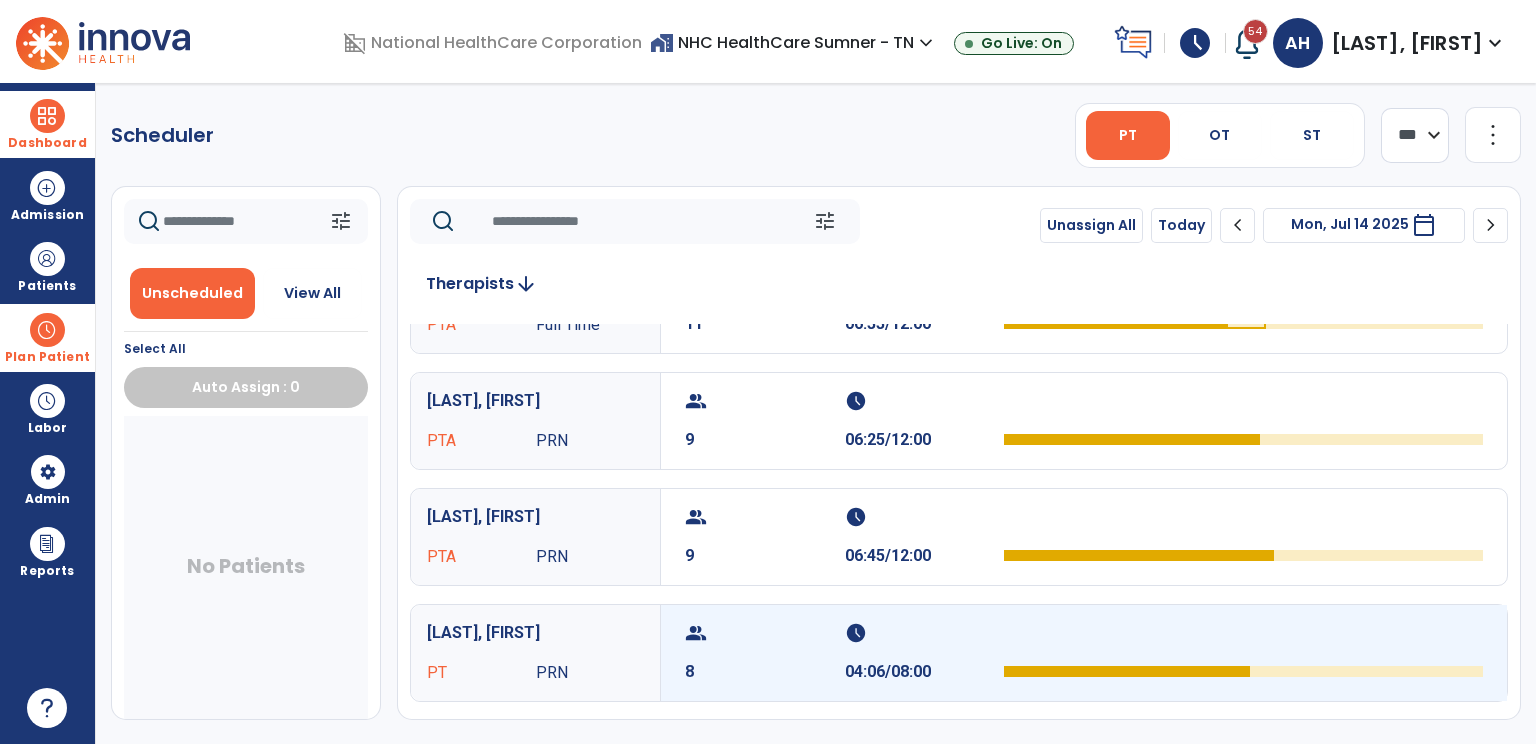 scroll, scrollTop: 0, scrollLeft: 0, axis: both 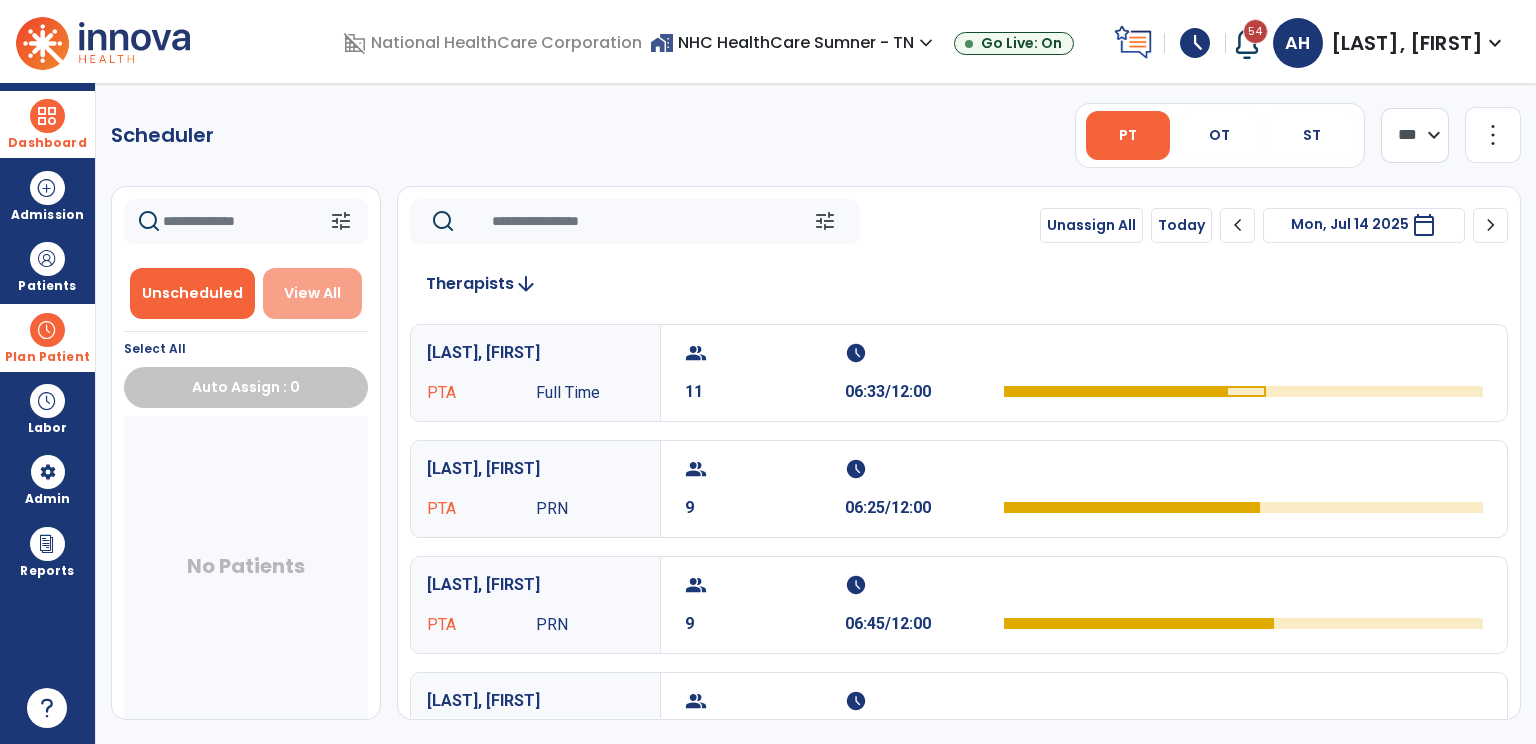 click on "View All" at bounding box center (313, 293) 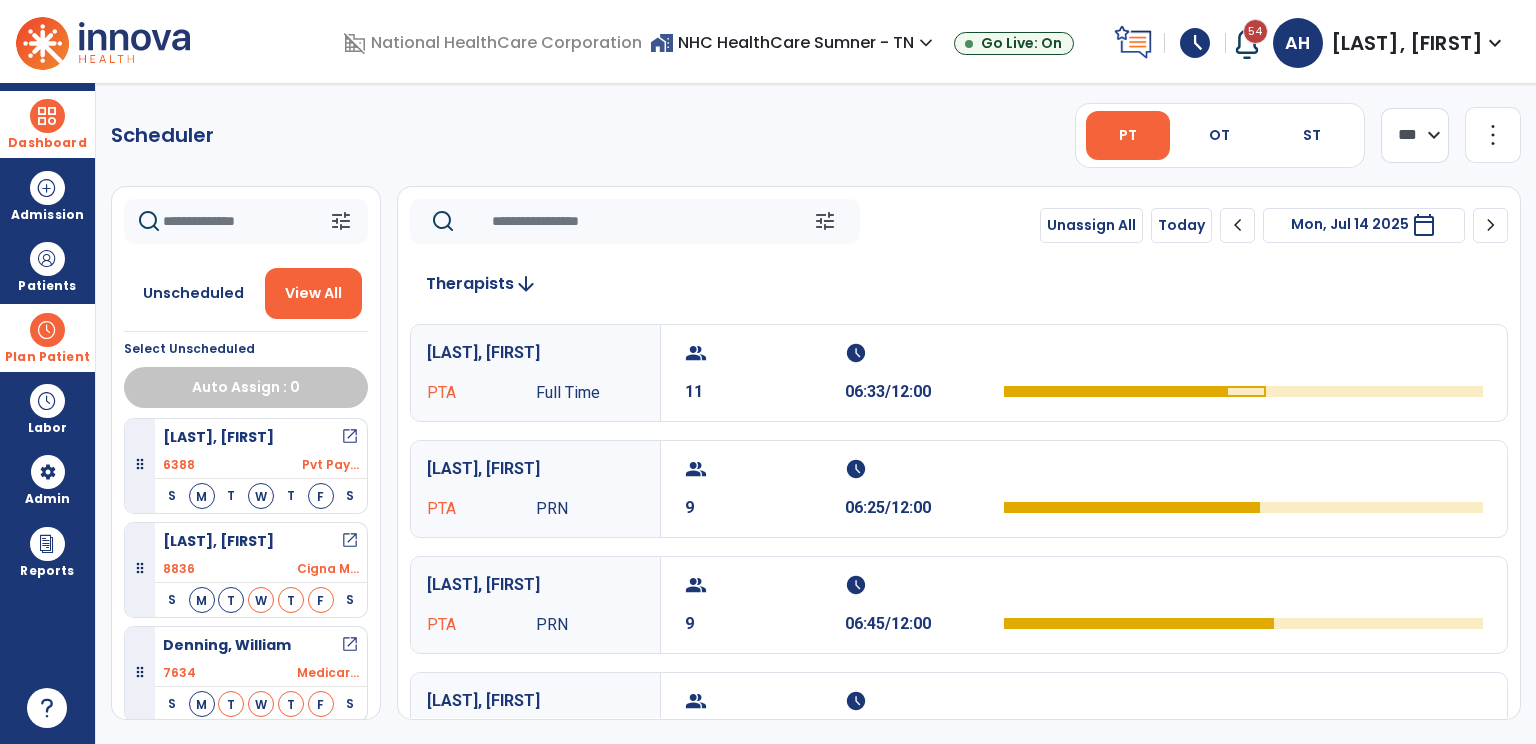 scroll, scrollTop: 1160, scrollLeft: 0, axis: vertical 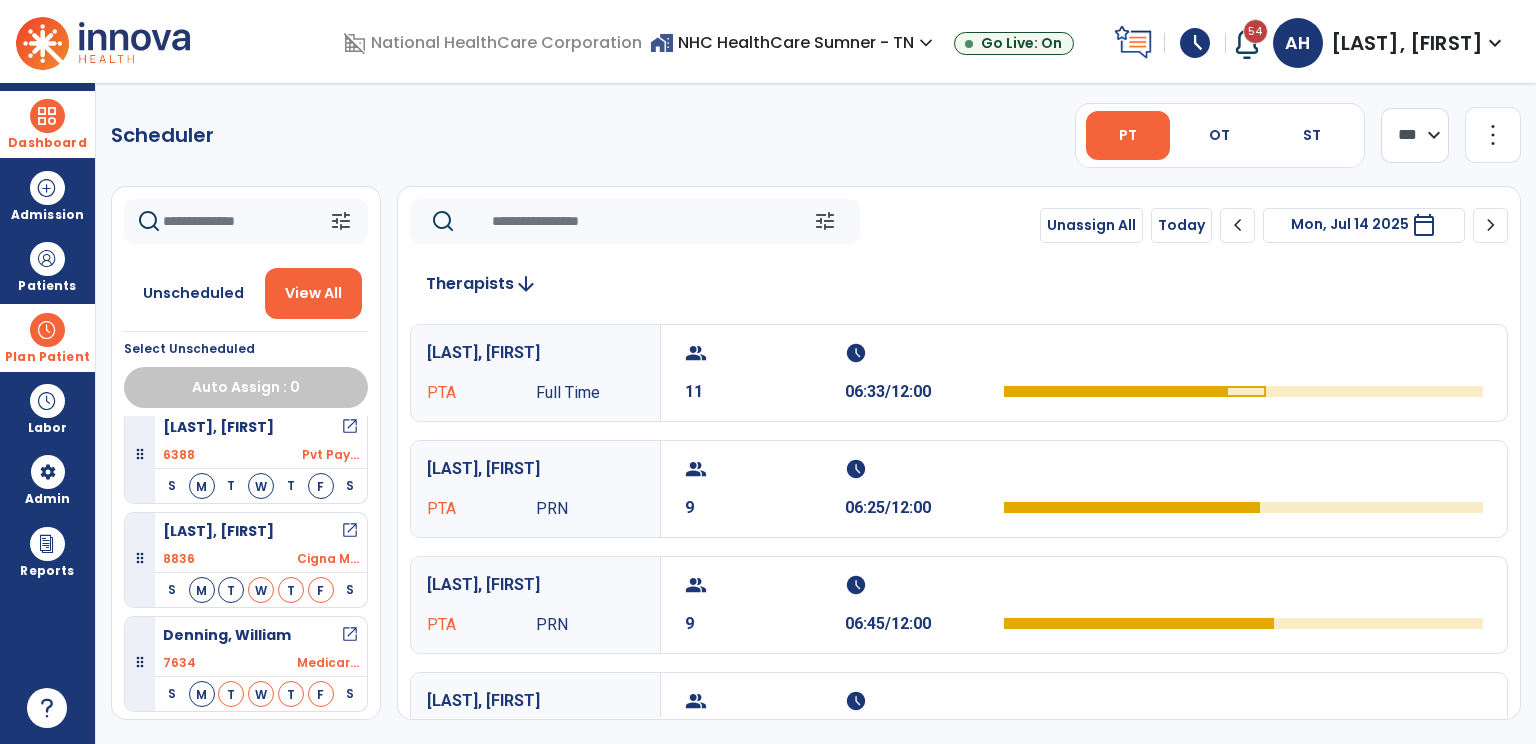 click on "open_in_new" at bounding box center [350, 531] 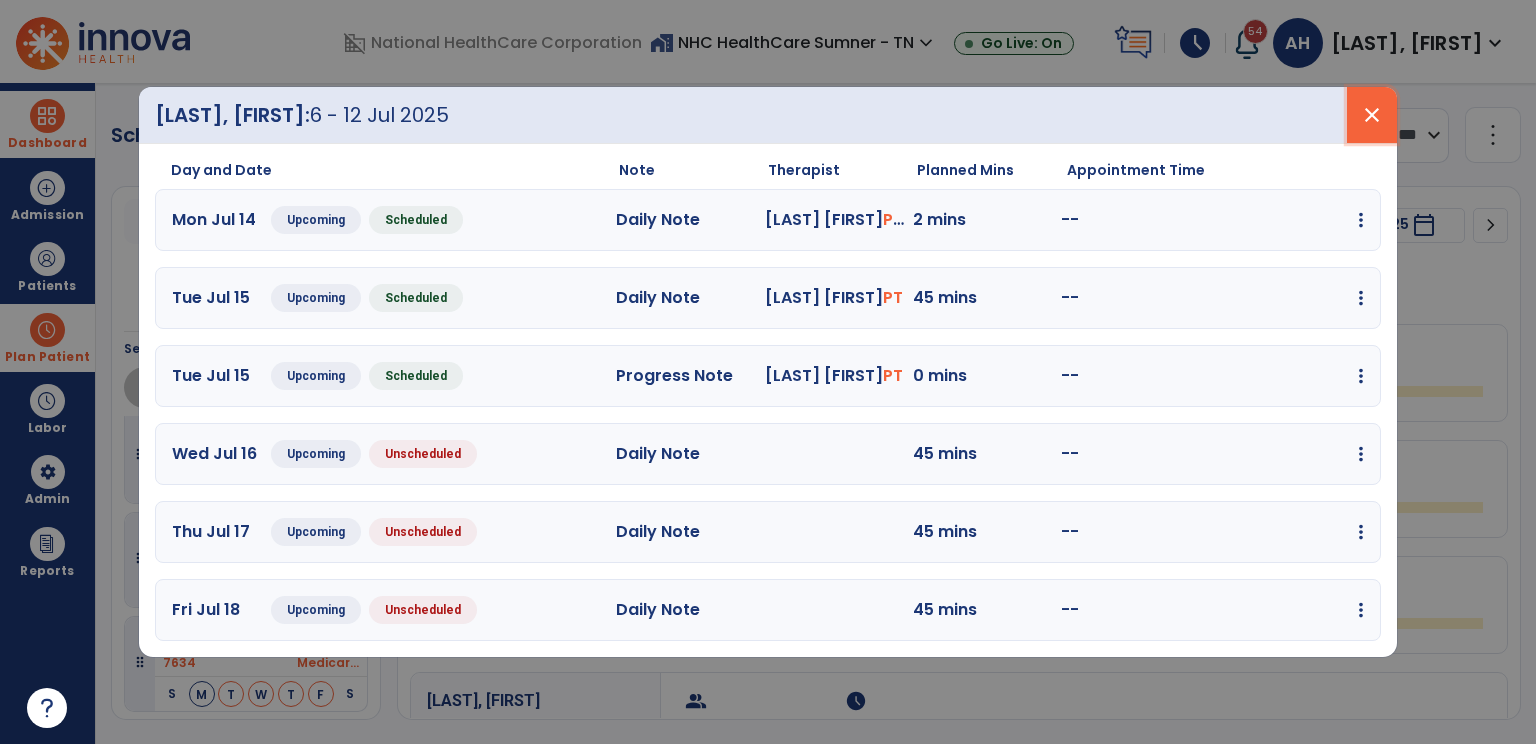 click on "close" at bounding box center [1372, 115] 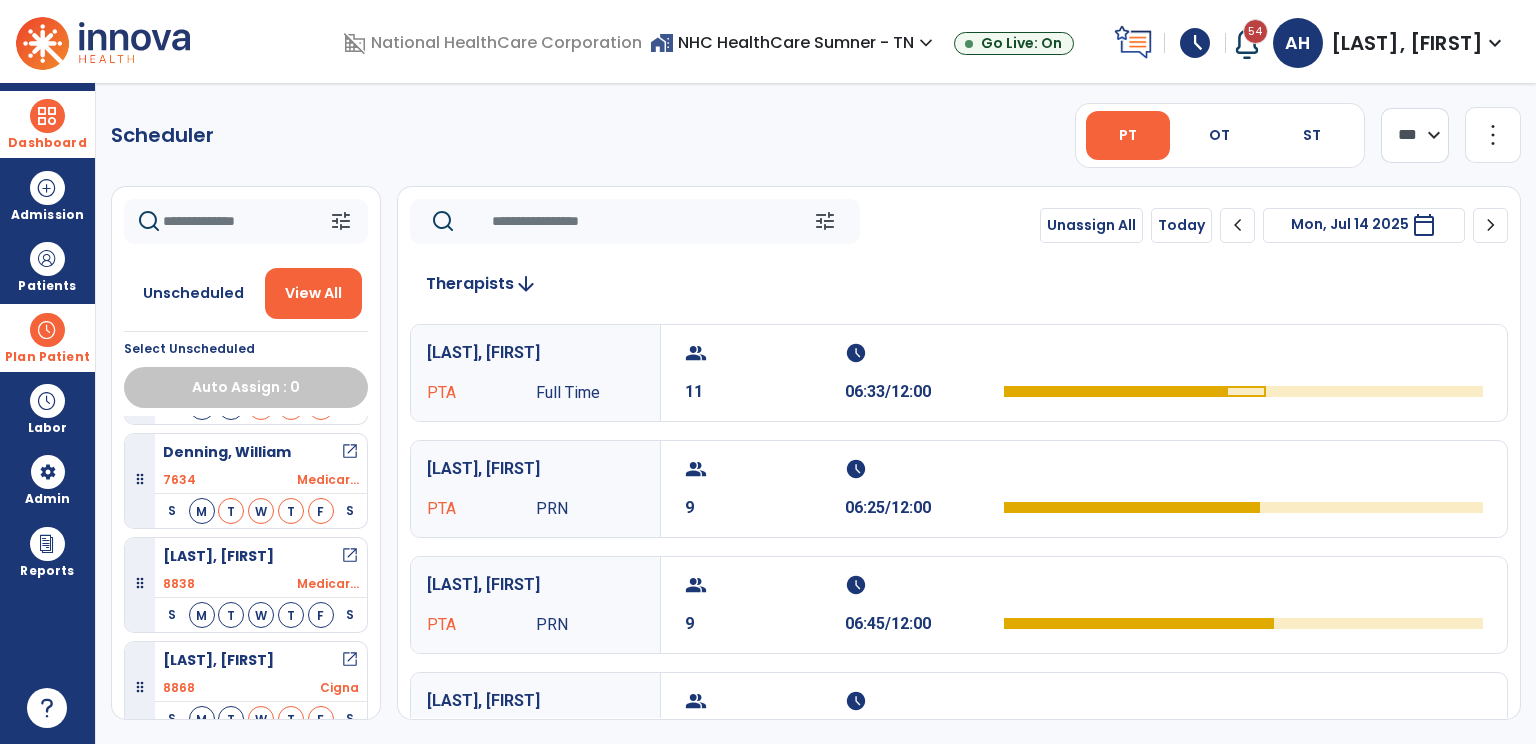 scroll, scrollTop: 1347, scrollLeft: 0, axis: vertical 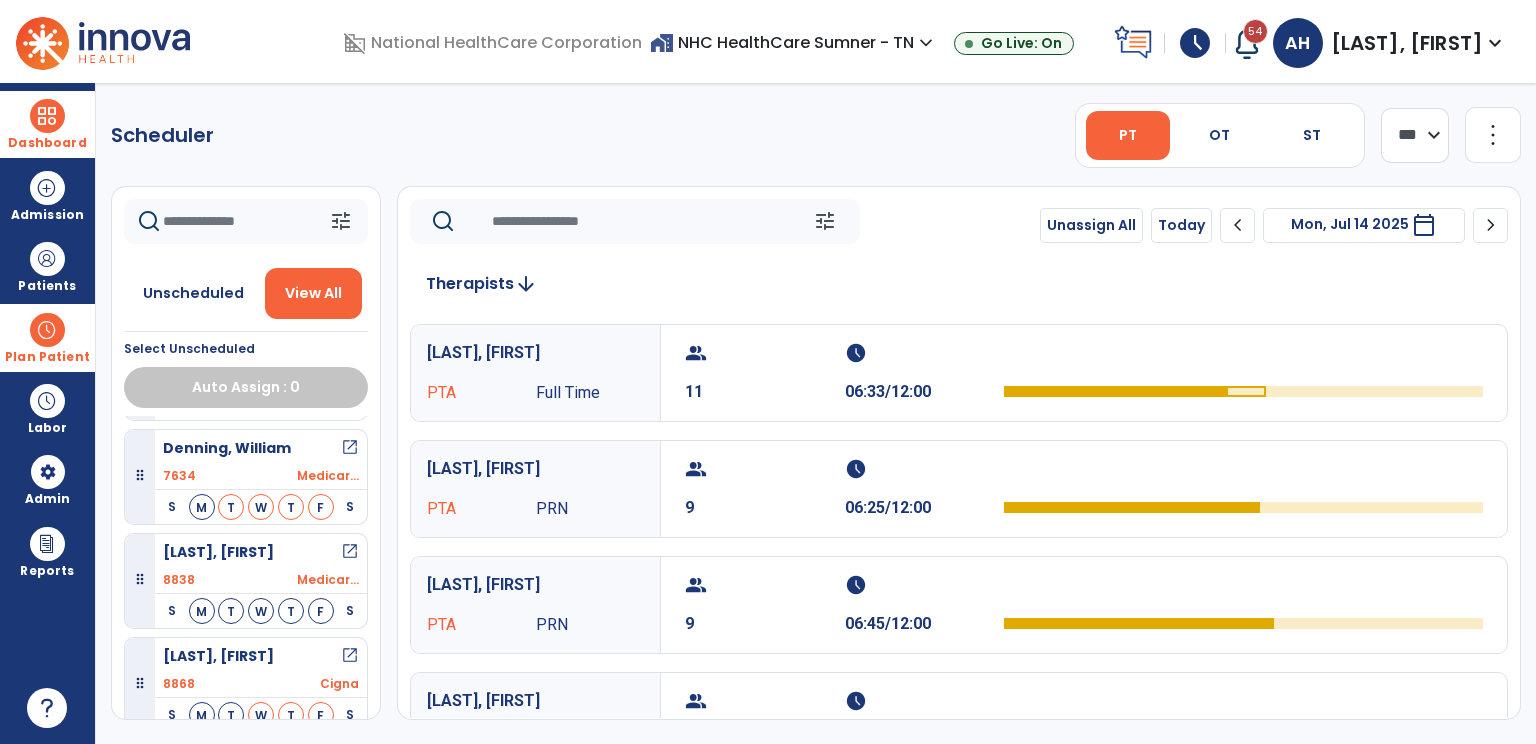 click on "open_in_new" at bounding box center (350, 552) 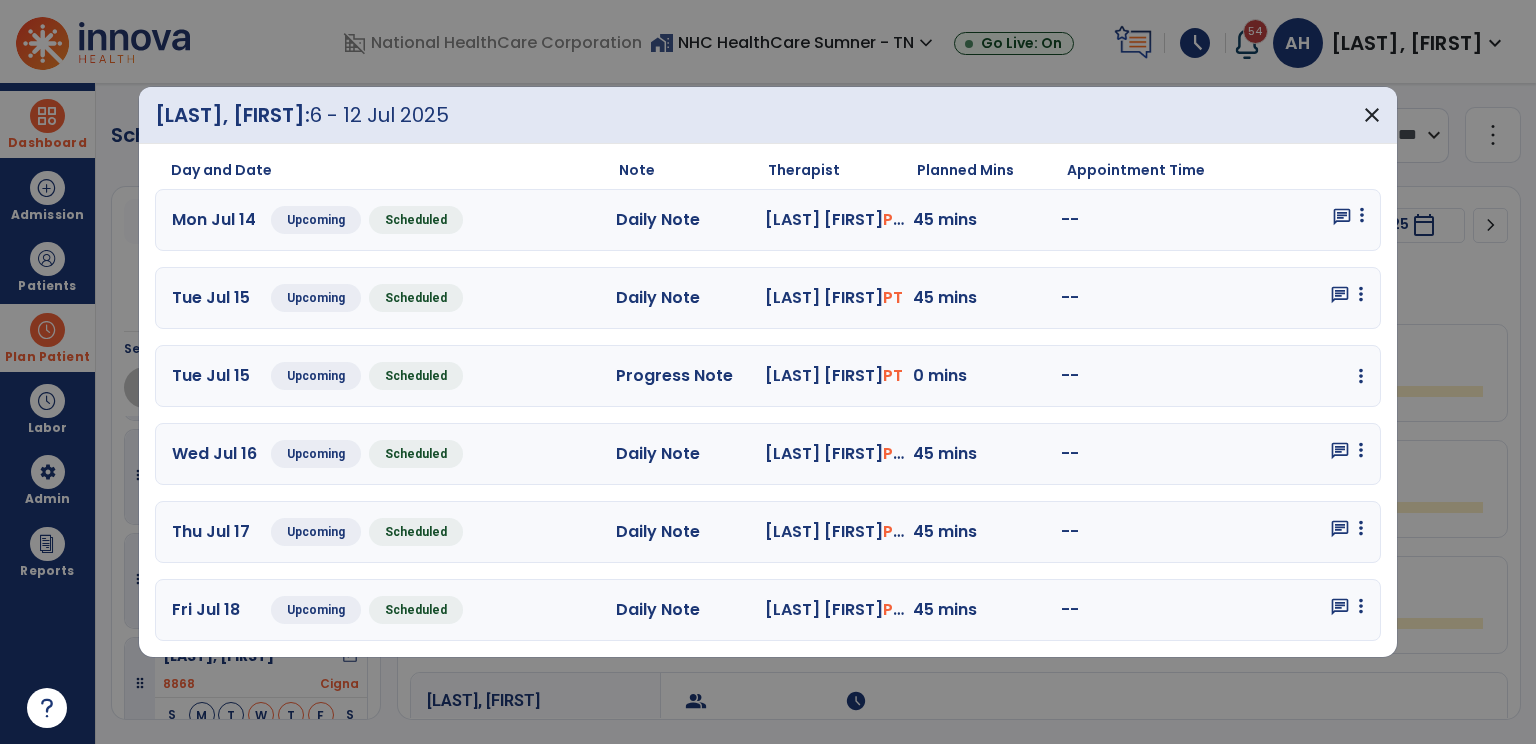 click at bounding box center [1362, 215] 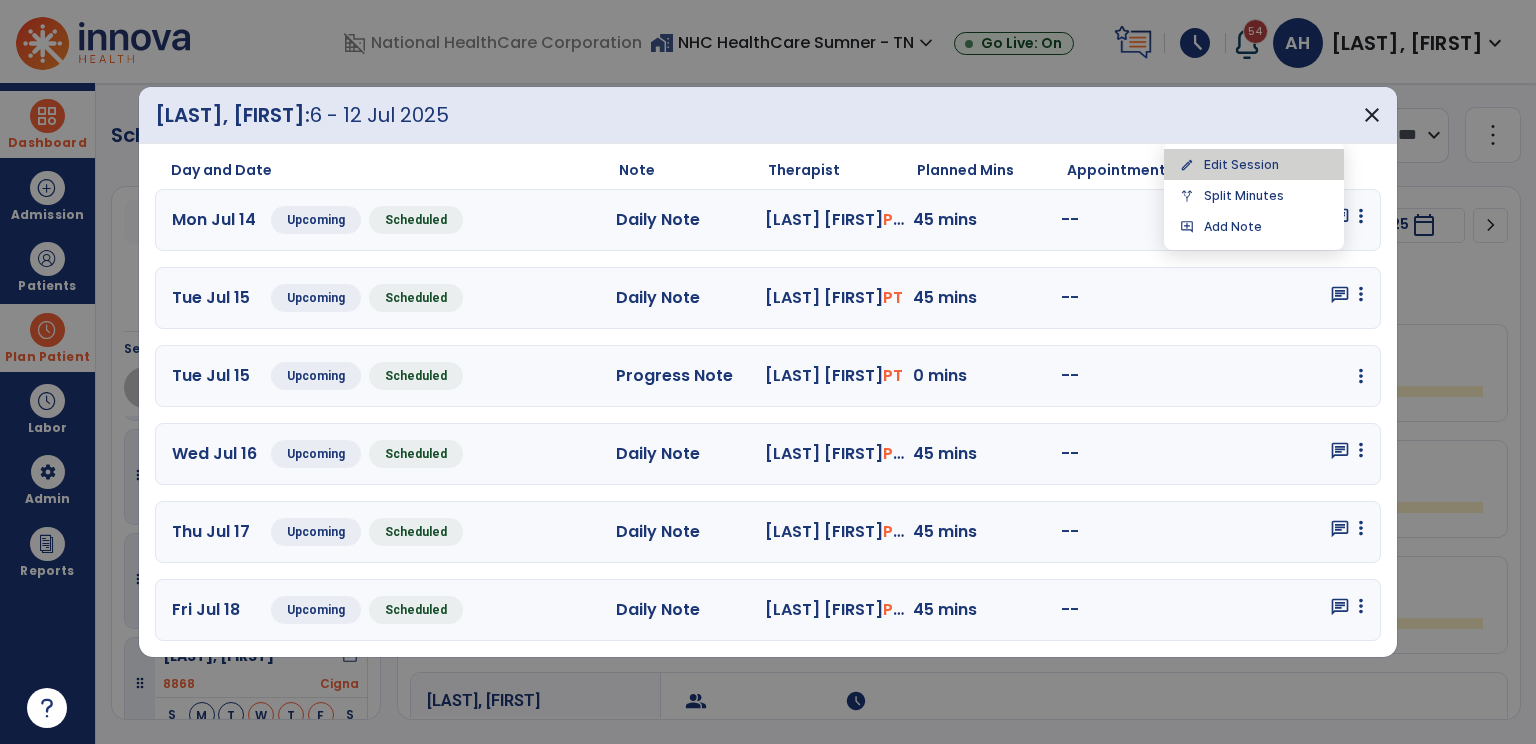 click on "edit   Edit Session" at bounding box center (1254, 164) 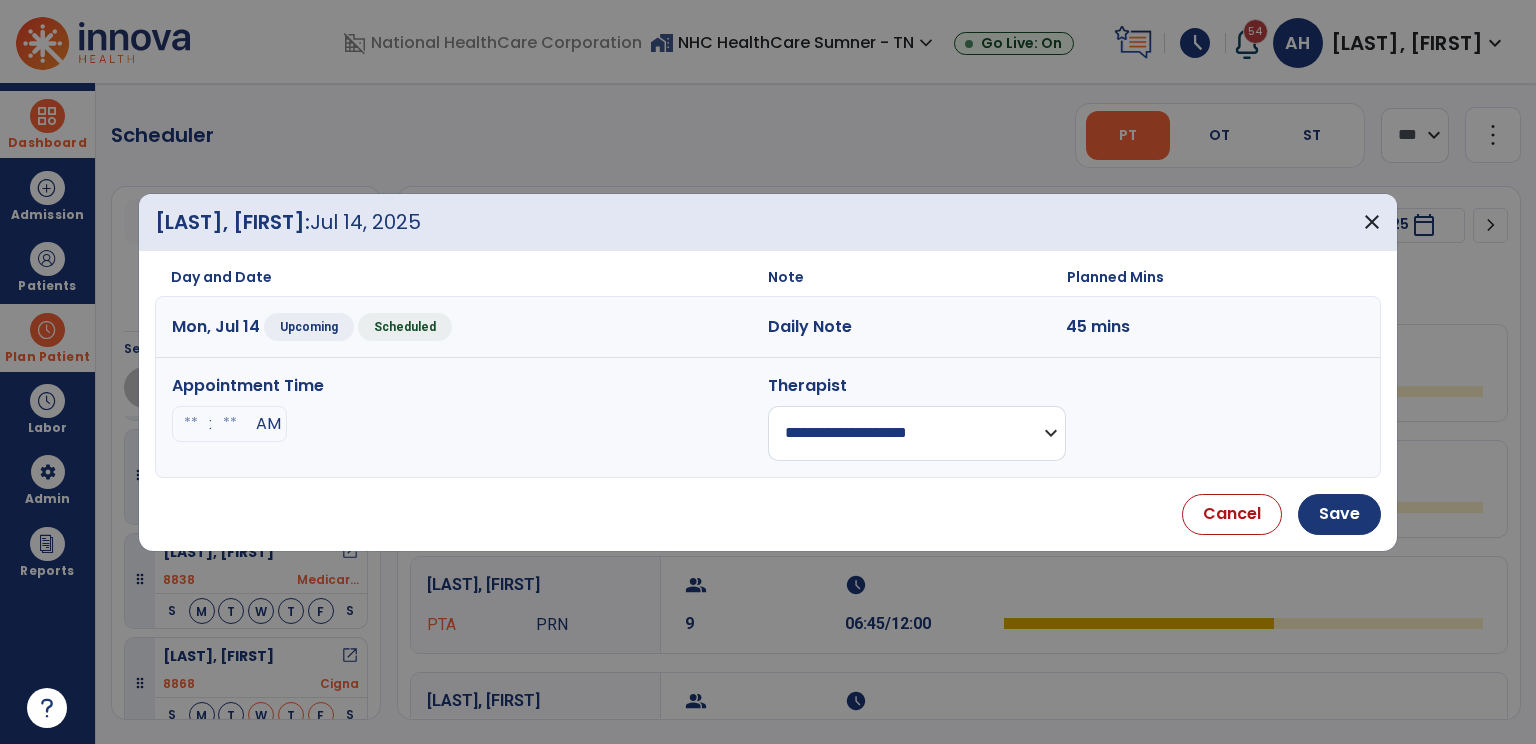 click on "**********" at bounding box center [917, 433] 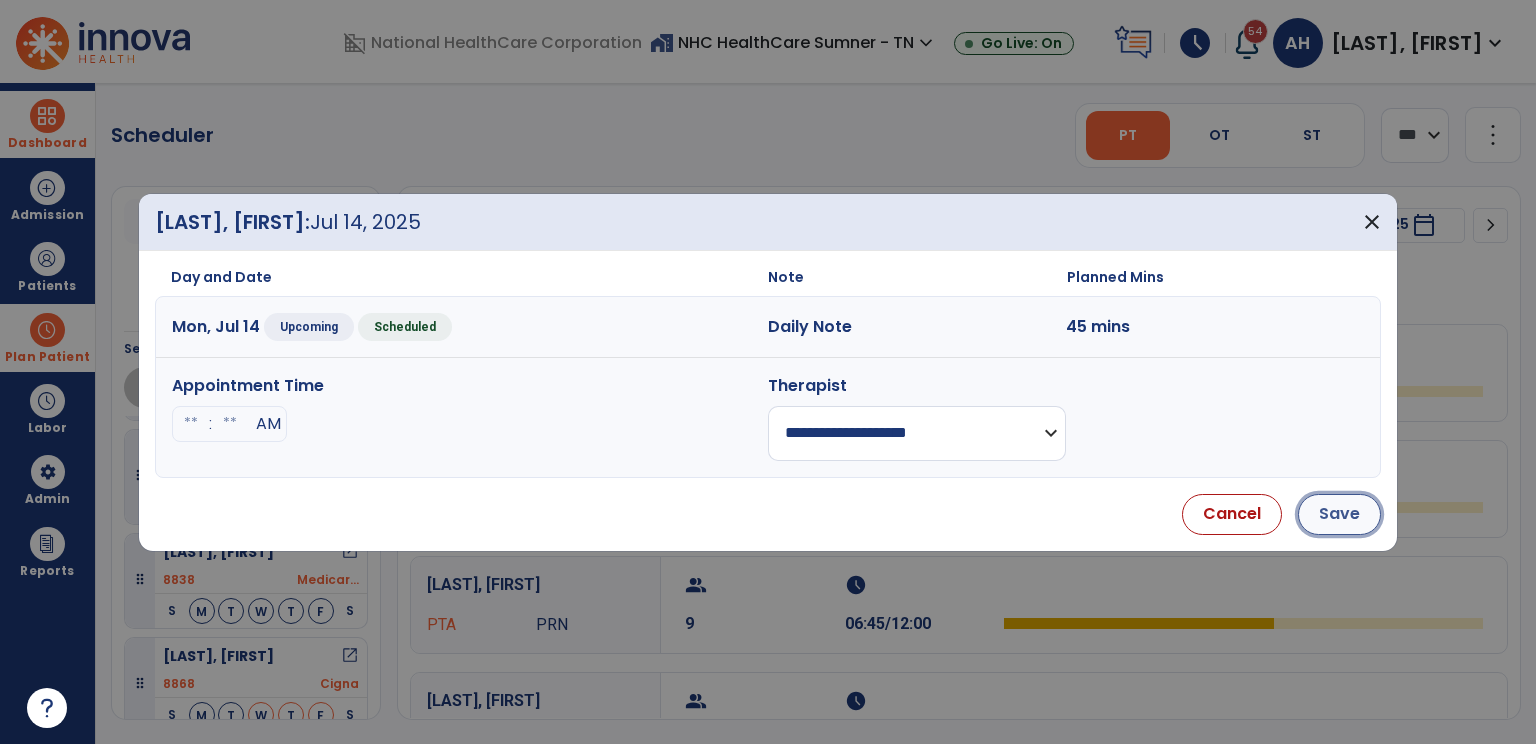 click on "Save" at bounding box center (1339, 514) 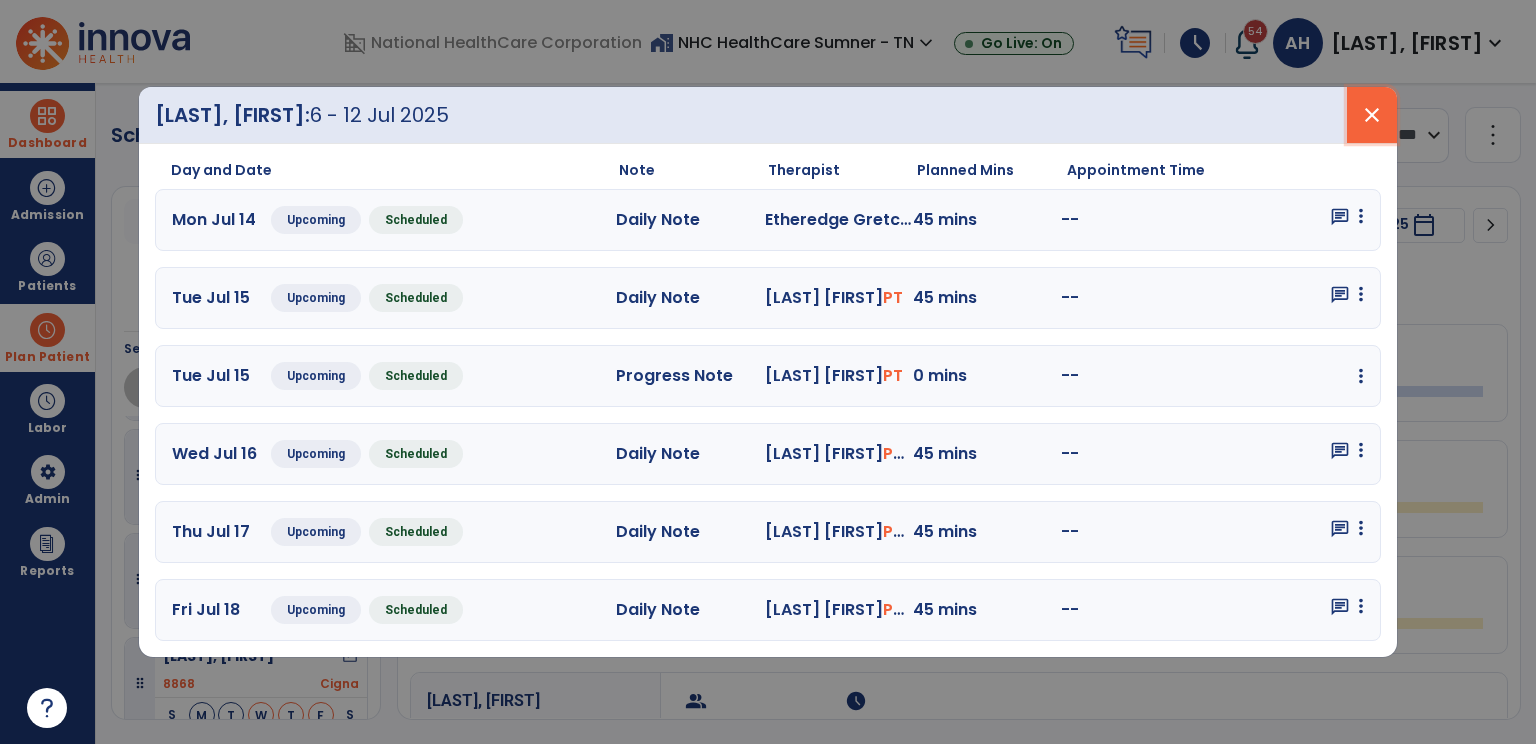 click on "close" at bounding box center [1372, 115] 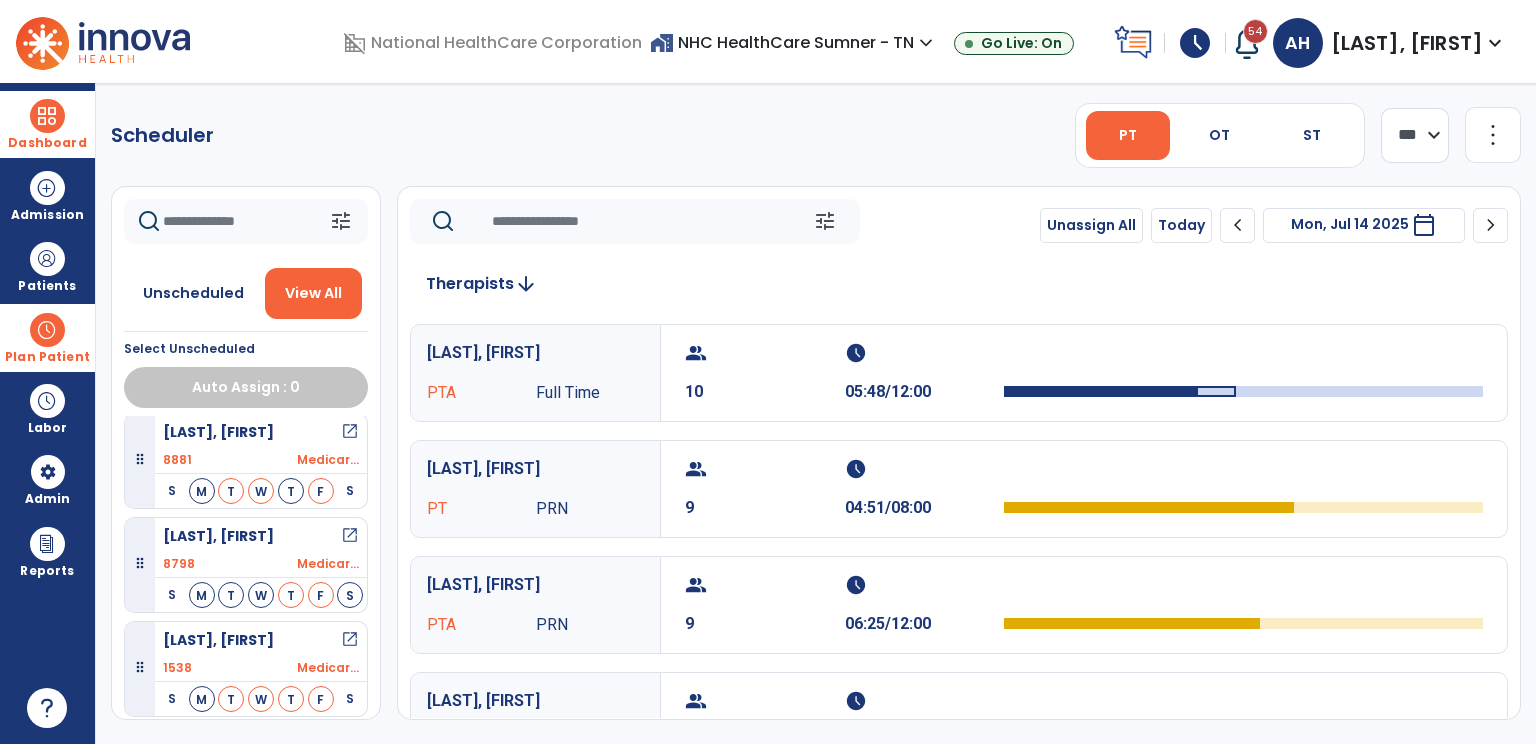 scroll, scrollTop: 1778, scrollLeft: 0, axis: vertical 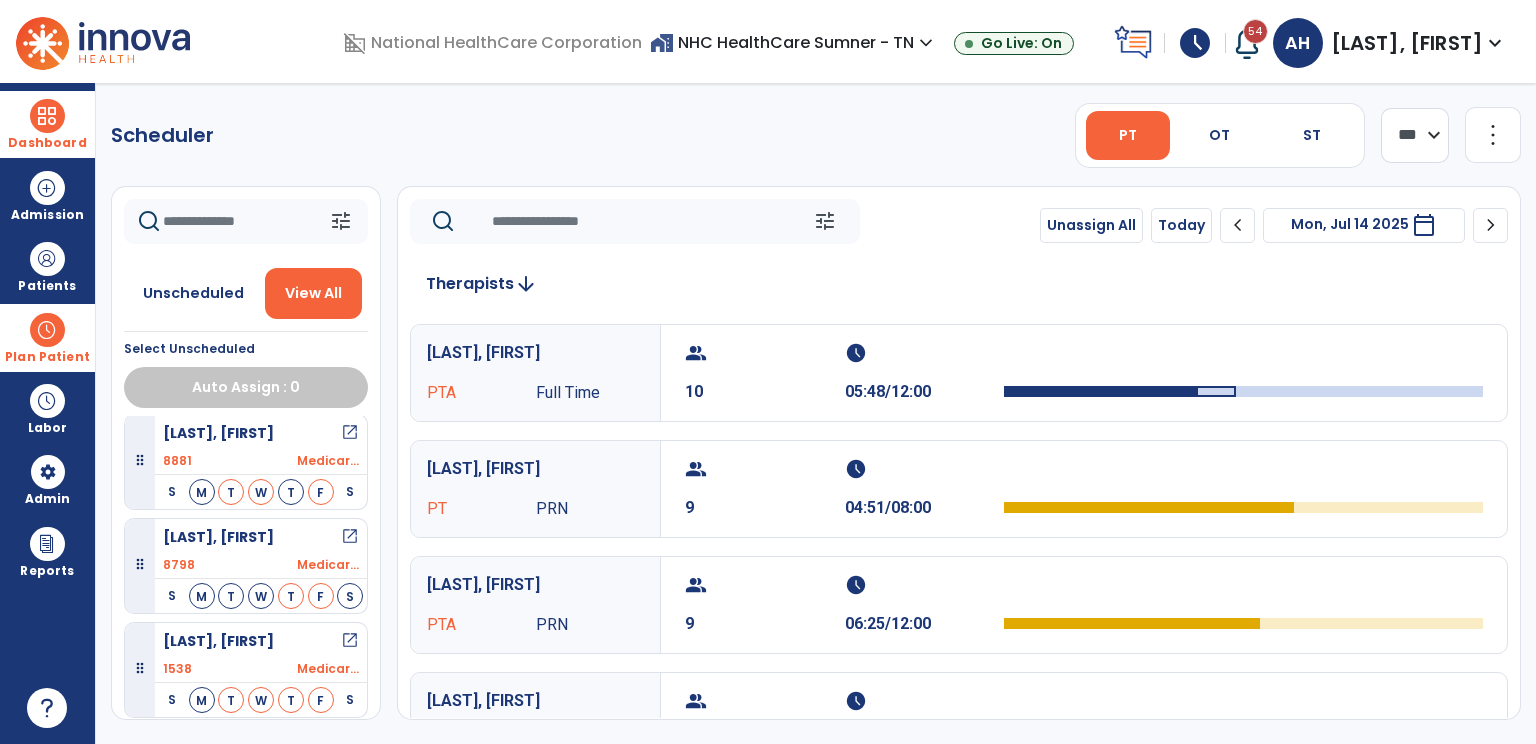 click on "open_in_new" at bounding box center [350, 537] 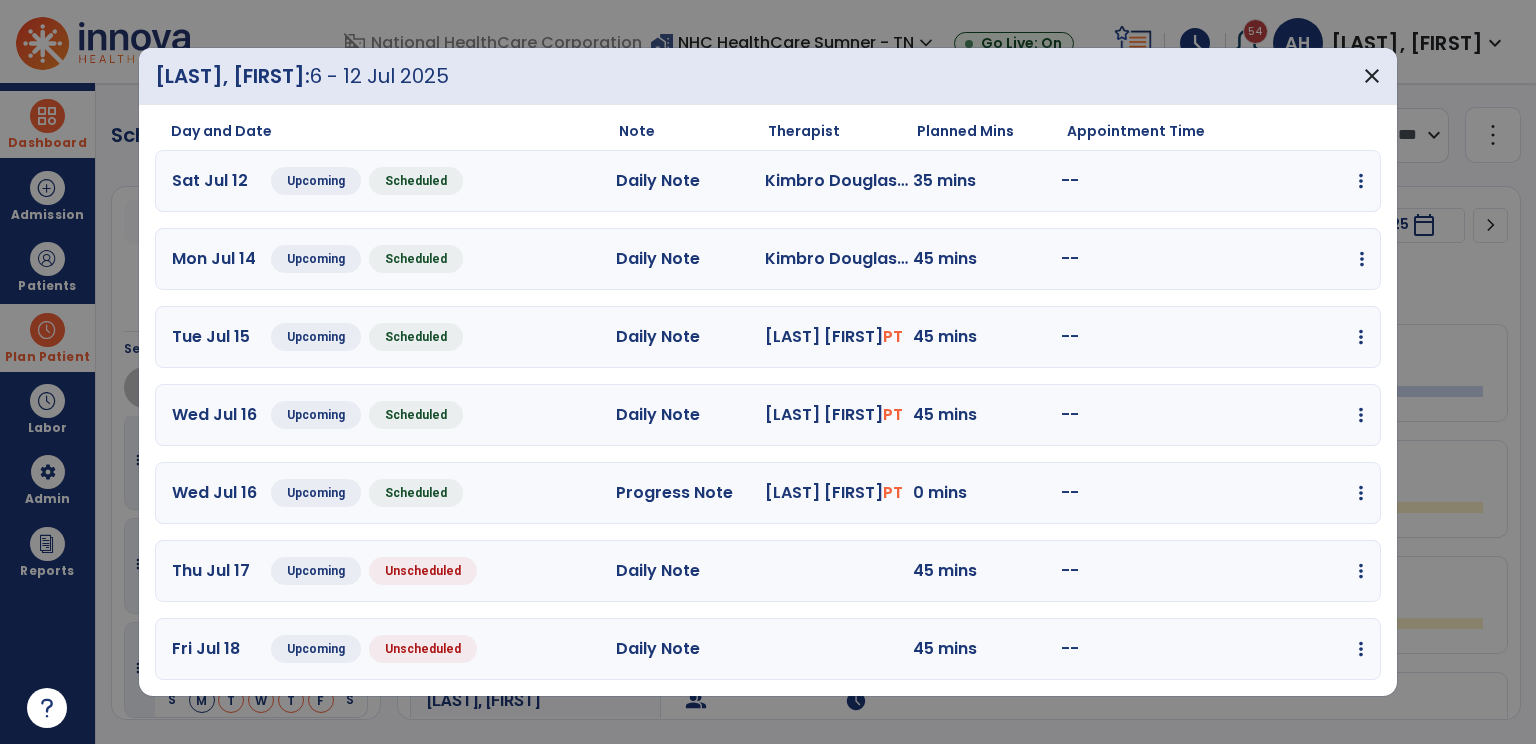 click at bounding box center (1361, 181) 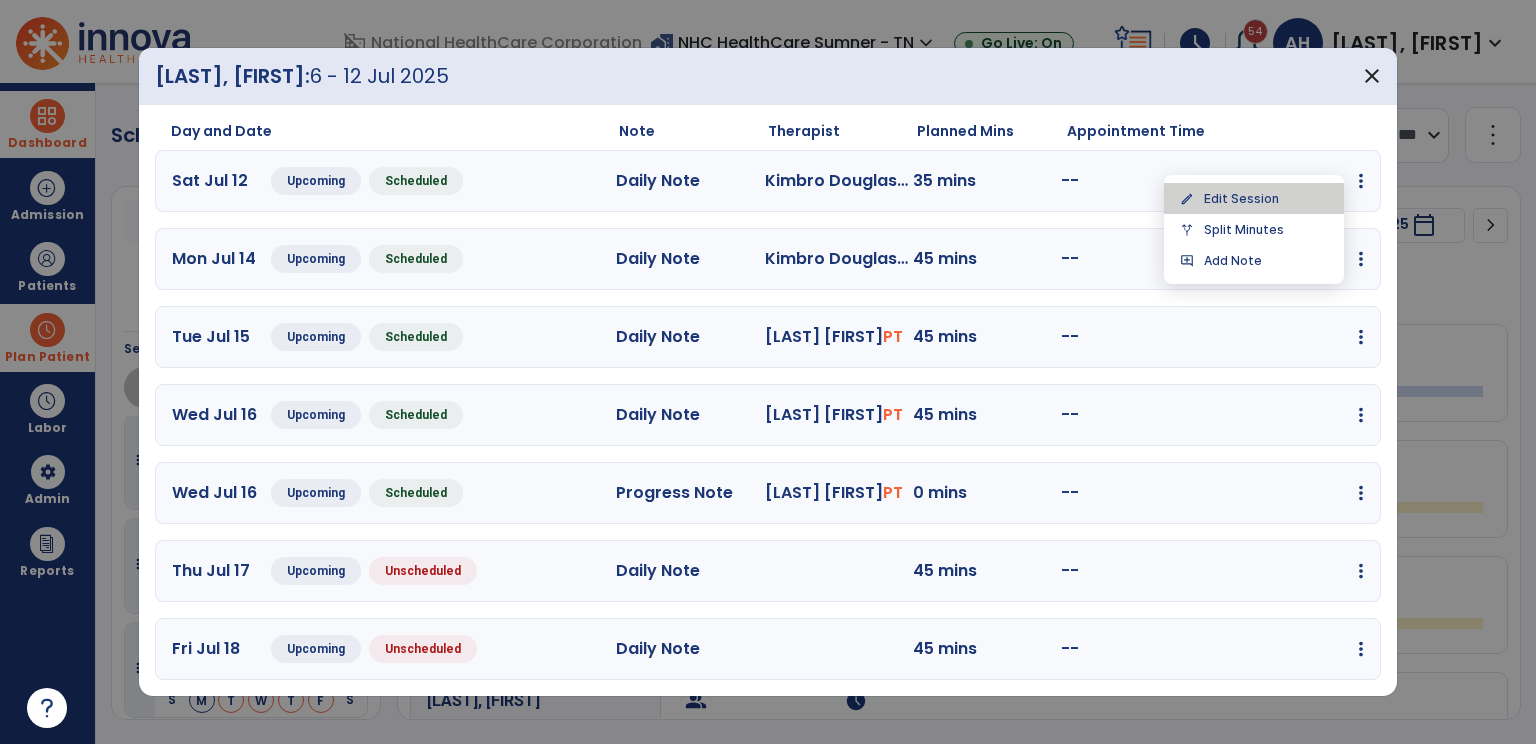 click on "edit   Edit Session" at bounding box center [1254, 198] 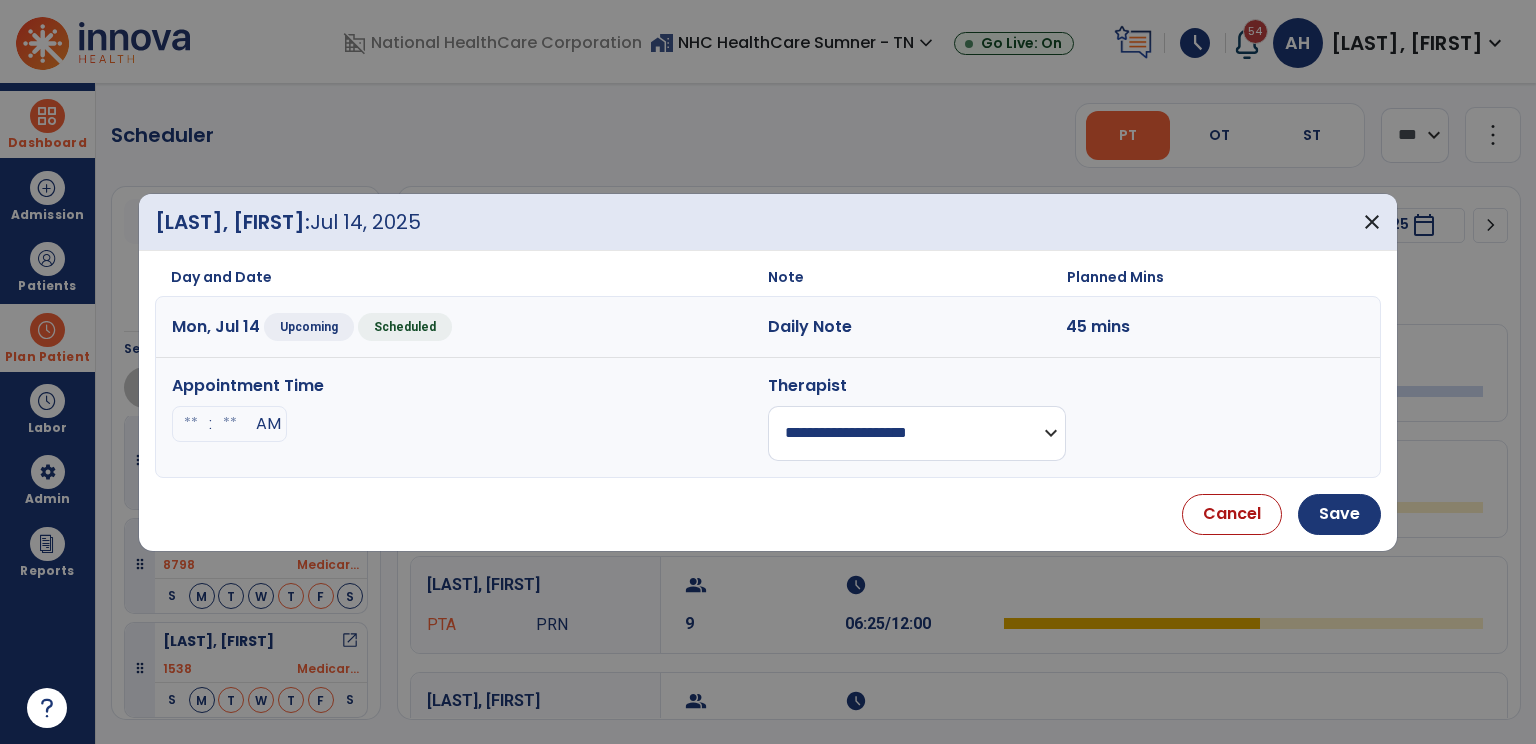 click on "**********" at bounding box center [917, 433] 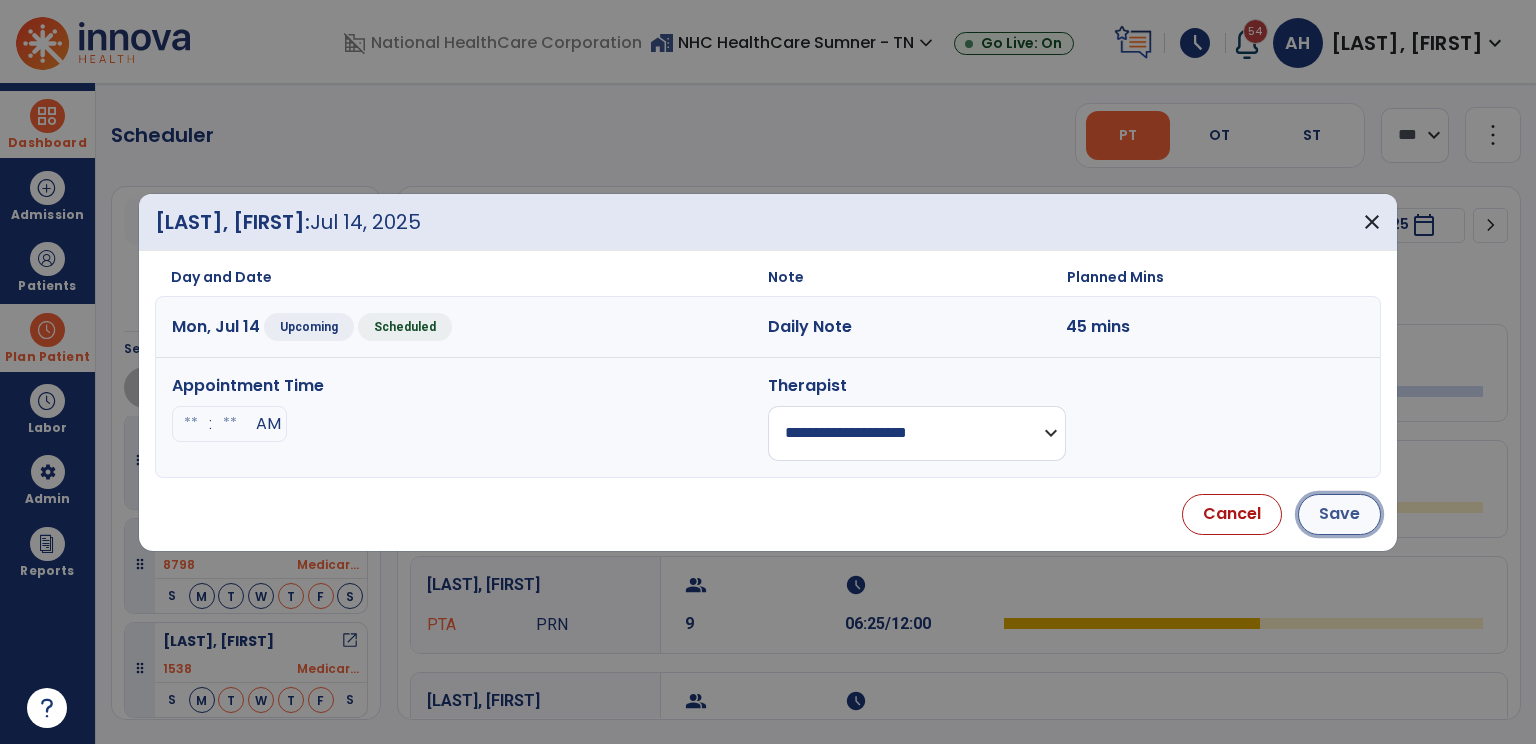 click on "Save" at bounding box center (1339, 514) 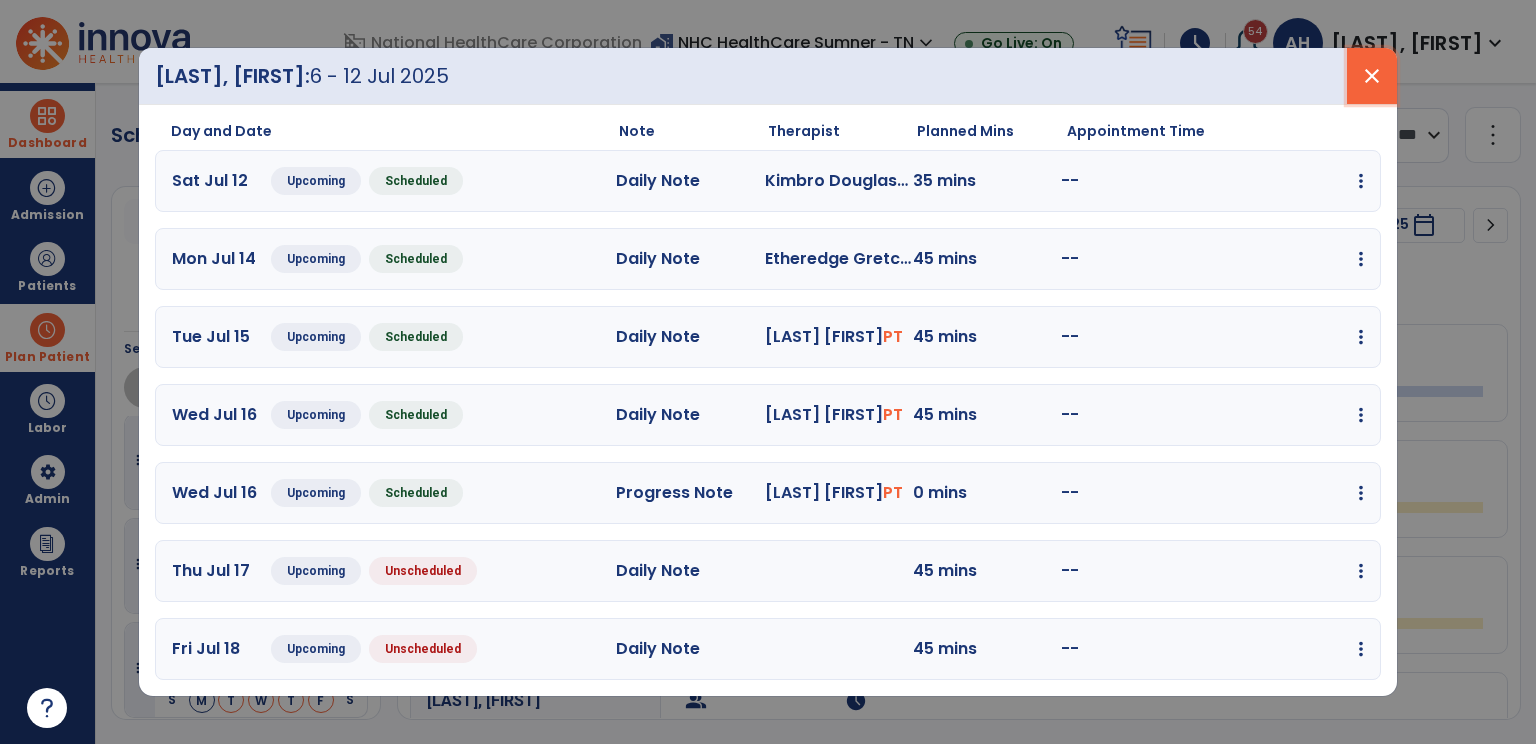 click on "close" at bounding box center (1372, 76) 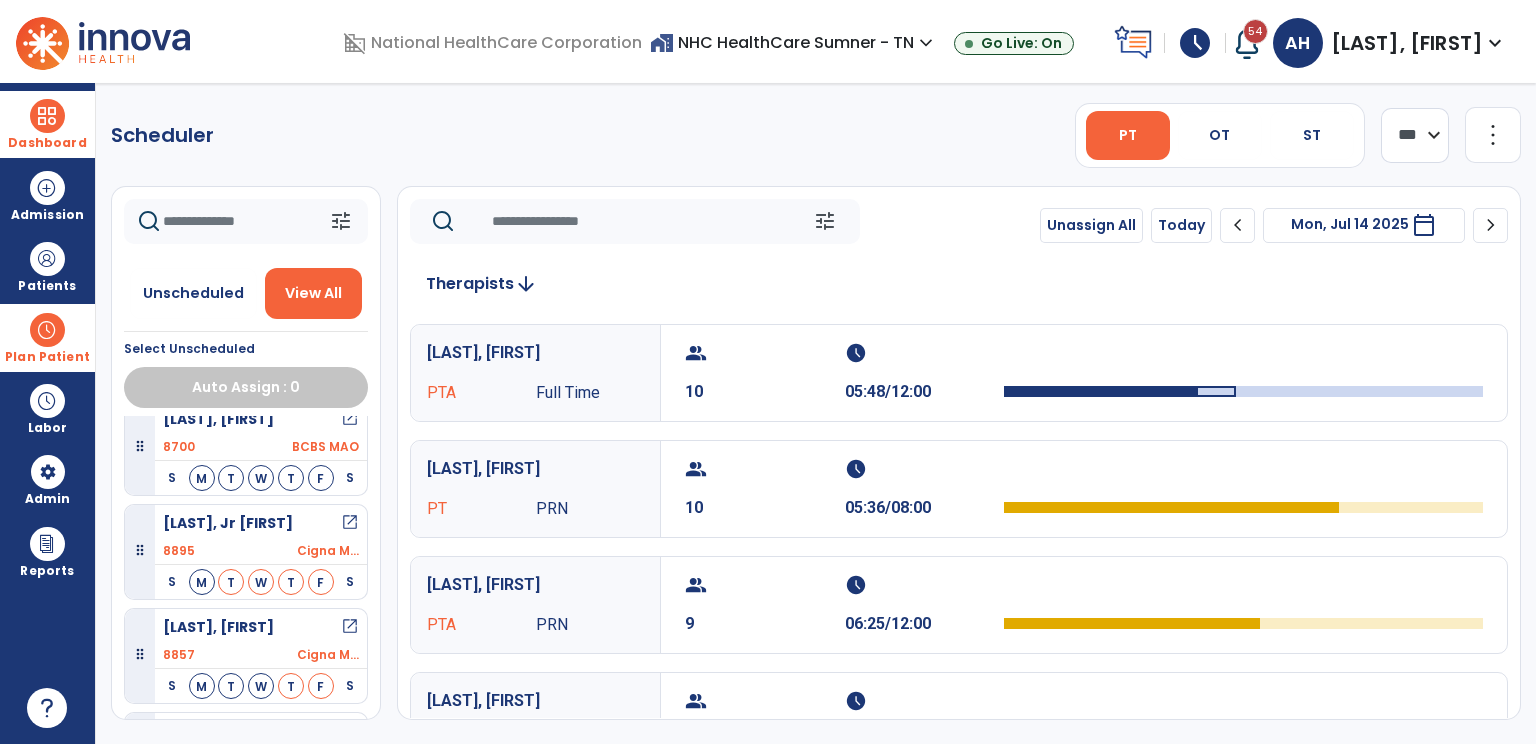 scroll, scrollTop: 4988, scrollLeft: 0, axis: vertical 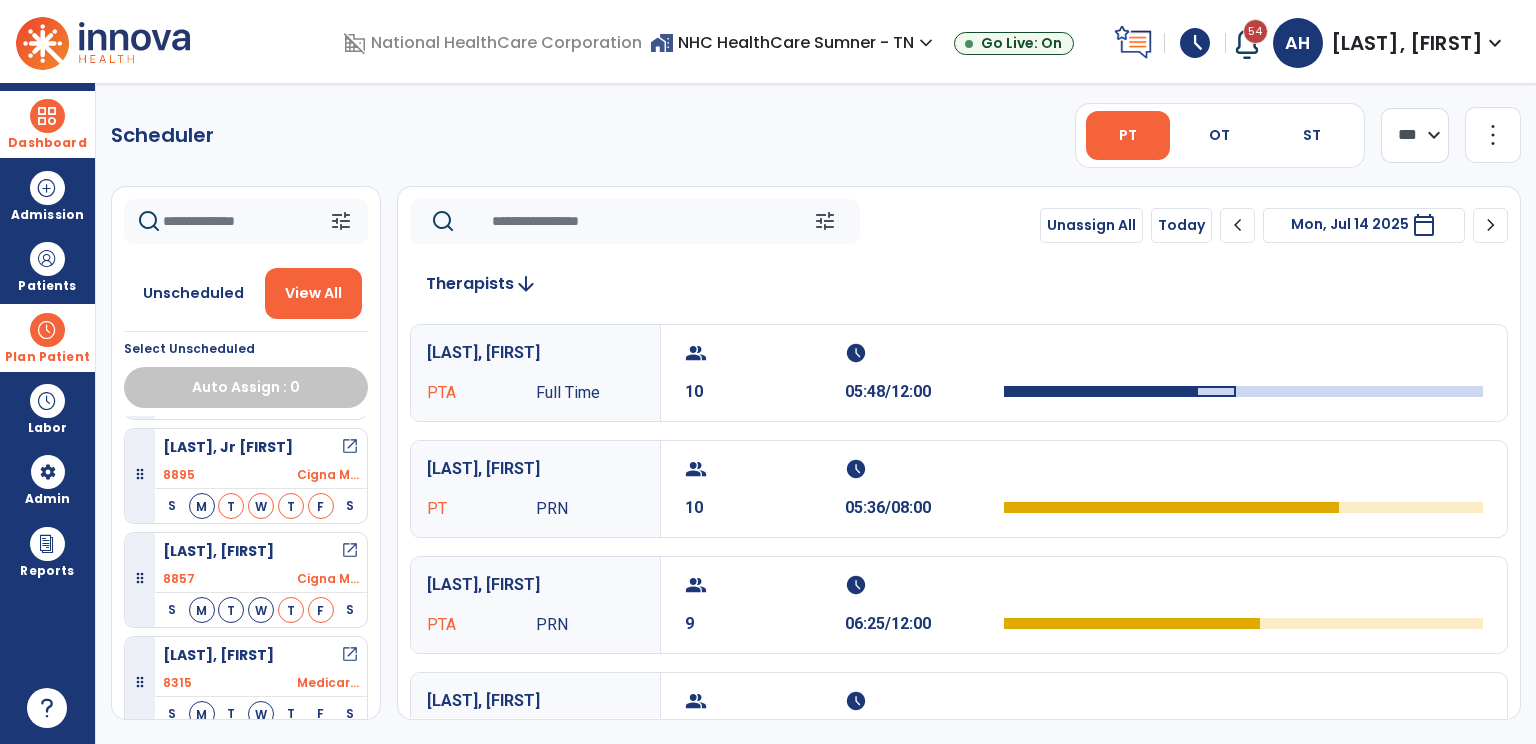 click on "open_in_new" at bounding box center (350, 551) 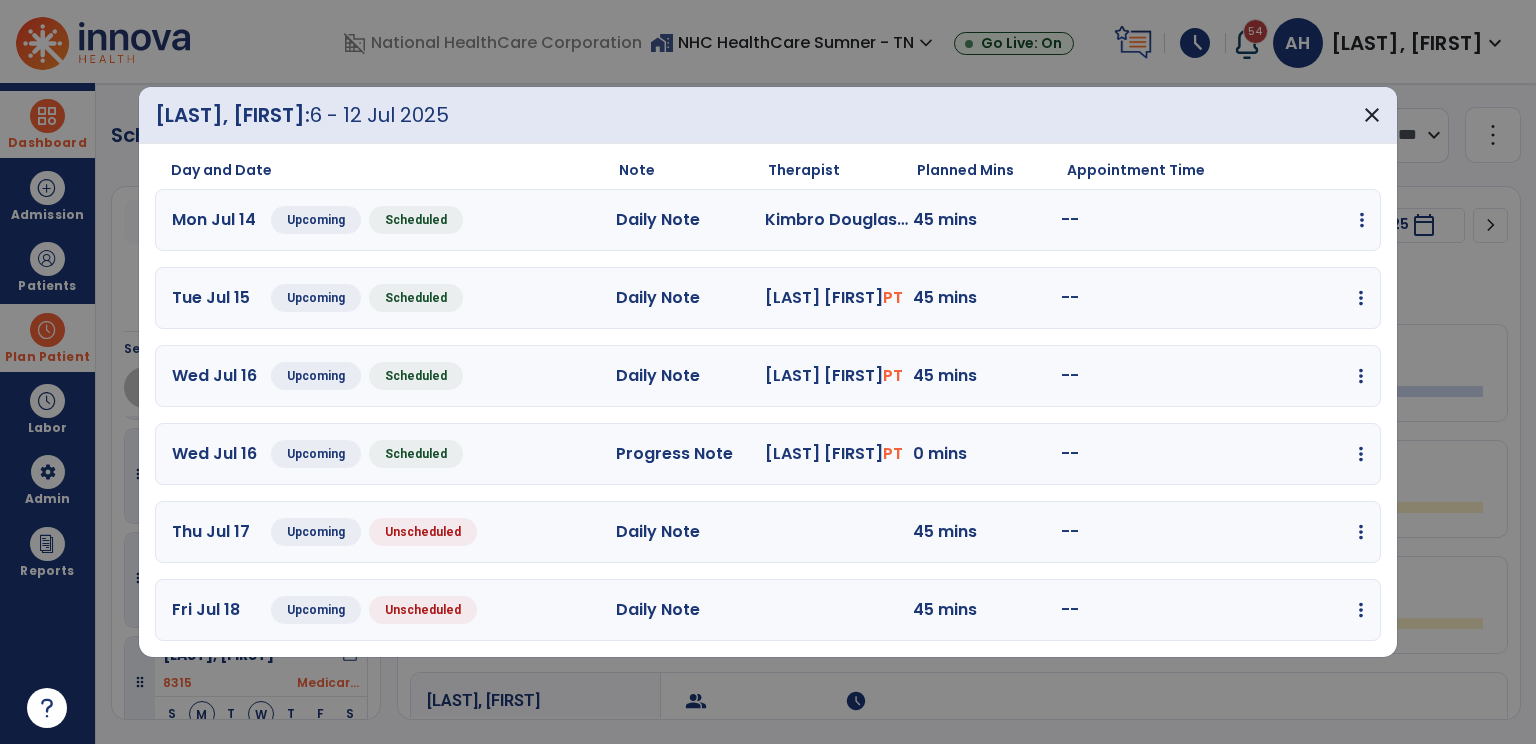 click at bounding box center [1362, 220] 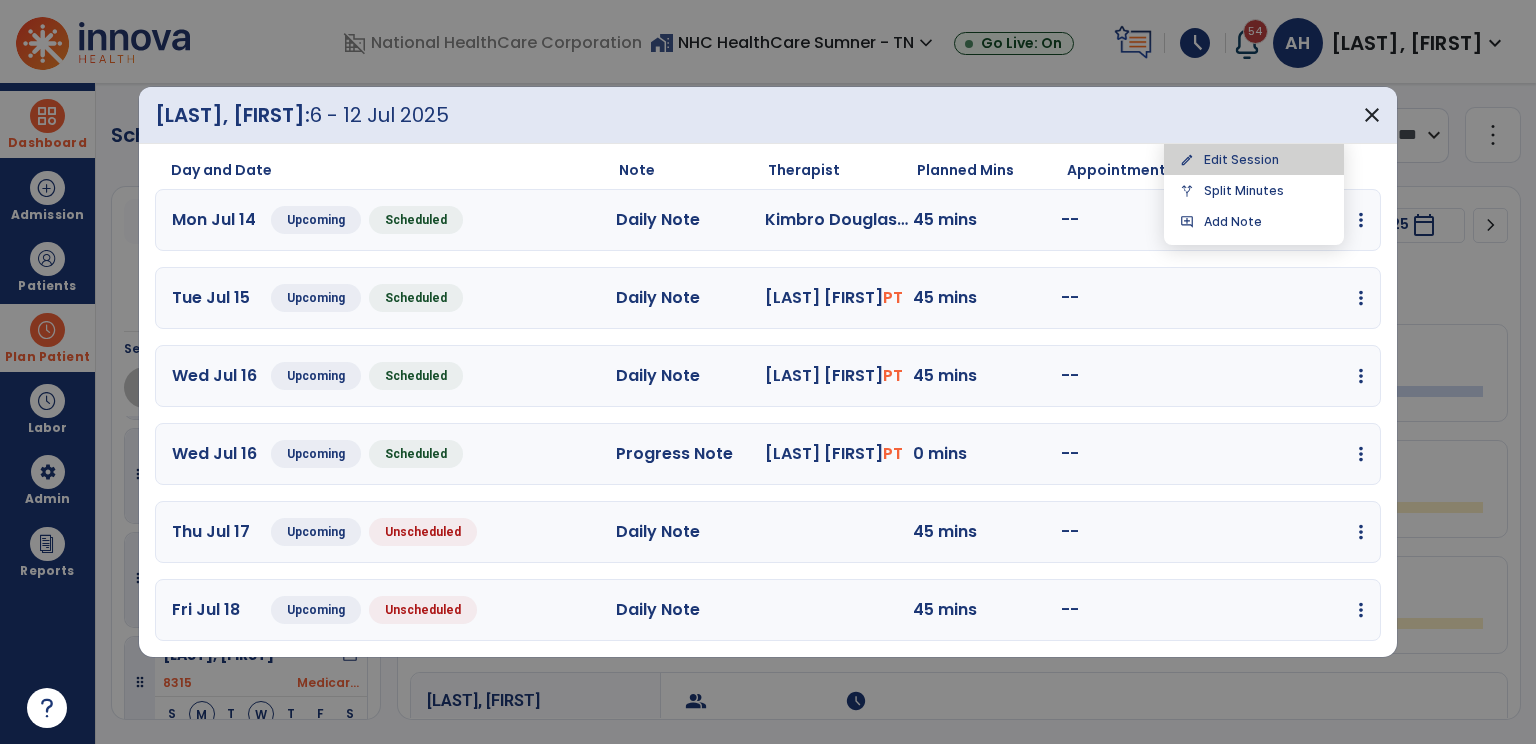 click on "edit   Edit Session" at bounding box center [1254, 159] 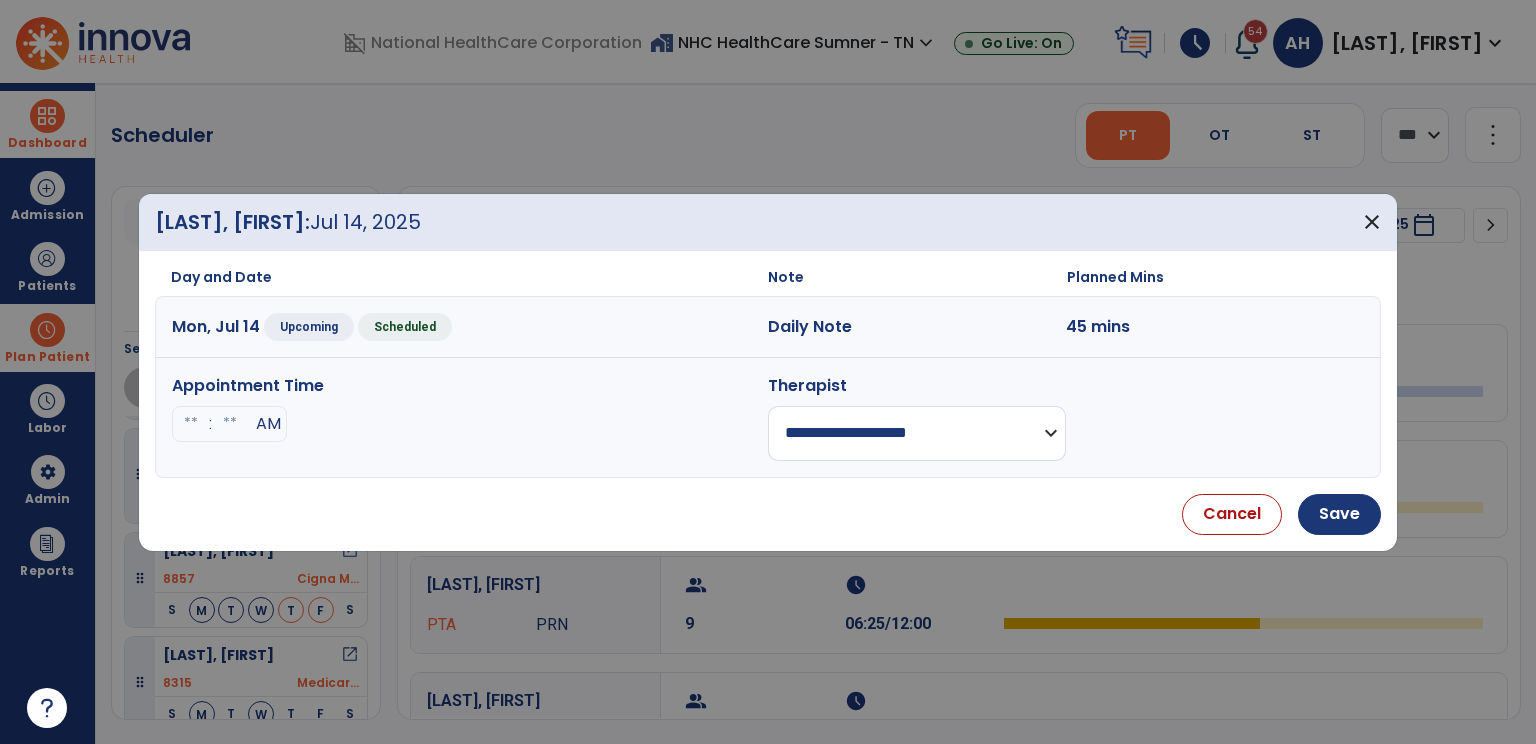 click on "**********" at bounding box center (917, 433) 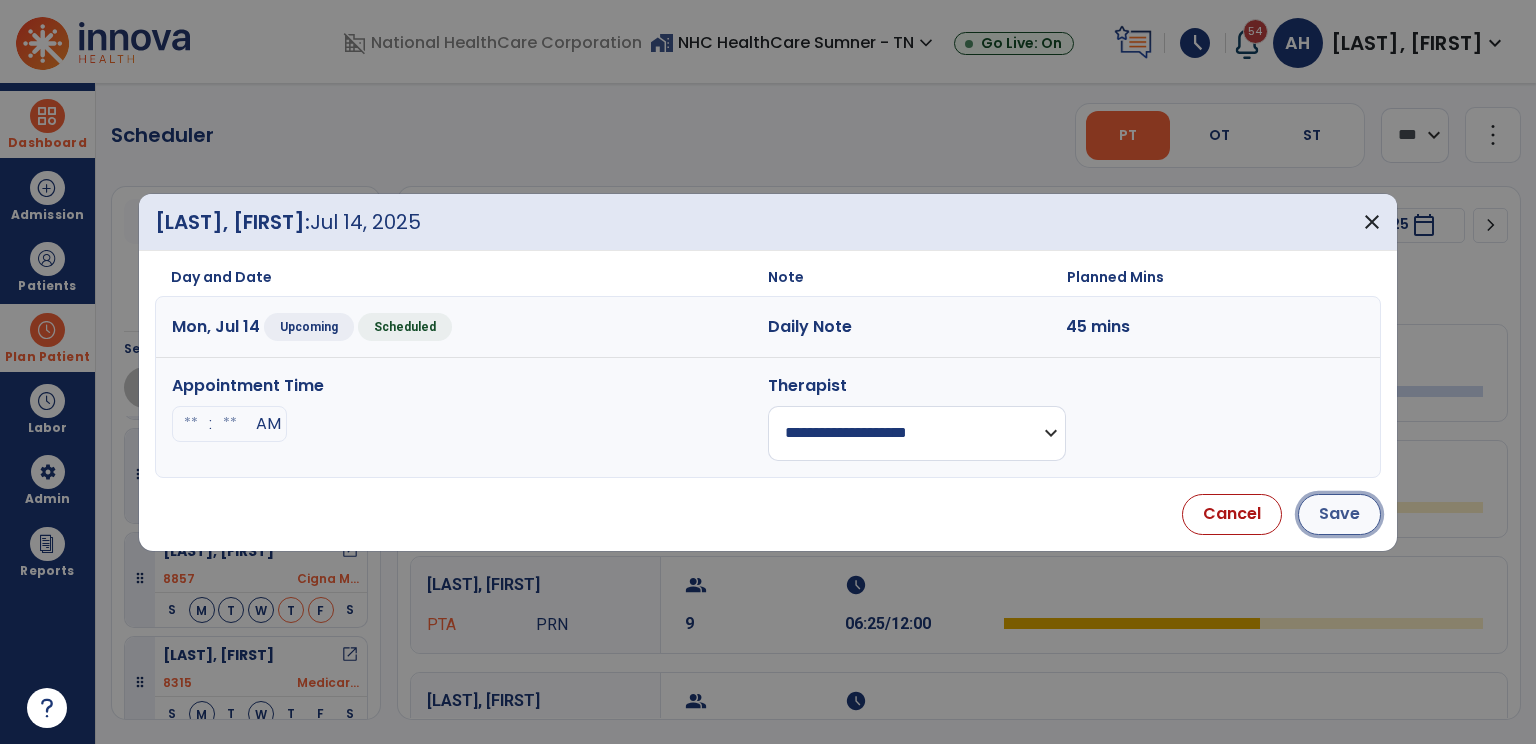 click on "Save" at bounding box center (1339, 514) 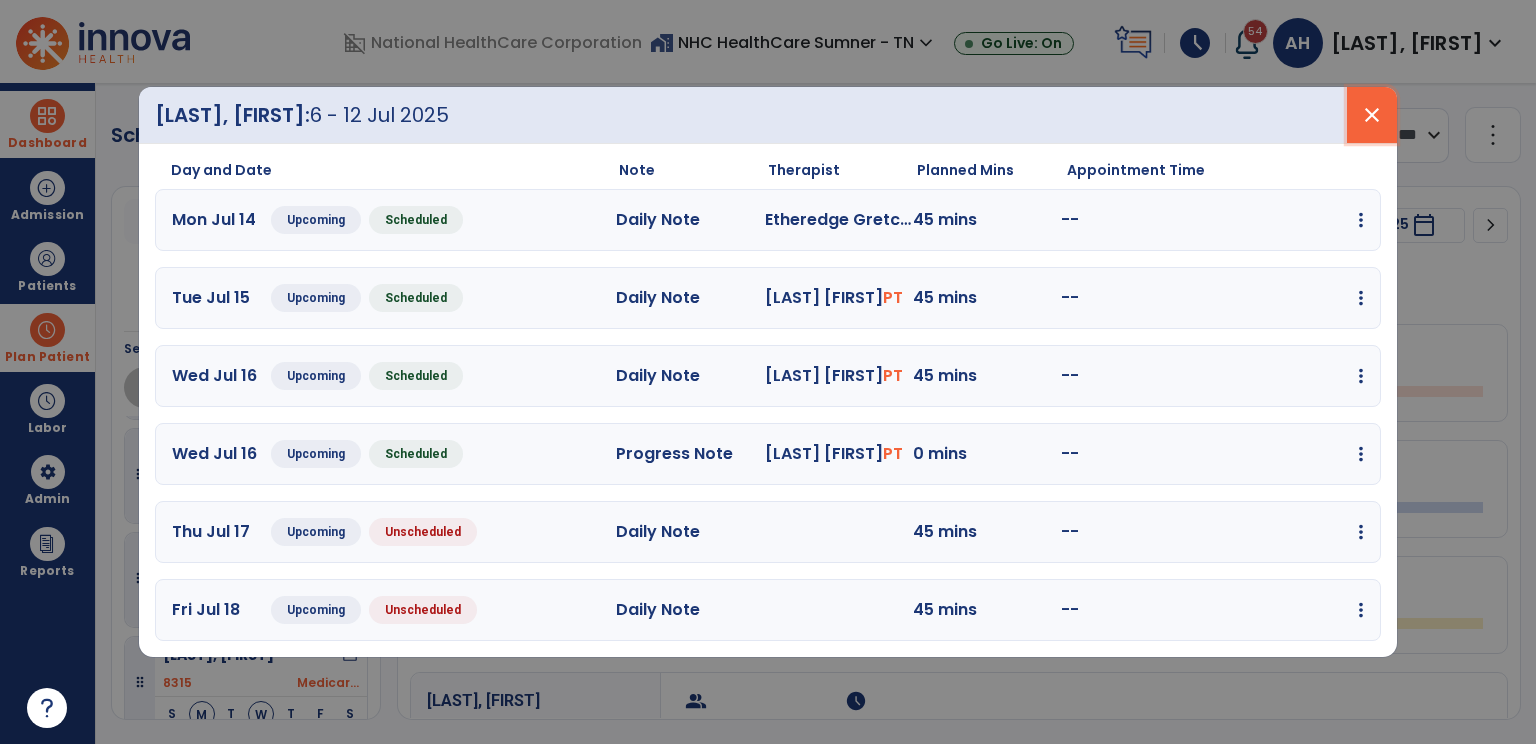 click on "close" at bounding box center [1372, 115] 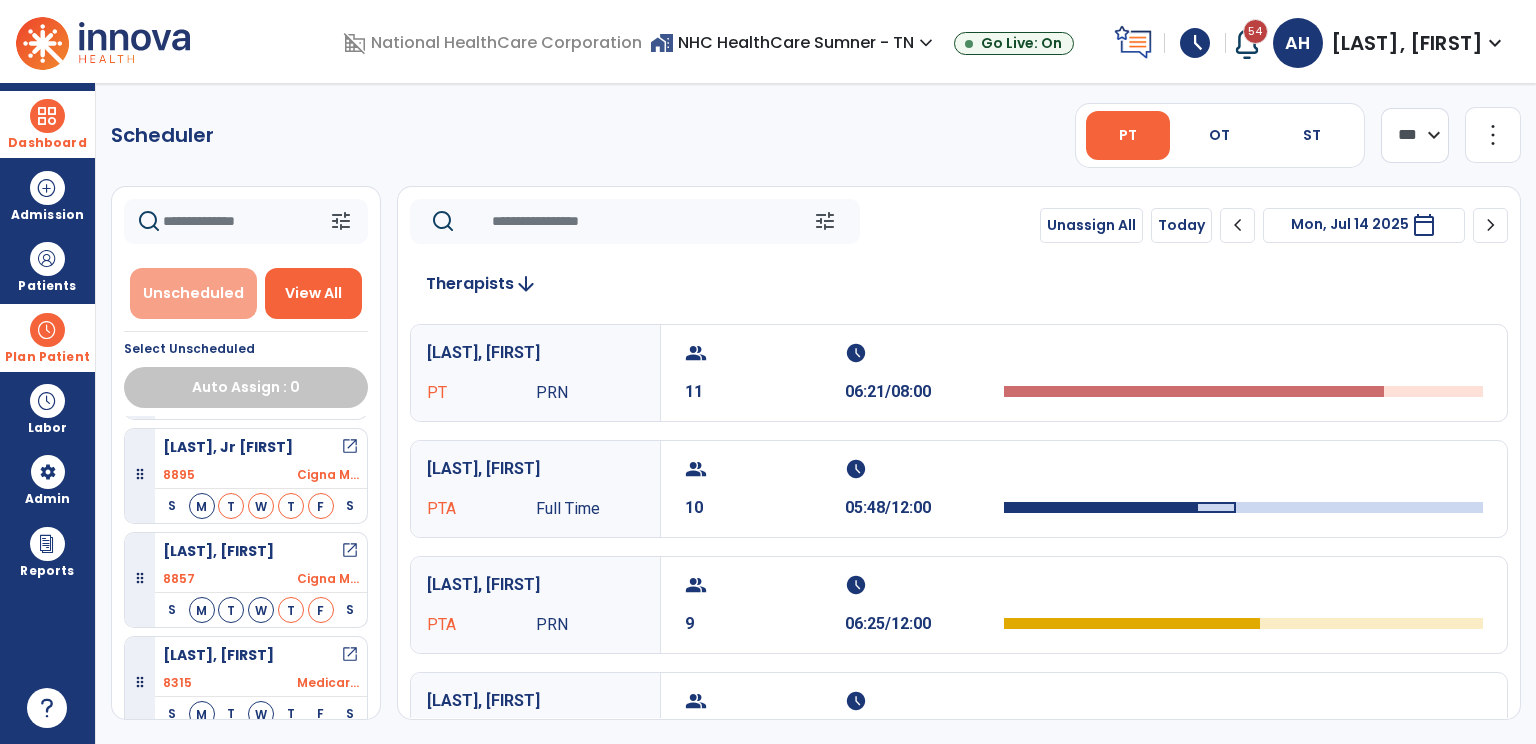 click on "Unscheduled" at bounding box center [193, 293] 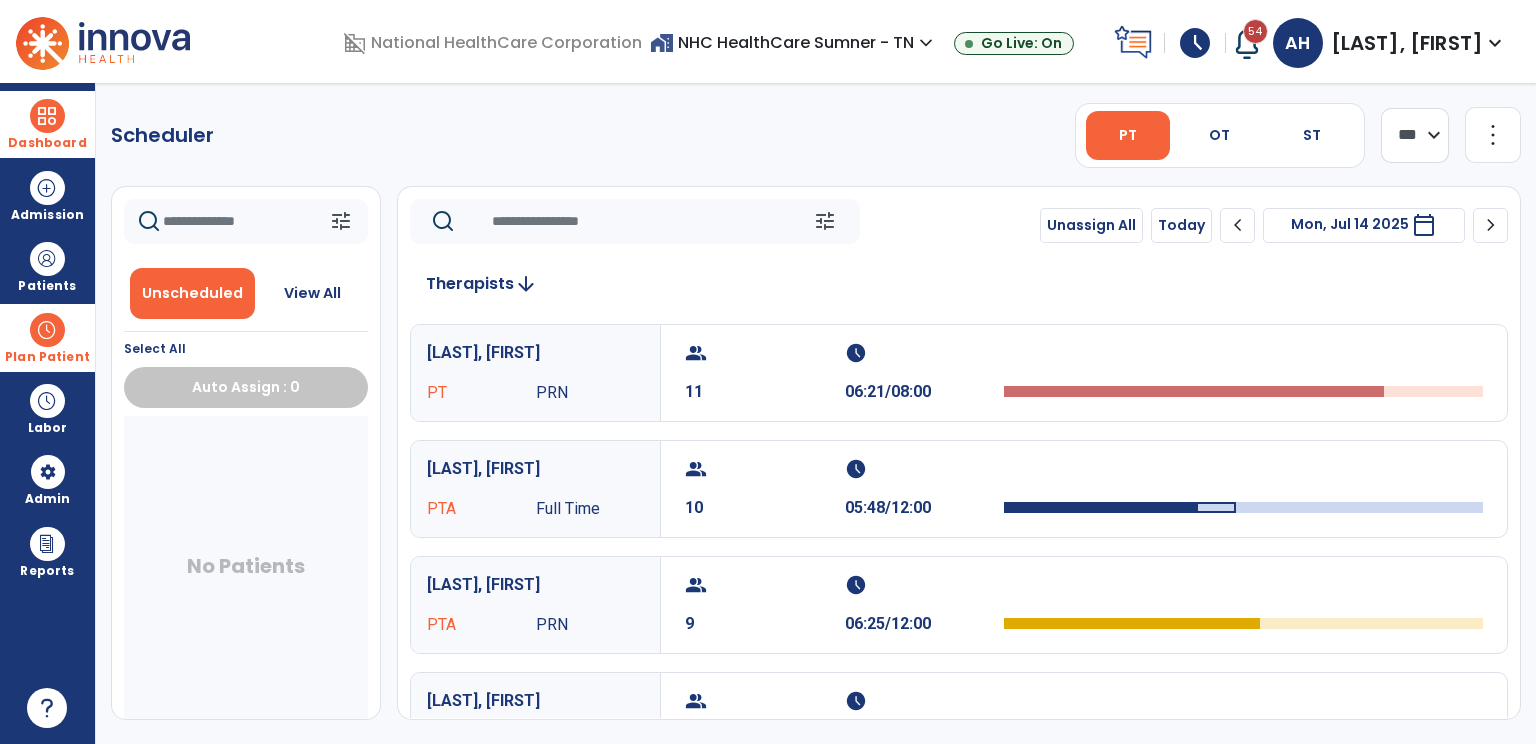 scroll, scrollTop: 0, scrollLeft: 0, axis: both 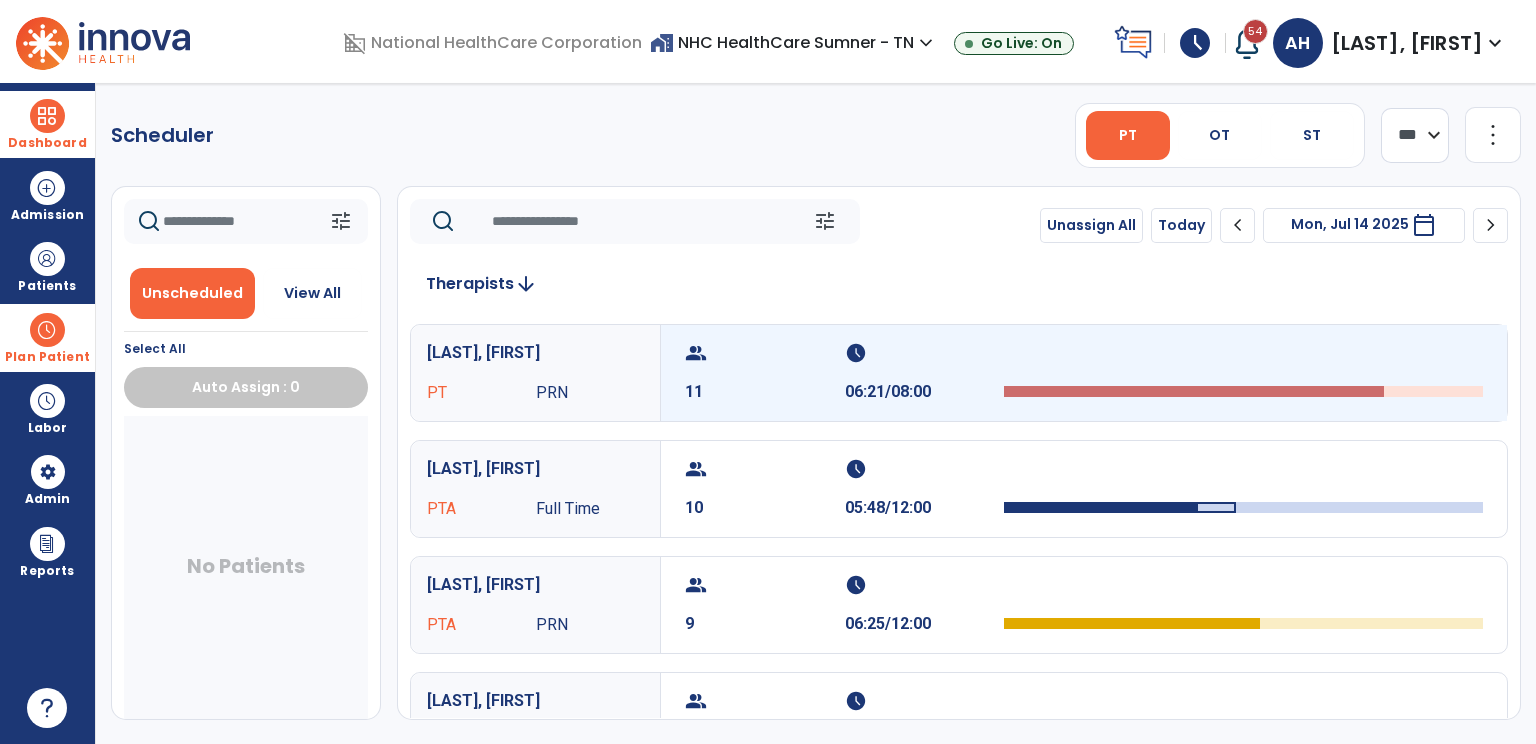 click on "group  11" at bounding box center (765, 373) 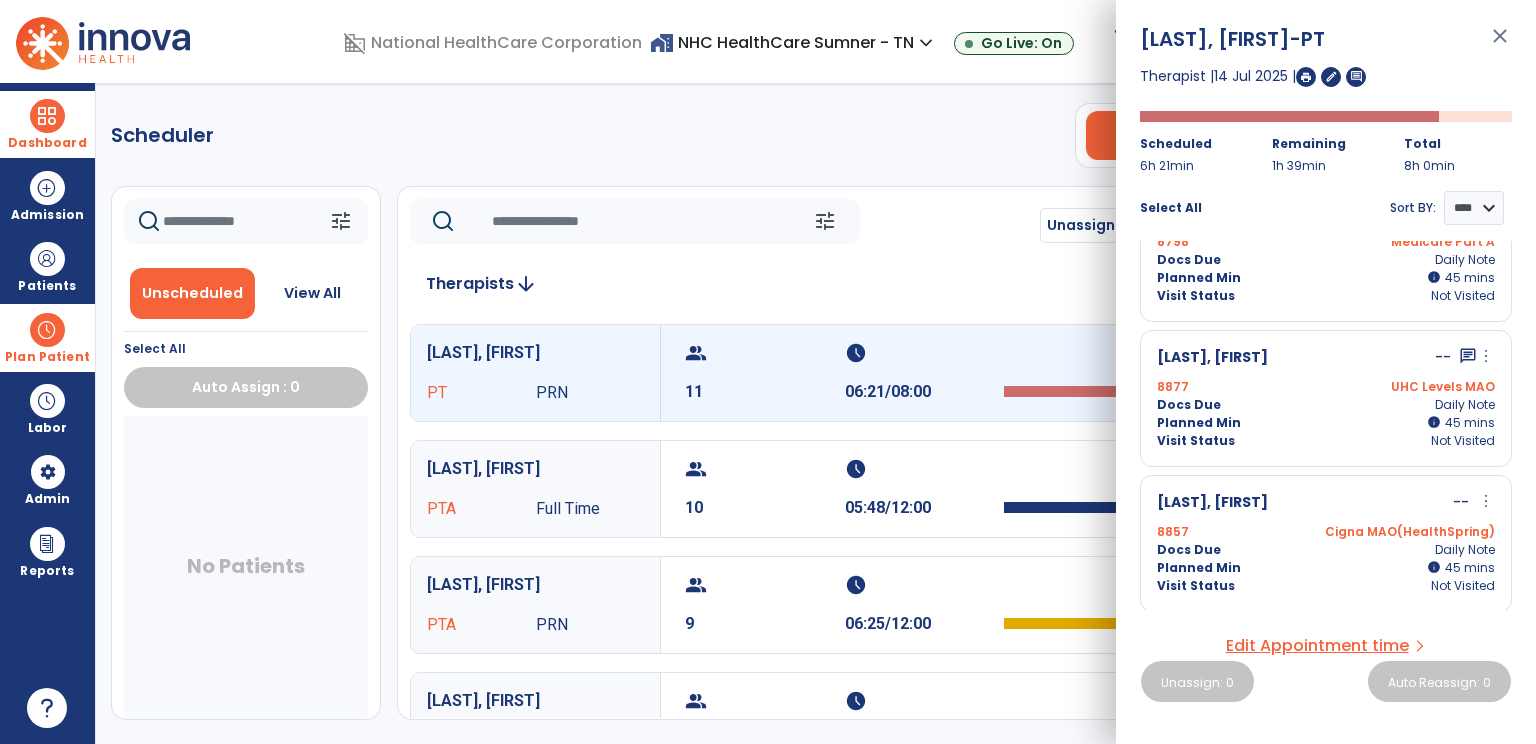 scroll, scrollTop: 0, scrollLeft: 0, axis: both 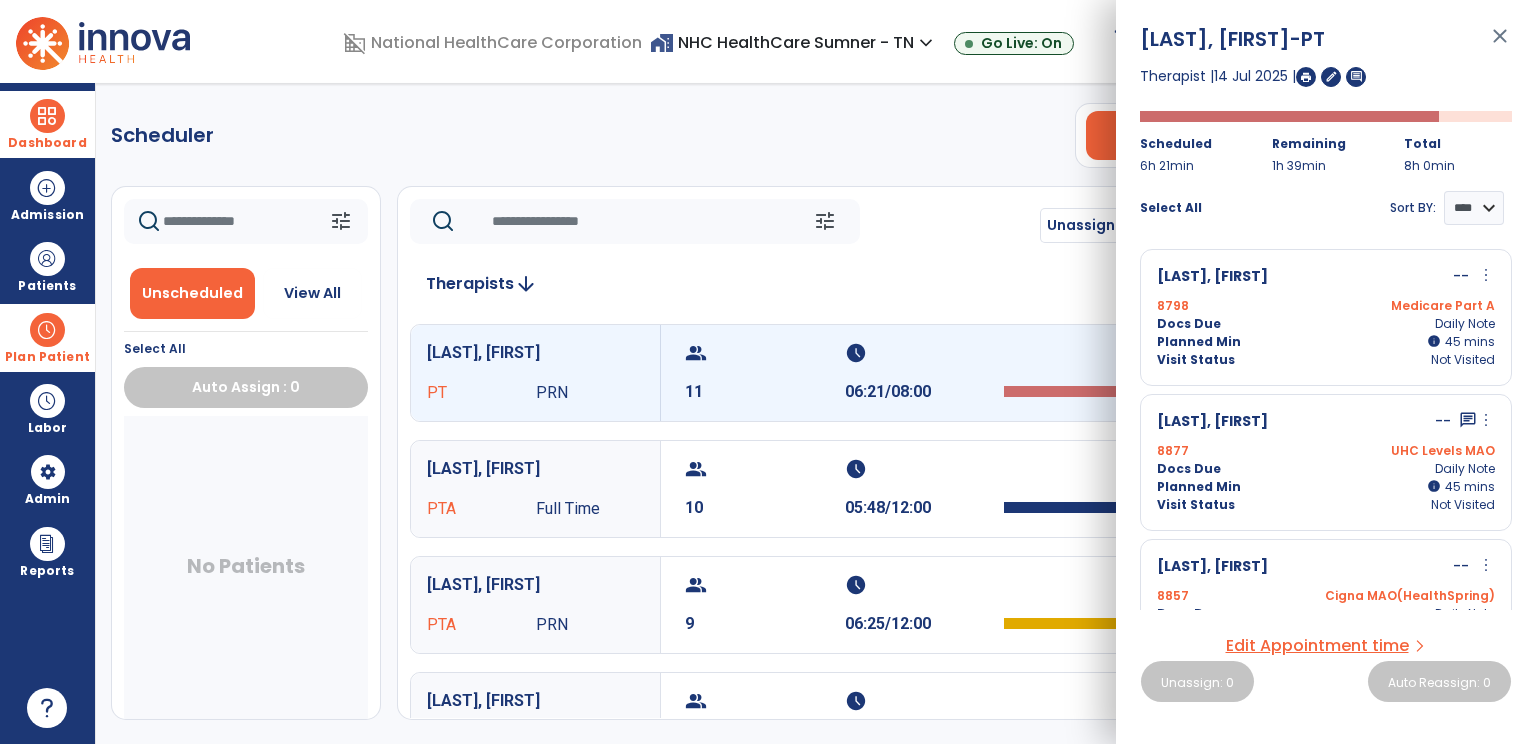 click on "Scheduler   PT   OT   ST  **** *** more_vert  Manage Labor   View All Therapists   Print   tune   Unscheduled   View All  Select All  Auto Assign : 0  No Patients  tune   Unassign All   Today  chevron_left Mon, Jul 14 2025  *********  calendar_today  chevron_right Therapists  arrow_downward   [LAST], [FIRST] PT PRN  group  11  schedule  06:21/08:00   [LAST], [FIRST] PTA Full Time  group  10  schedule  05:48/12:00   [LAST], [FIRST] PTA PRN  group  9  schedule  06:25/12:00   [LAST], [FIRST] PTA PRN  group  7  schedule  05:15/12:00   [LAST], [FIRST] PTA Part Time  group  7  schedule  06:40/08:00   [LAST], [FIRST] PT PRN  group  6  schedule  05:20/08:00   [LAST], [FIRST] PTA Full Time  group  4  schedule  03:00/08:00   [LAST], [FIRST] PTA Full Time  group  0  schedule  00:00/00:00   [LAST], [FIRST] PT PRN  group  0  schedule  00:00/00:00   [LAST], [FIRST] PT Full Time  group  0  schedule  00:00/00:00   [LAST], [FIRST] PT PRN  group  0  schedule  00:00/00:00   [LAST], [FIRST] PTA Full Time  group" at bounding box center [816, 413] 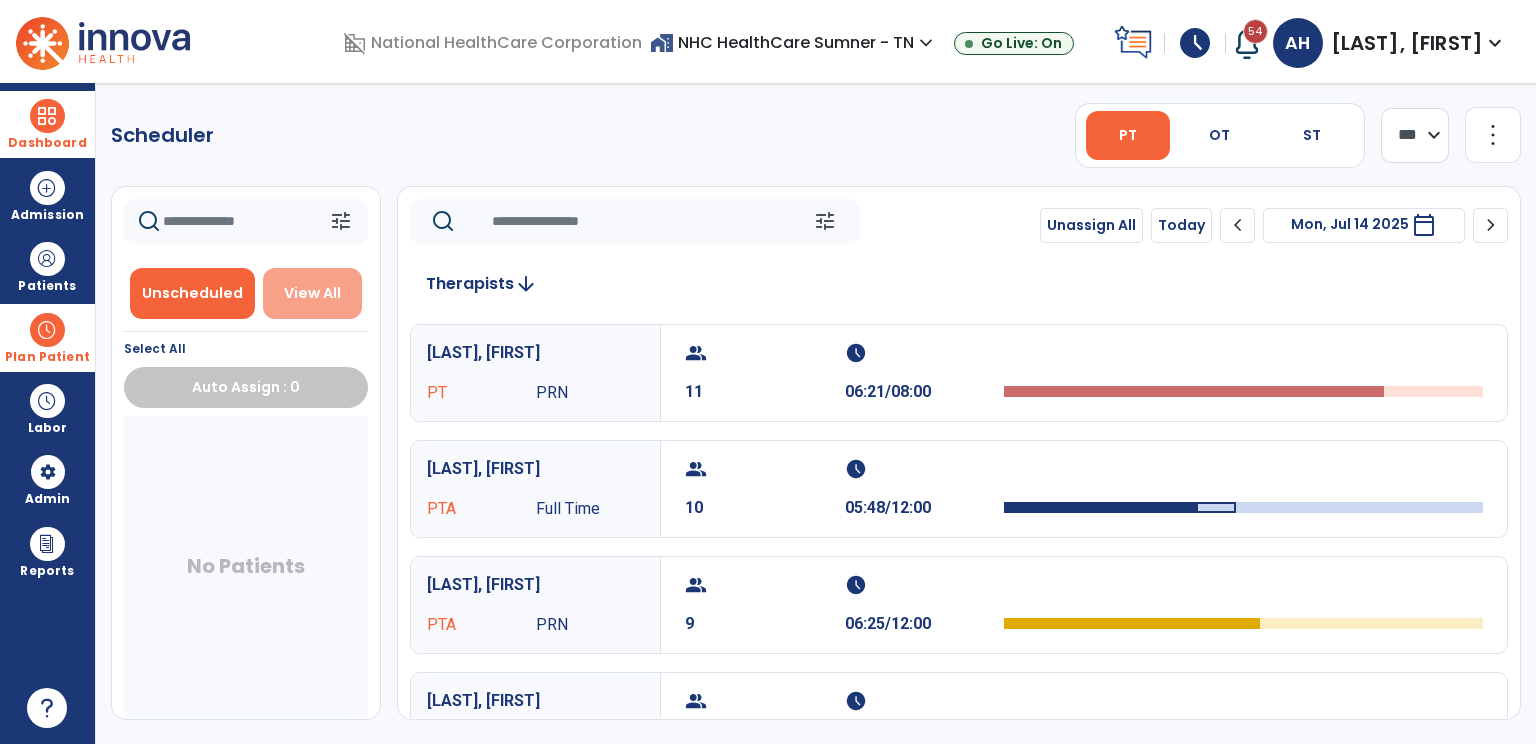 click on "View All" at bounding box center (313, 293) 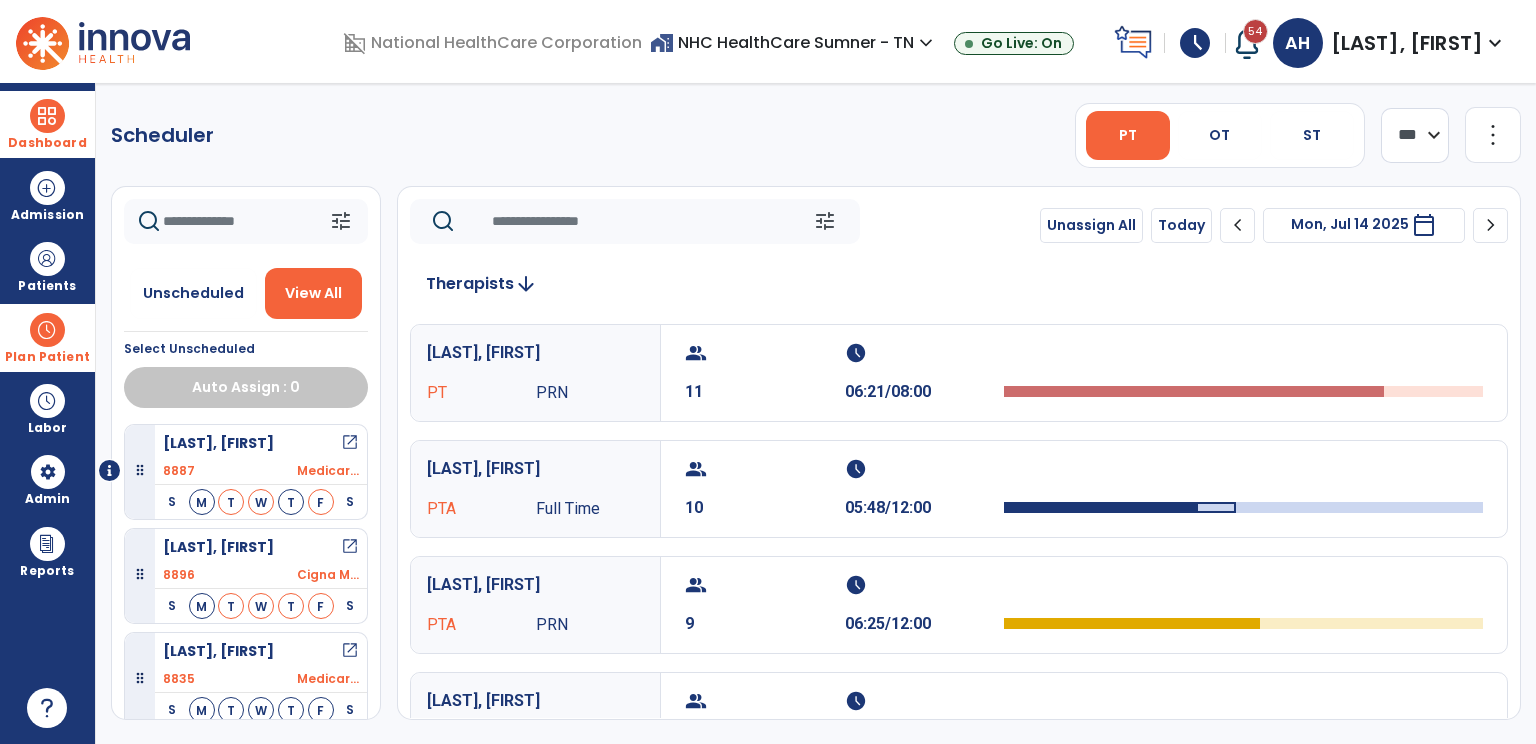 click 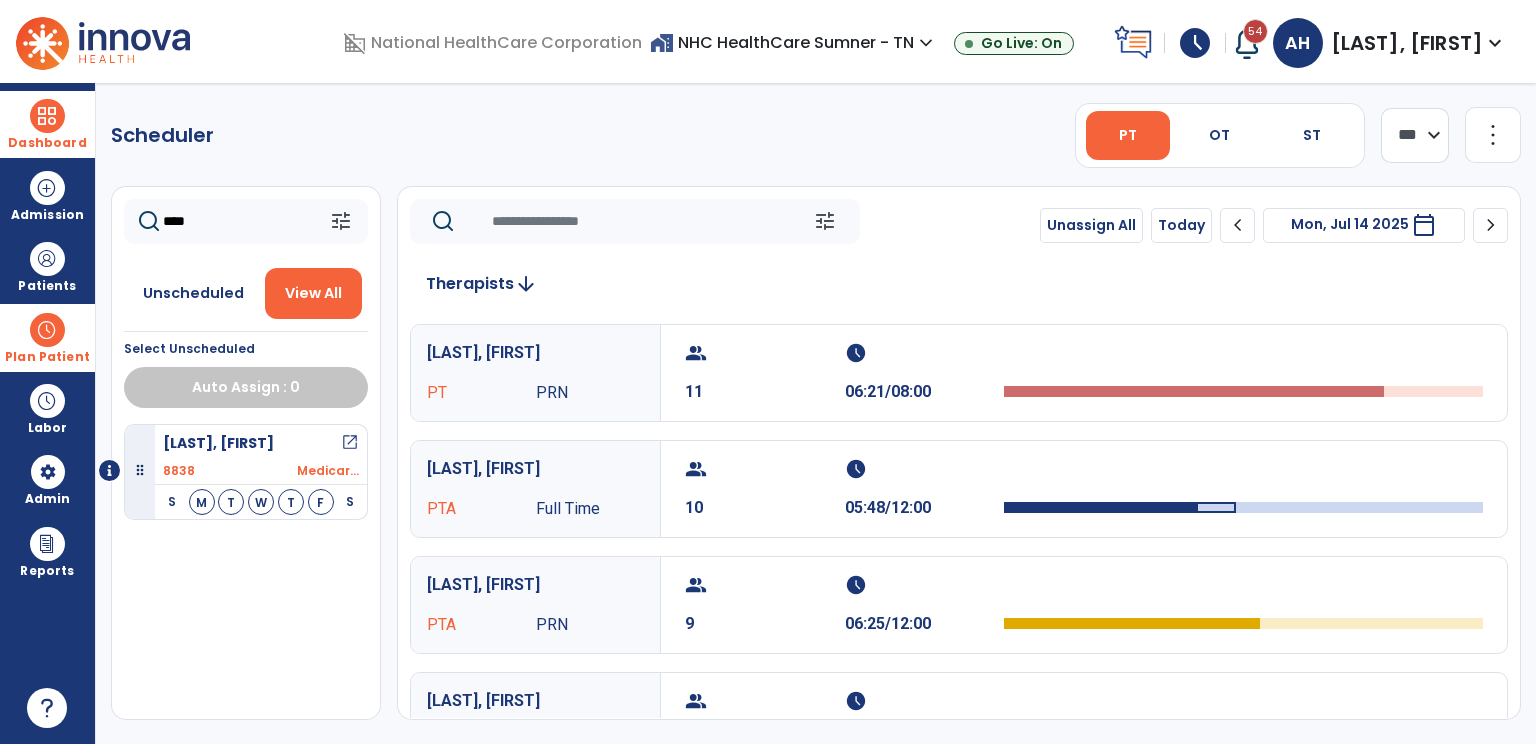 type on "****" 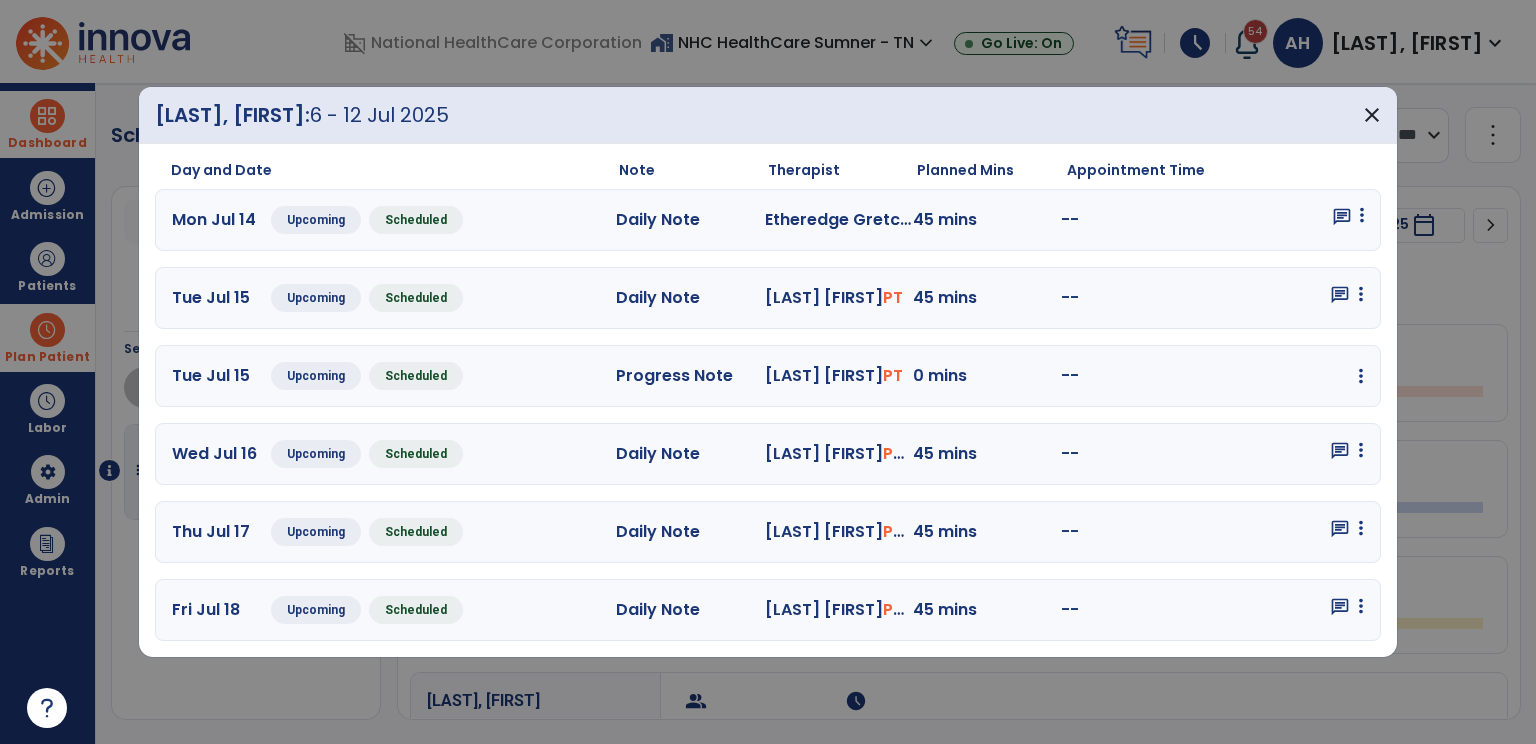 click at bounding box center (1362, 215) 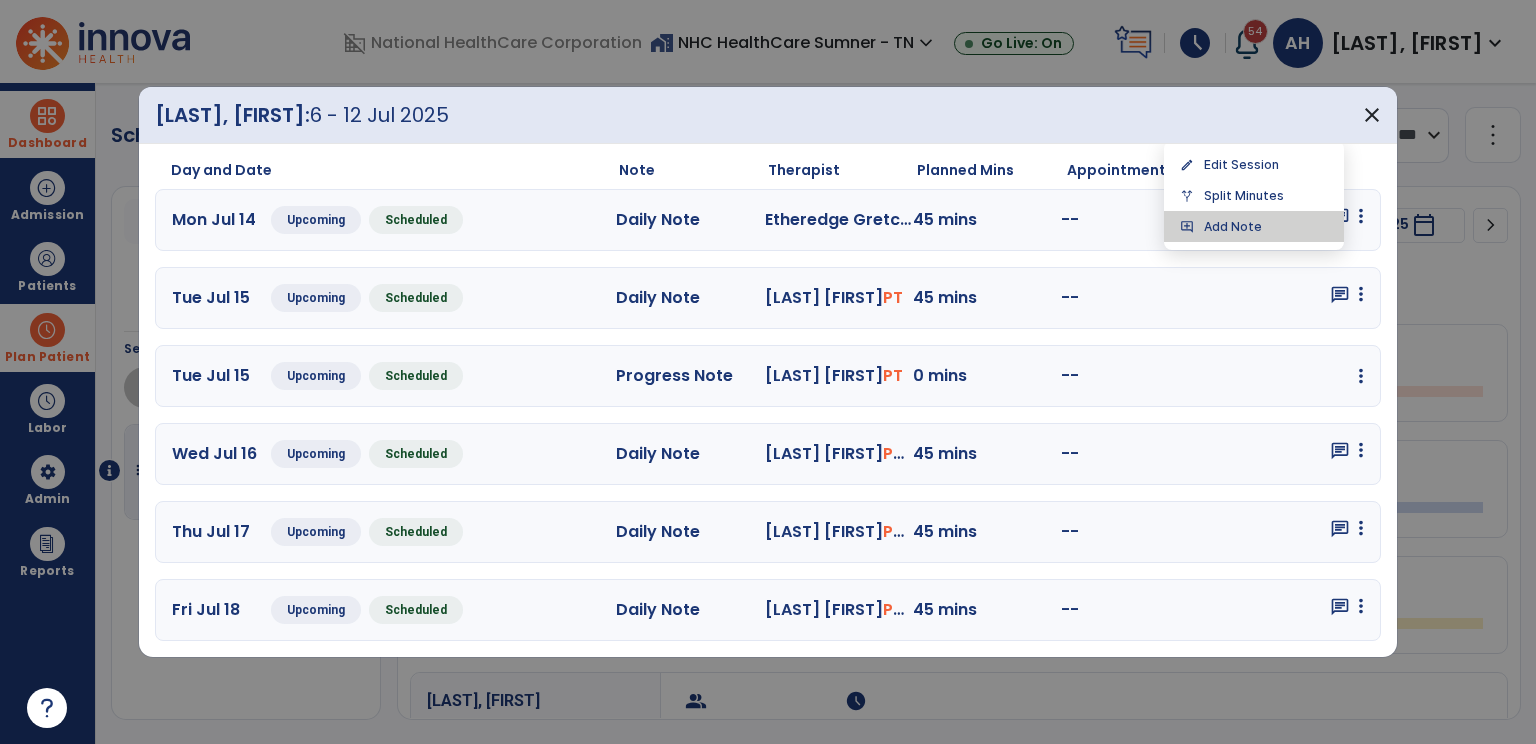click on "add_comment  Add Note" at bounding box center (1254, 226) 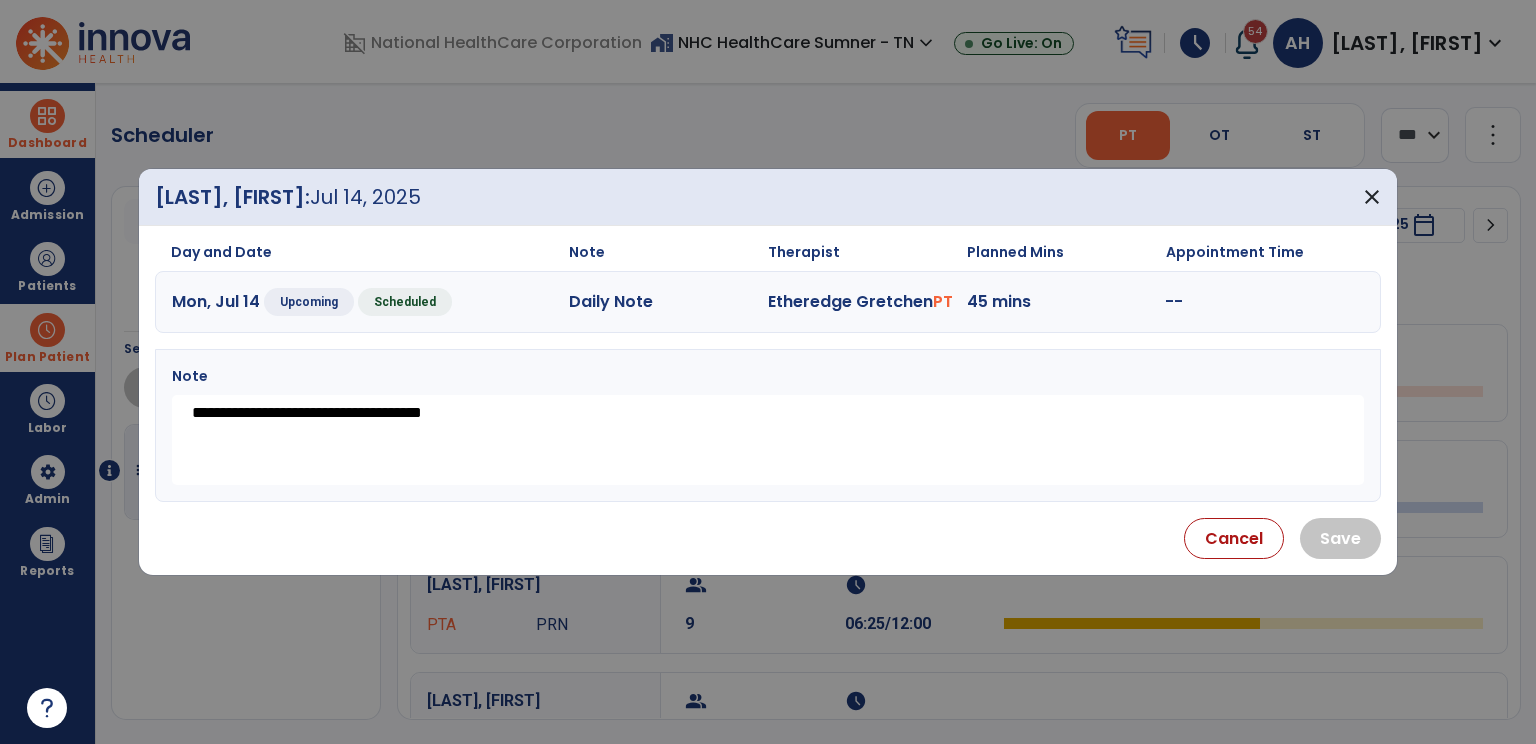 click on "**********" at bounding box center (768, 440) 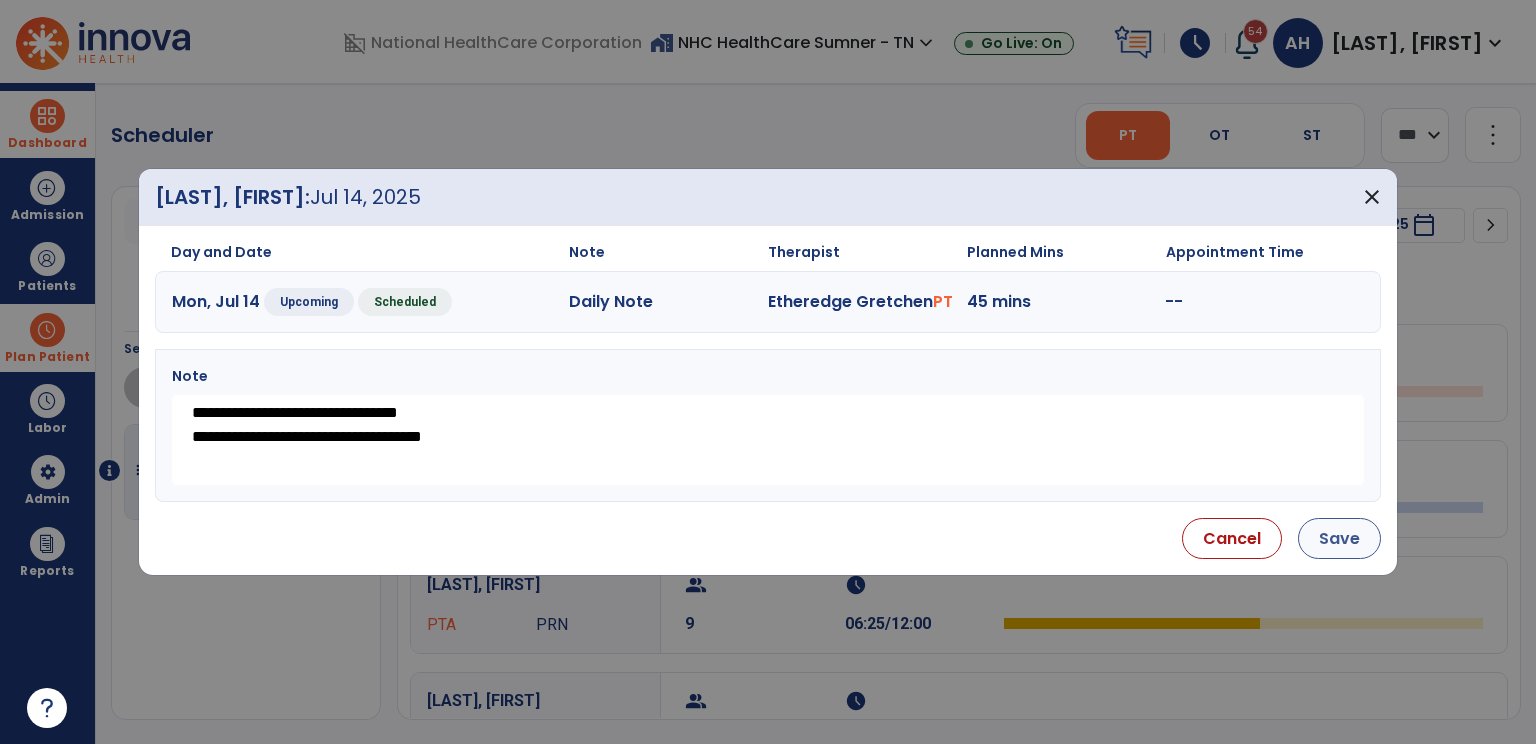 type on "**********" 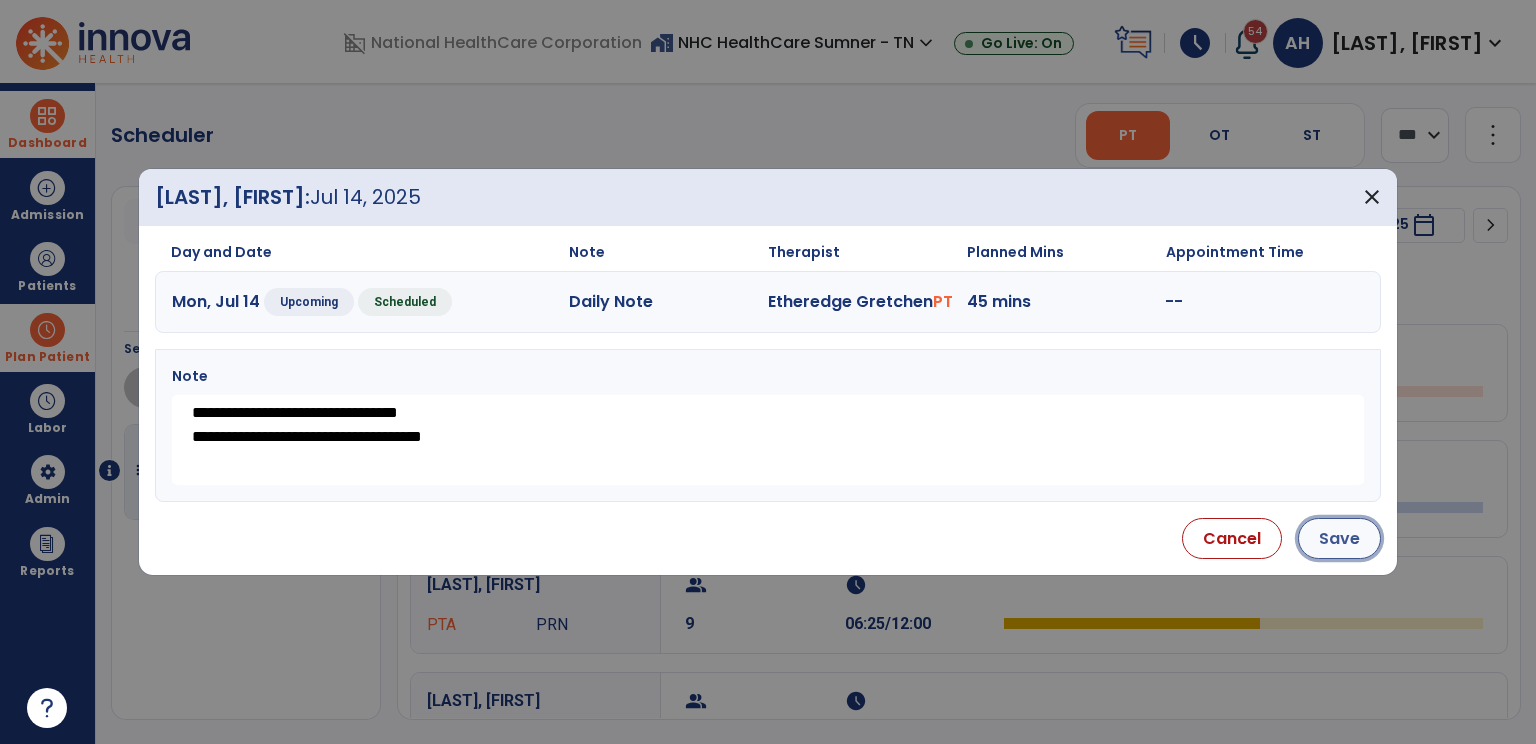 click on "Save" at bounding box center (1339, 538) 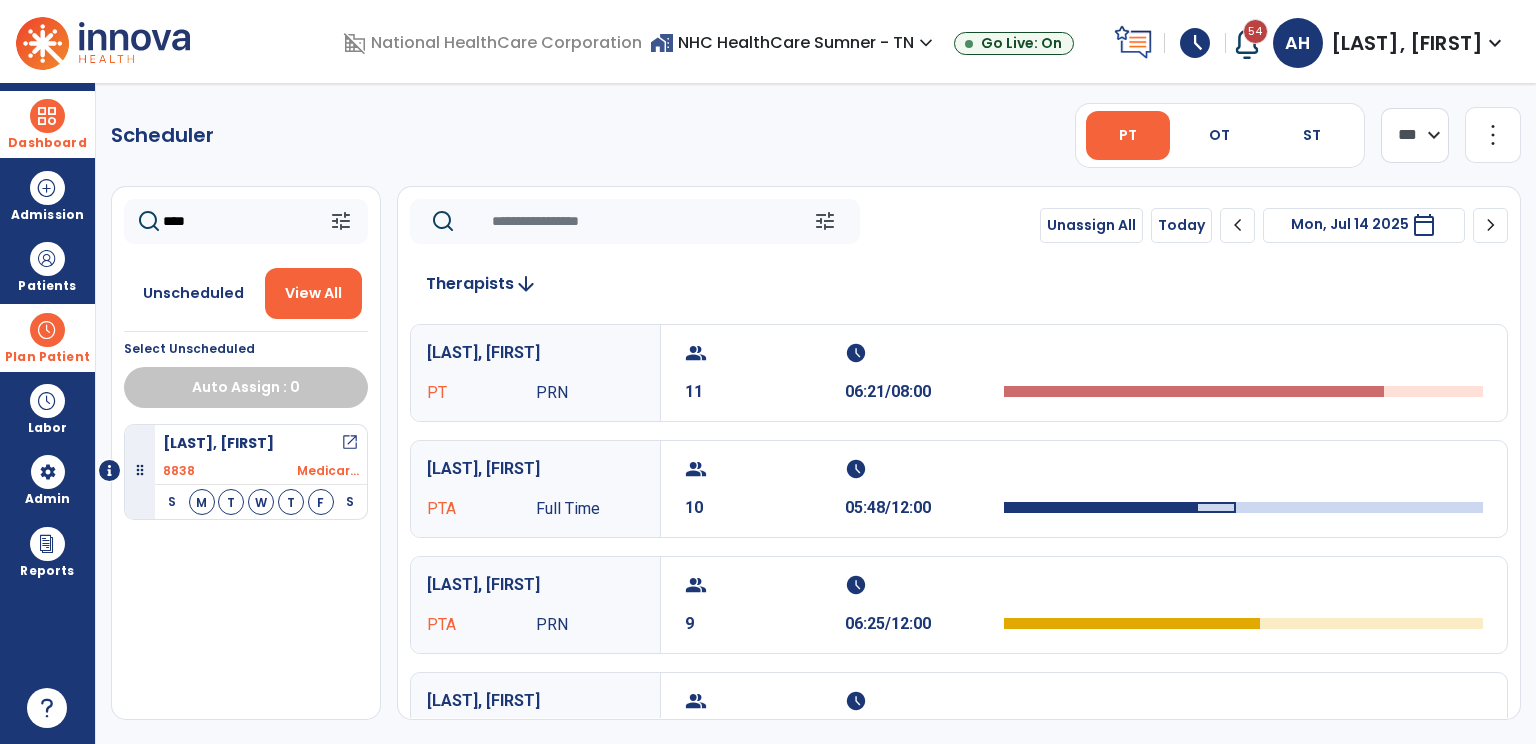 click on "****" 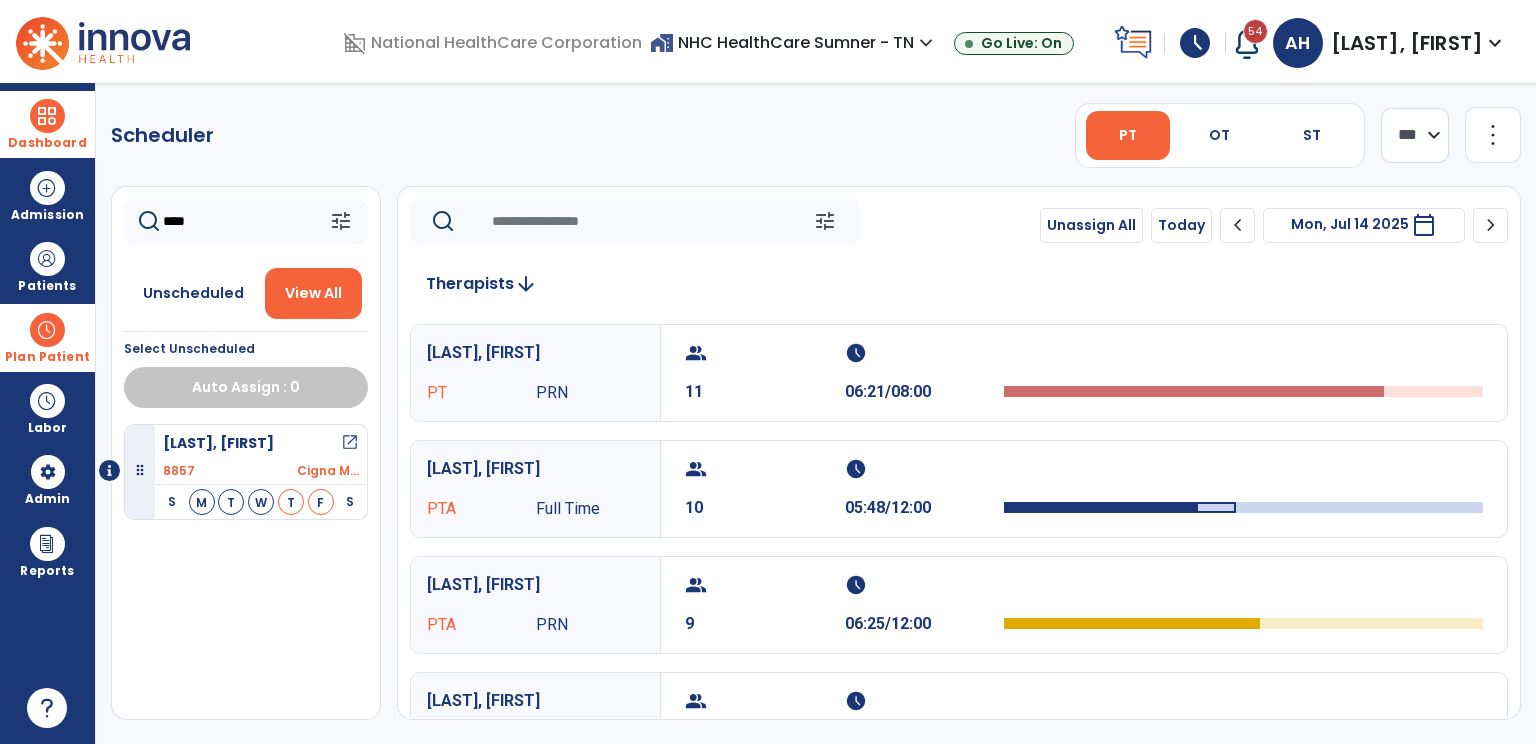 type on "****" 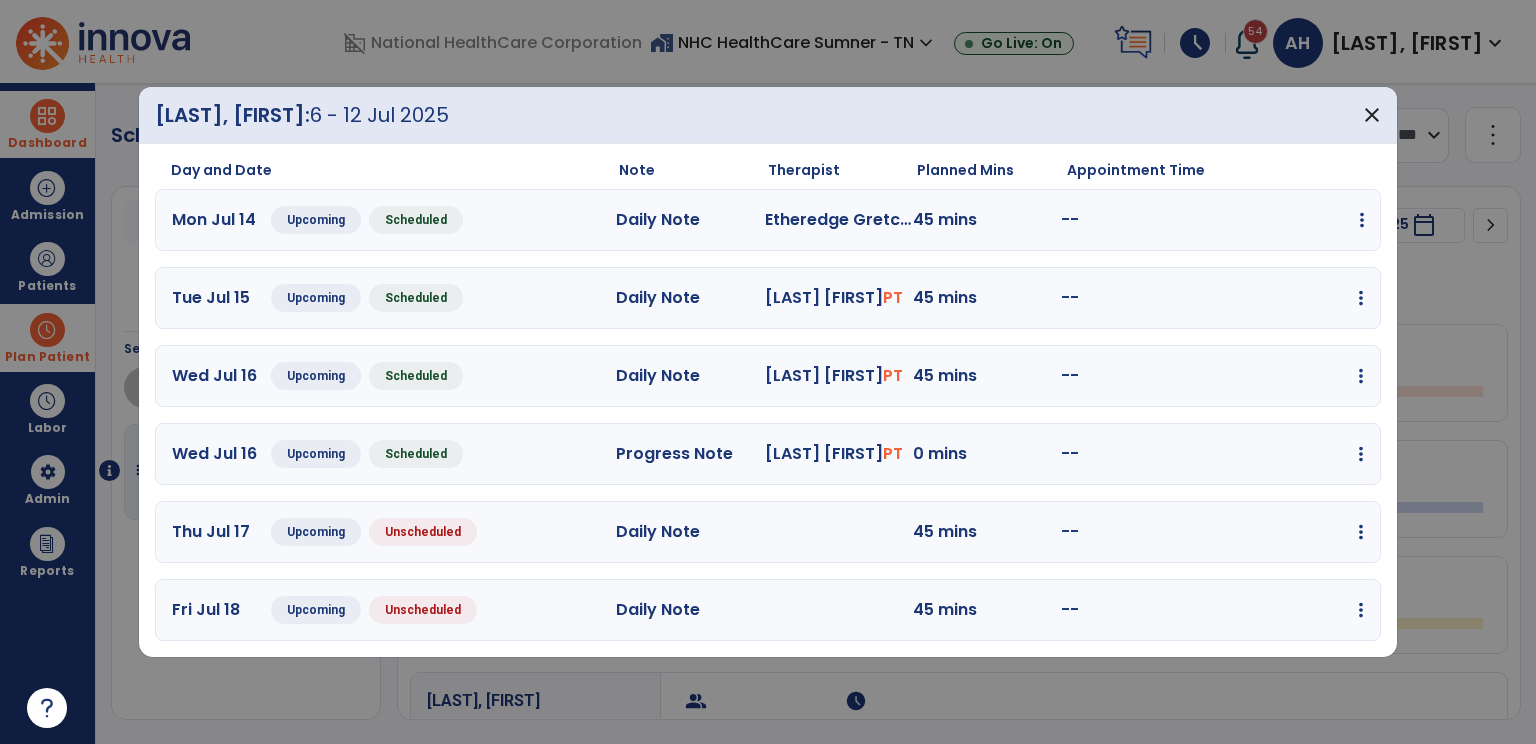 click at bounding box center [1362, 220] 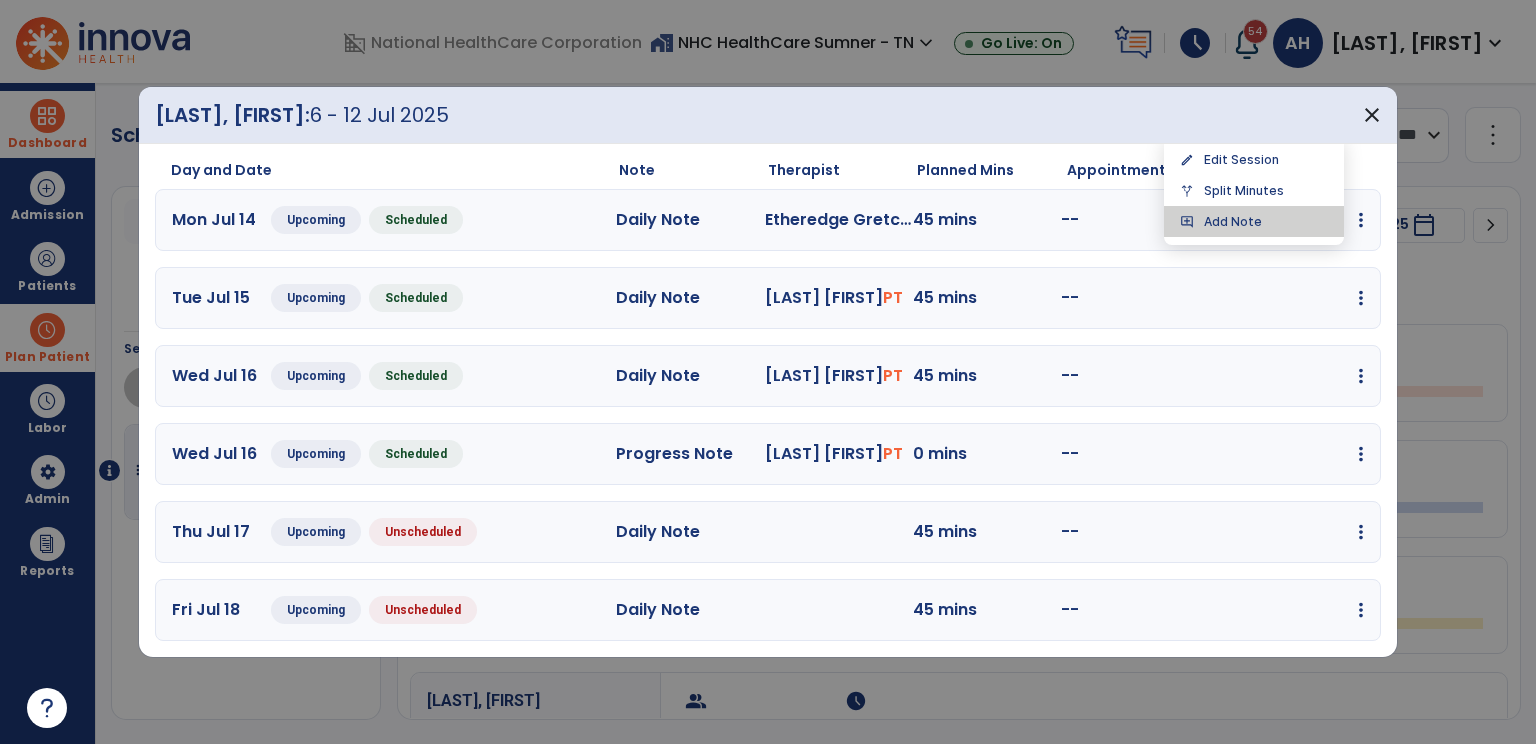 click on "add_comment  Add Note" at bounding box center [1254, 221] 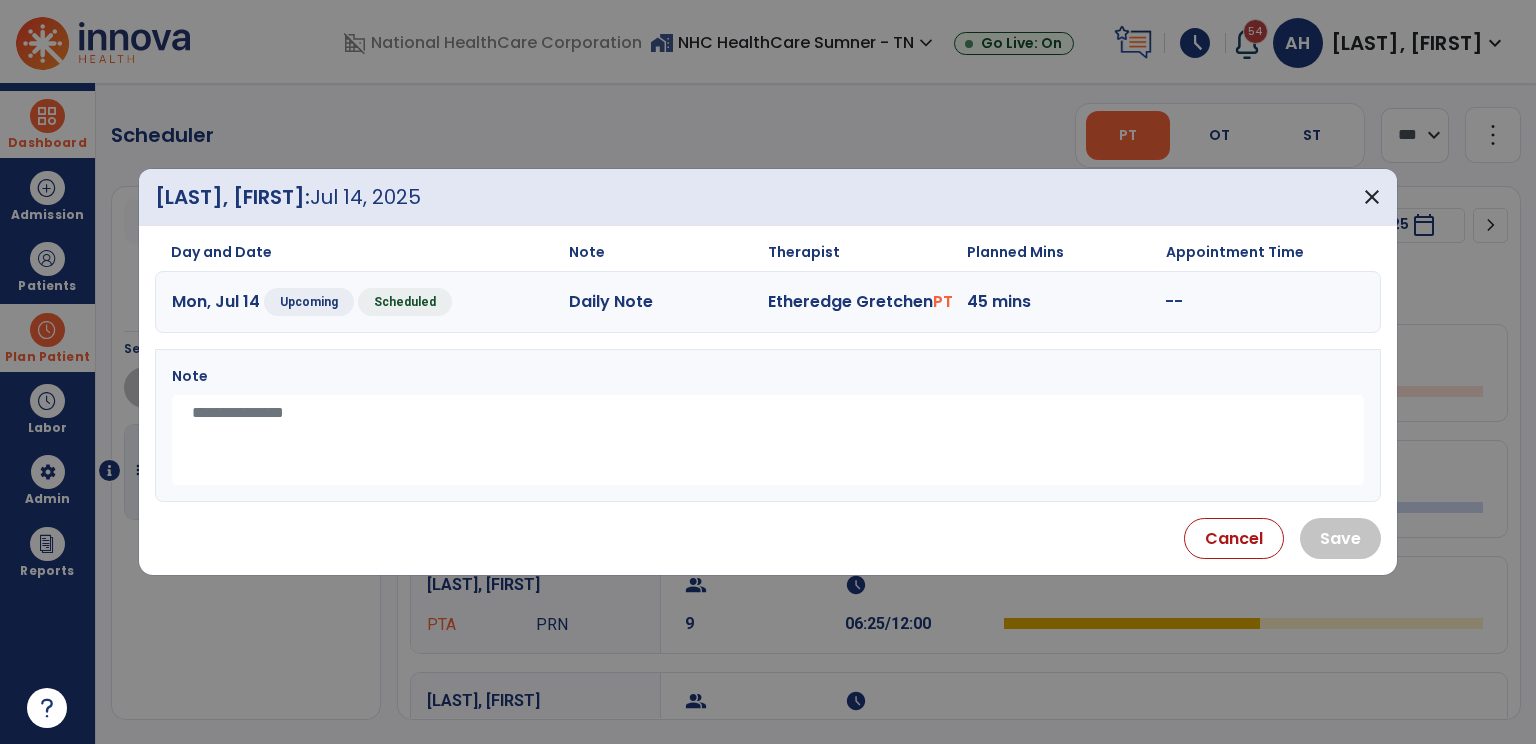 click at bounding box center [768, 440] 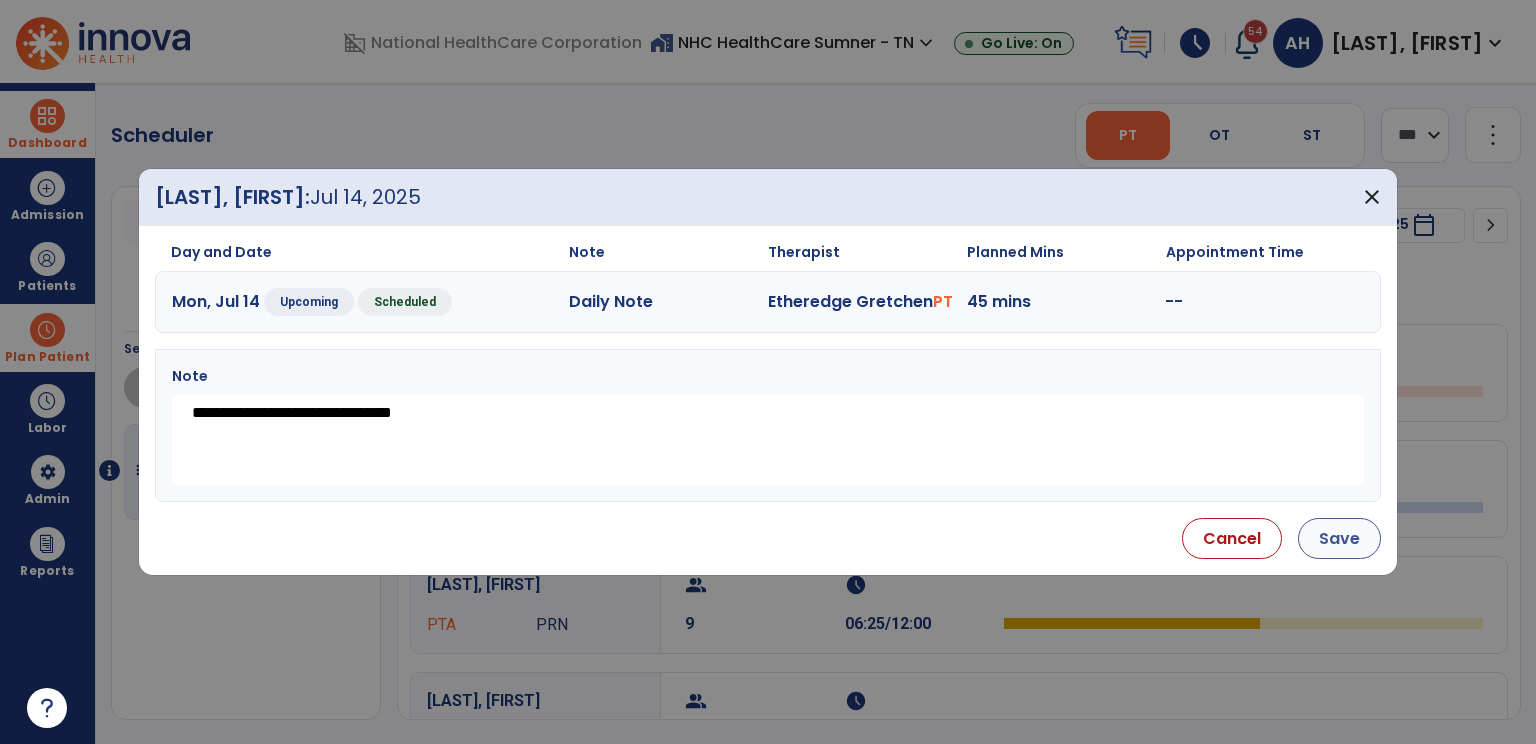 type on "**********" 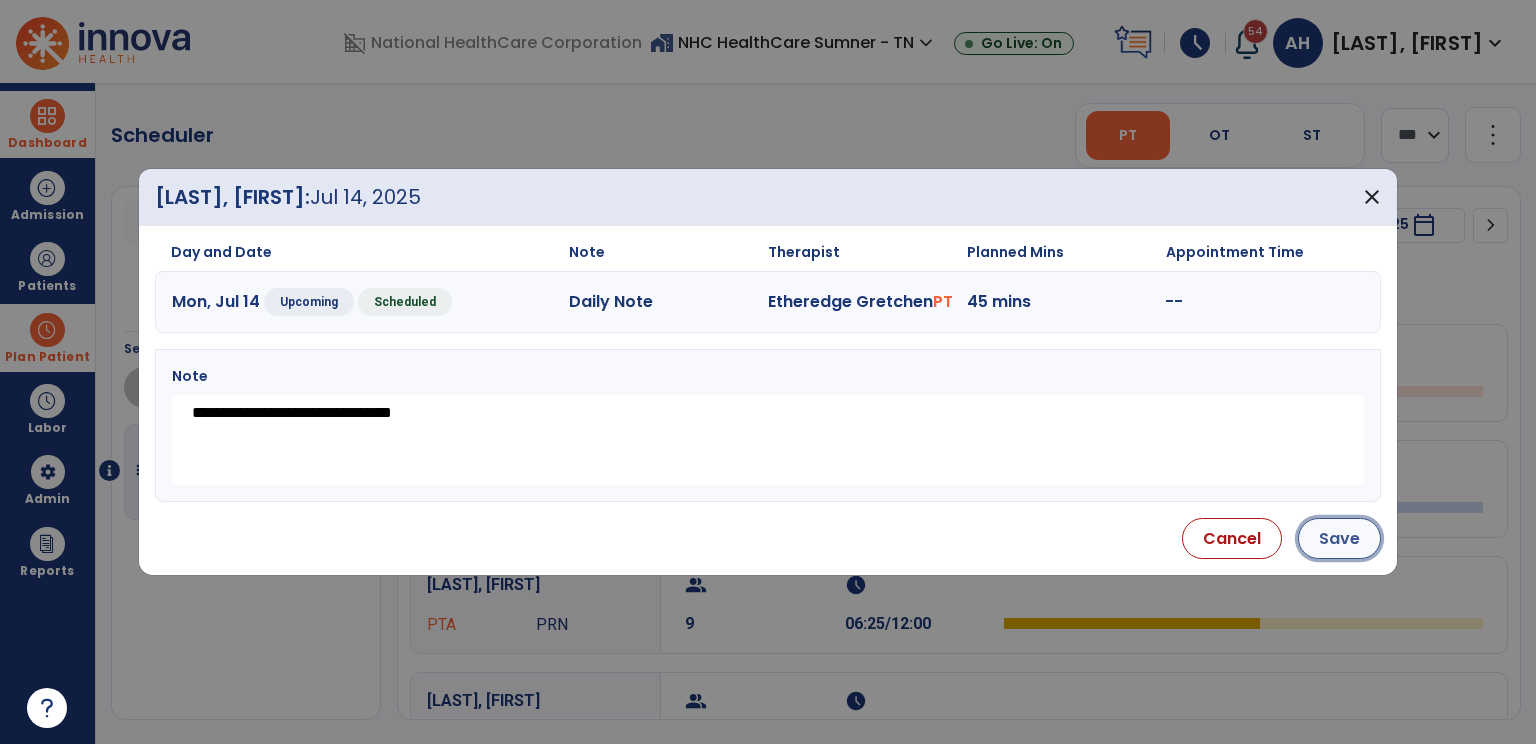 click on "Save" at bounding box center [1339, 538] 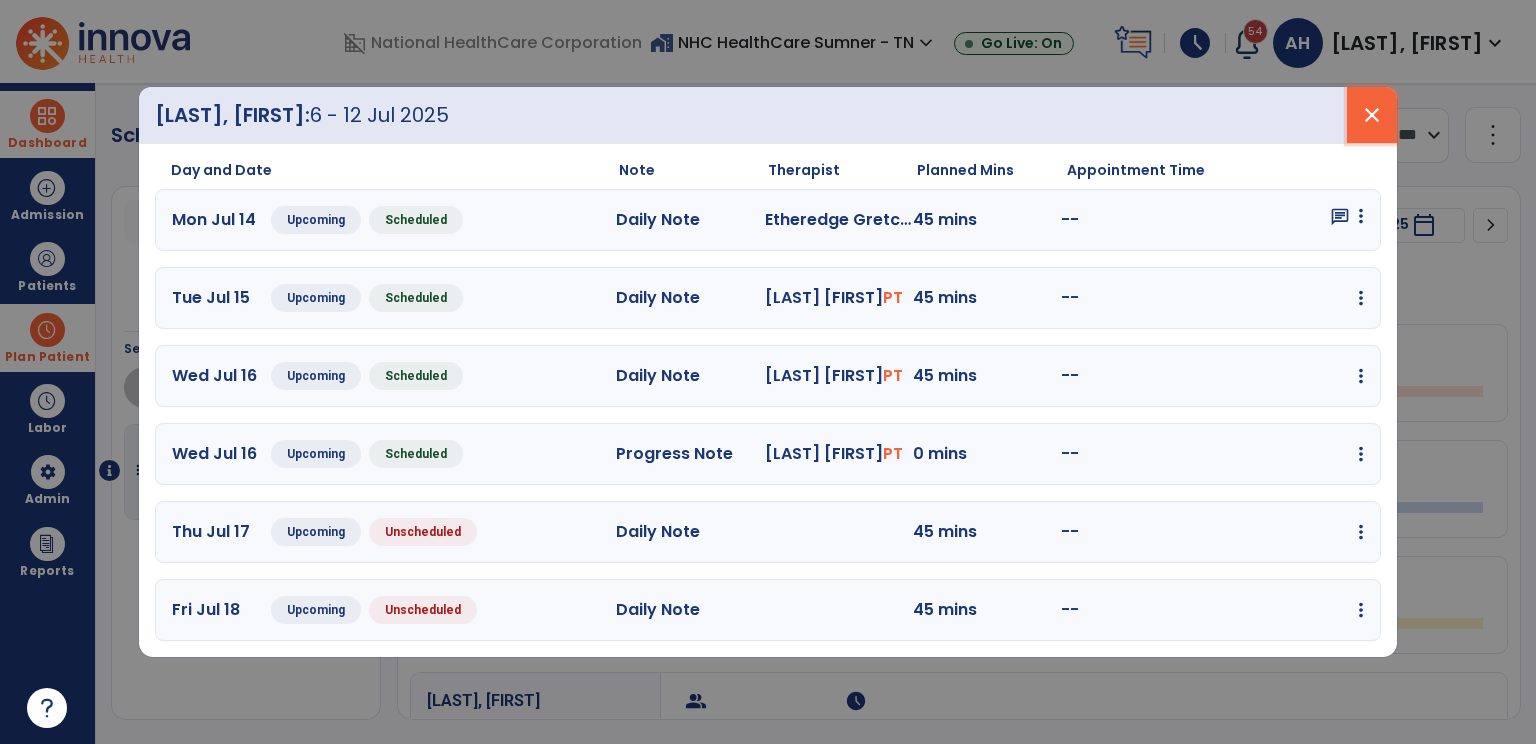 click on "close" at bounding box center [1372, 115] 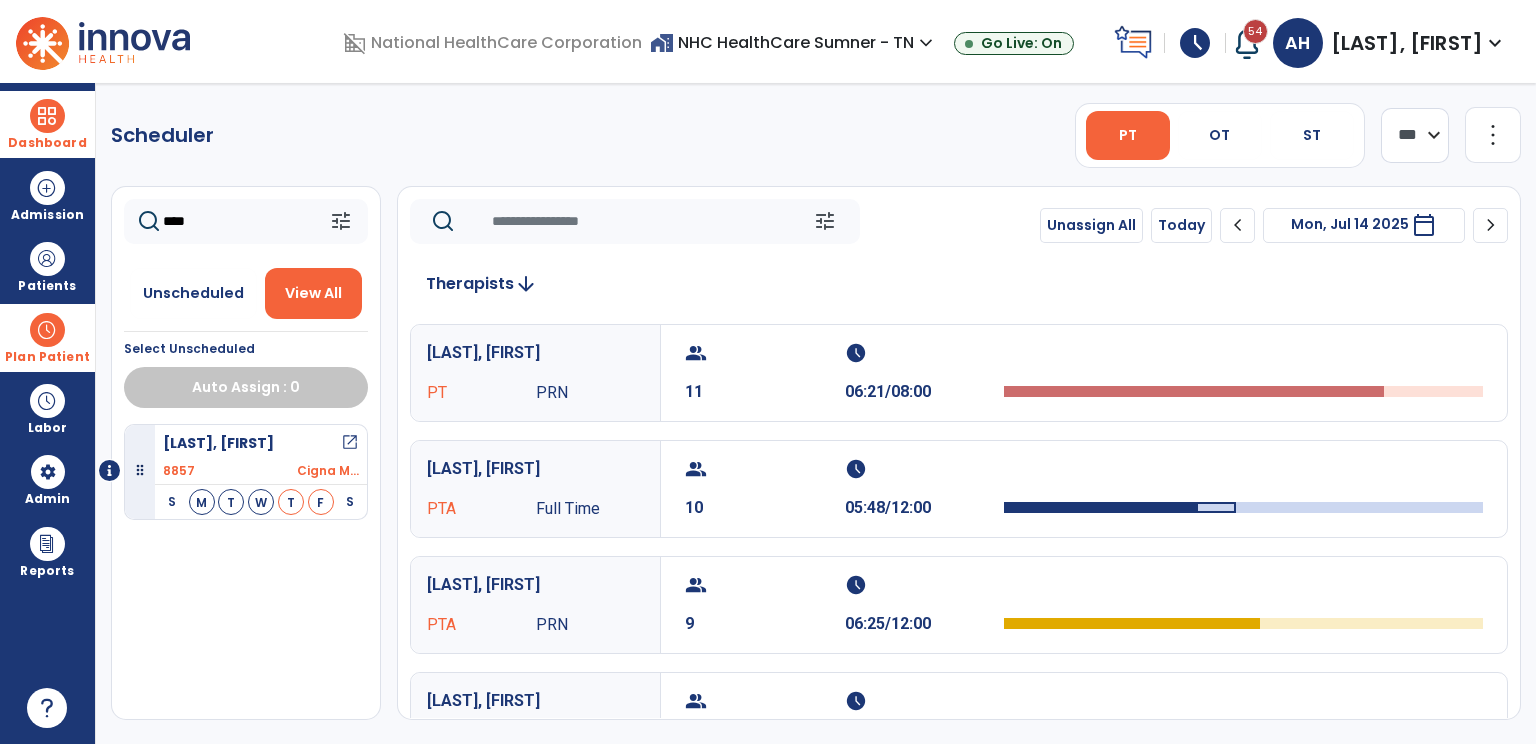 click on "****" 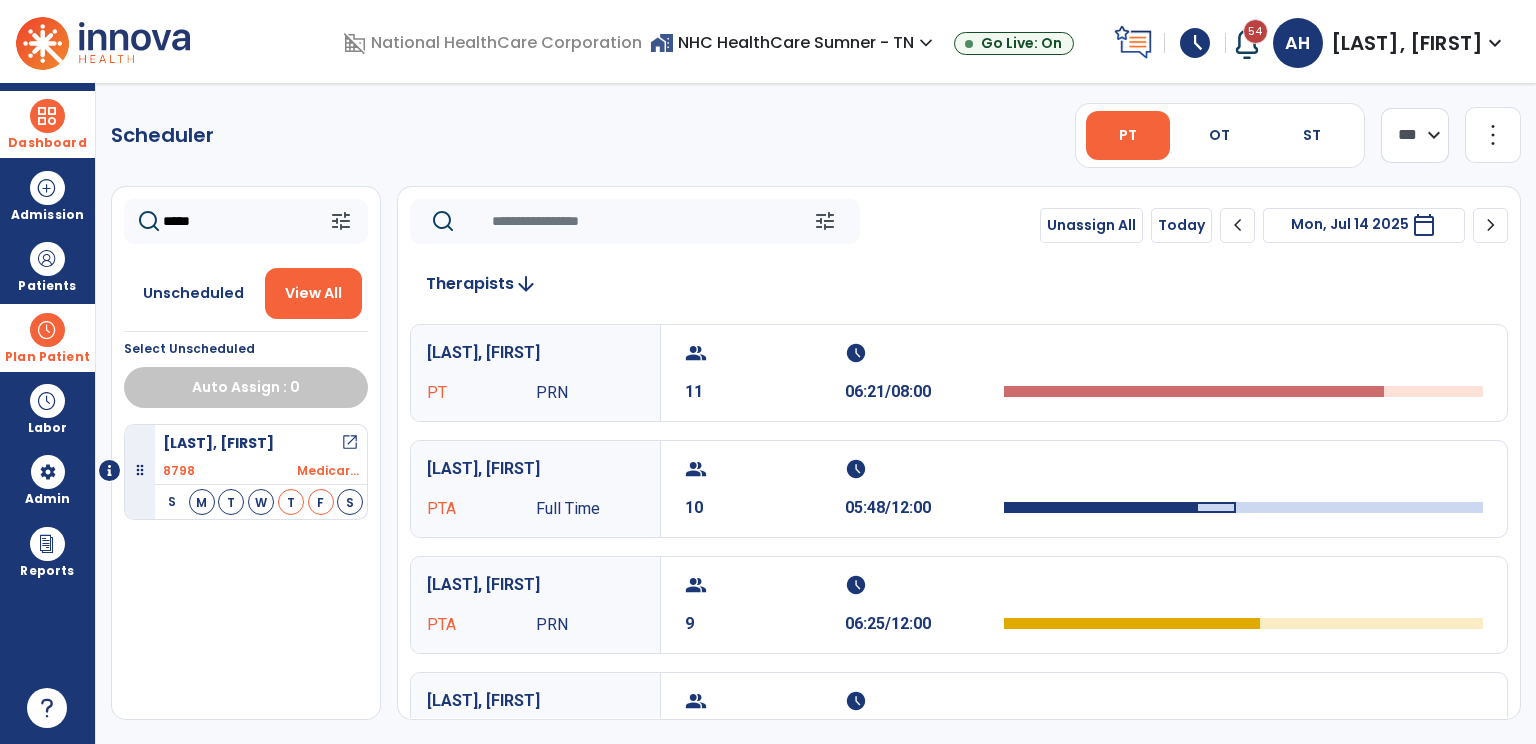 type on "*****" 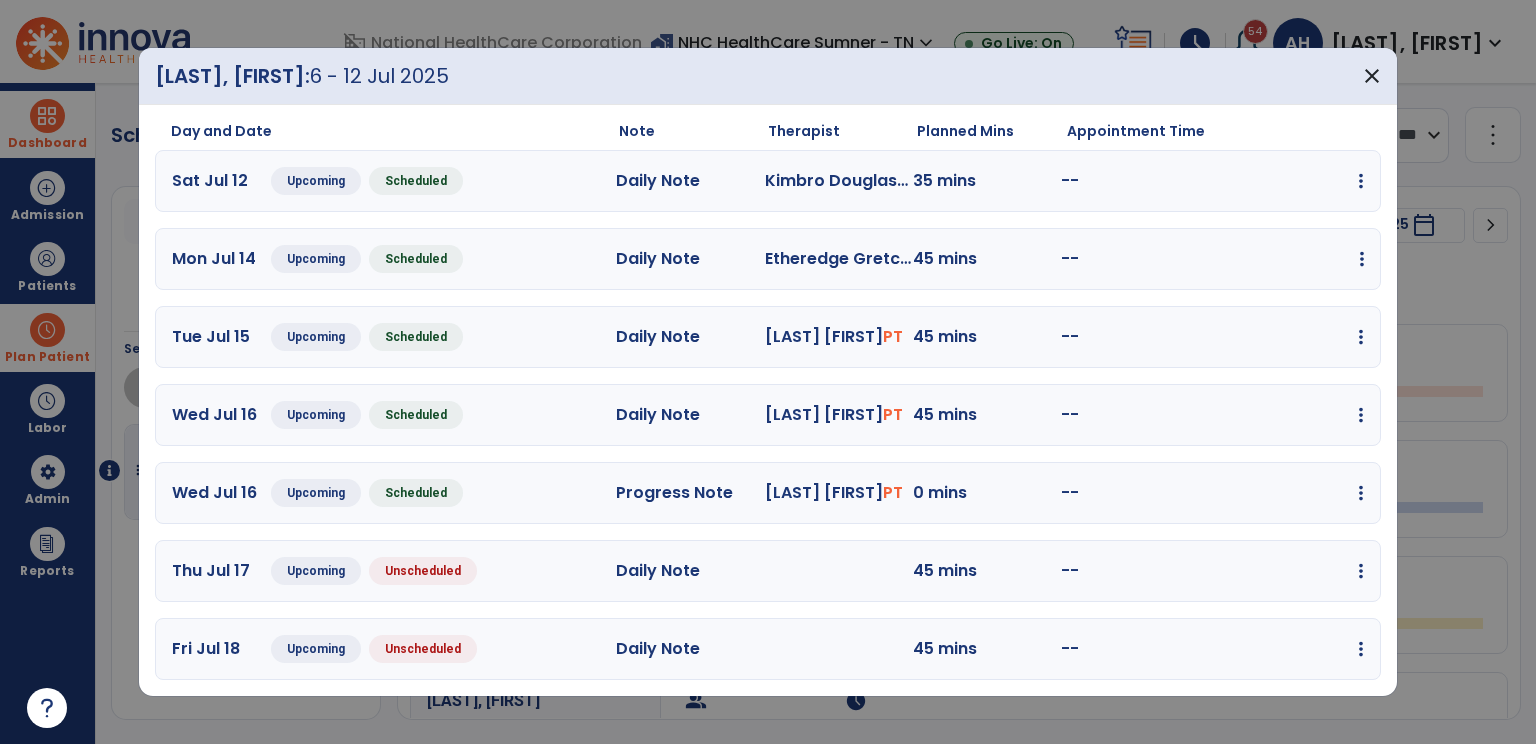 click at bounding box center (1361, 181) 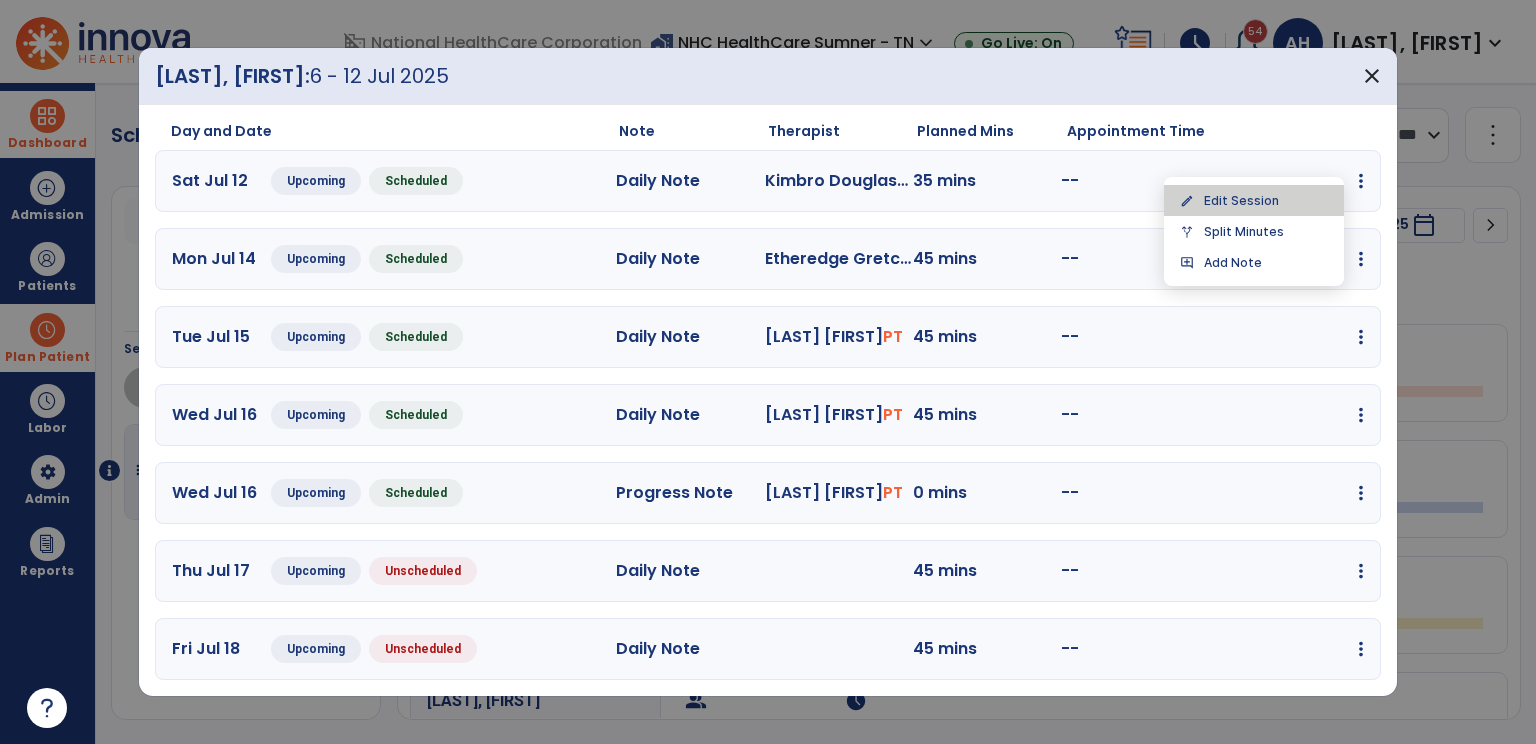 click on "edit   Edit Session" at bounding box center (1254, 200) 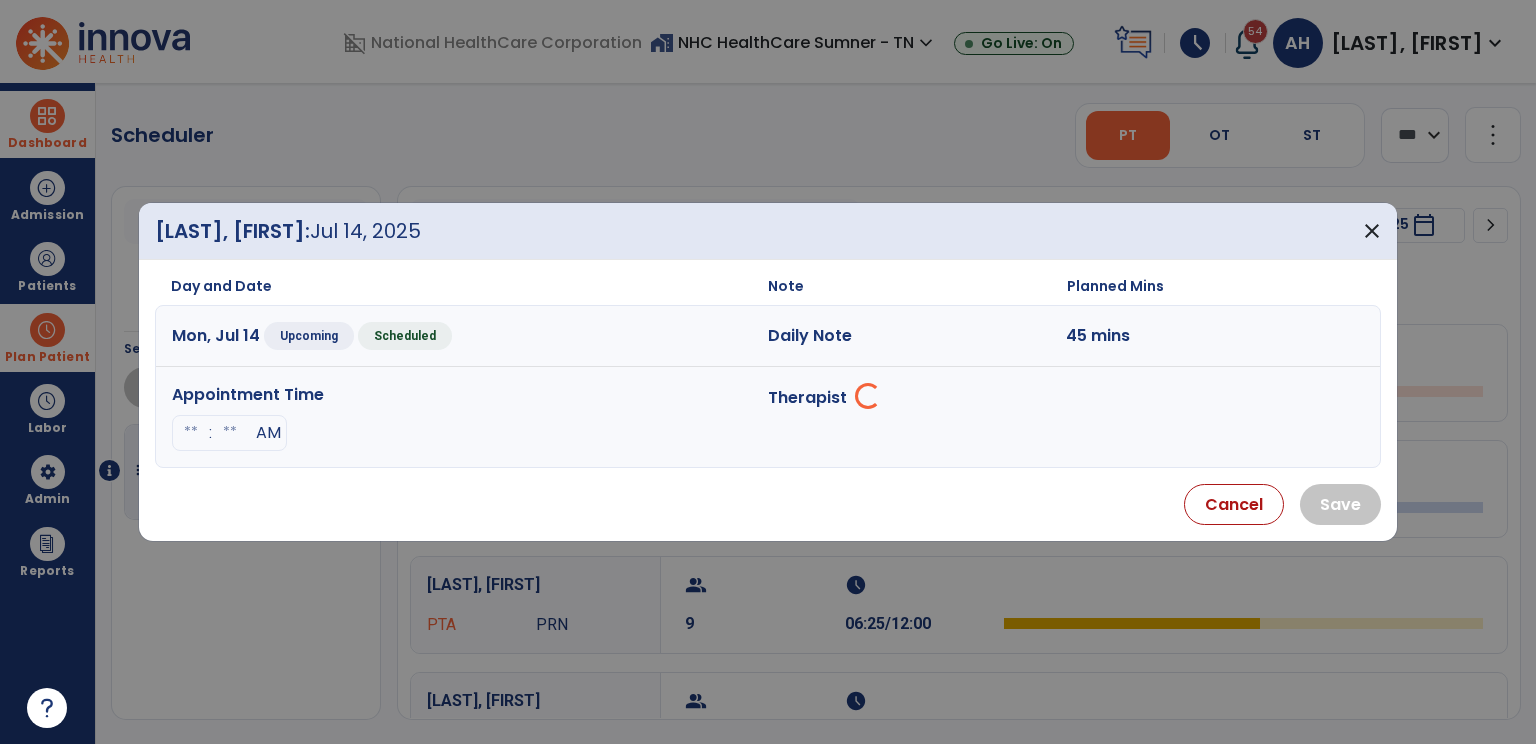 select on "**********" 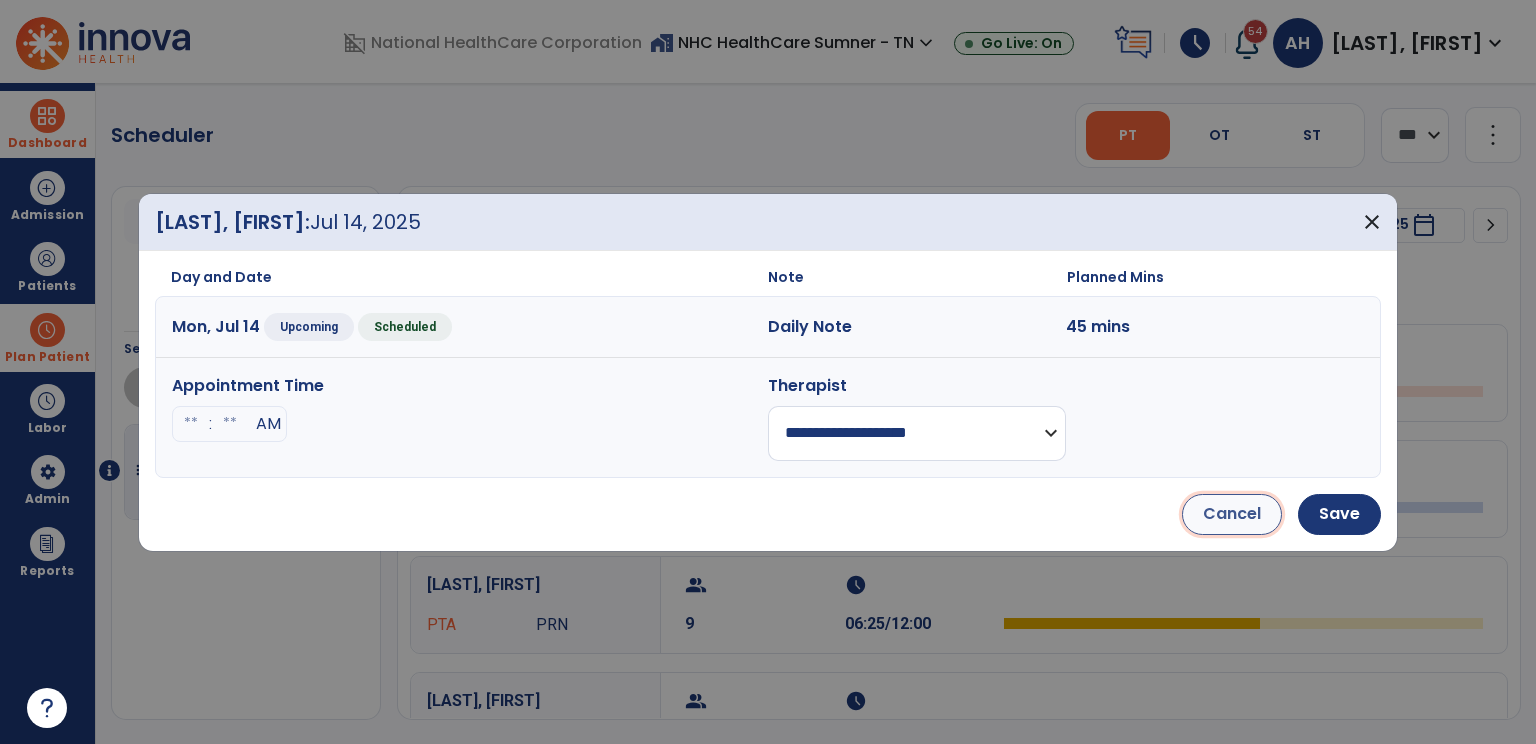 click on "Cancel" at bounding box center (1232, 514) 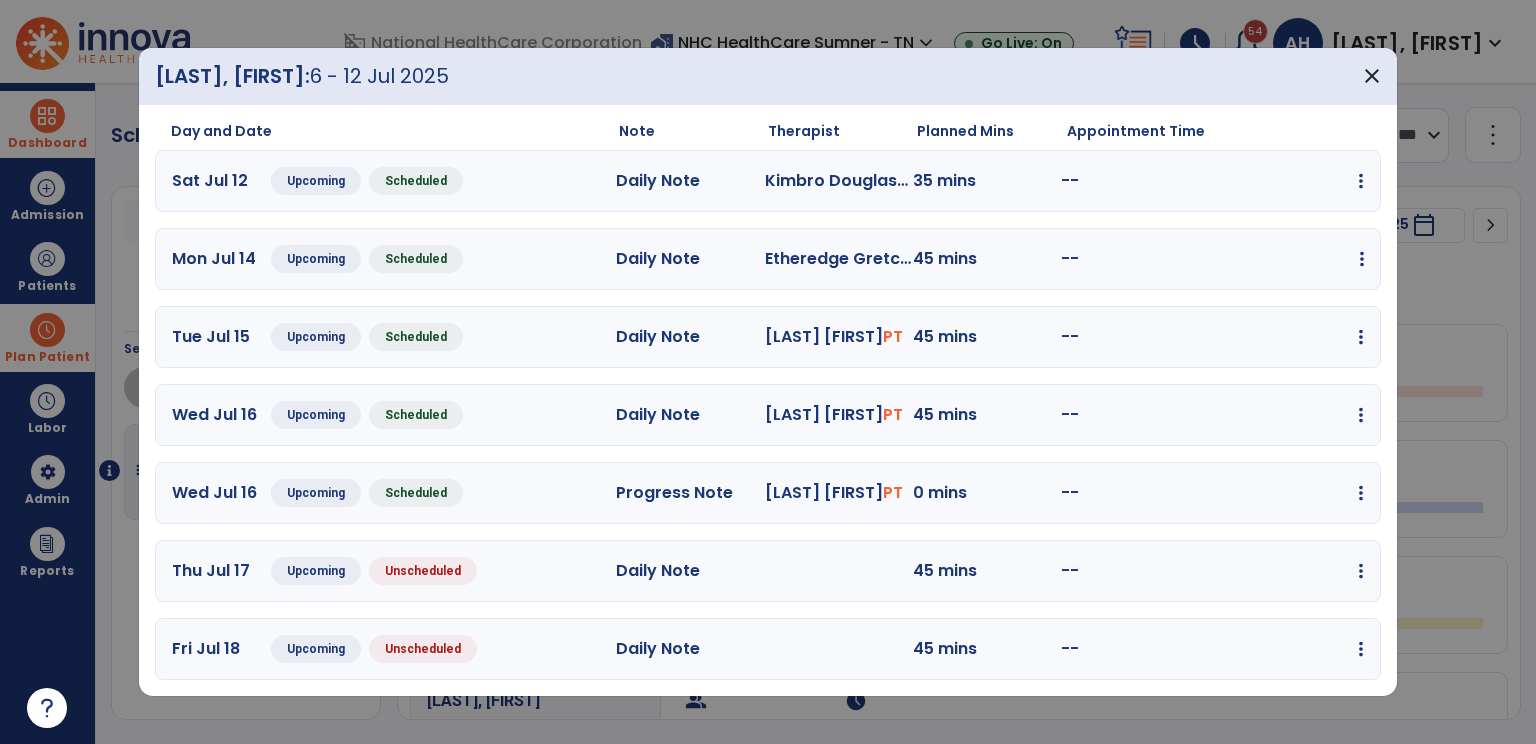 click at bounding box center (1361, 181) 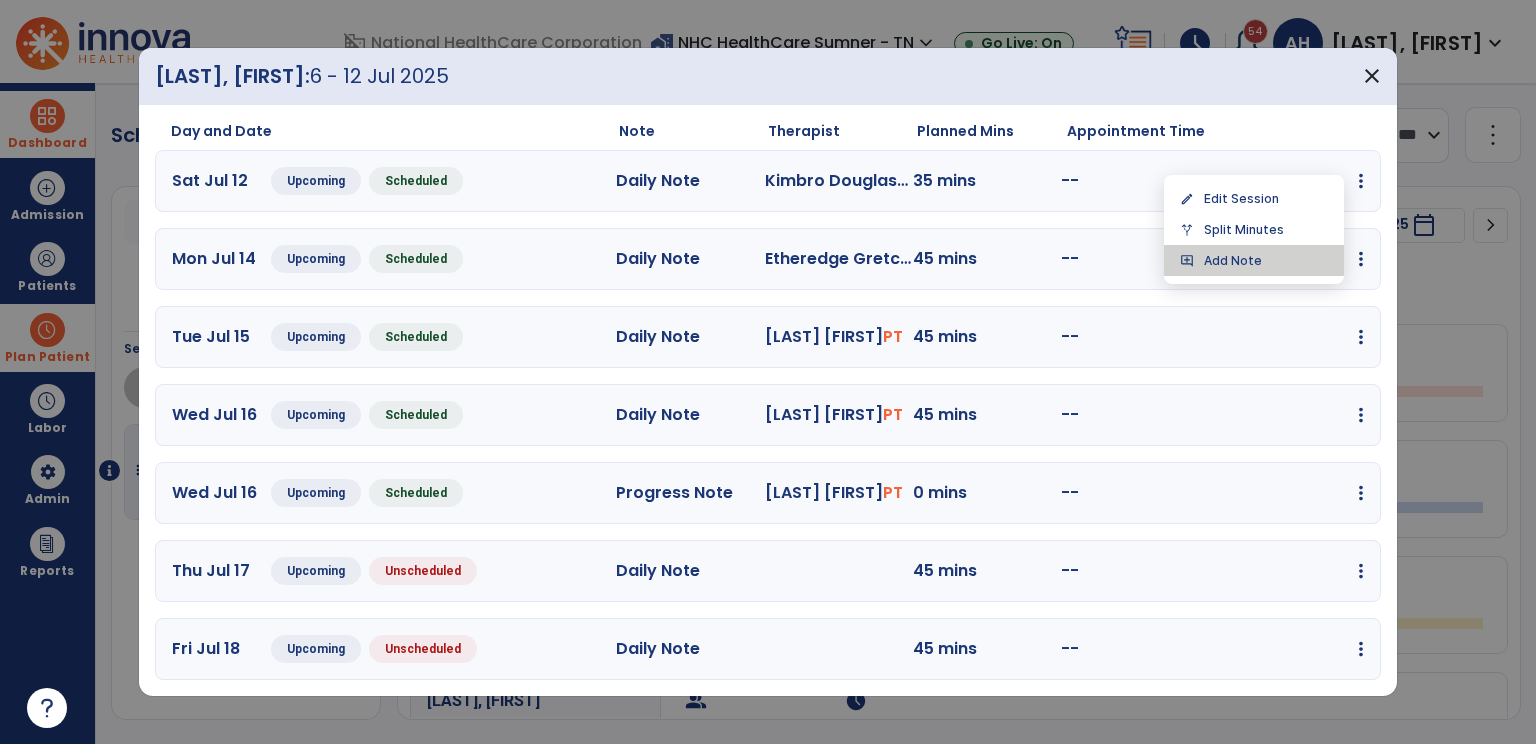 click on "add_comment  Add Note" at bounding box center [1254, 260] 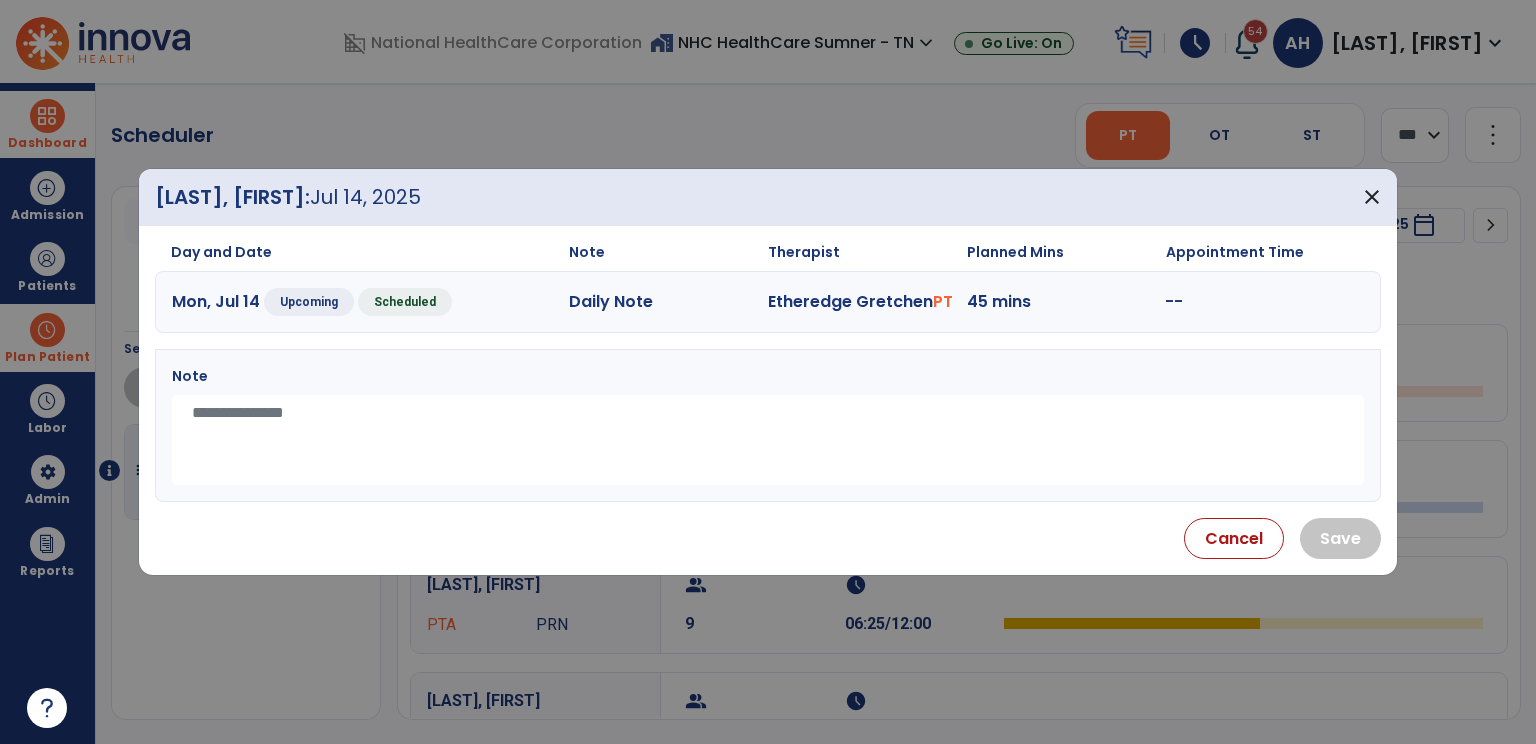 click at bounding box center (768, 440) 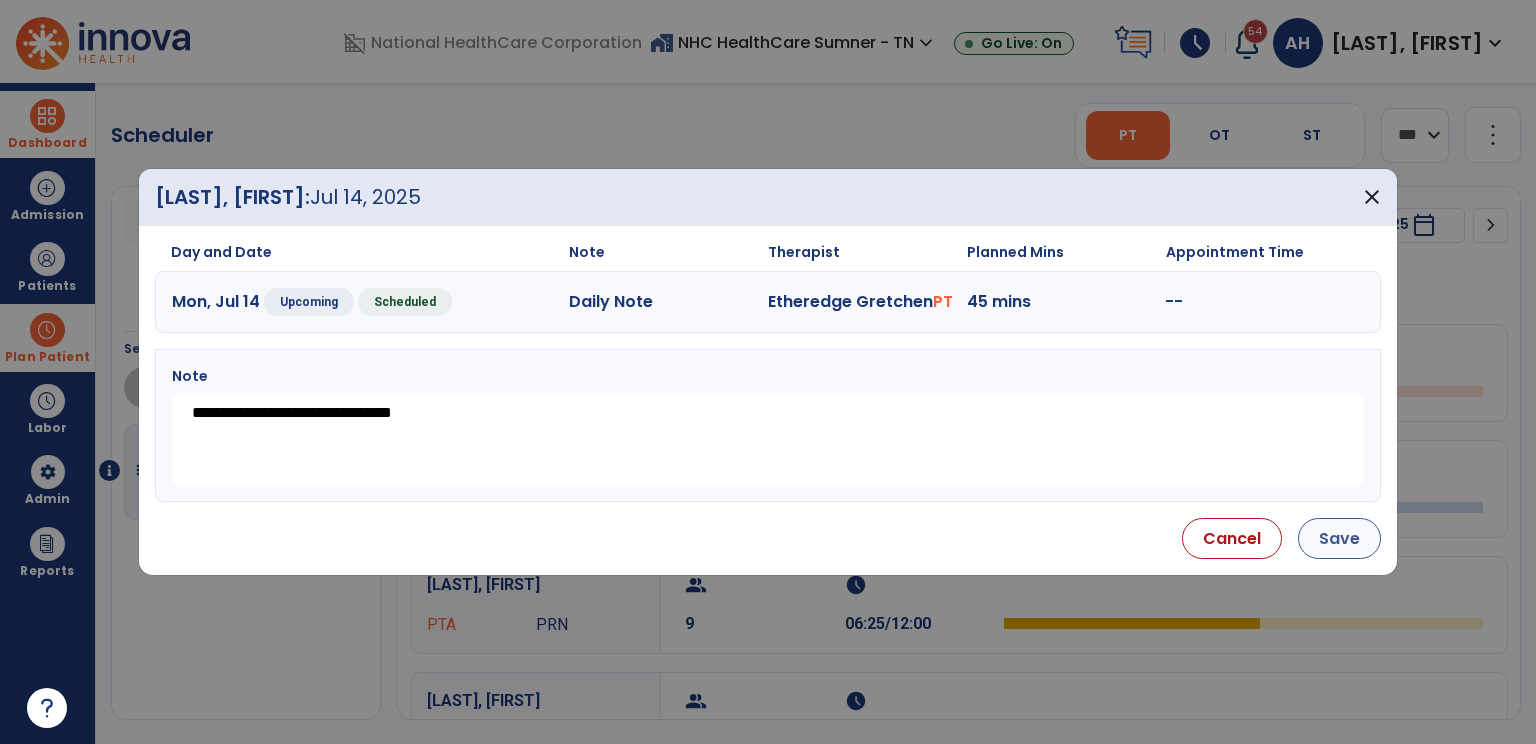 type on "**********" 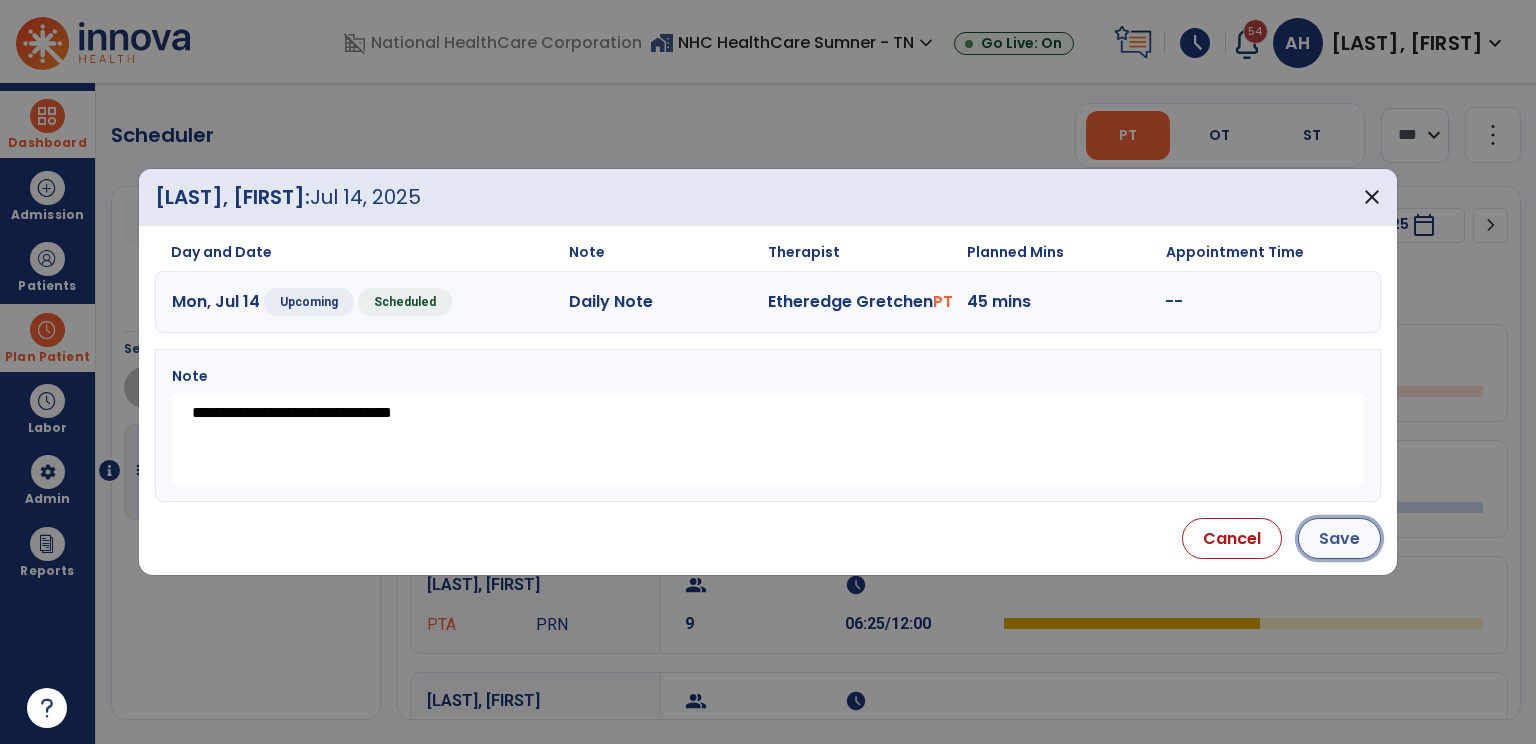 click on "Save" at bounding box center (1339, 538) 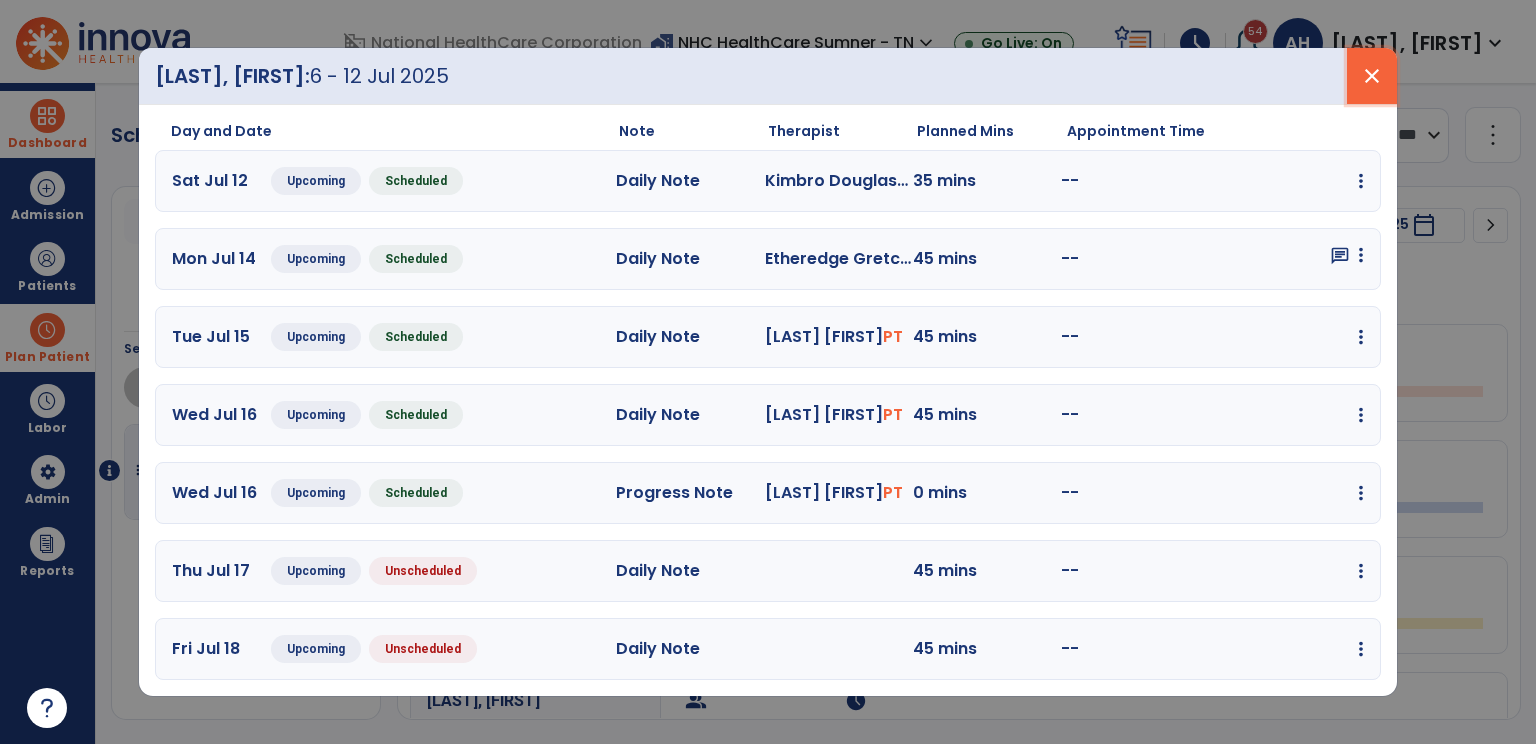 click on "close" at bounding box center [1372, 76] 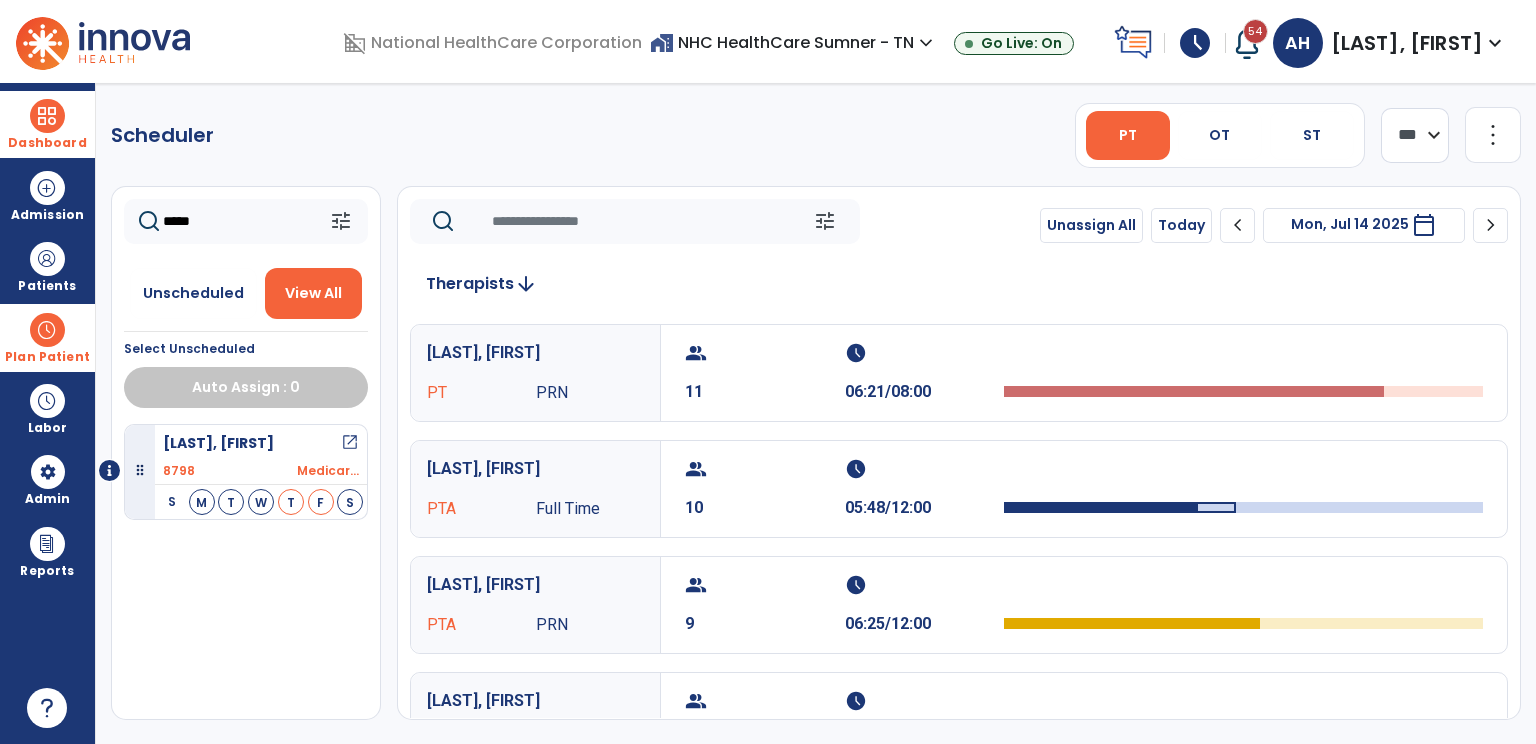 click on "*****" 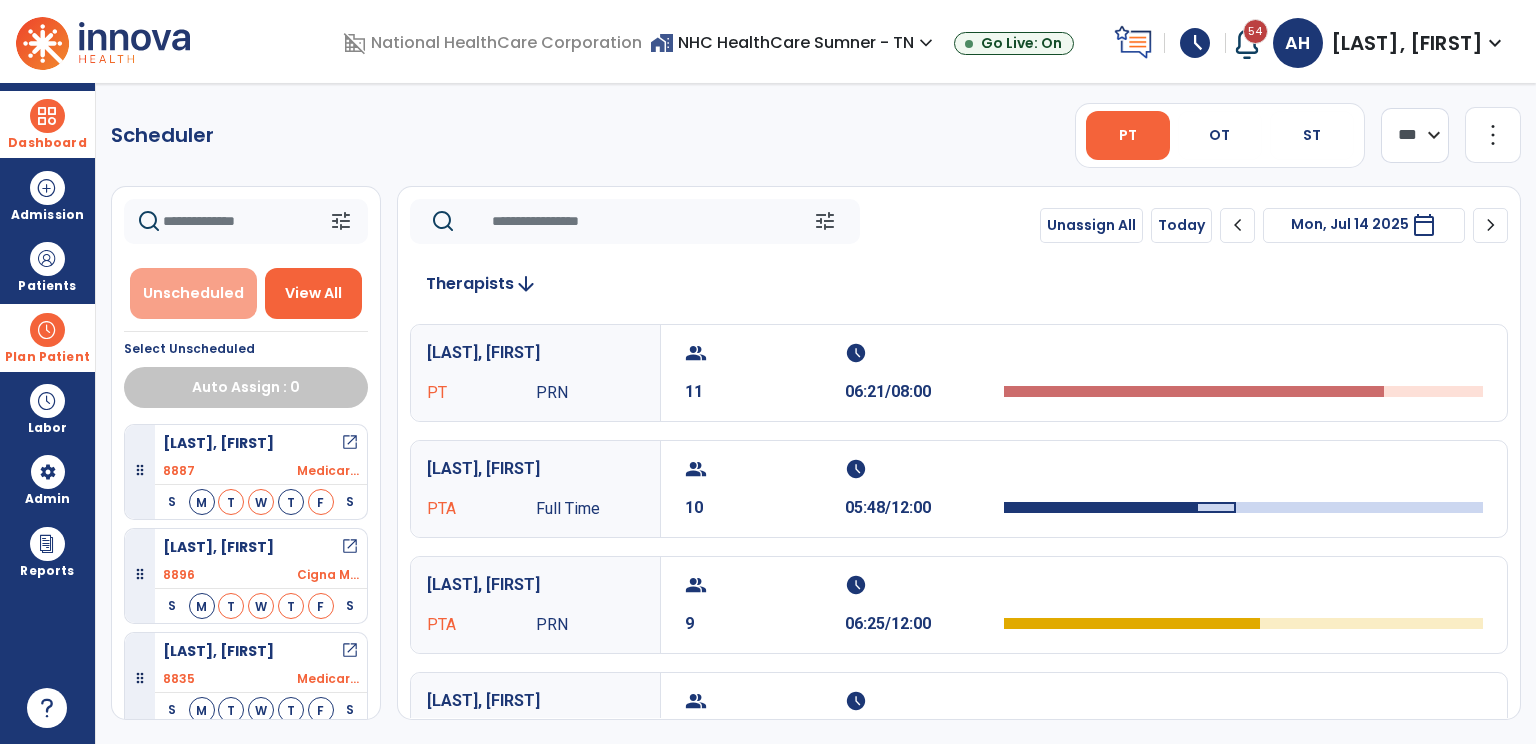 type 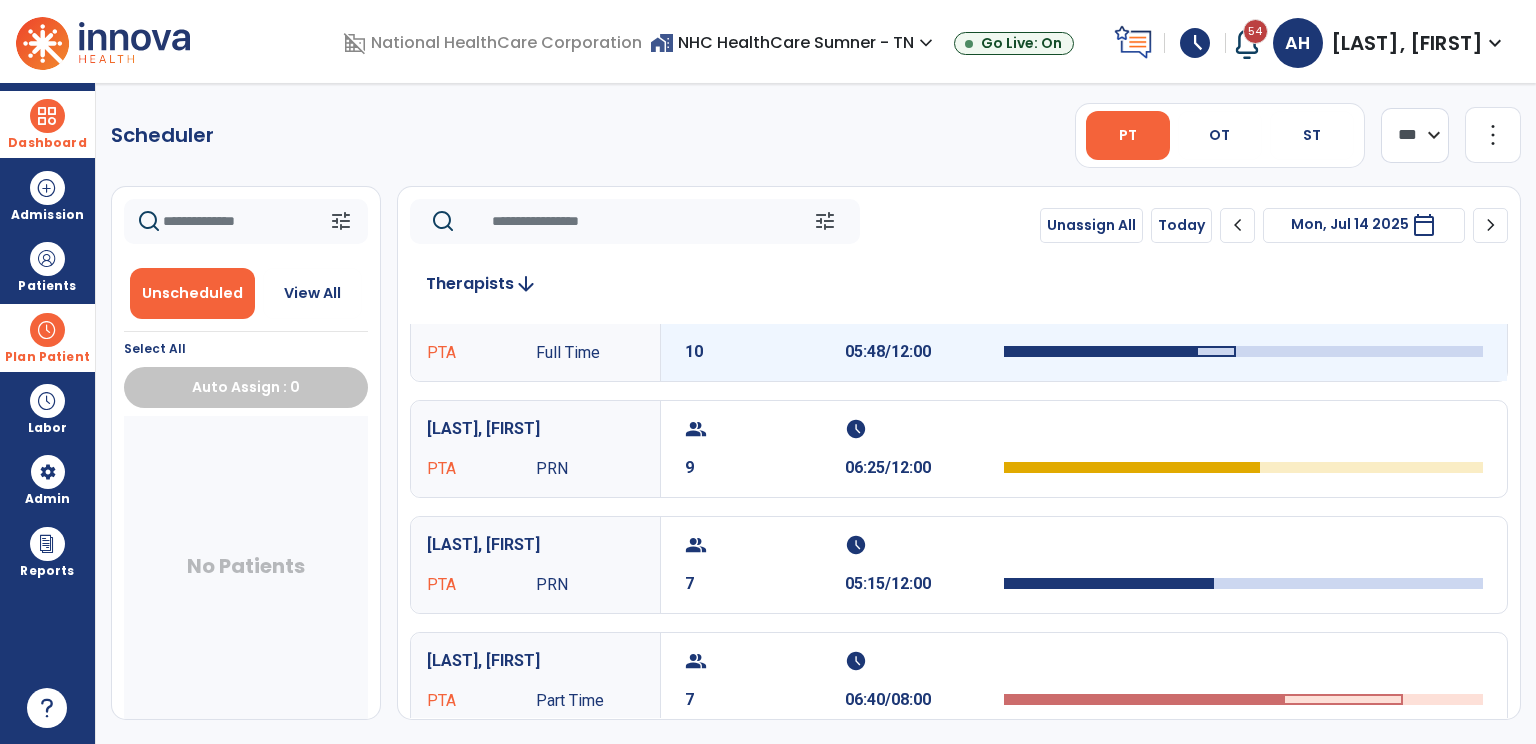 scroll, scrollTop: 0, scrollLeft: 0, axis: both 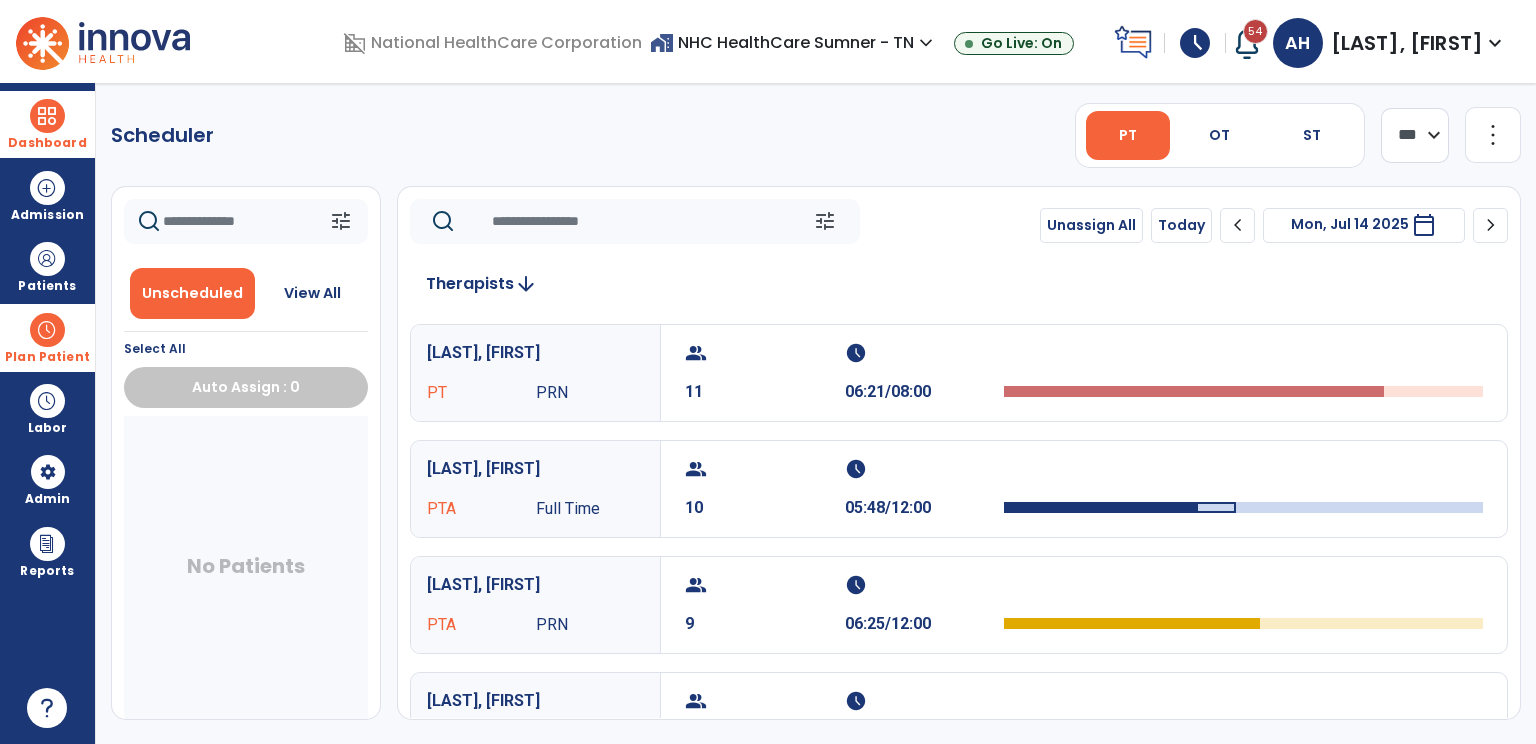 click on "chevron_left" 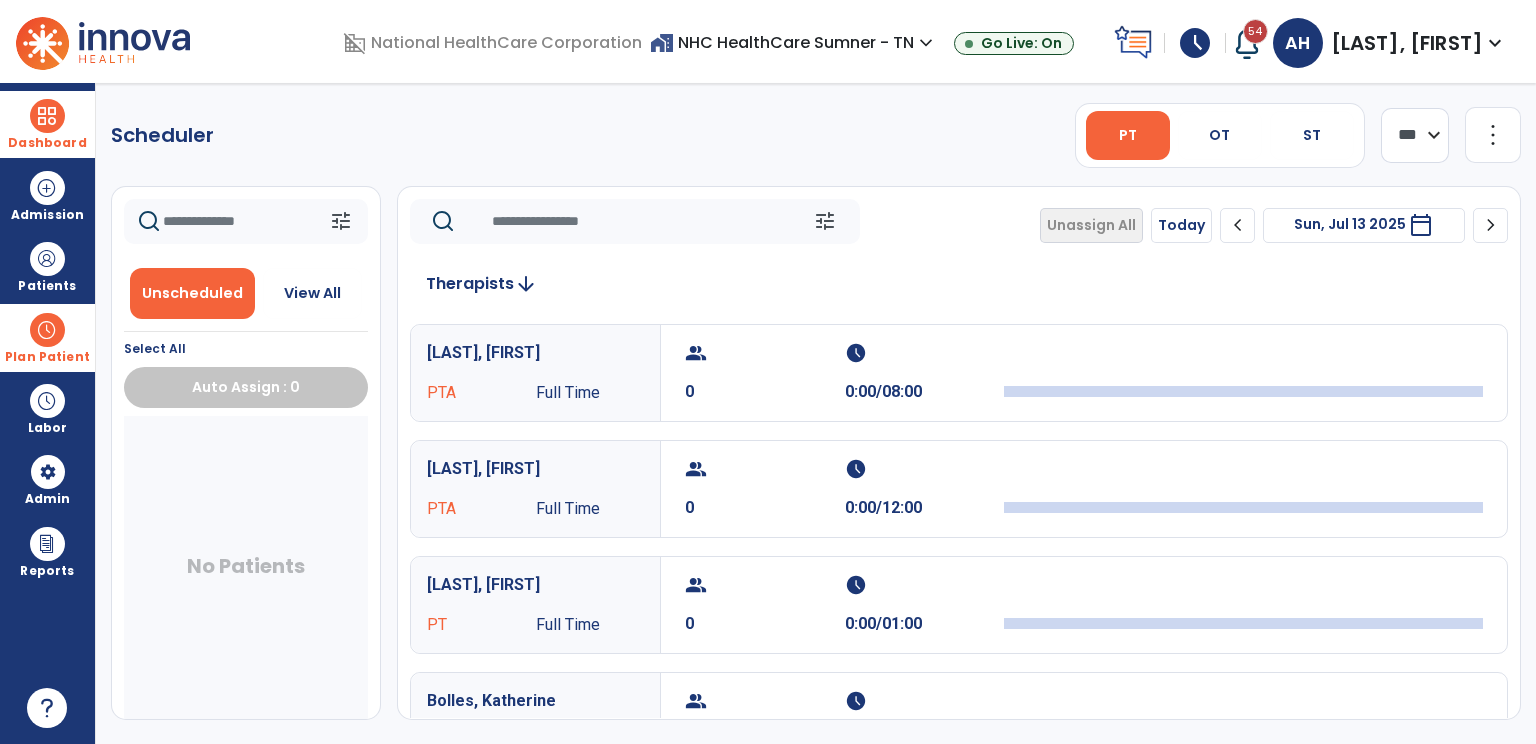 click on "chevron_left" 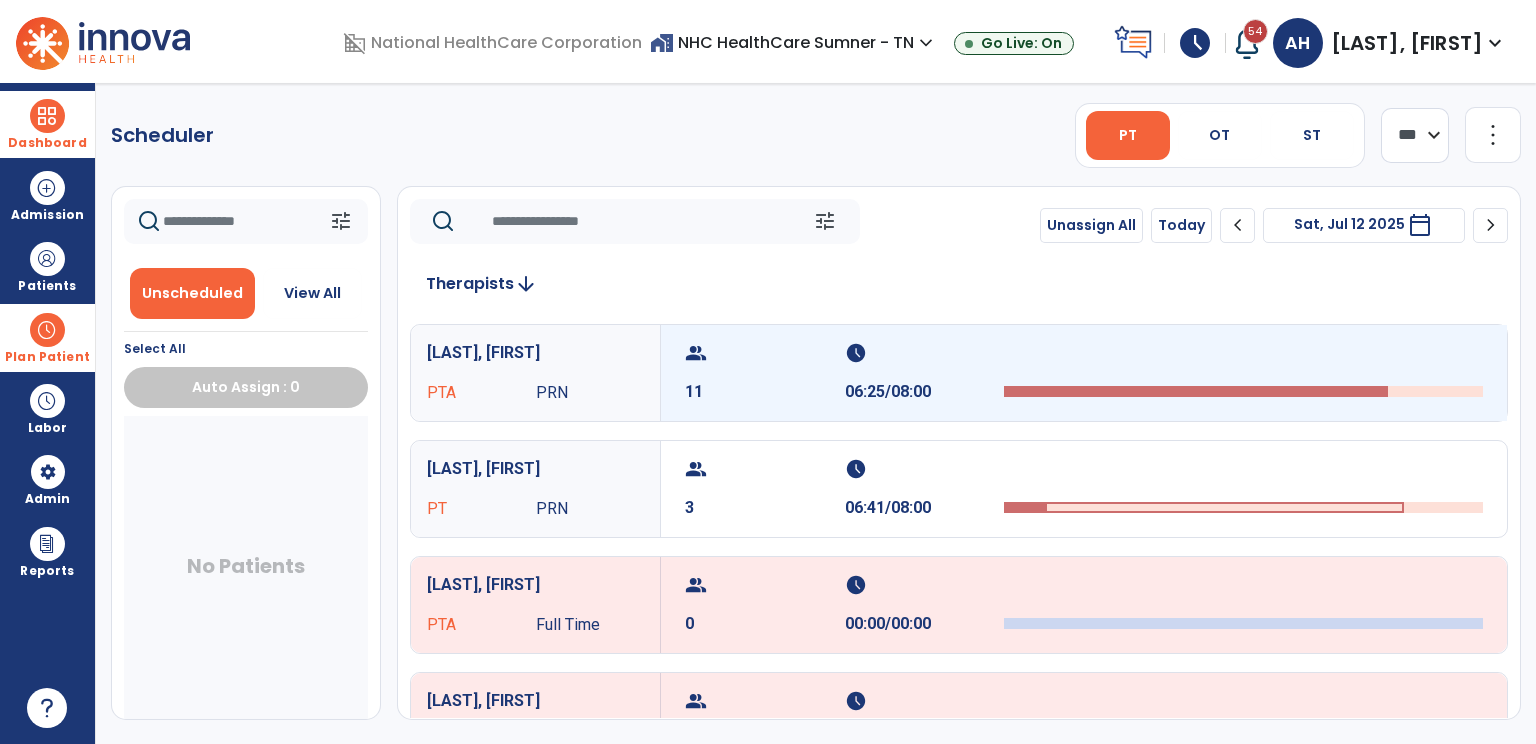 click on "schedule  06:25/08:00" at bounding box center [925, 373] 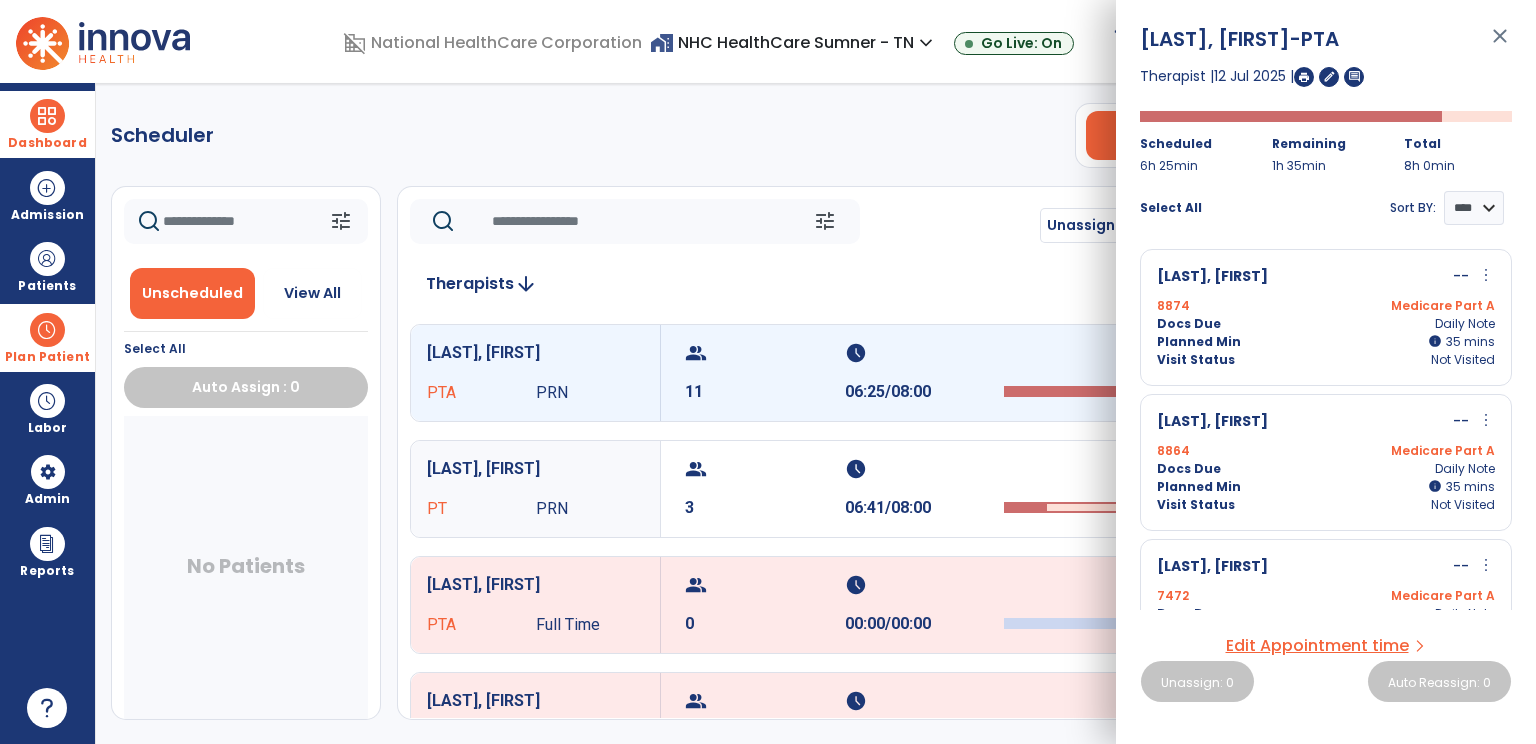 click on "Scheduler   PT   OT   ST  **** *** more_vert  Manage Labor   View All Therapists   Print   tune   Unscheduled   View All  Select All  Auto Assign : 0  No Patients  tune   Unassign All   Today  chevron_left Sat, Jul 12 2025  *********  calendar_today  chevron_right Therapists  arrow_downward   [LAST], [FIRST] PTA PRN  group  11  schedule  06:25/08:00   [LAST], [FIRST] PT PRN  group  3  schedule  06:41/08:00   [LAST], [FIRST] PTA Full Time  group  0  schedule  00:00/00:00   [LAST], [FIRST] PTA Full Time  group  0  schedule  00:00/00:00   [LAST], [FIRST] PT PRN  group  0  schedule  00:00/00:00   [LAST], [FIRST] PT Full Time  group  0  schedule  00:00/00:00   [LAST], [FIRST] PT PRN  group  0  schedule  00:00/00:00   [LAST], [FIRST] PTA Full Time  group  0  schedule  00:00/00:00   [LAST], [FIRST] PTA PRN  group  0  schedule  00:00/00:00   [LAST], [FIRST] PT Full Time  group  0  schedule  00:00/00:00   [LAST], [FIRST] PT PRN  group  0  schedule  00:00/00:00   [LAST], [FIRST] SPT  group  0  schedule  00:00/00:00   [LAST], [FIRST] PTA Full Time  group  0   PT 0 0" at bounding box center [816, 413] 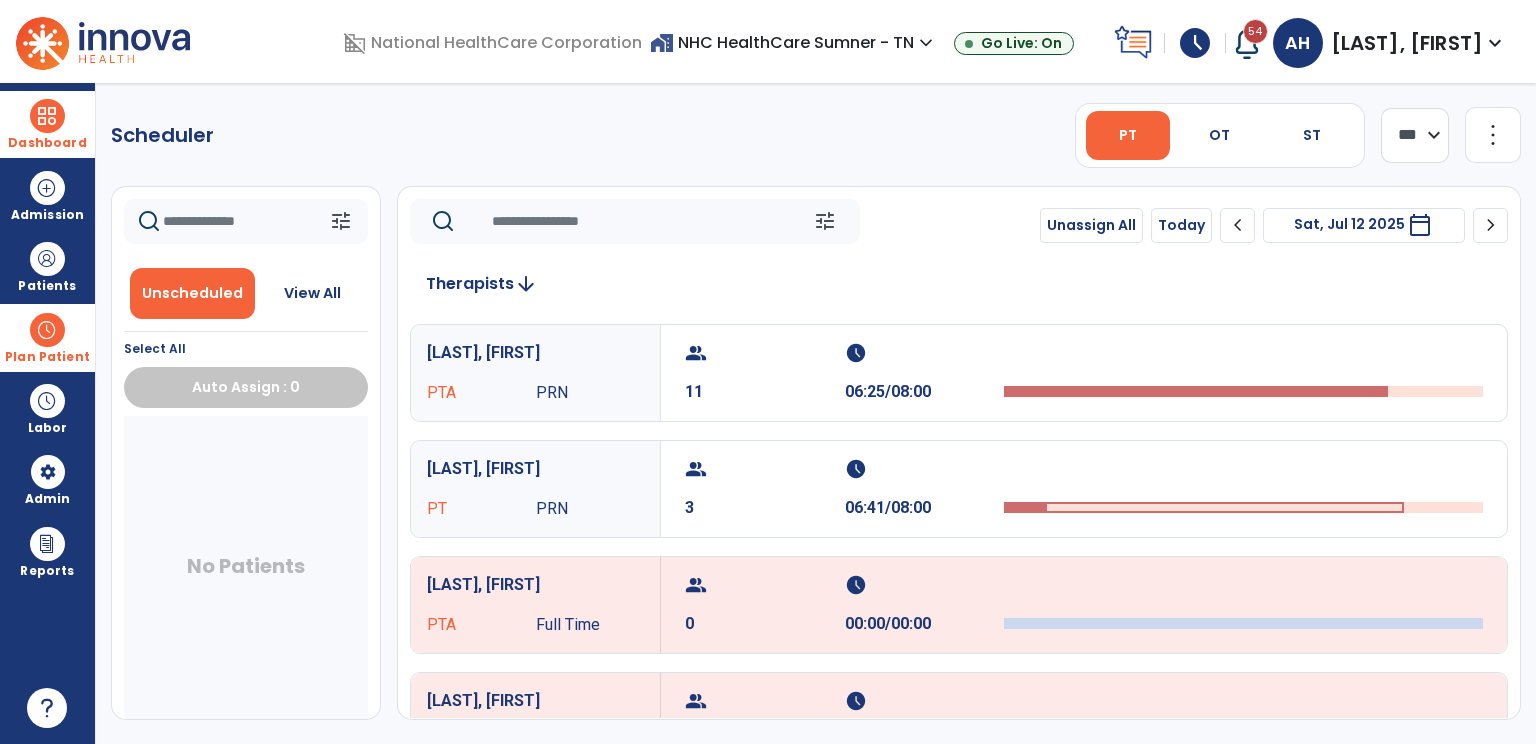click at bounding box center [47, 330] 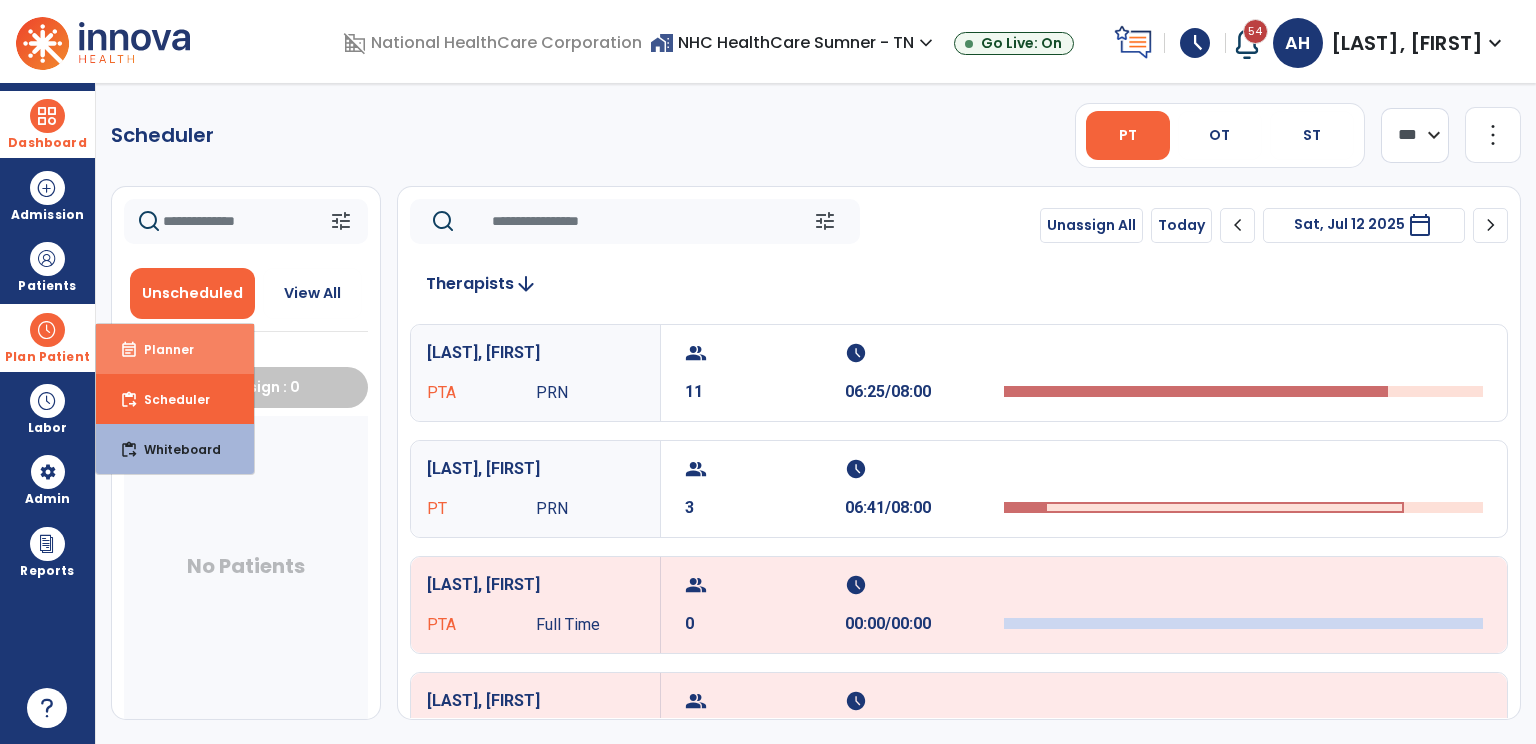 click on "Planner" at bounding box center [161, 349] 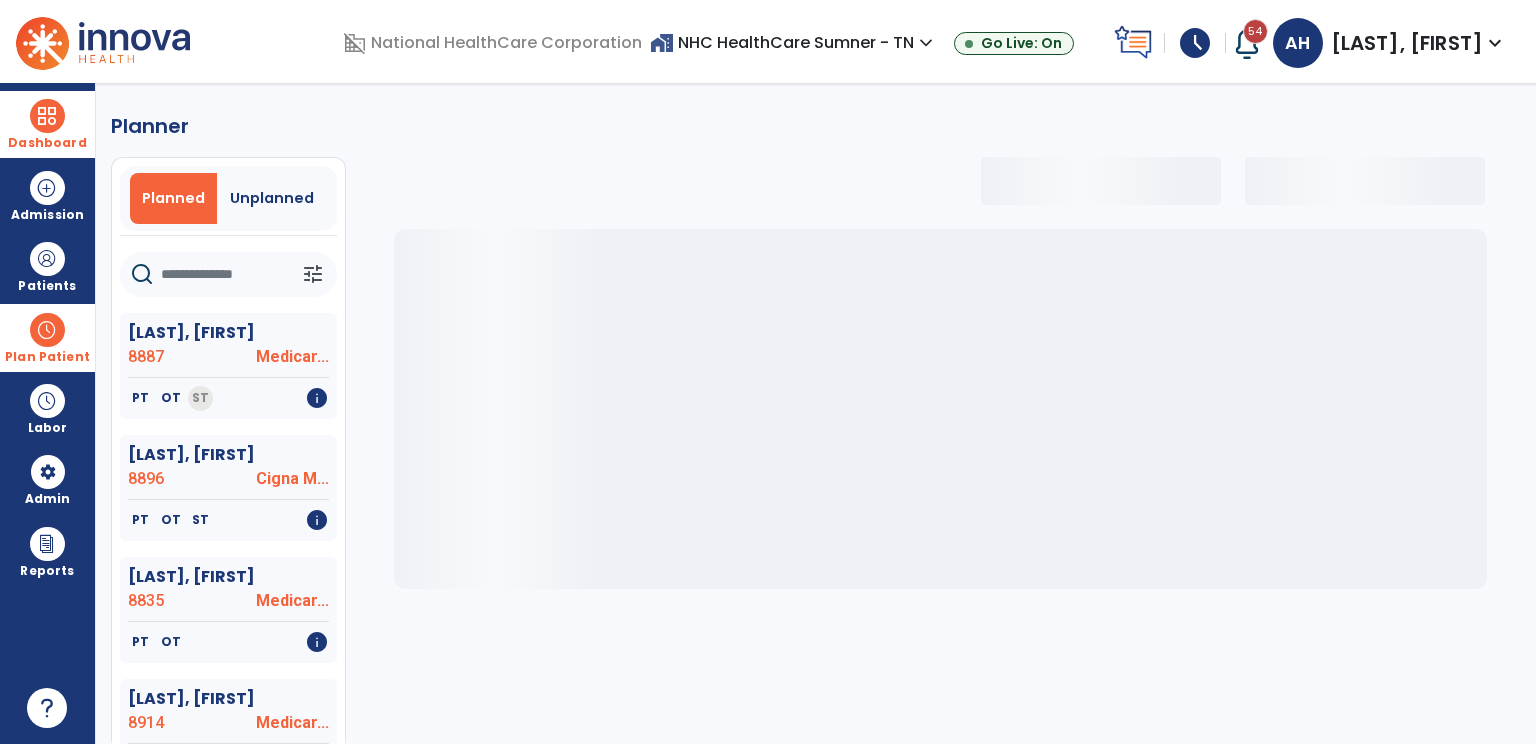 click 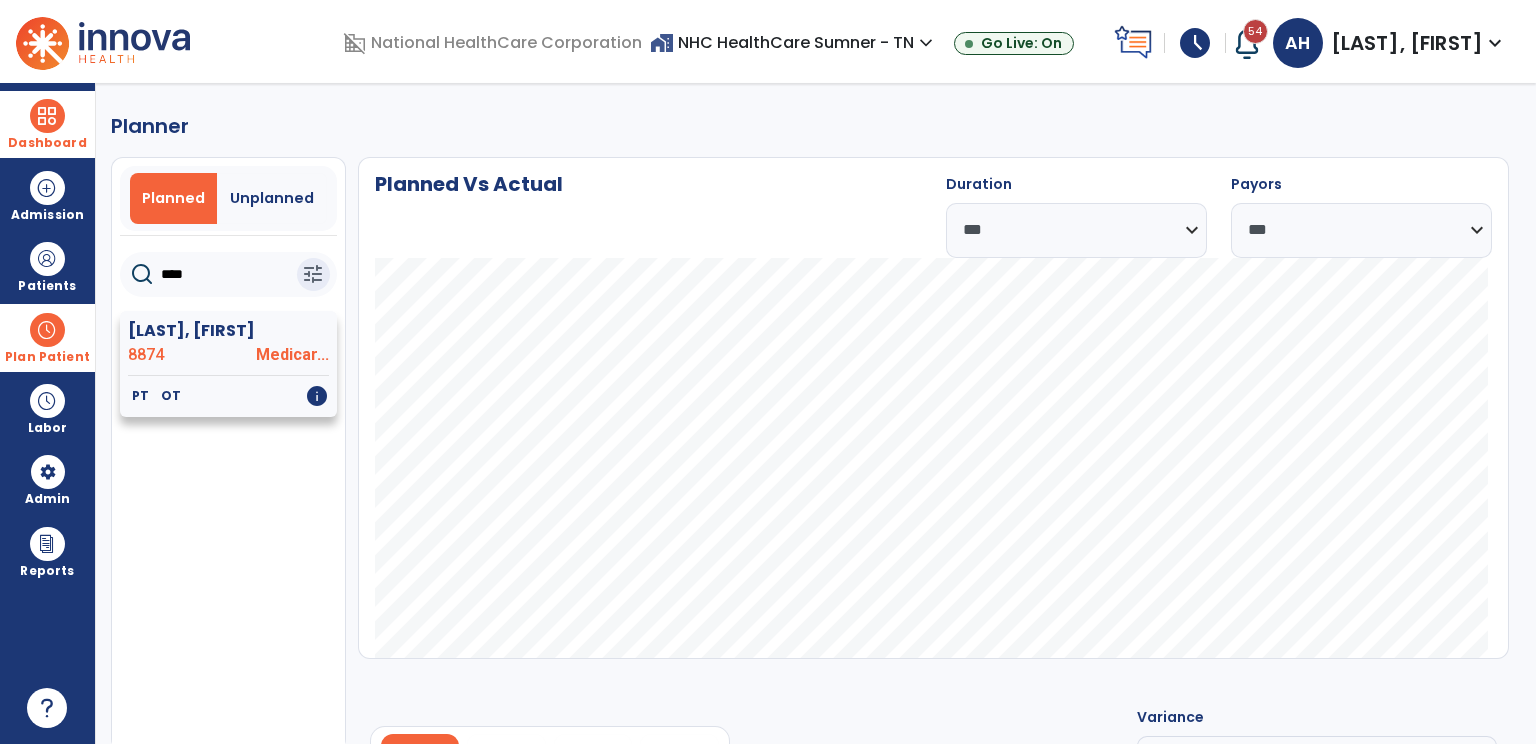 type on "****" 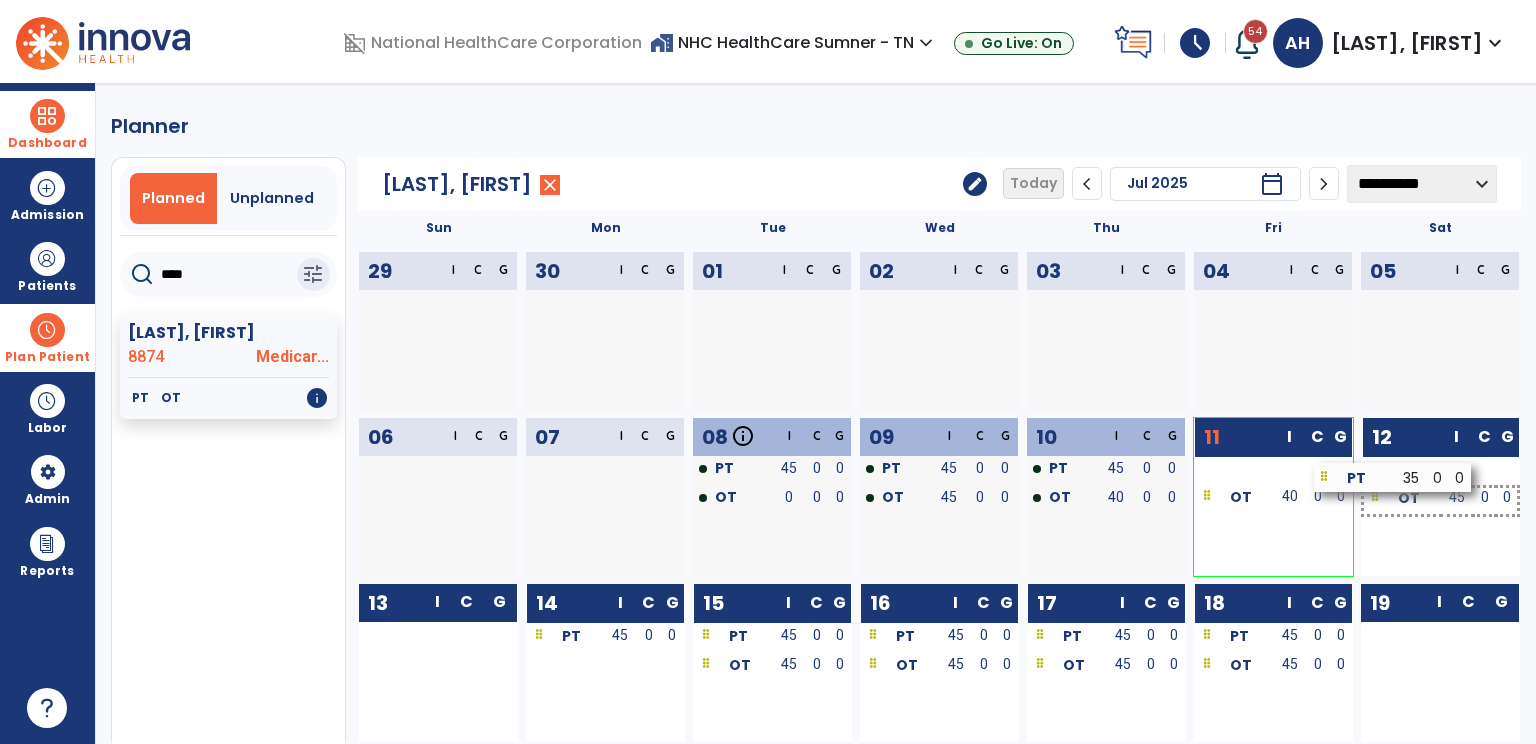 drag, startPoint x: 1438, startPoint y: 472, endPoint x: 1391, endPoint y: 479, distance: 47.518417 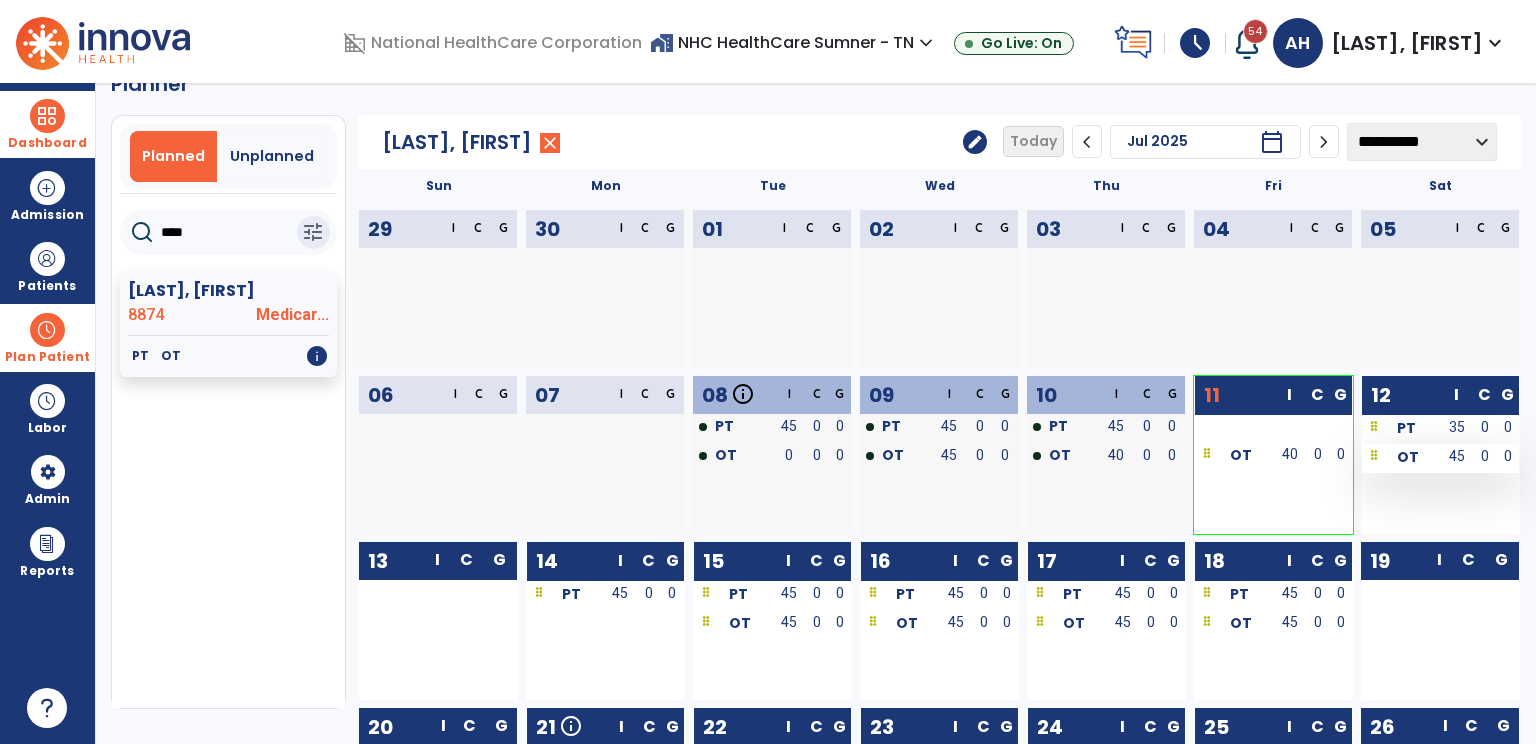 scroll, scrollTop: 60, scrollLeft: 0, axis: vertical 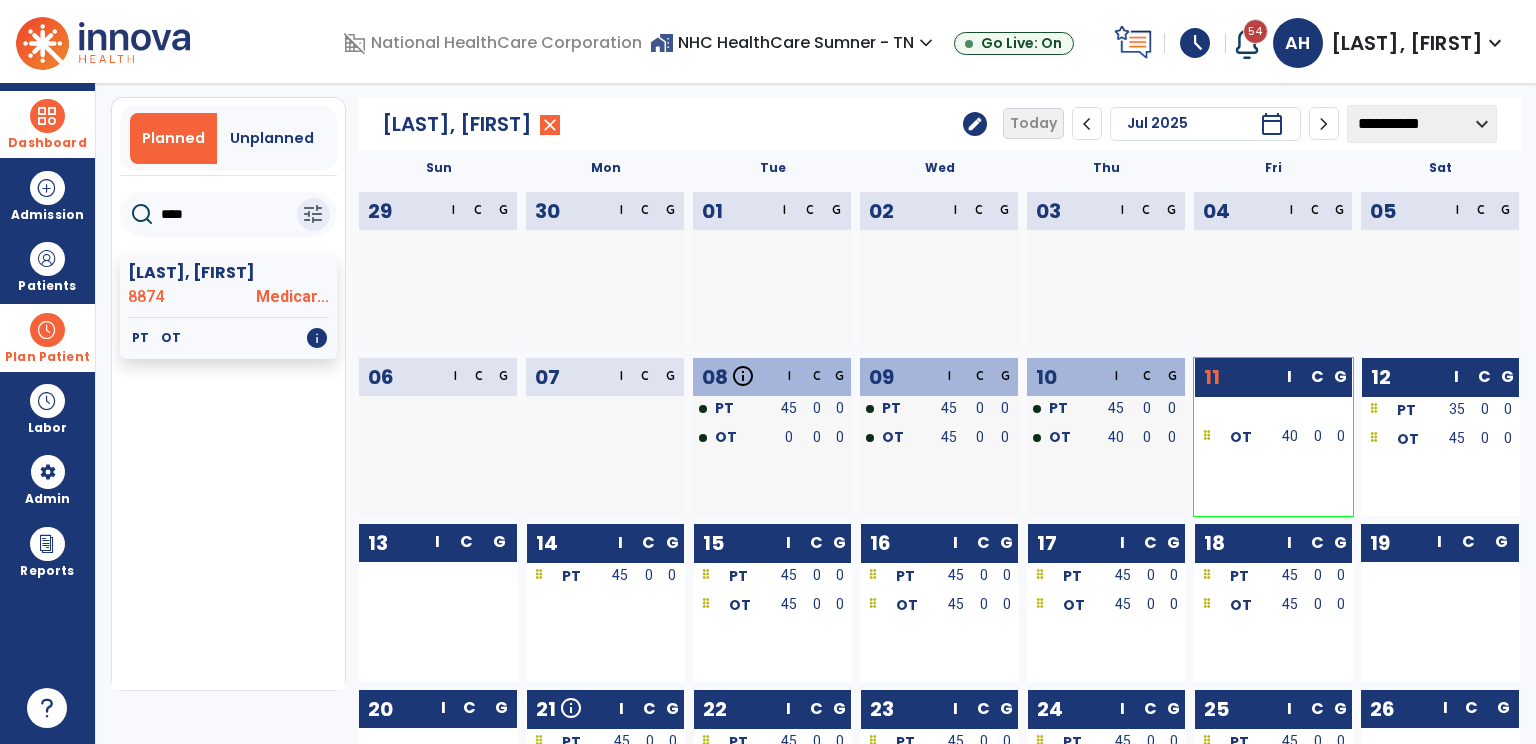 click on "****" 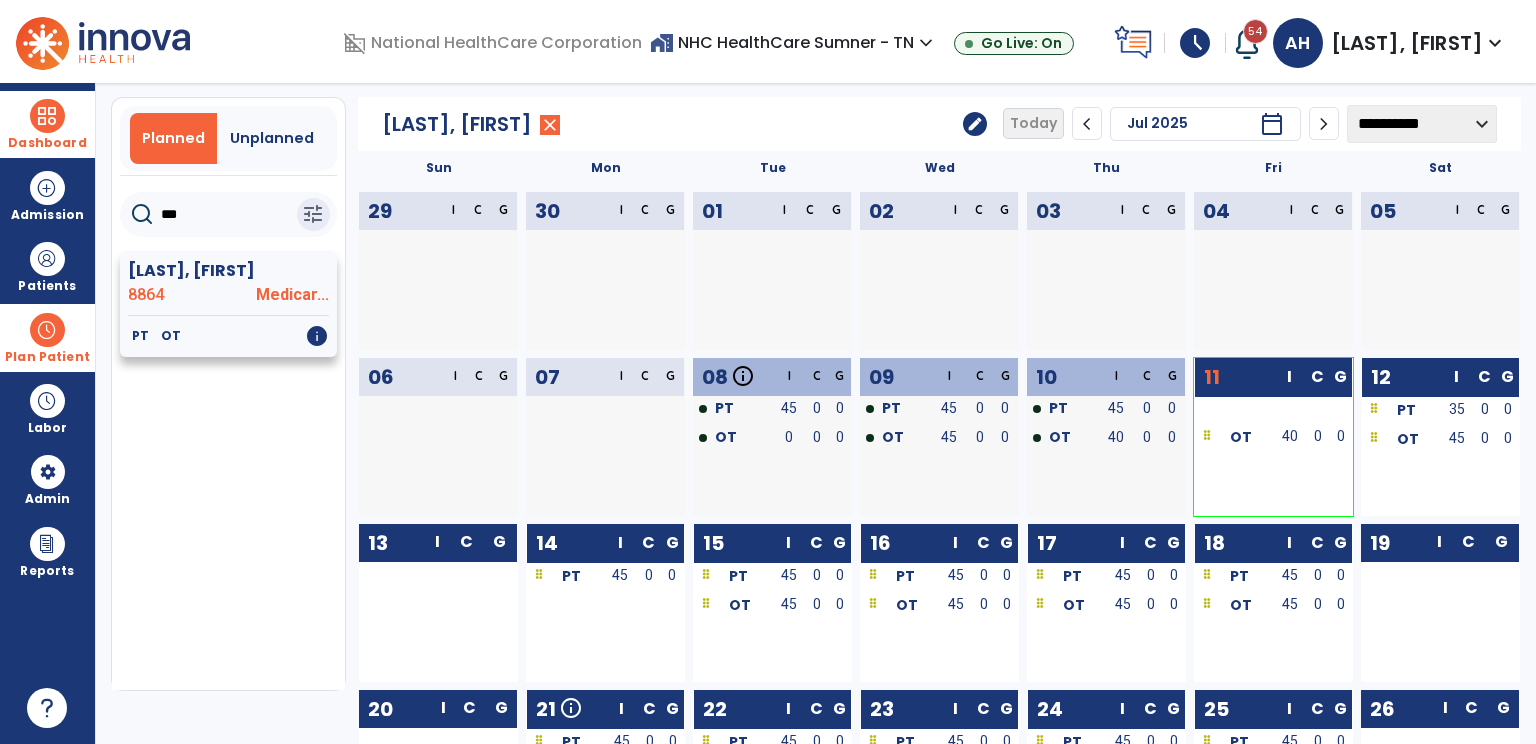type on "***" 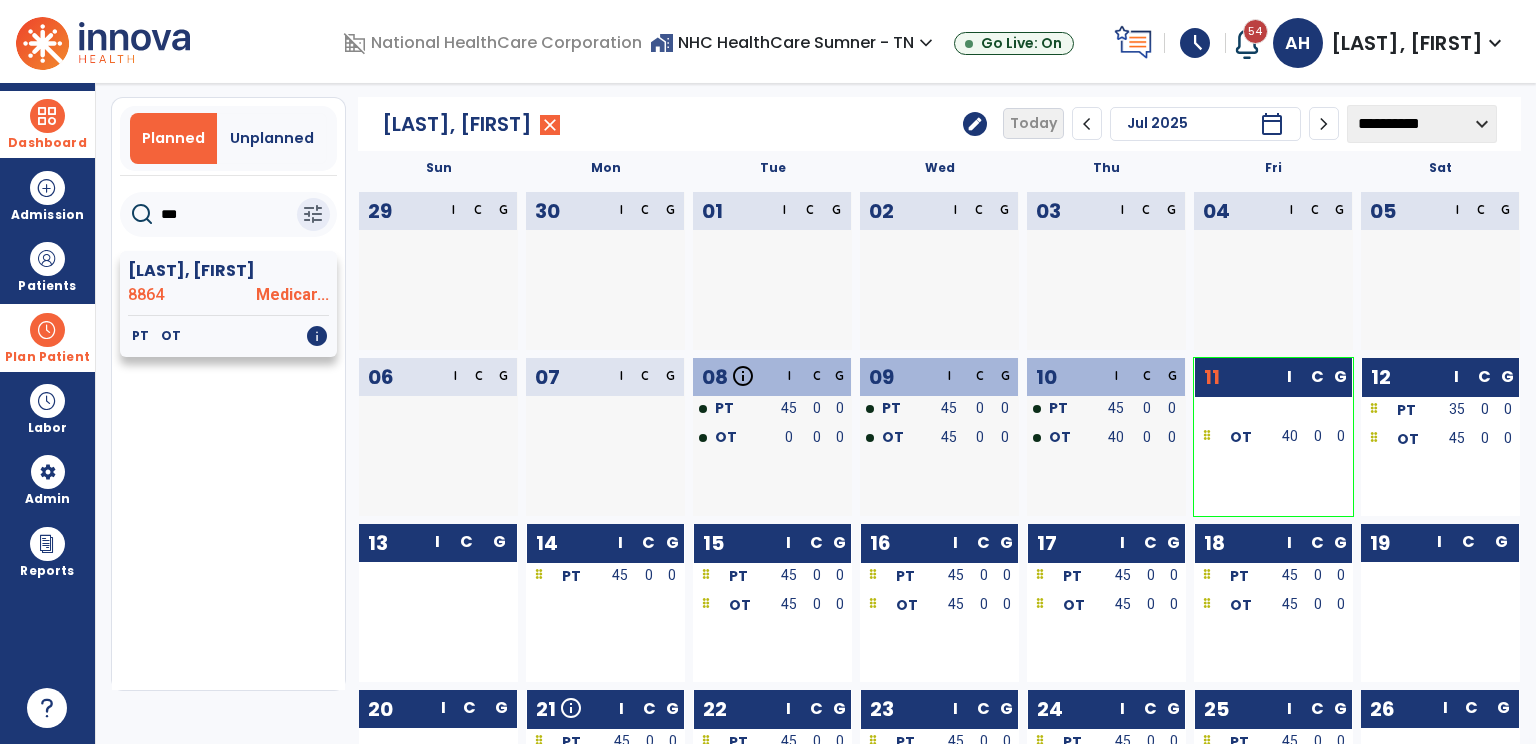 click on "[LAST], [FIRST] [AGE] Medicar..." 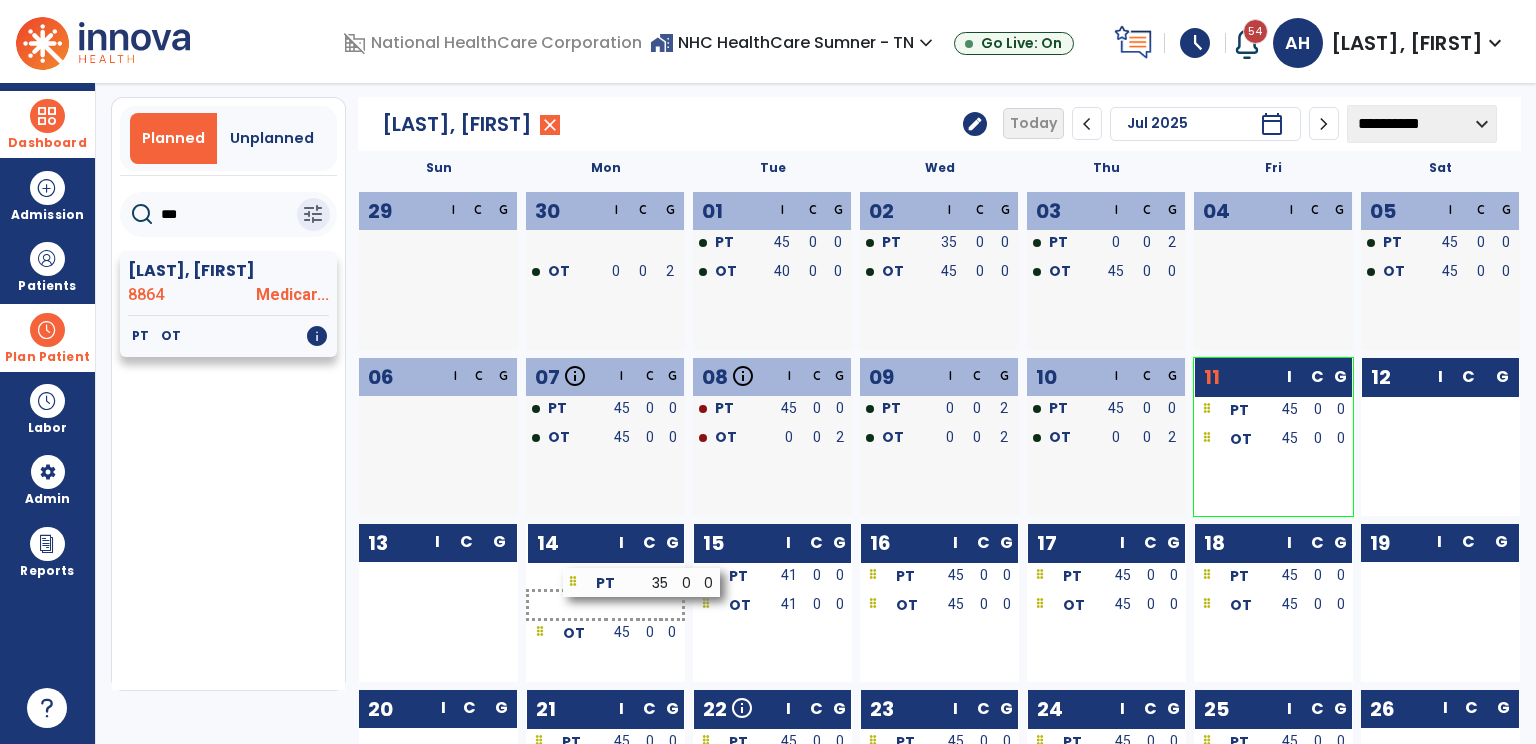 drag, startPoint x: 1439, startPoint y: 418, endPoint x: 641, endPoint y: 591, distance: 816.5372 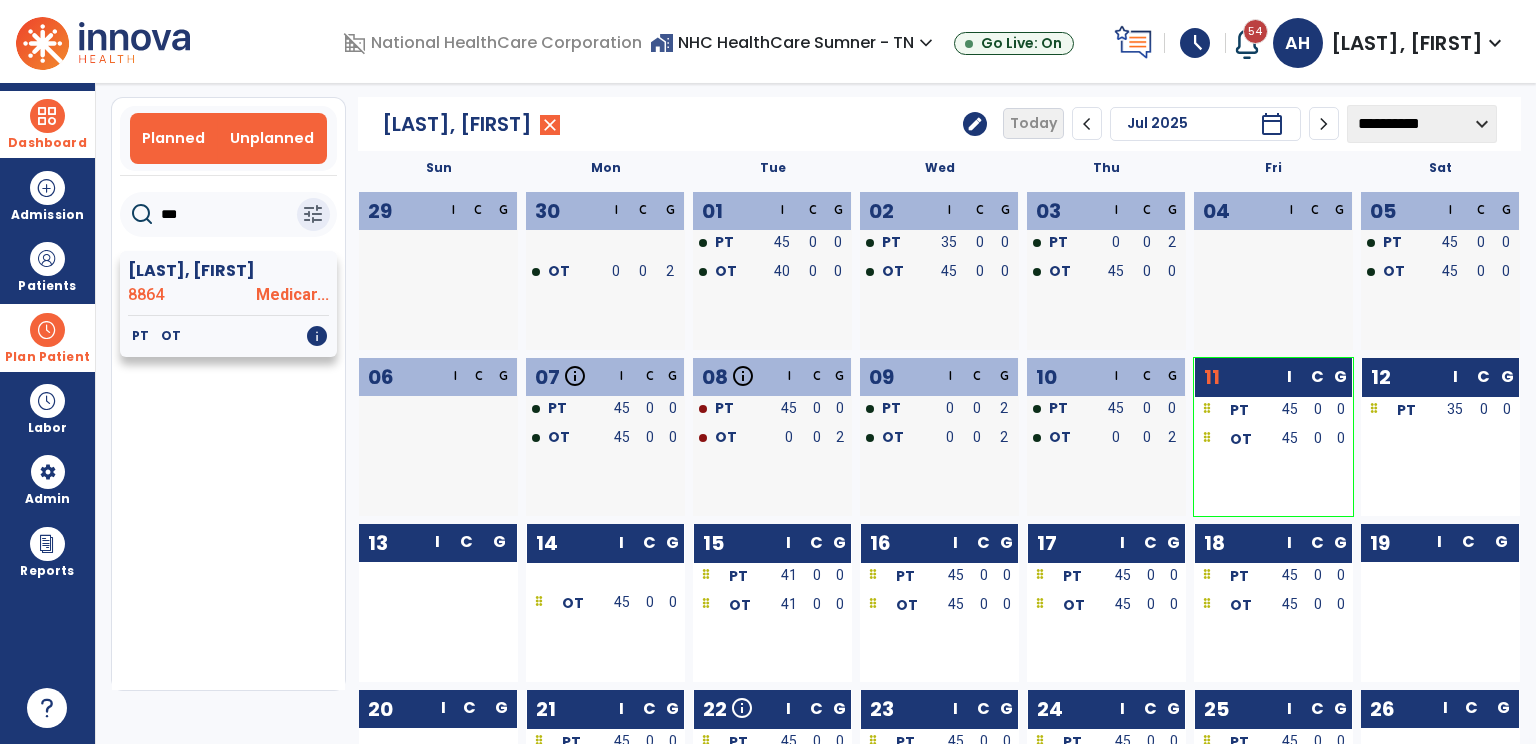 click on "Unplanned" at bounding box center [272, 138] 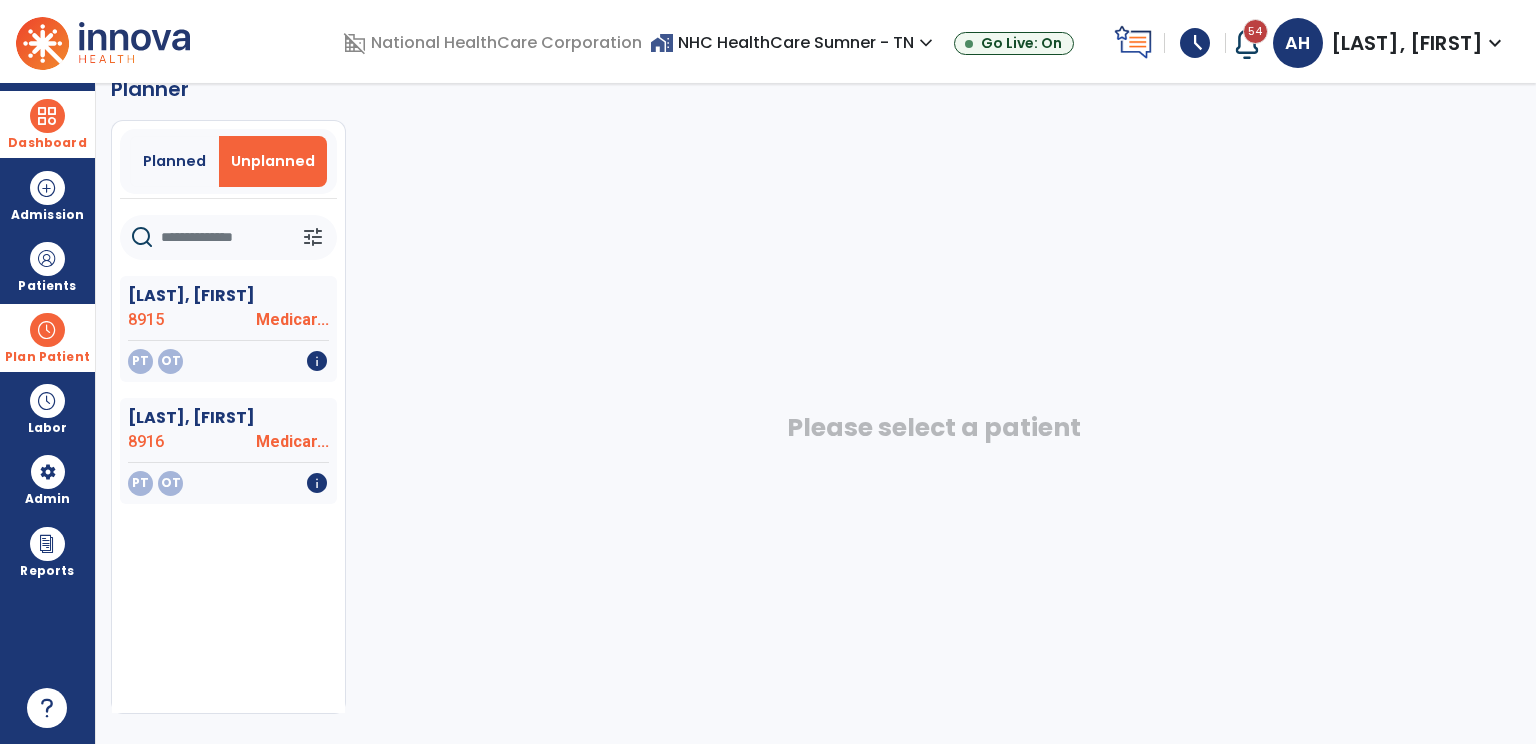 scroll, scrollTop: 36, scrollLeft: 0, axis: vertical 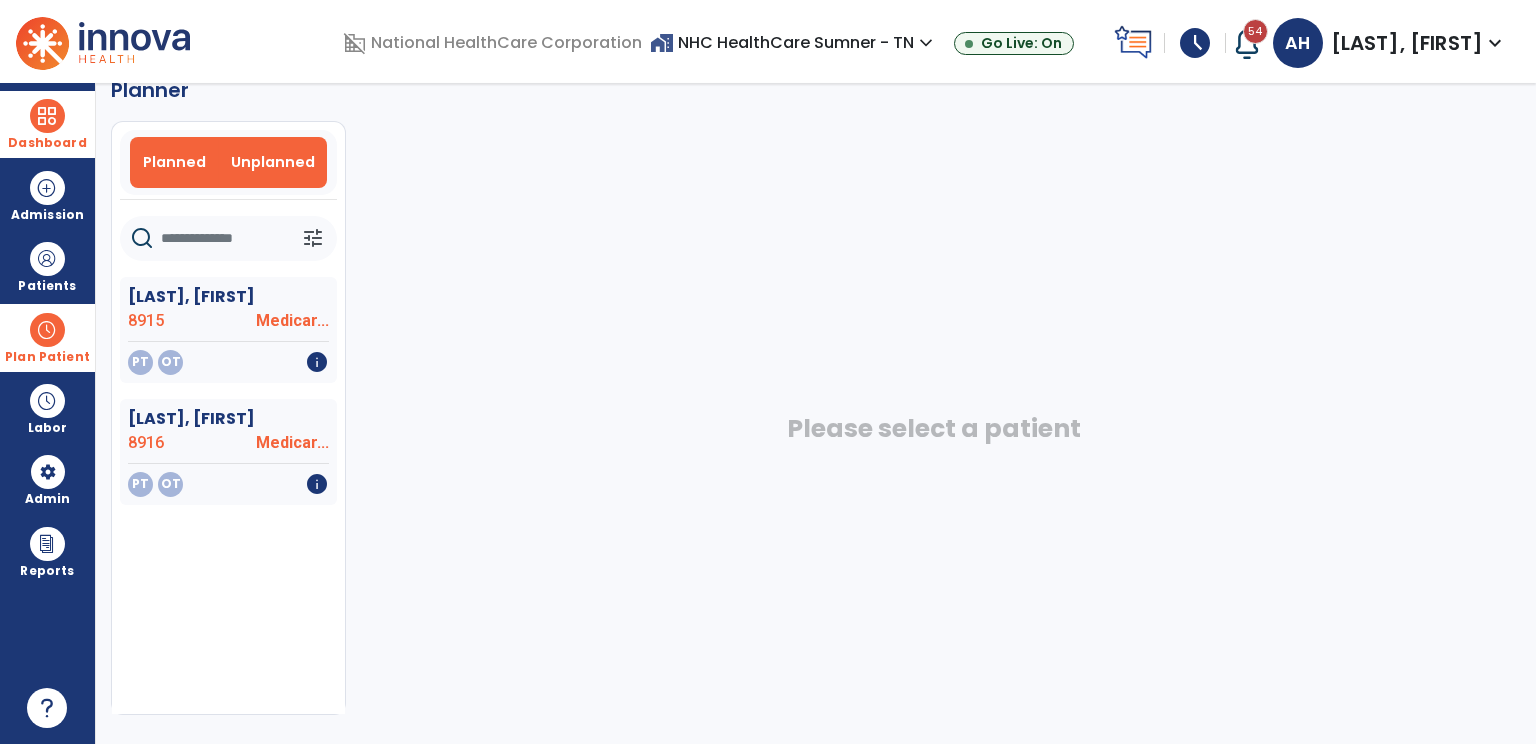 click on "Planned" at bounding box center [174, 162] 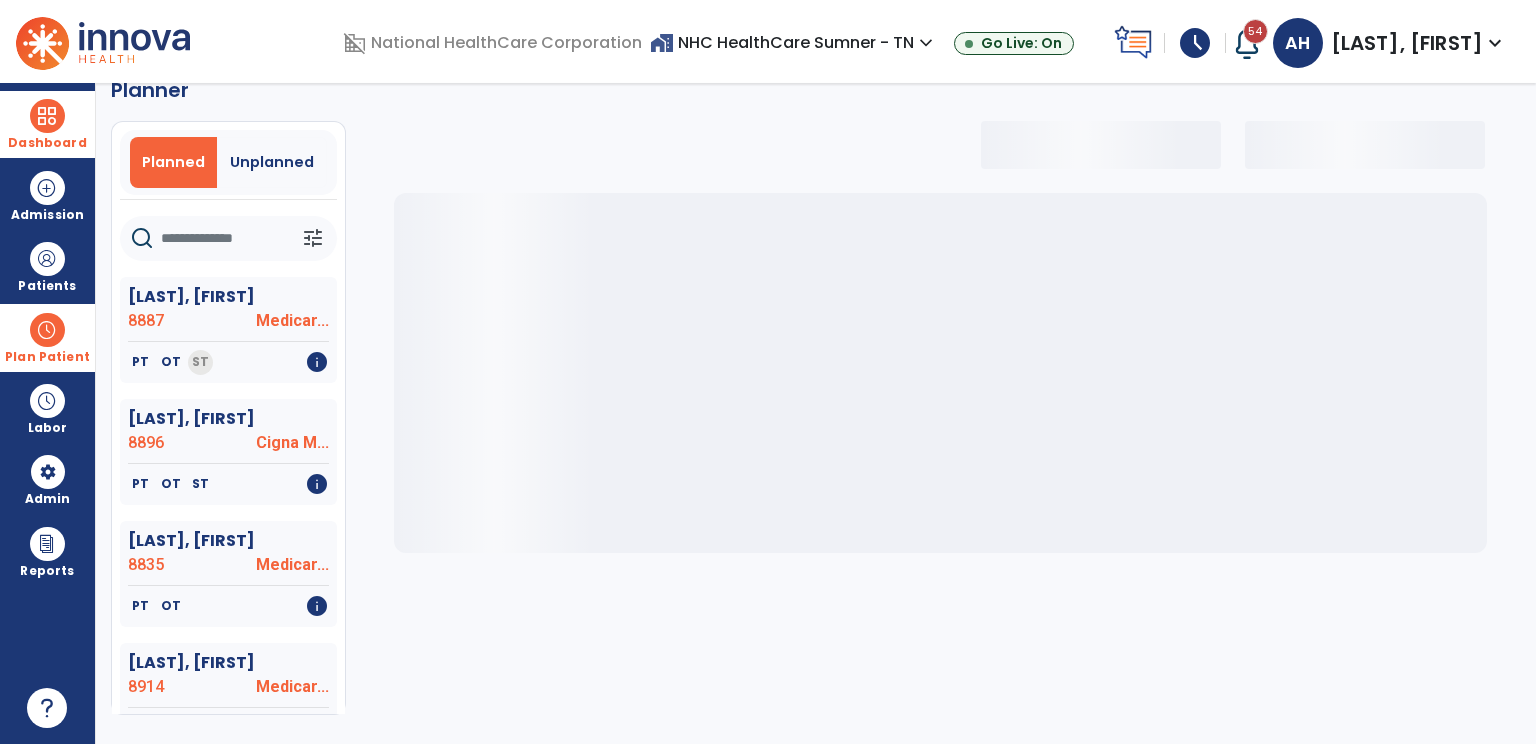type 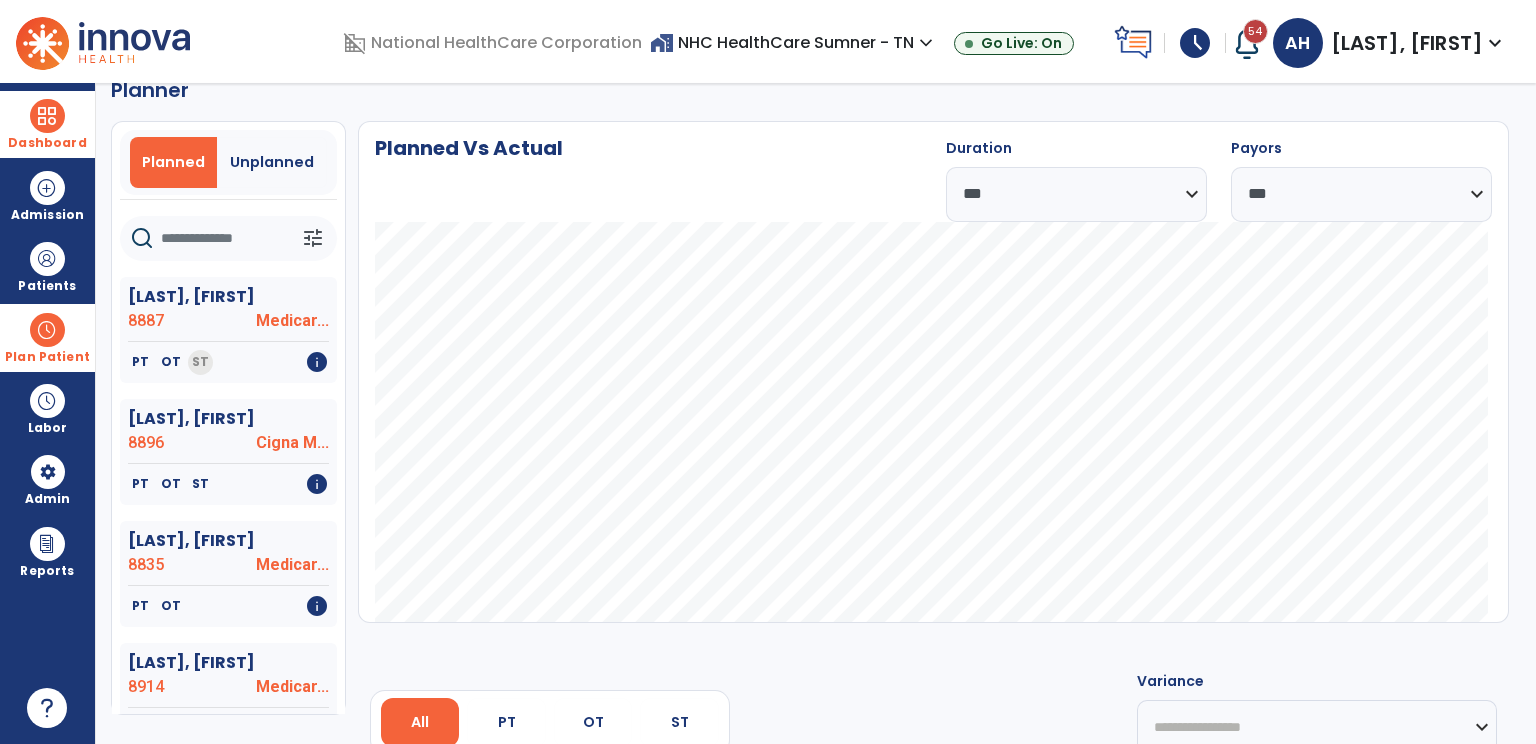 click on "tune" 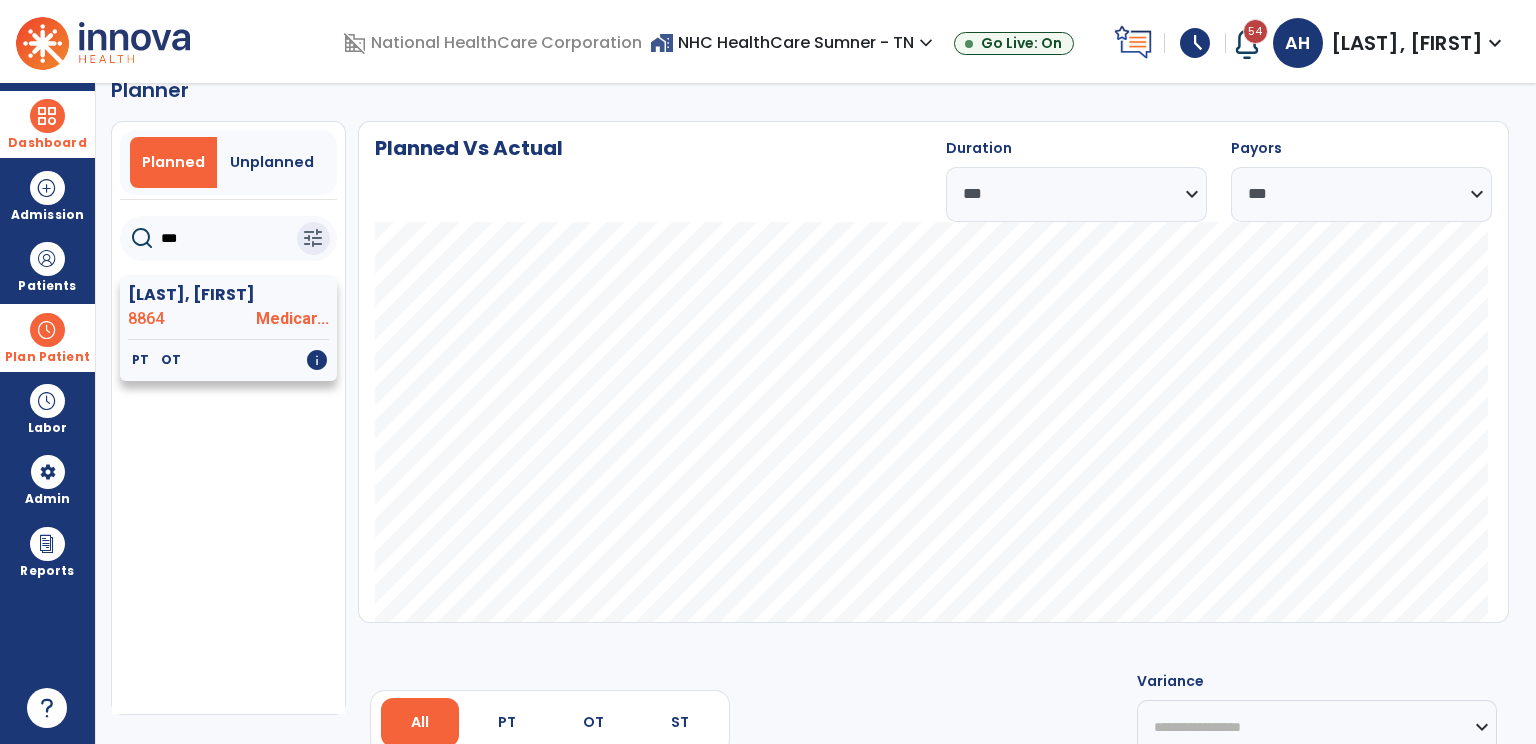 type on "***" 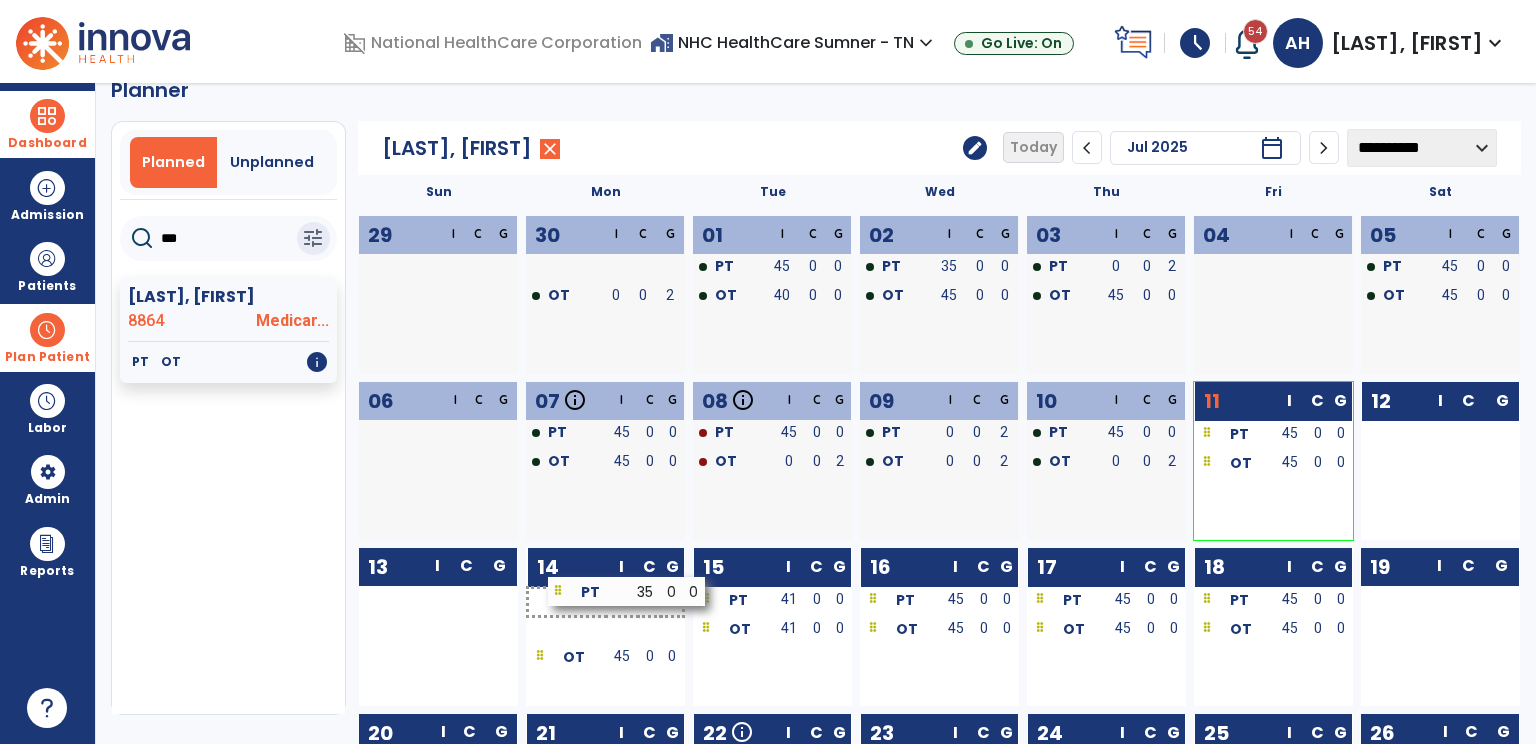 drag, startPoint x: 1427, startPoint y: 437, endPoint x: 610, endPoint y: 596, distance: 832.32806 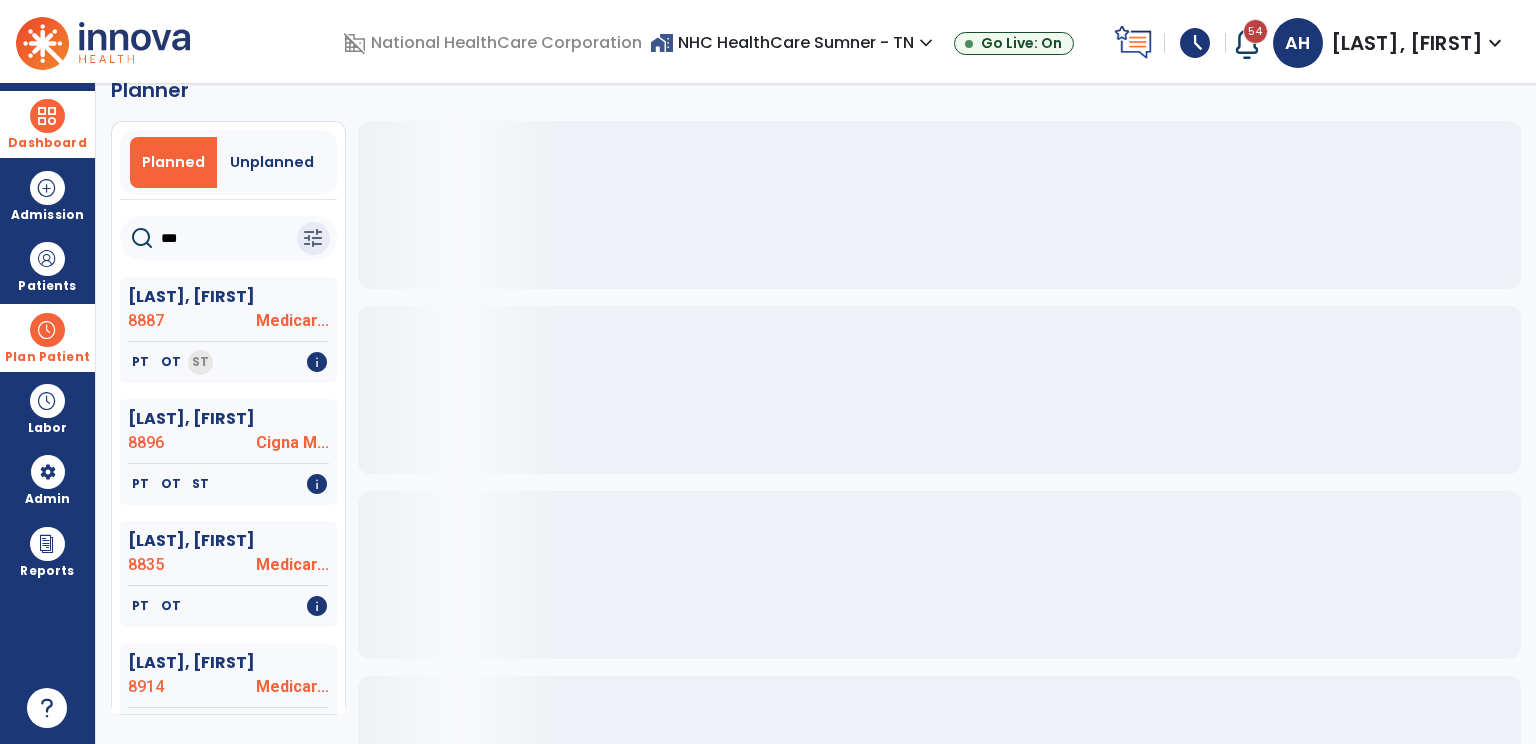 click at bounding box center (47, 330) 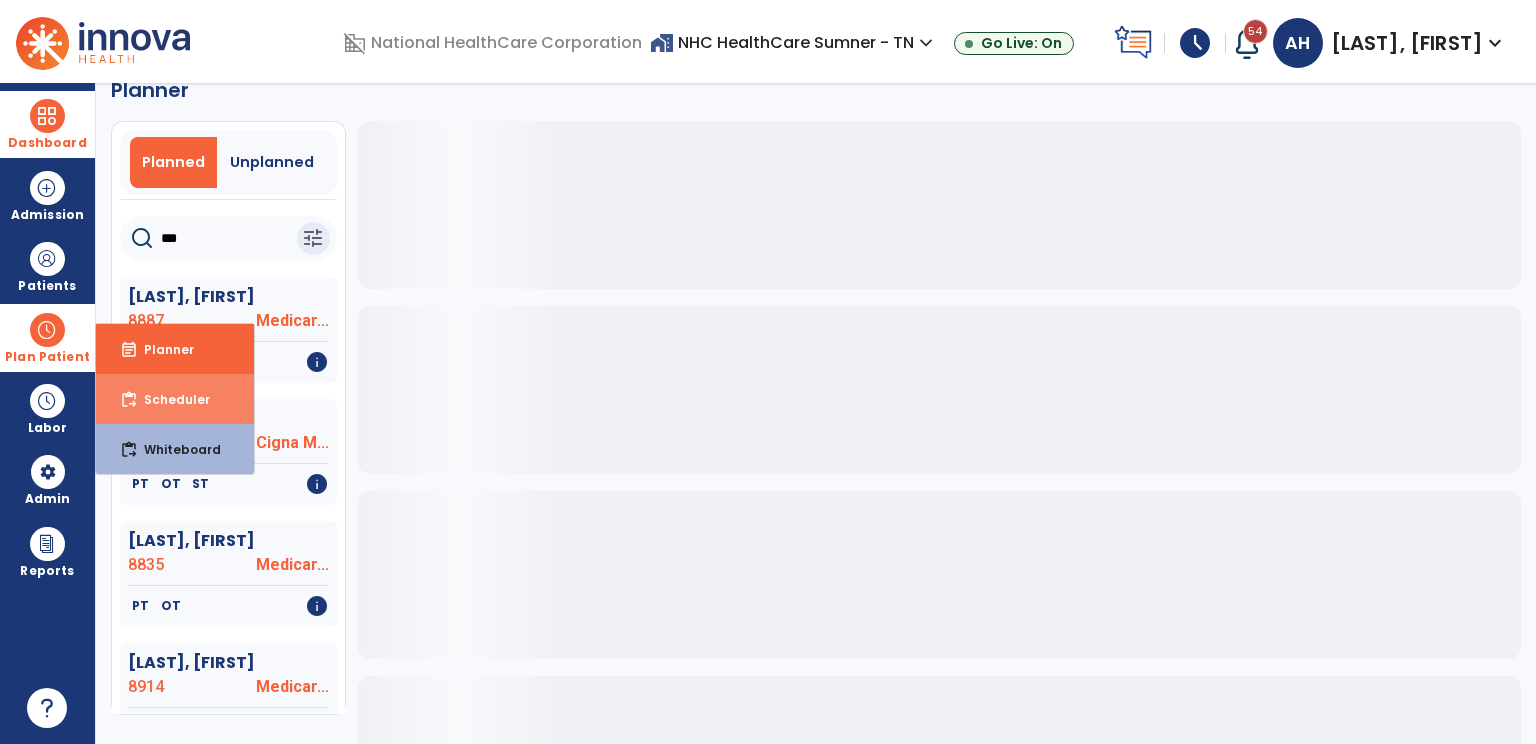click on "Scheduler" at bounding box center [169, 399] 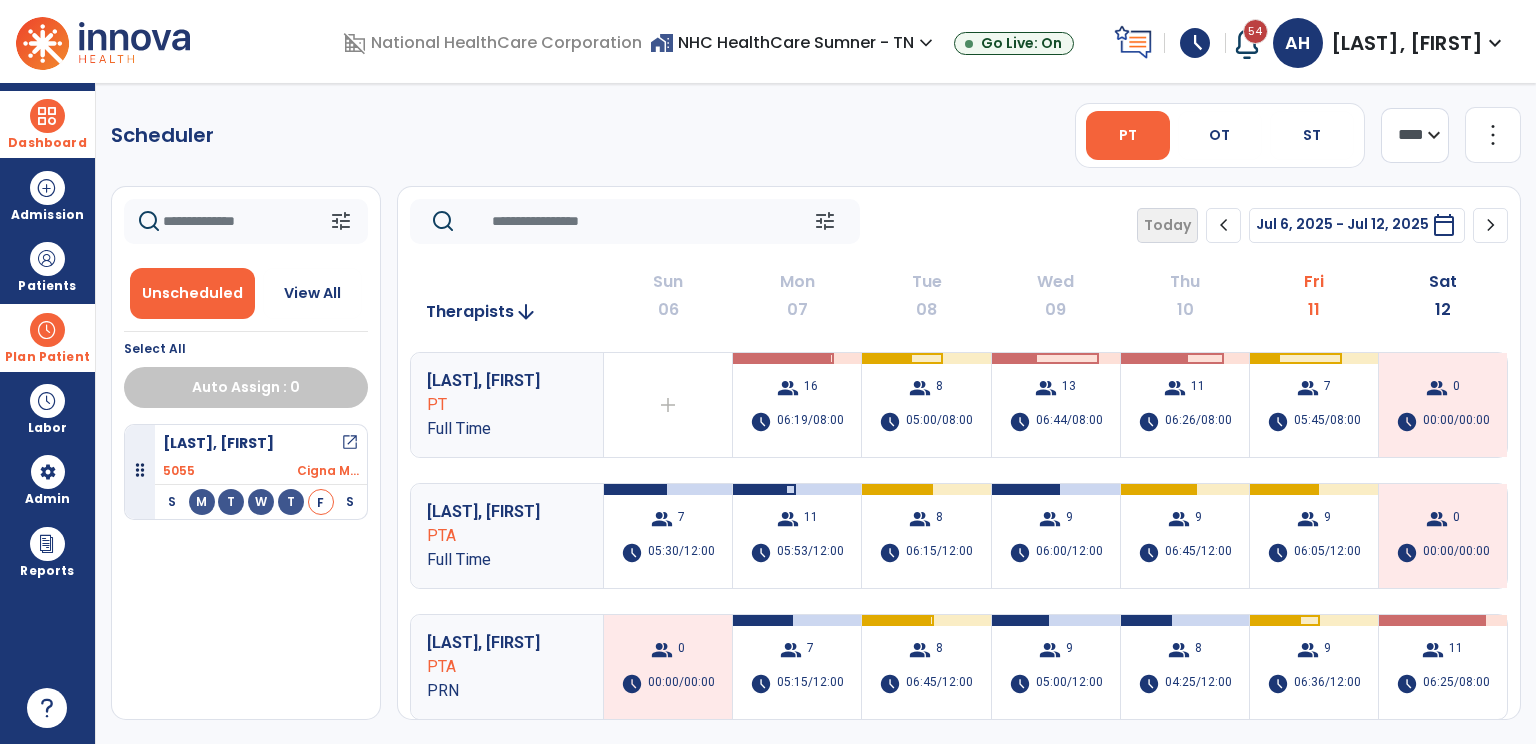 scroll, scrollTop: 0, scrollLeft: 0, axis: both 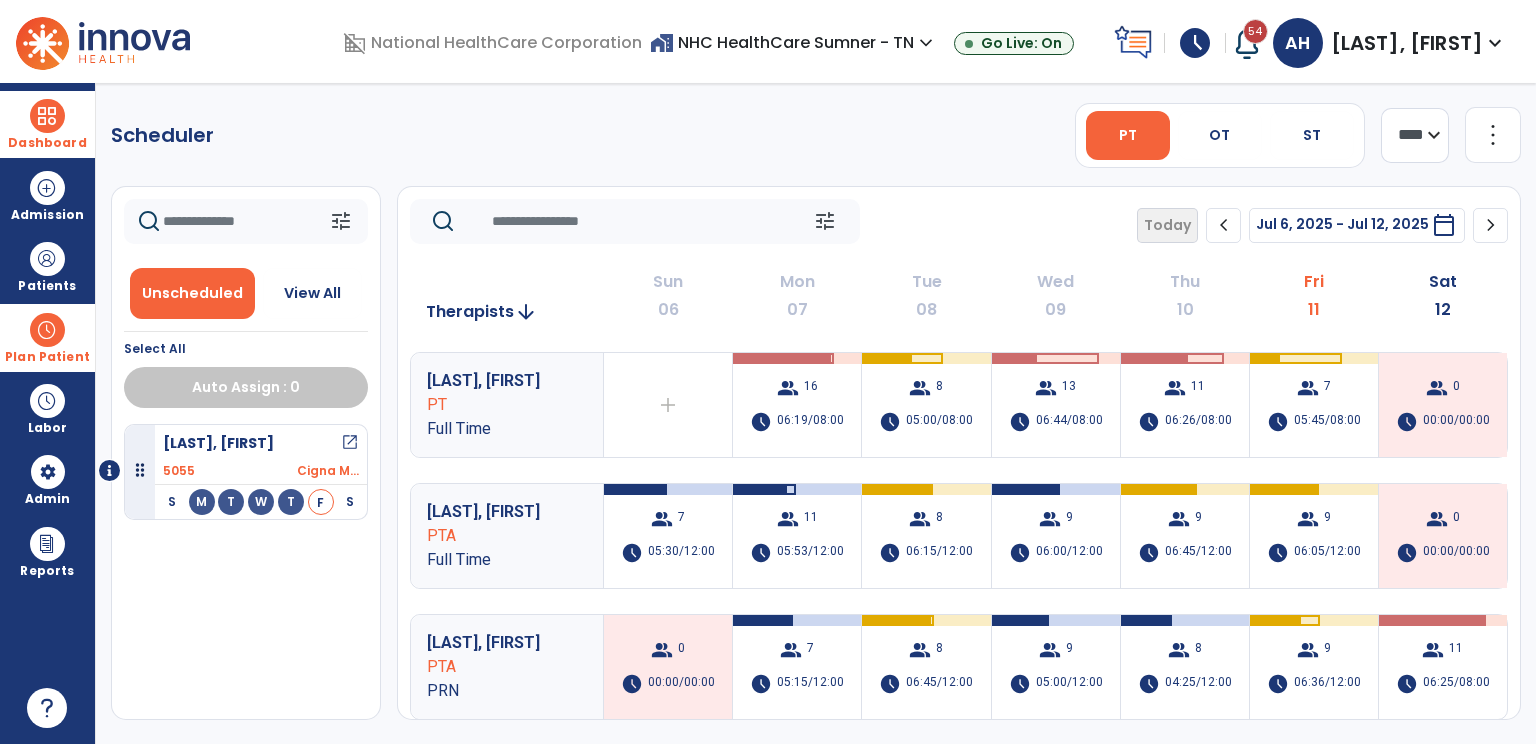click on "**** ***" 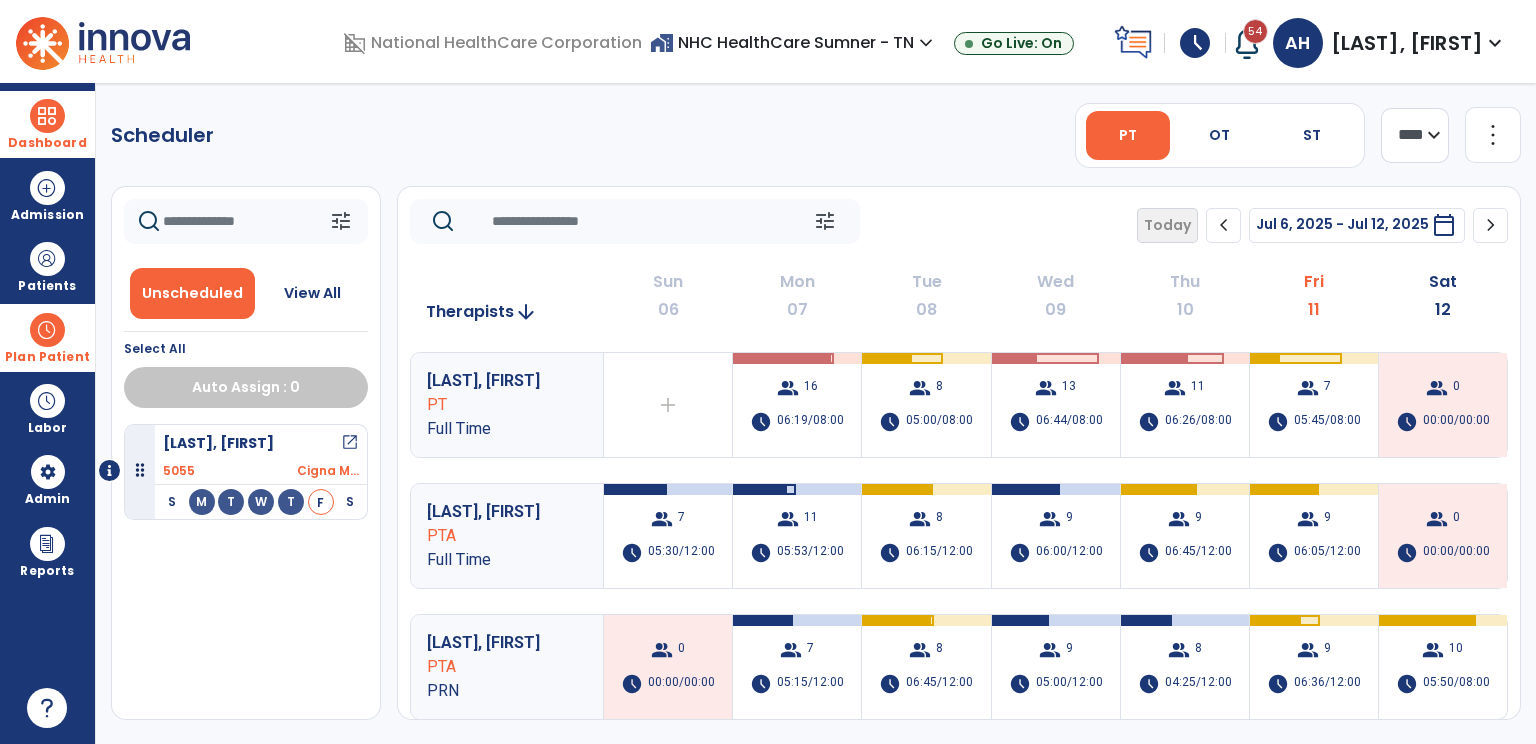 select on "*******" 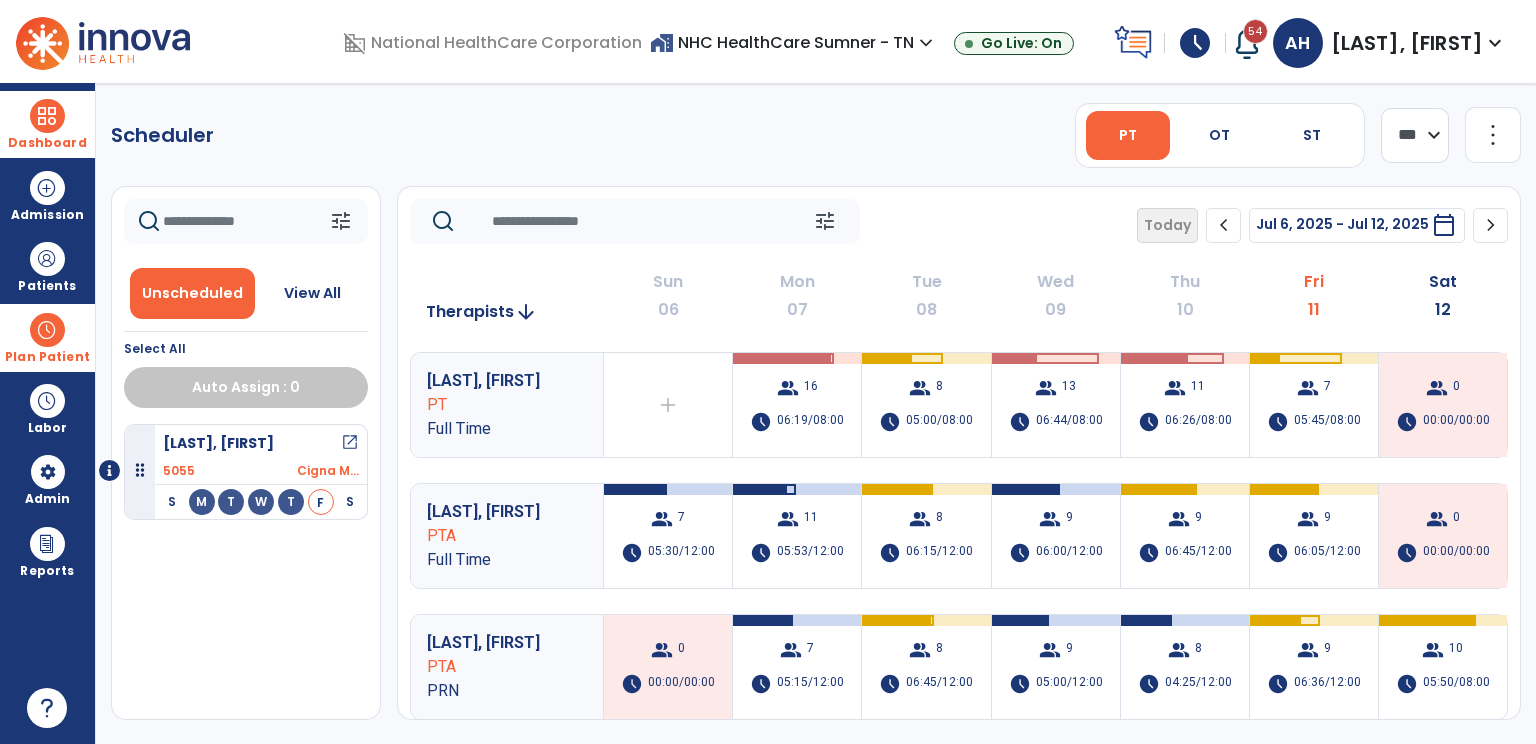 click on "**** ***" 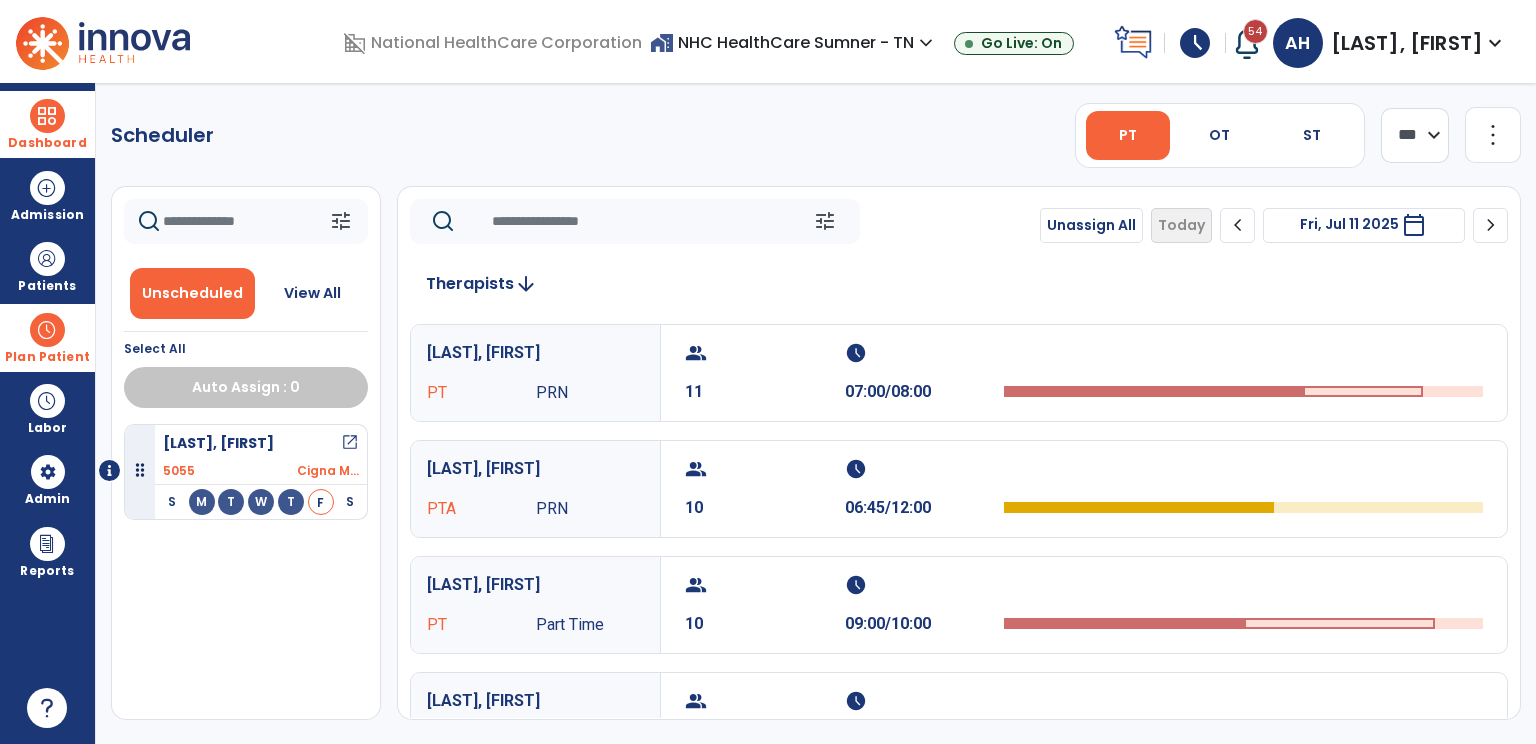 click on "calendar_today" at bounding box center [1414, 225] 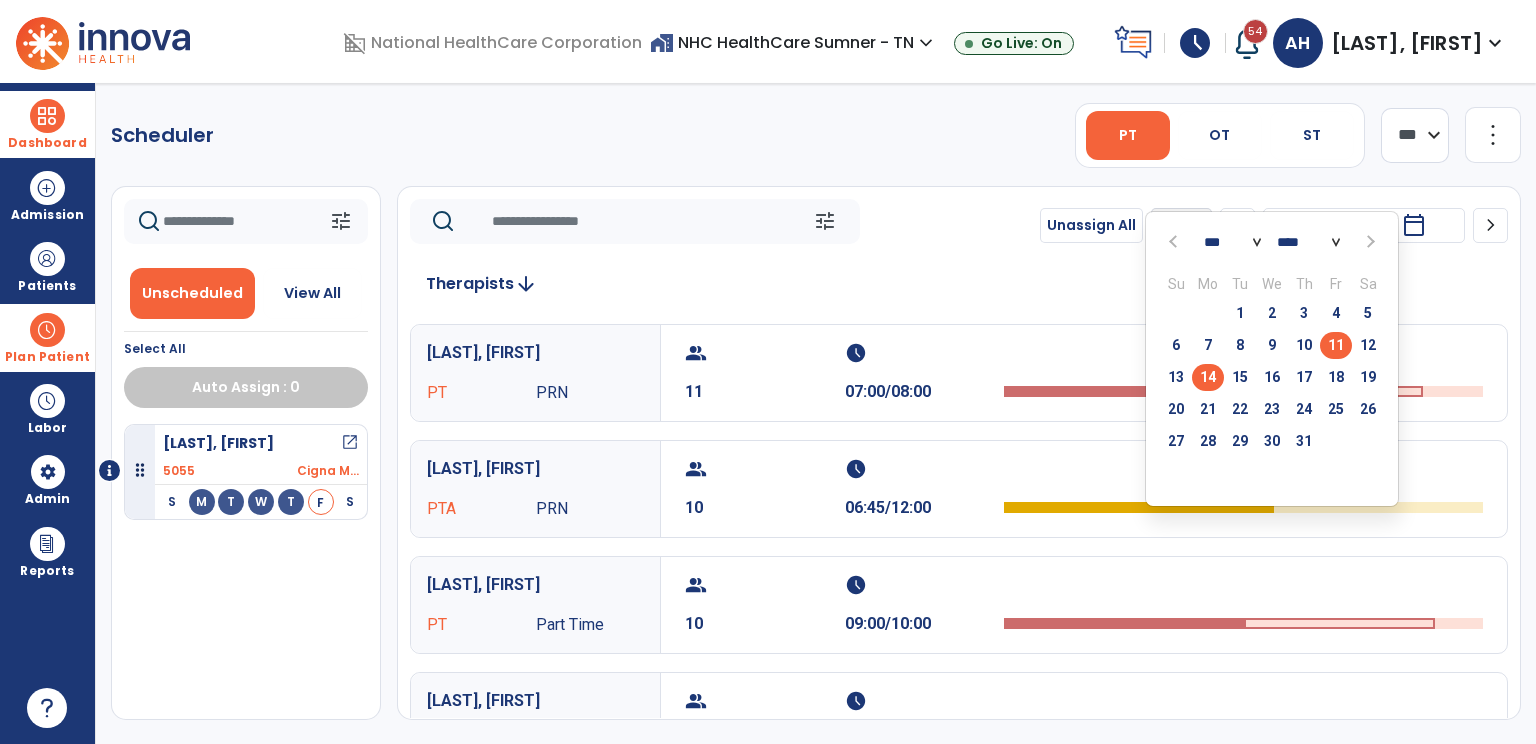 click on "14" at bounding box center (1208, 377) 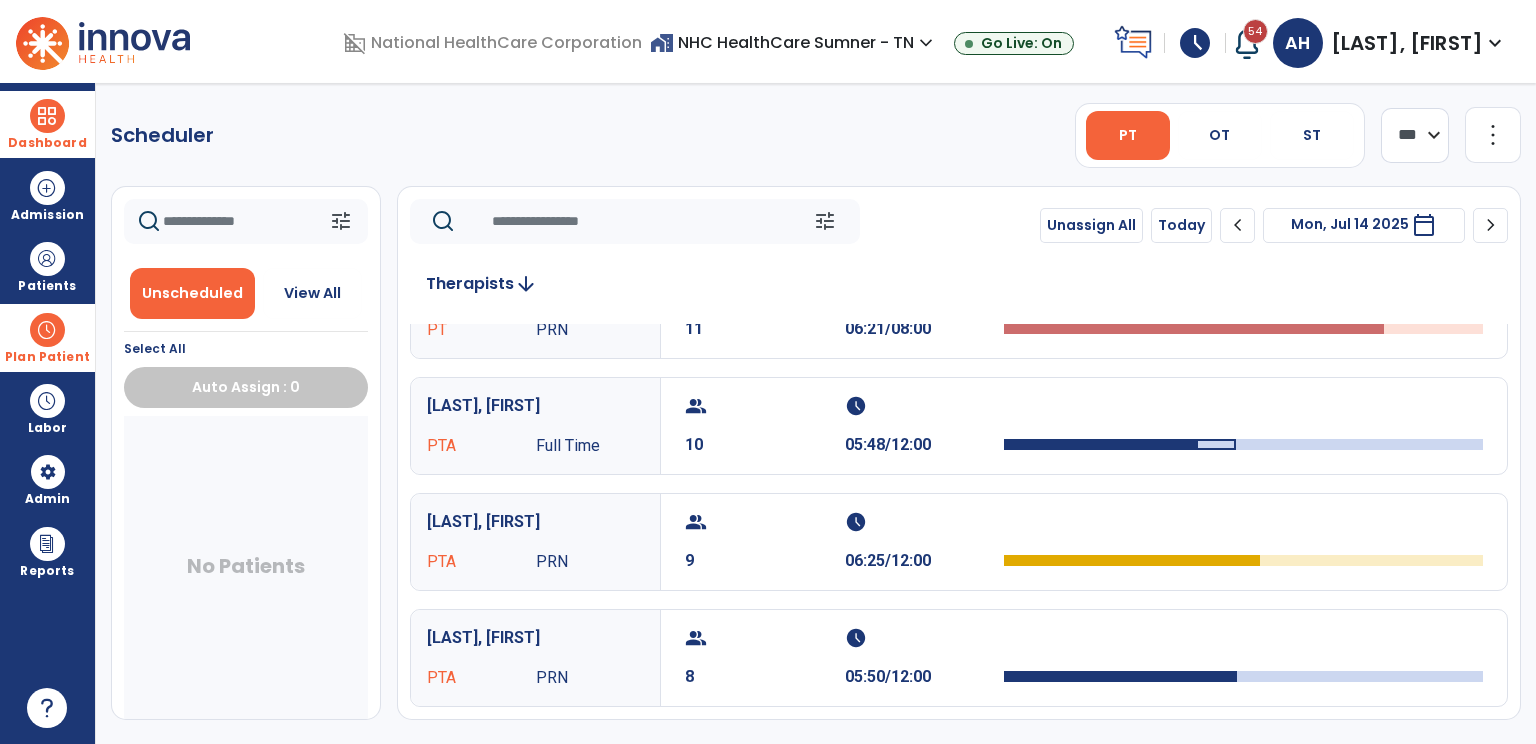 scroll, scrollTop: 60, scrollLeft: 0, axis: vertical 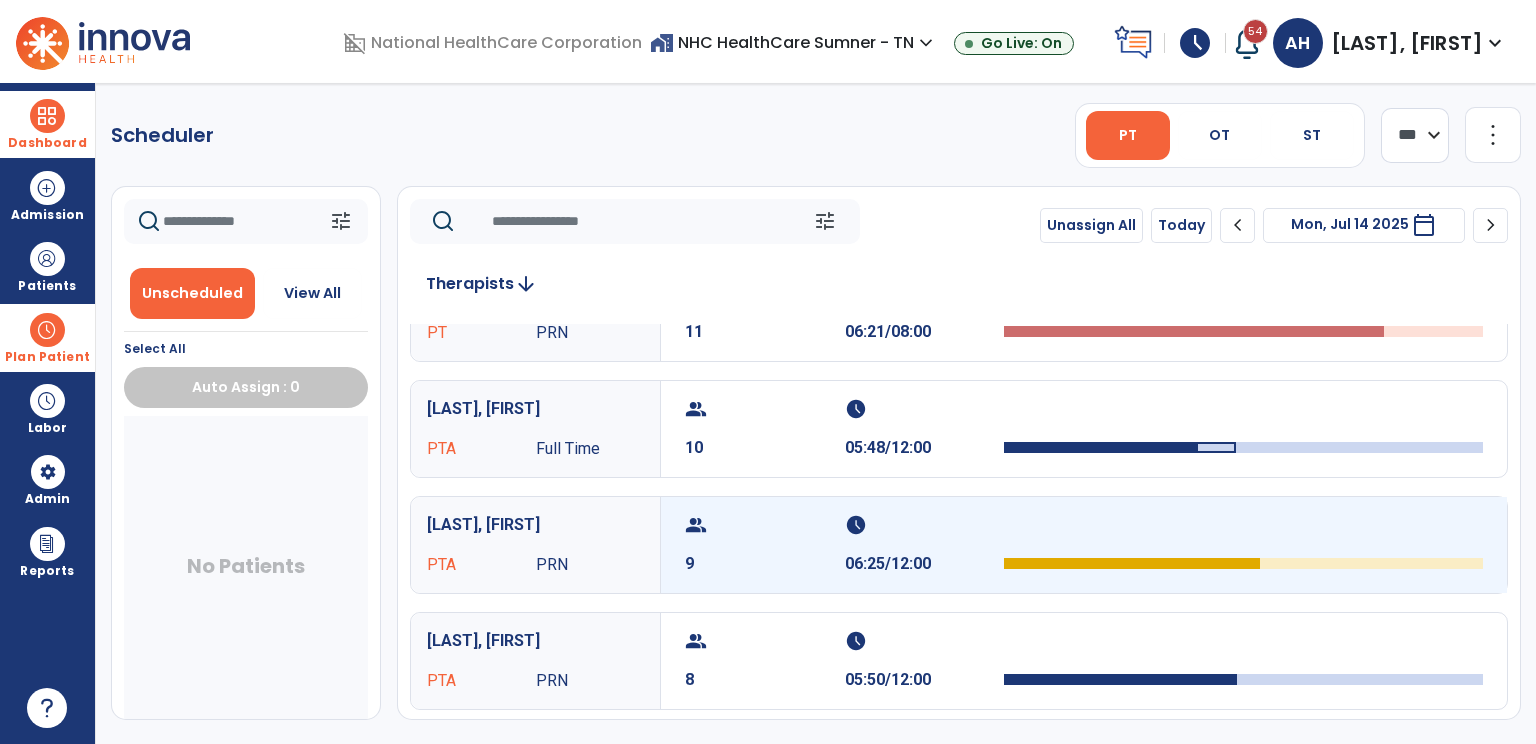 click on "group" at bounding box center (762, 525) 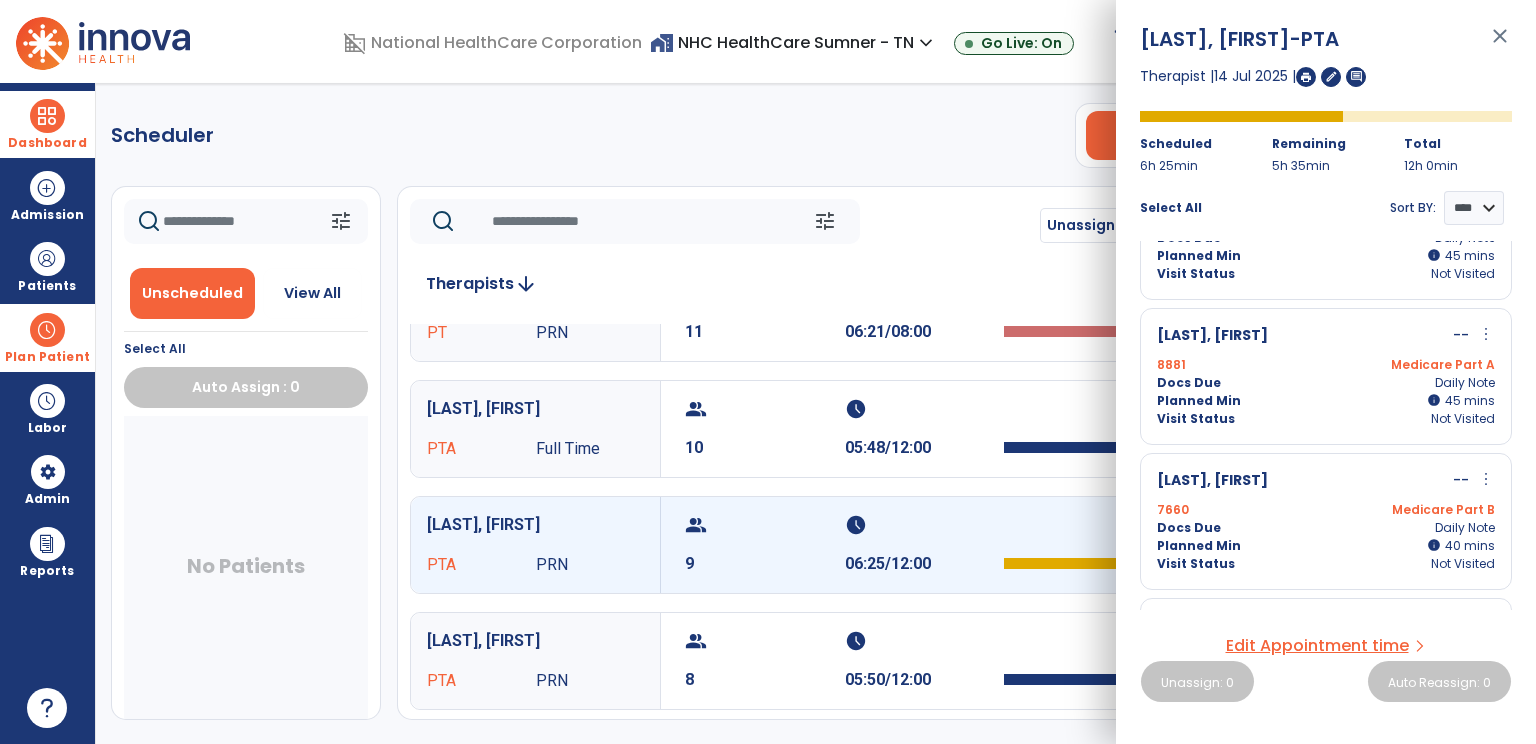 scroll, scrollTop: 930, scrollLeft: 0, axis: vertical 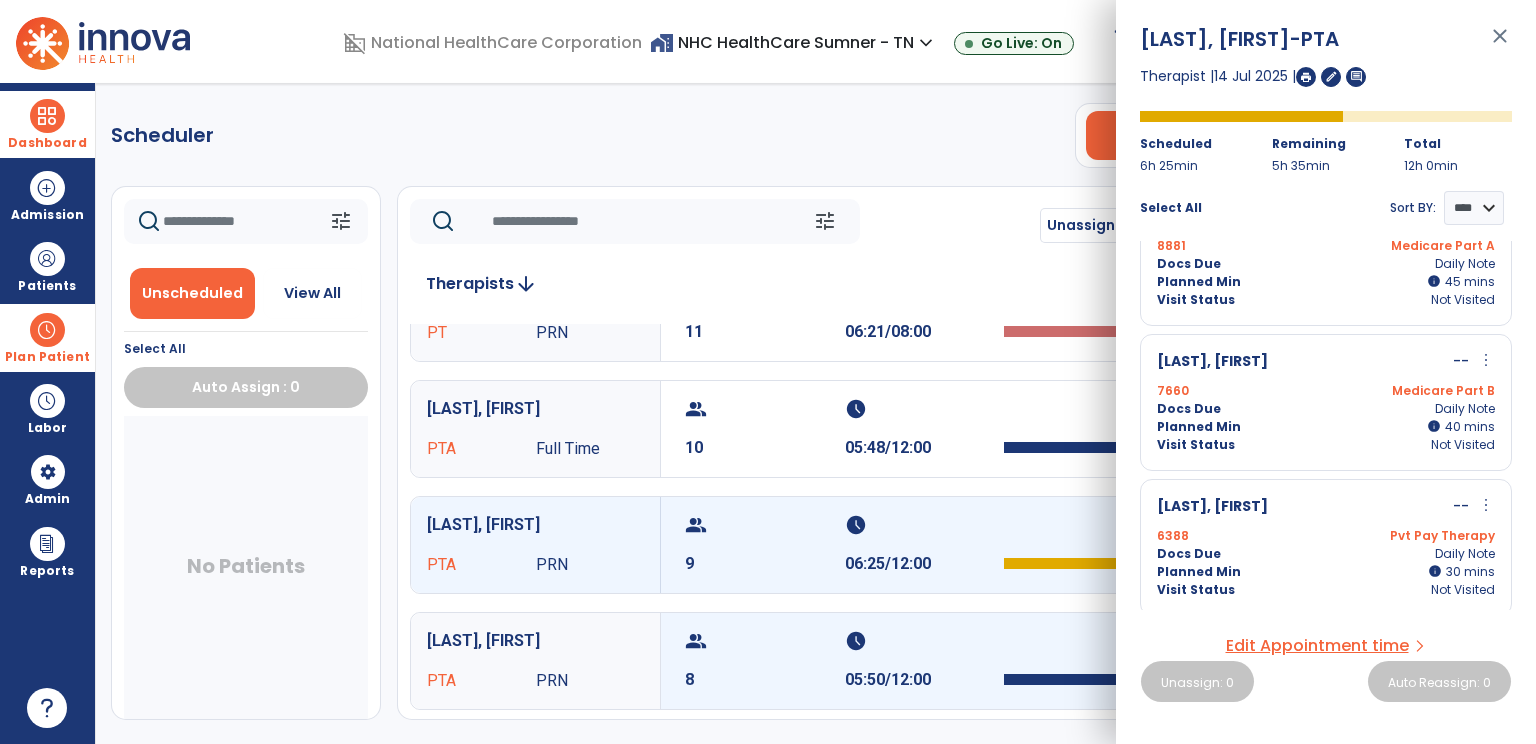 click on "group" at bounding box center [762, 641] 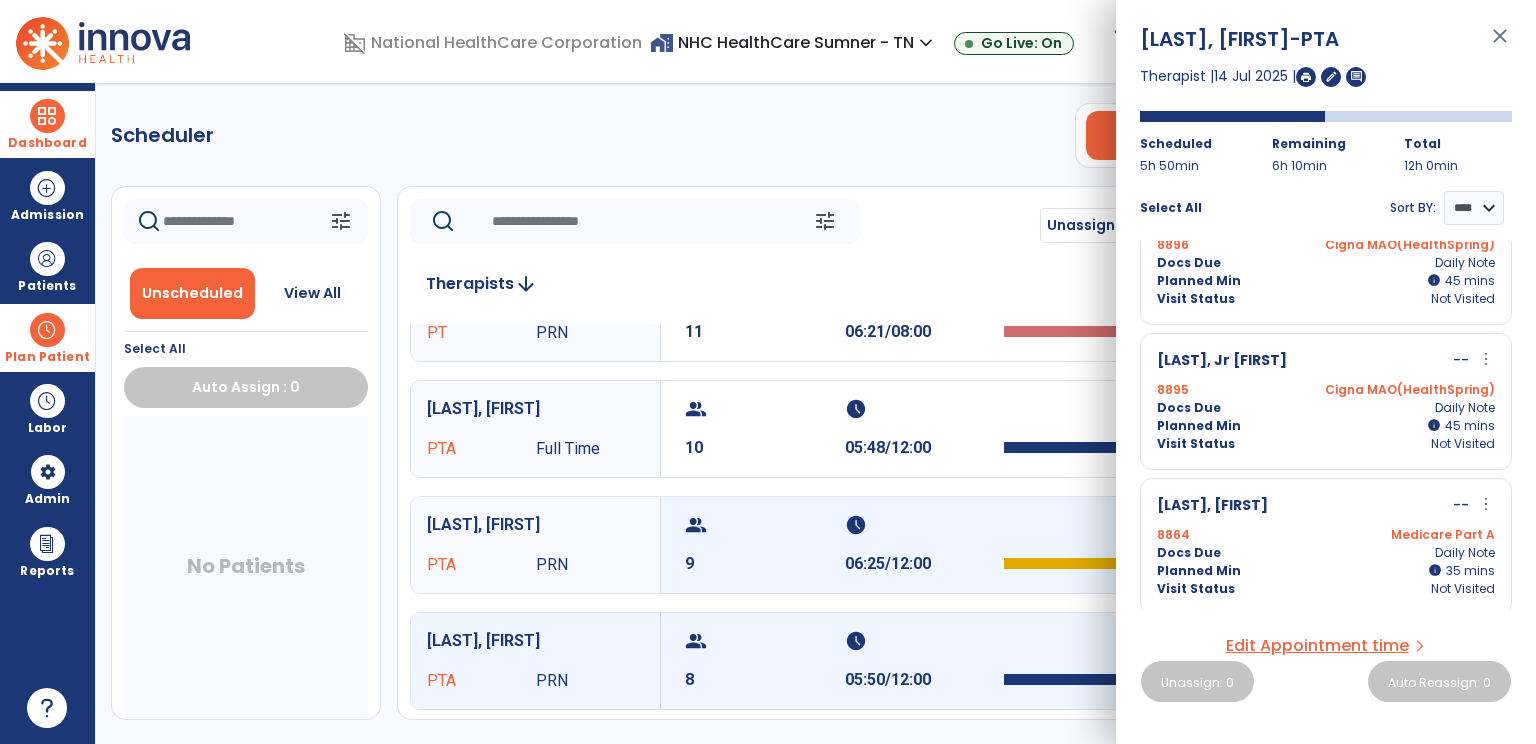 scroll, scrollTop: 785, scrollLeft: 0, axis: vertical 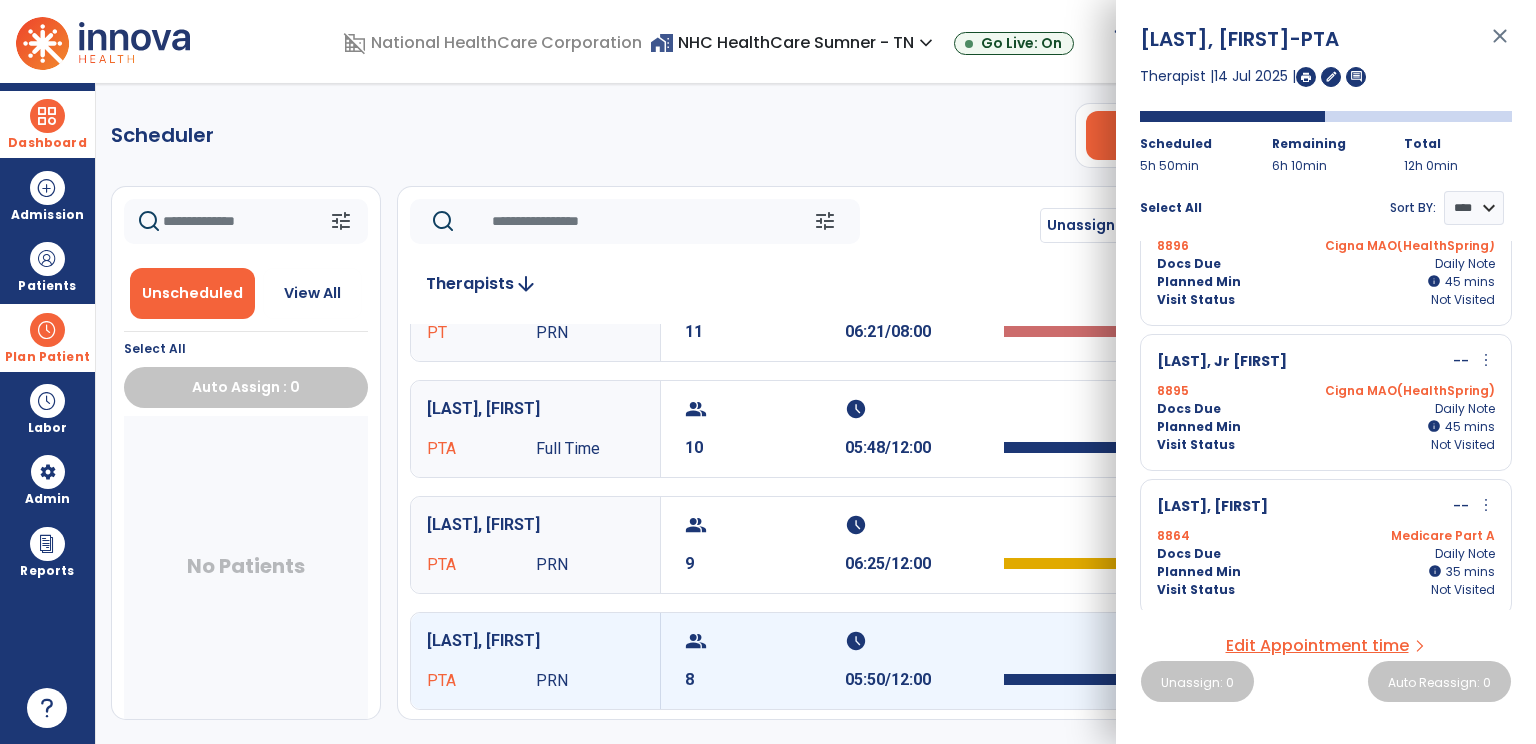 click on "more_vert" at bounding box center (1486, 505) 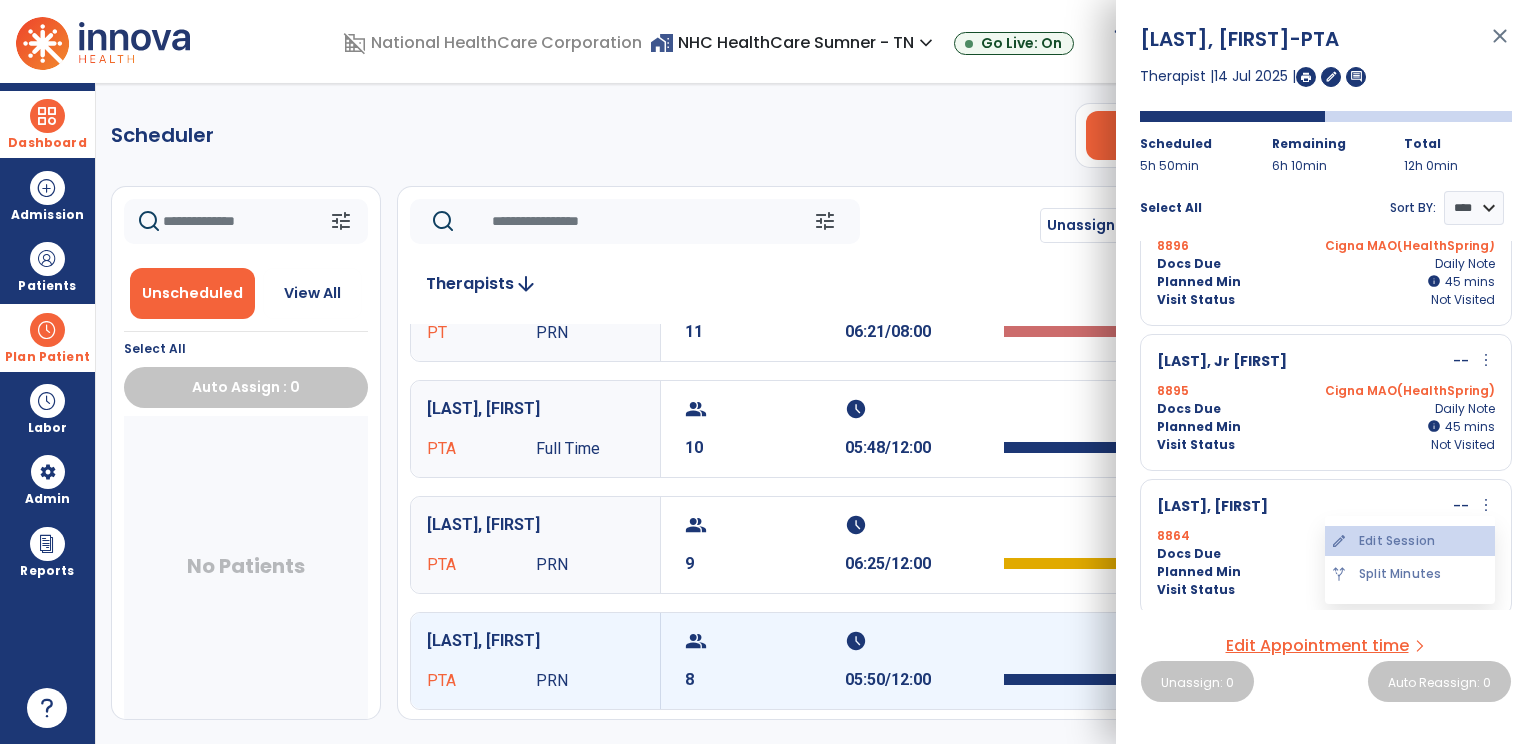 click on "edit   Edit Session" at bounding box center (1410, 541) 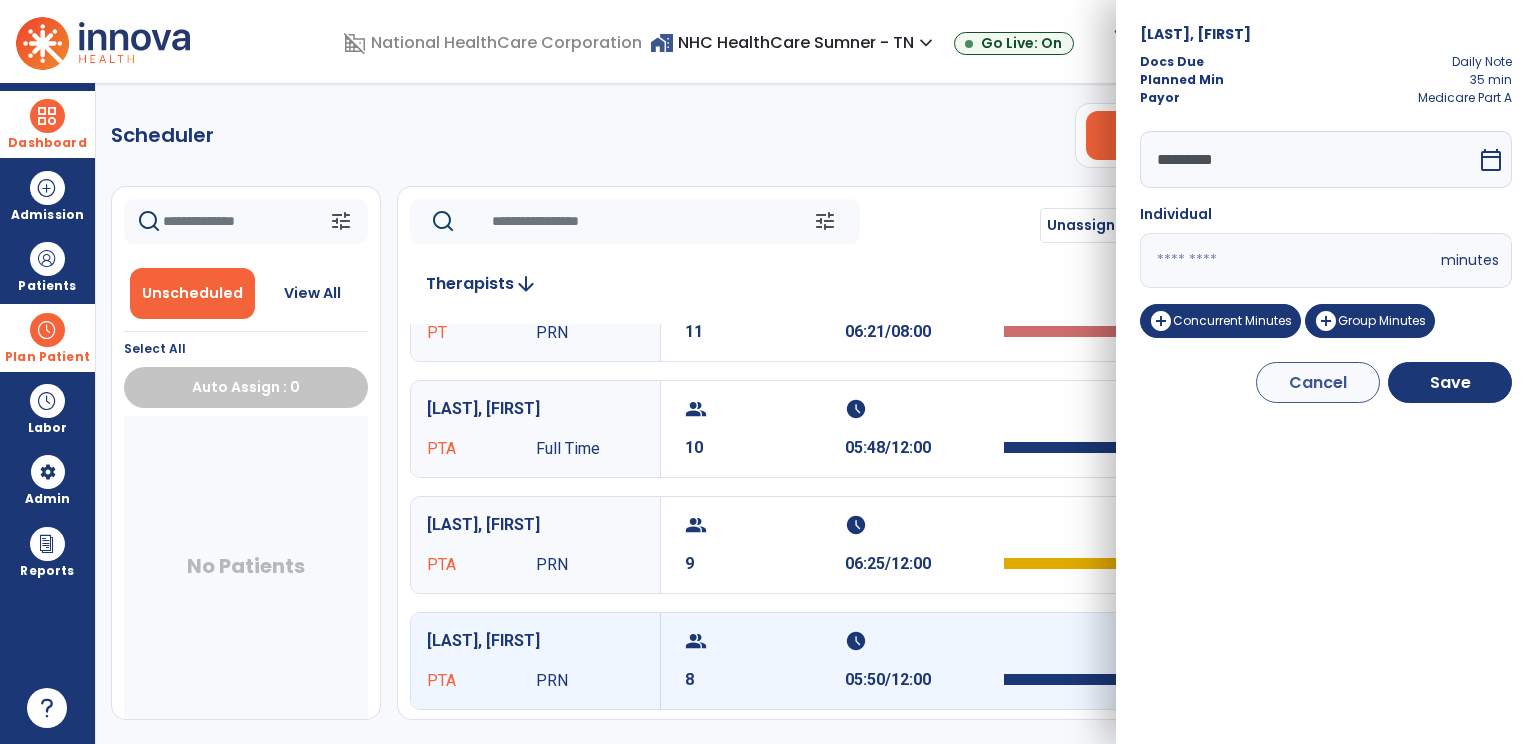 click on "**" at bounding box center [1288, 260] 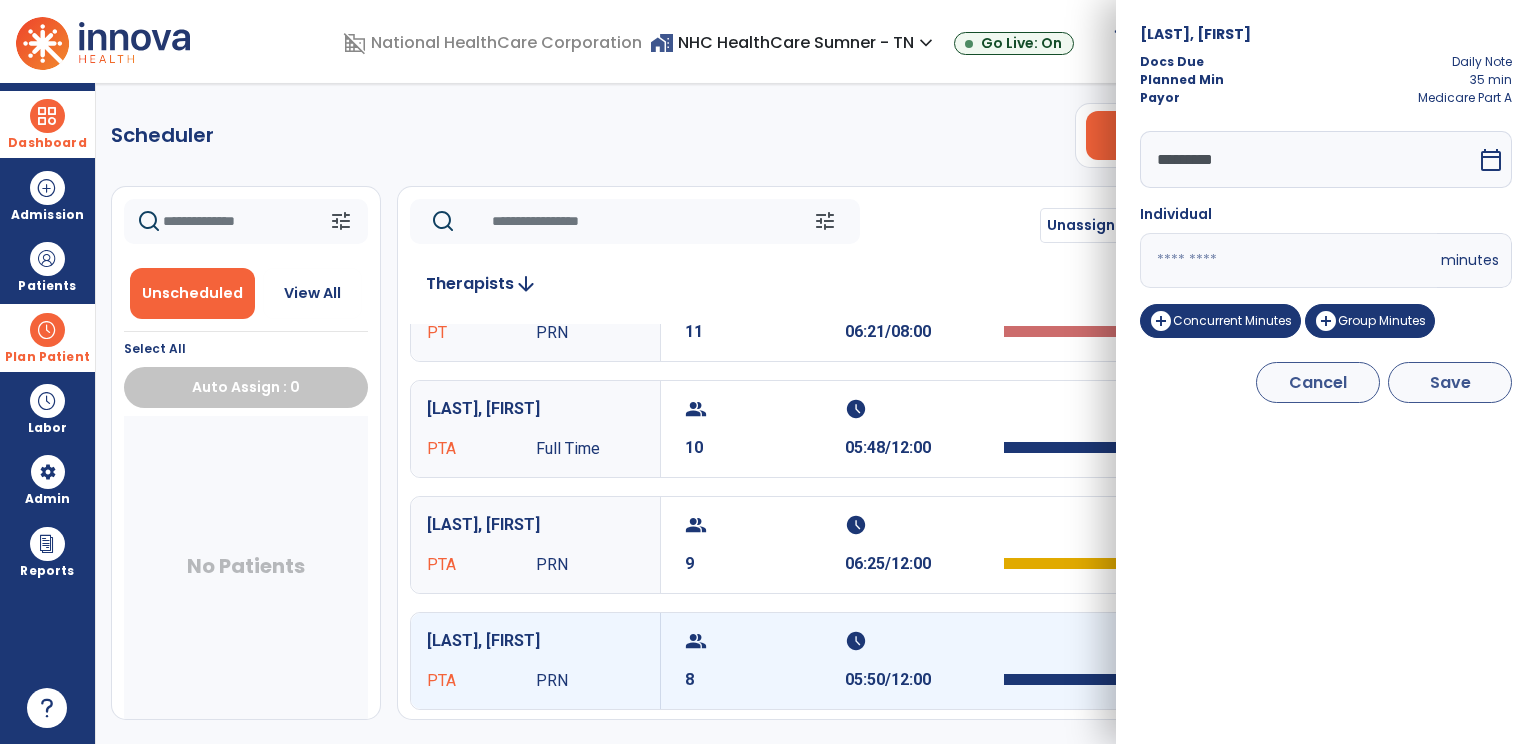 type on "**" 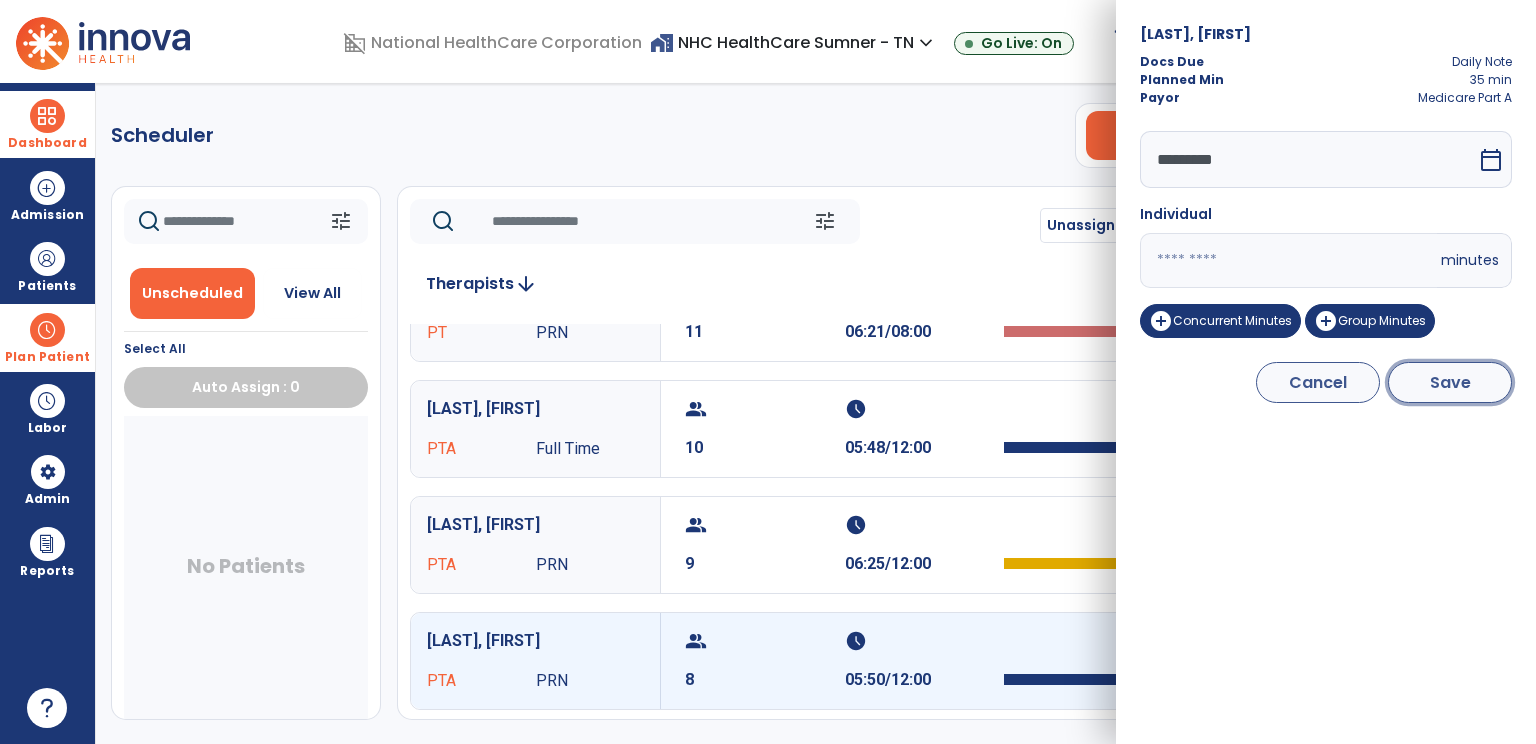click on "Save" at bounding box center [1450, 382] 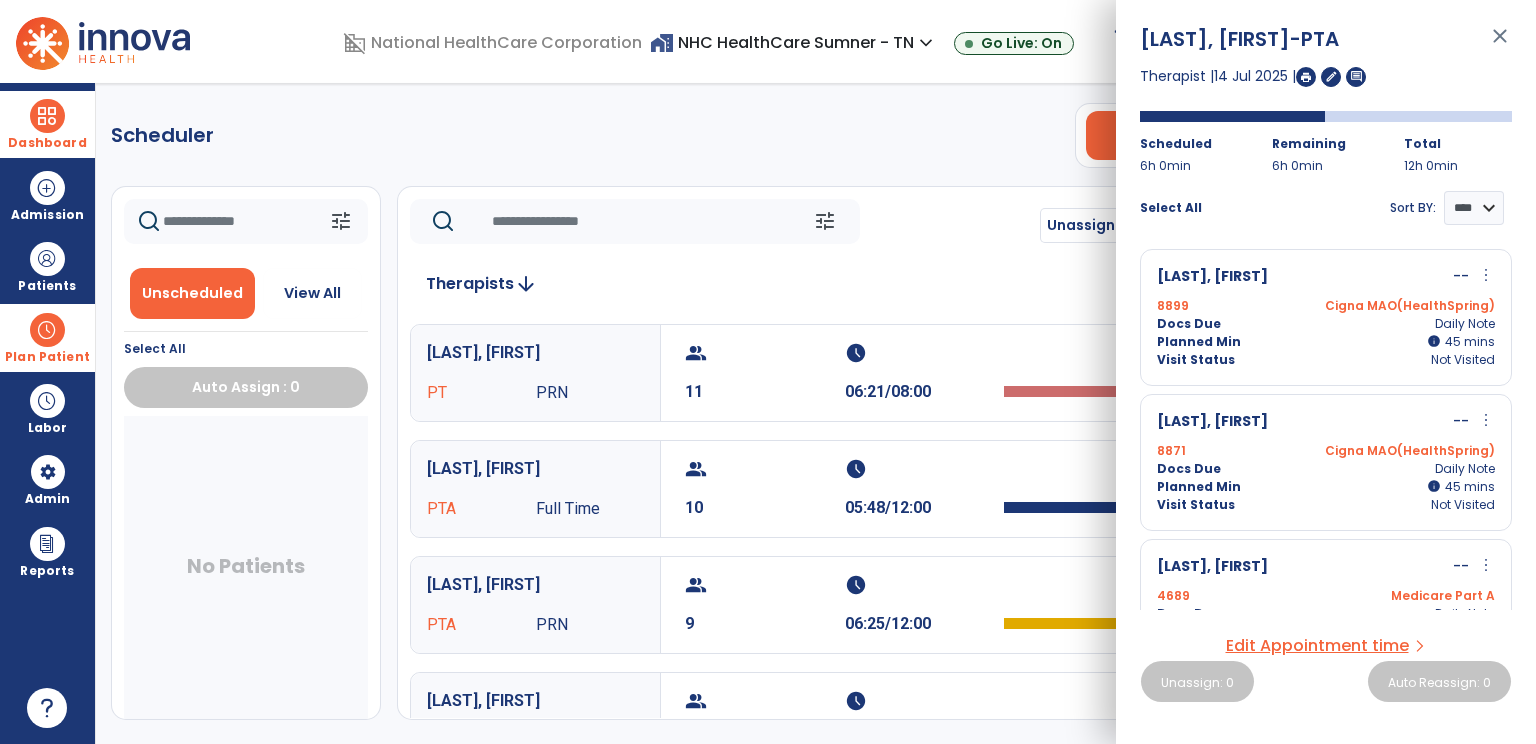 click on "Scheduler   PT   OT   ST  **** *** more_vert  Manage Labor   View All Therapists   Print" 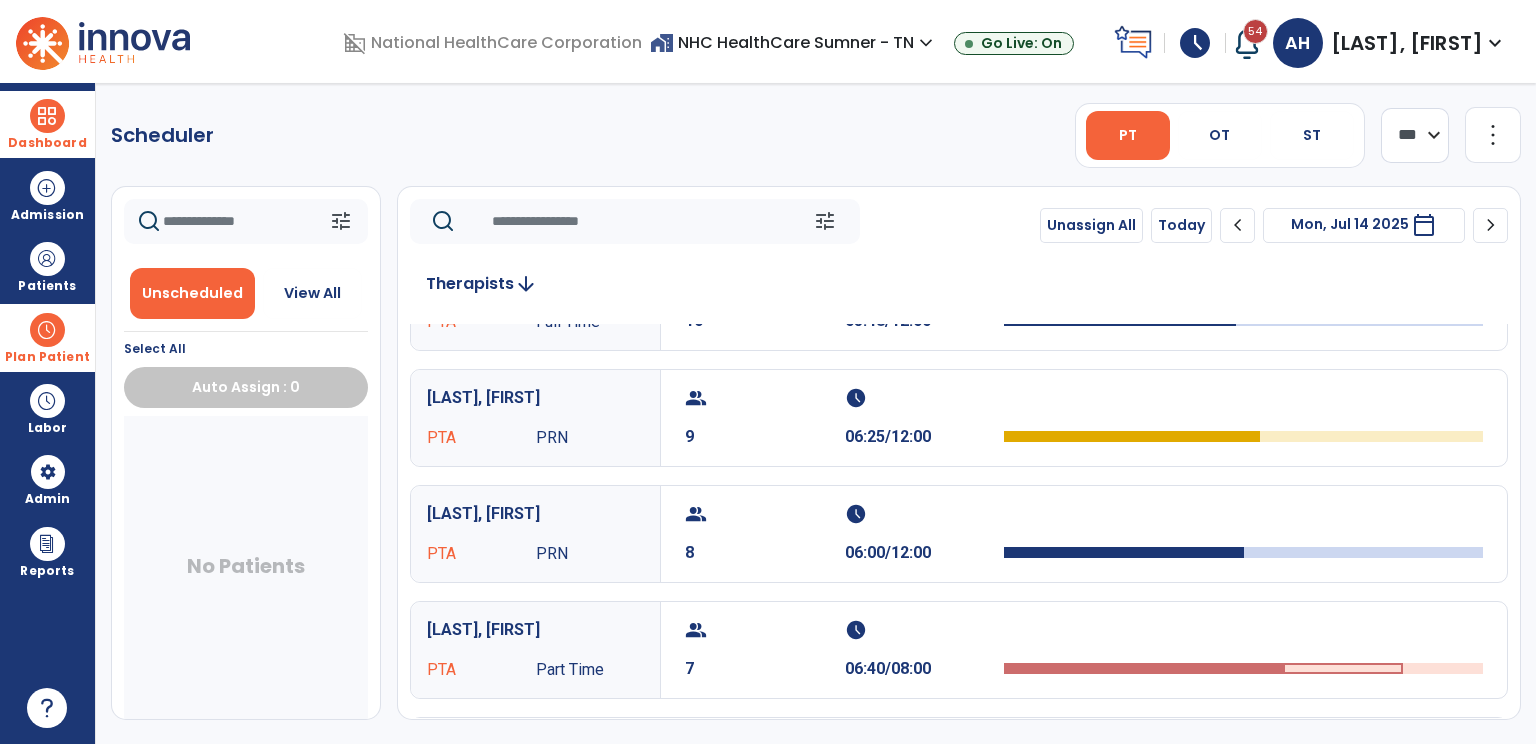 scroll, scrollTop: 0, scrollLeft: 0, axis: both 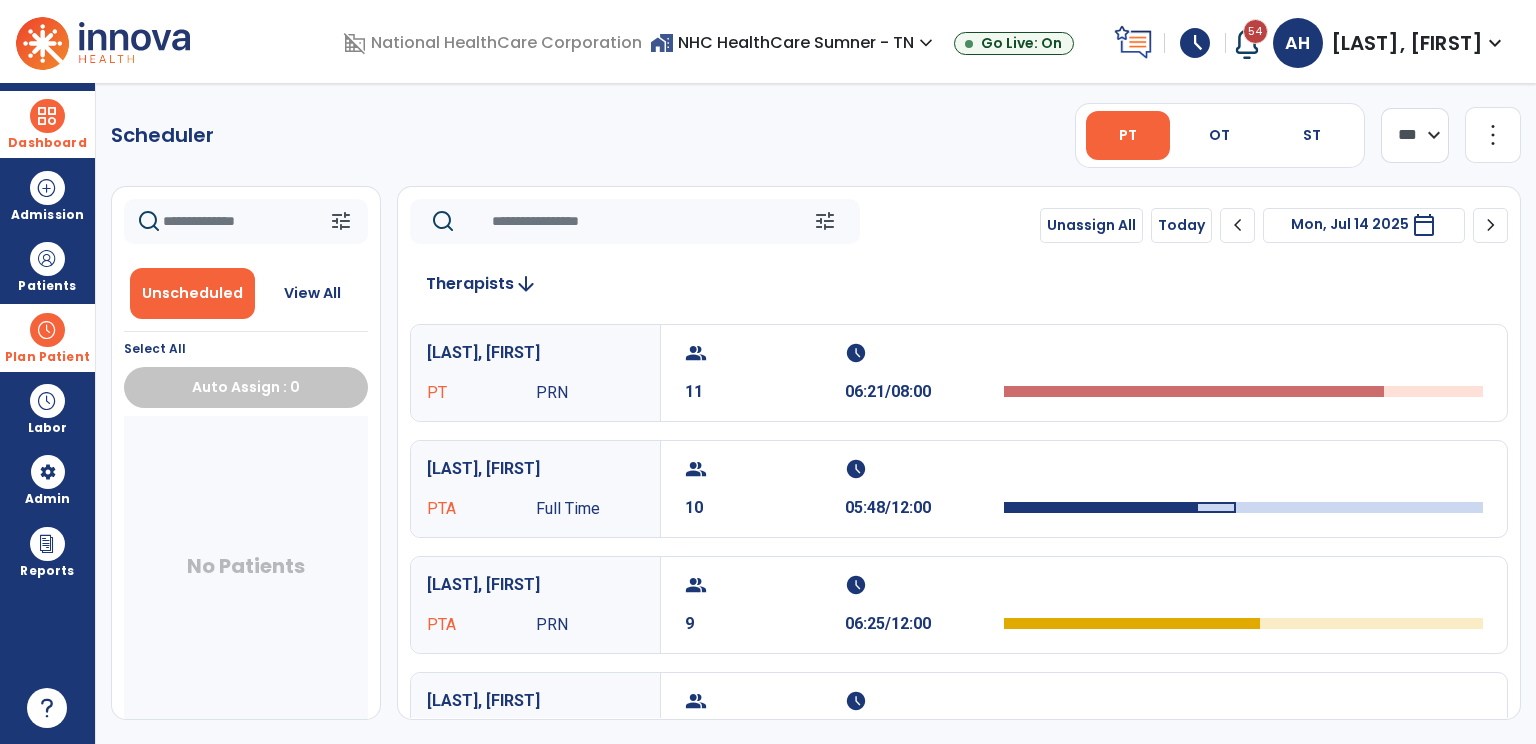 click on "calendar_today" at bounding box center (1424, 225) 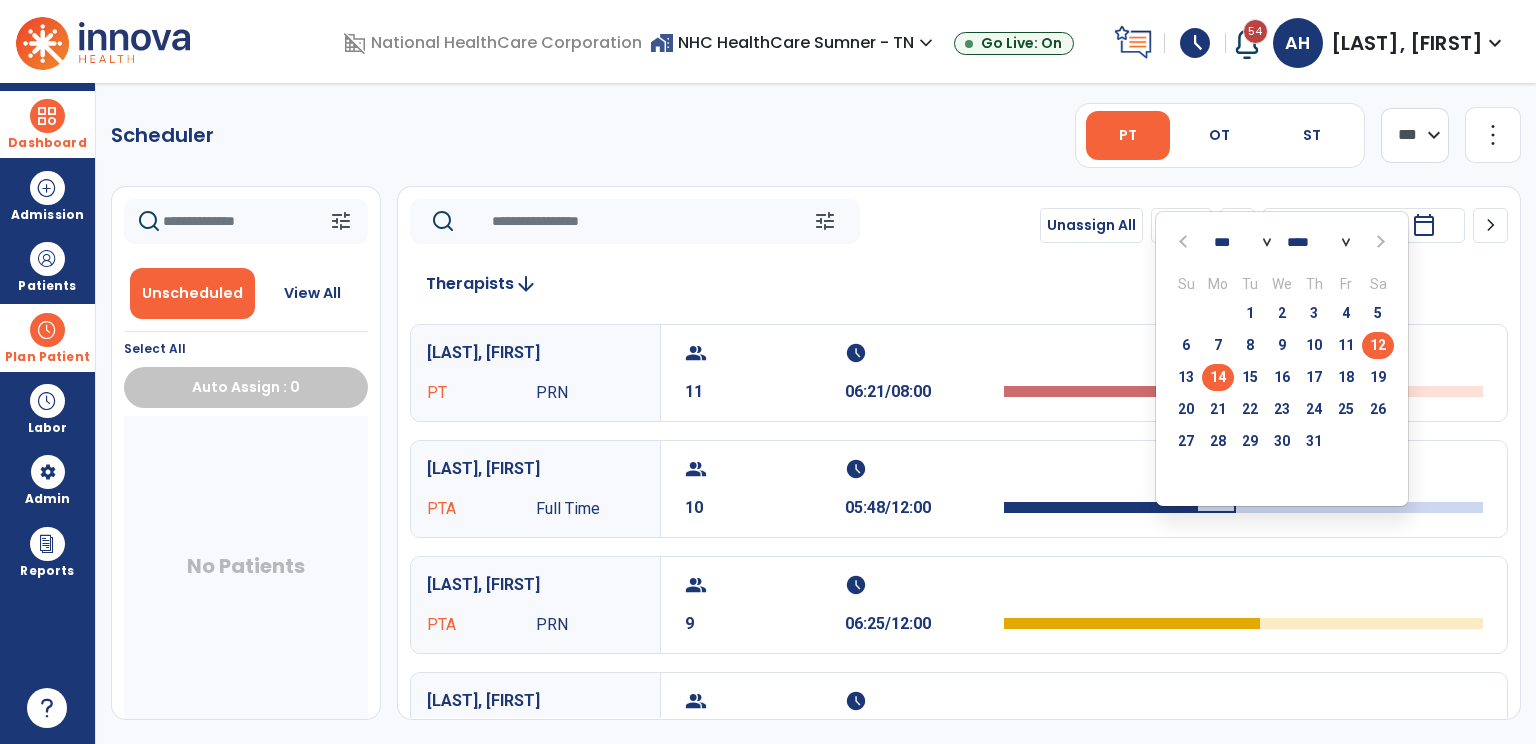click on "12" at bounding box center [1378, 345] 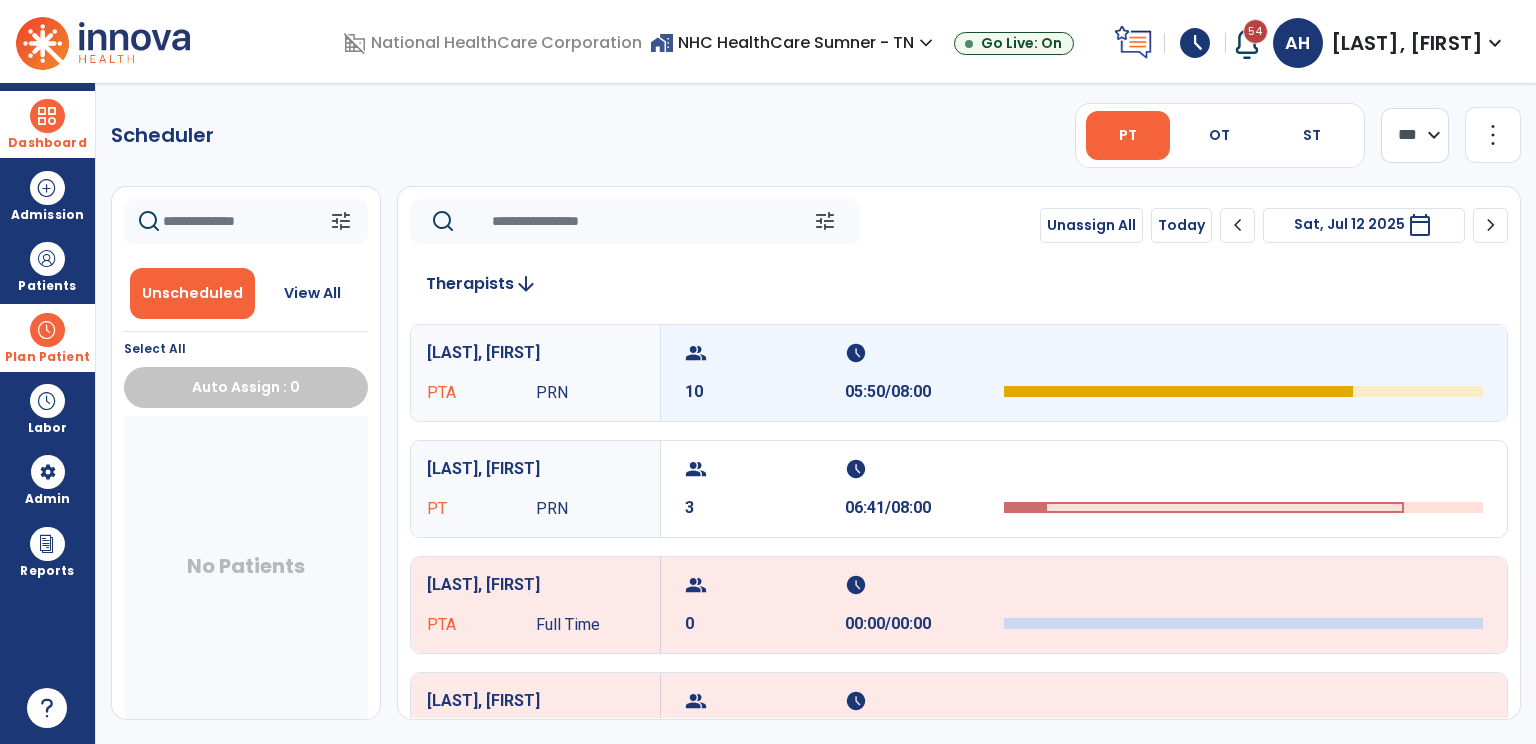 click on "10" at bounding box center (765, 392) 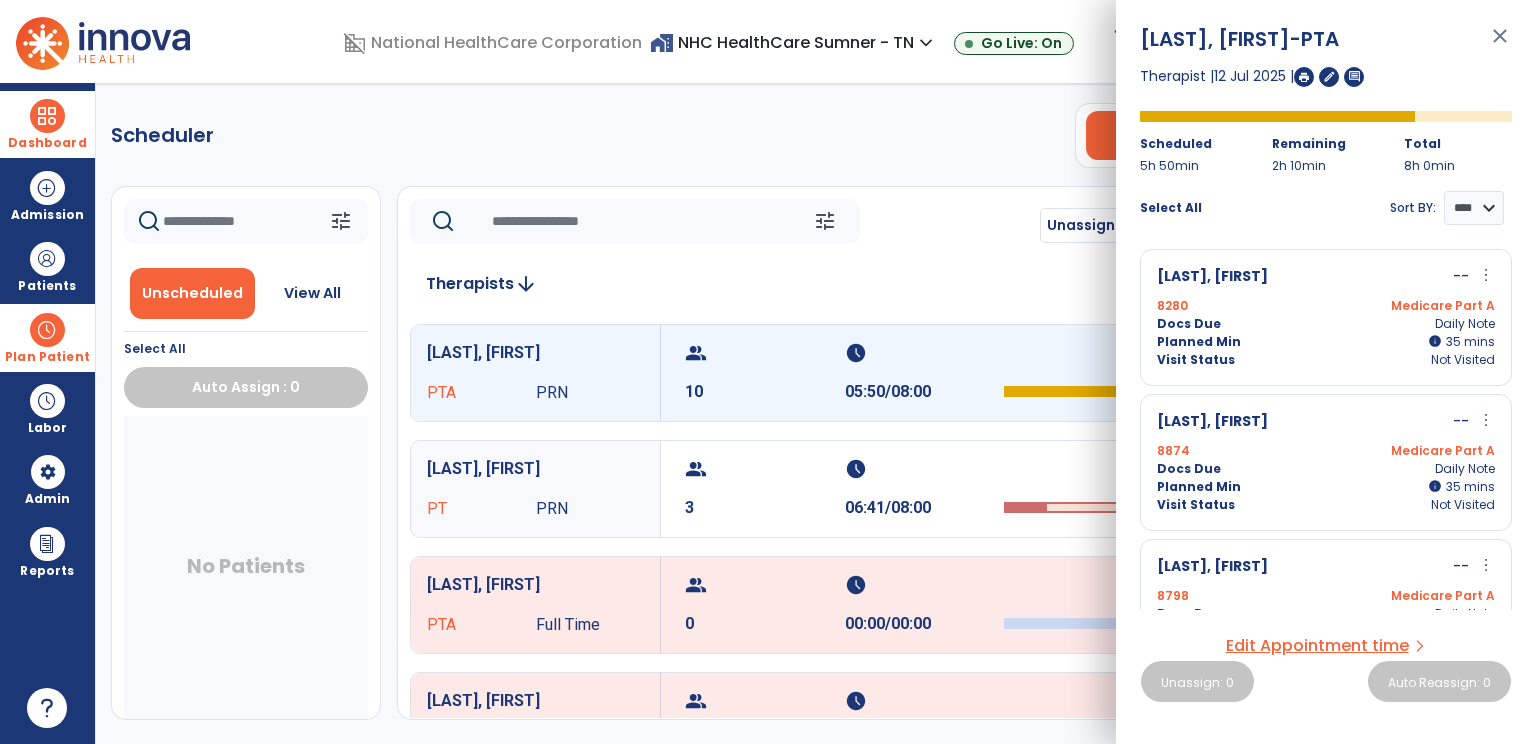 click on "more_vert" at bounding box center (1486, 275) 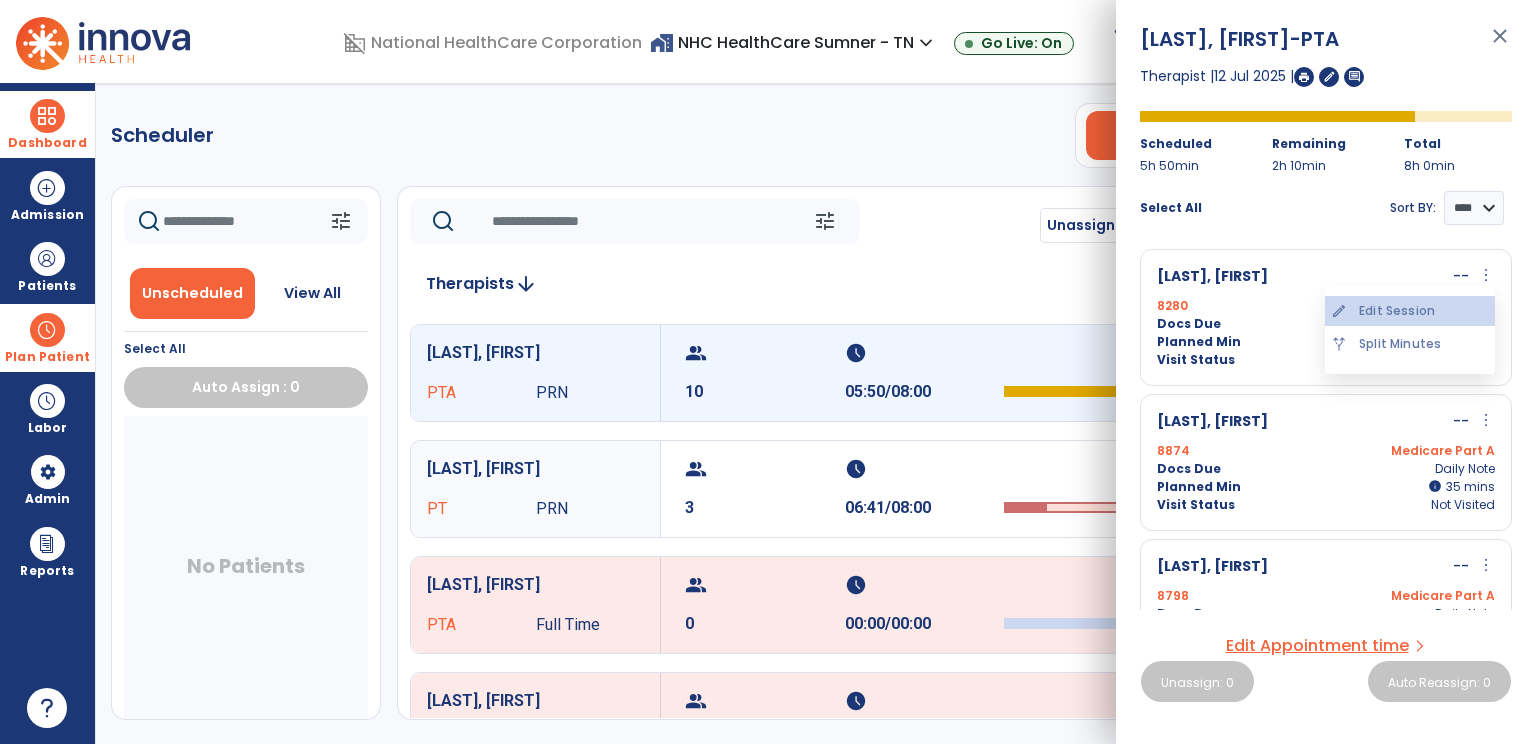 click on "edit   Edit Session" at bounding box center (1410, 311) 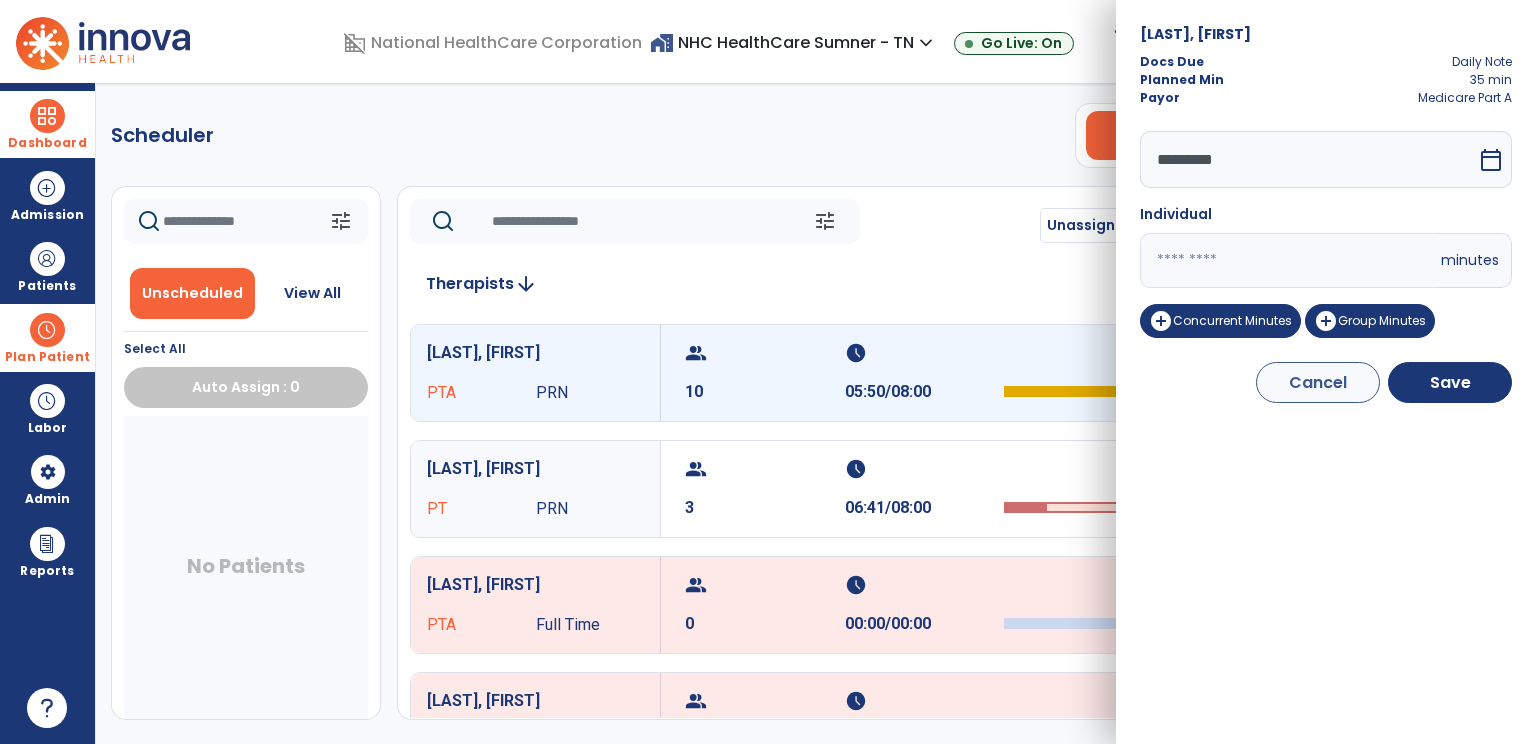 click on "**" at bounding box center (1288, 260) 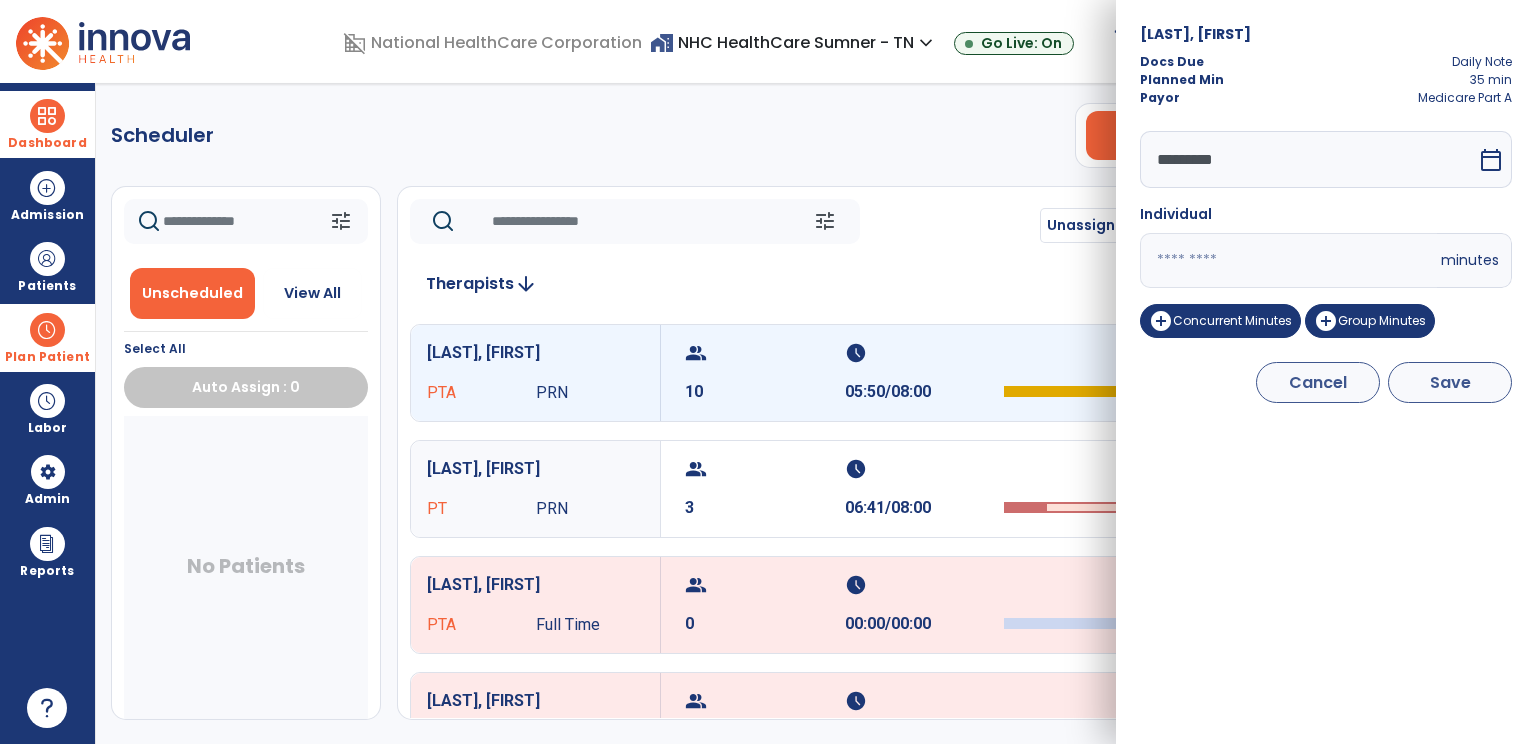 type on "**" 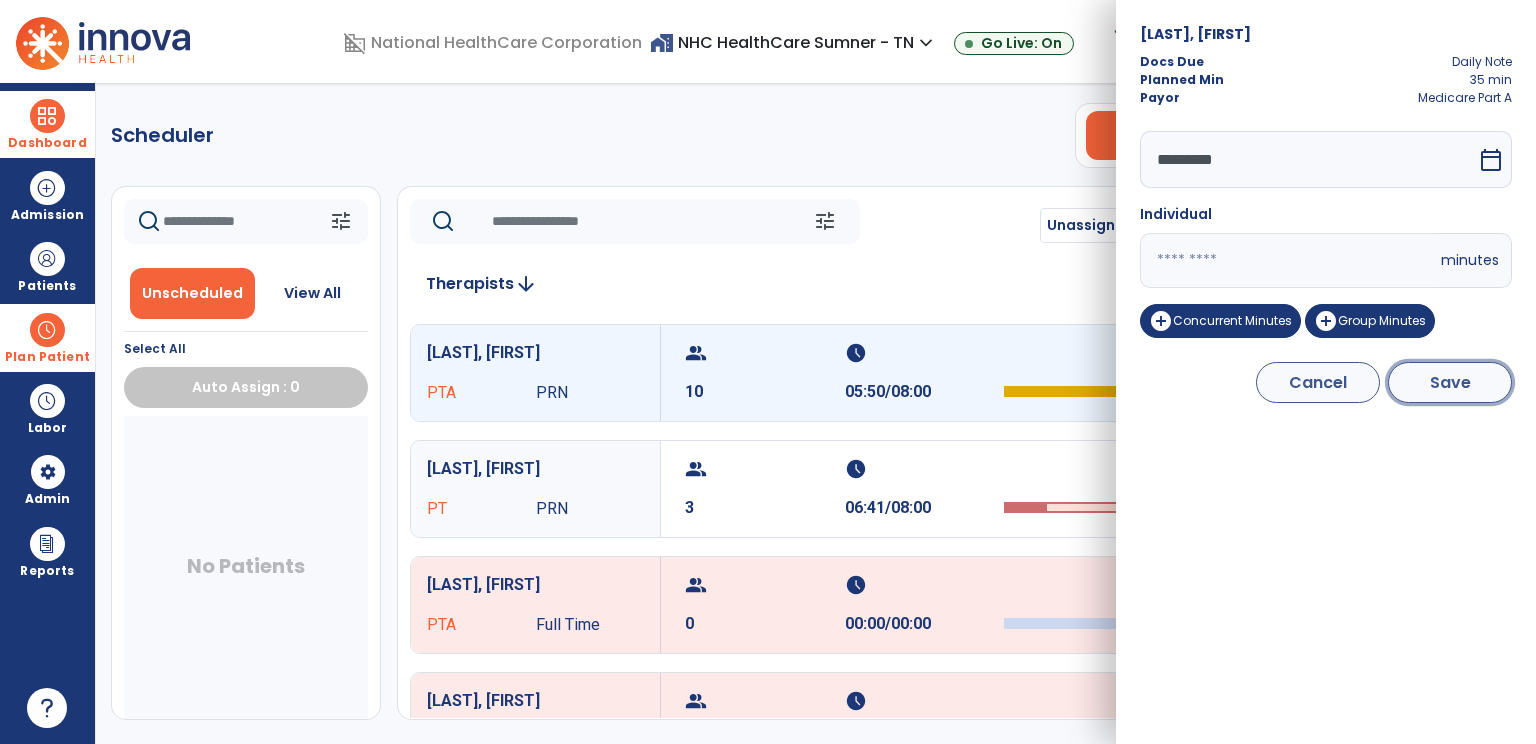 click on "Save" at bounding box center (1450, 382) 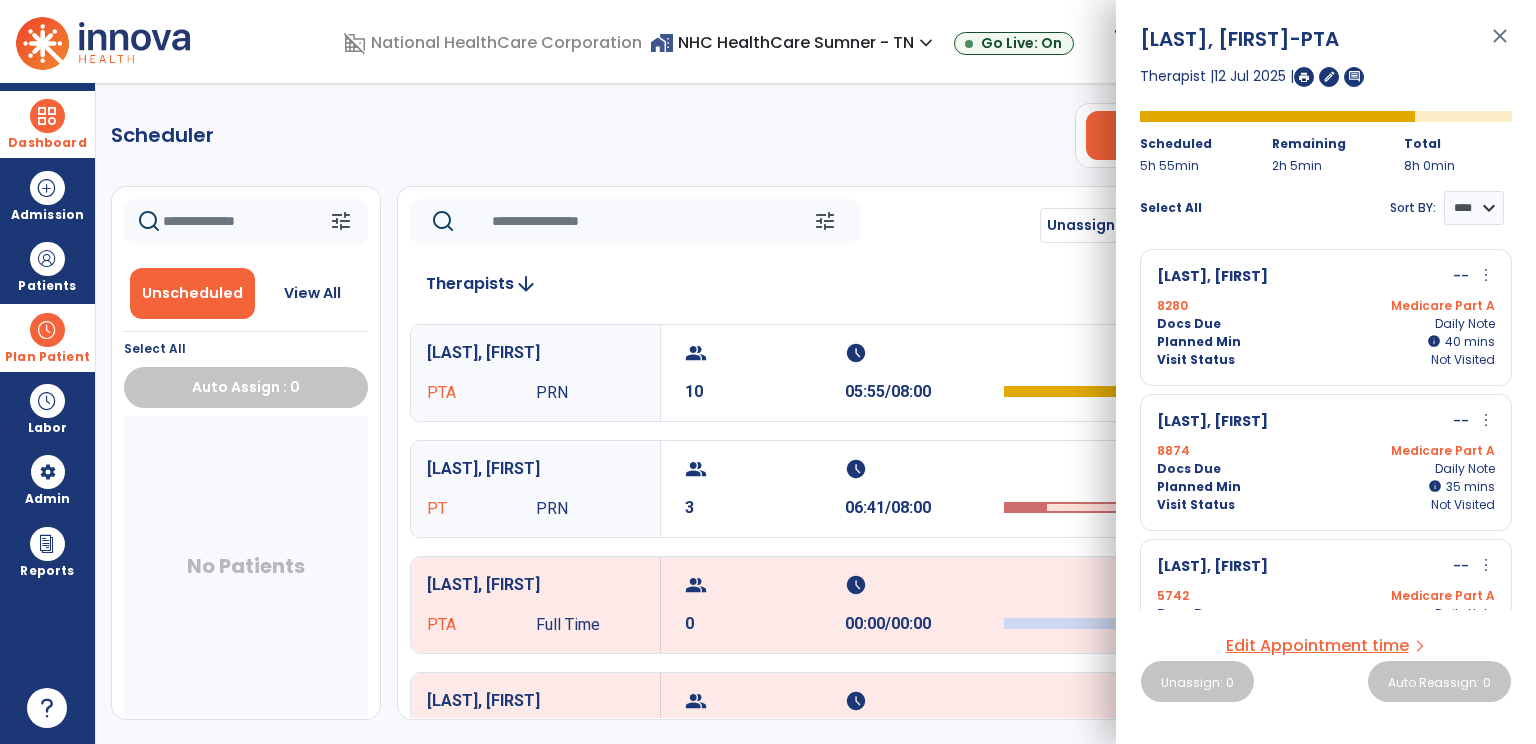 click on "more_vert" at bounding box center [1486, 420] 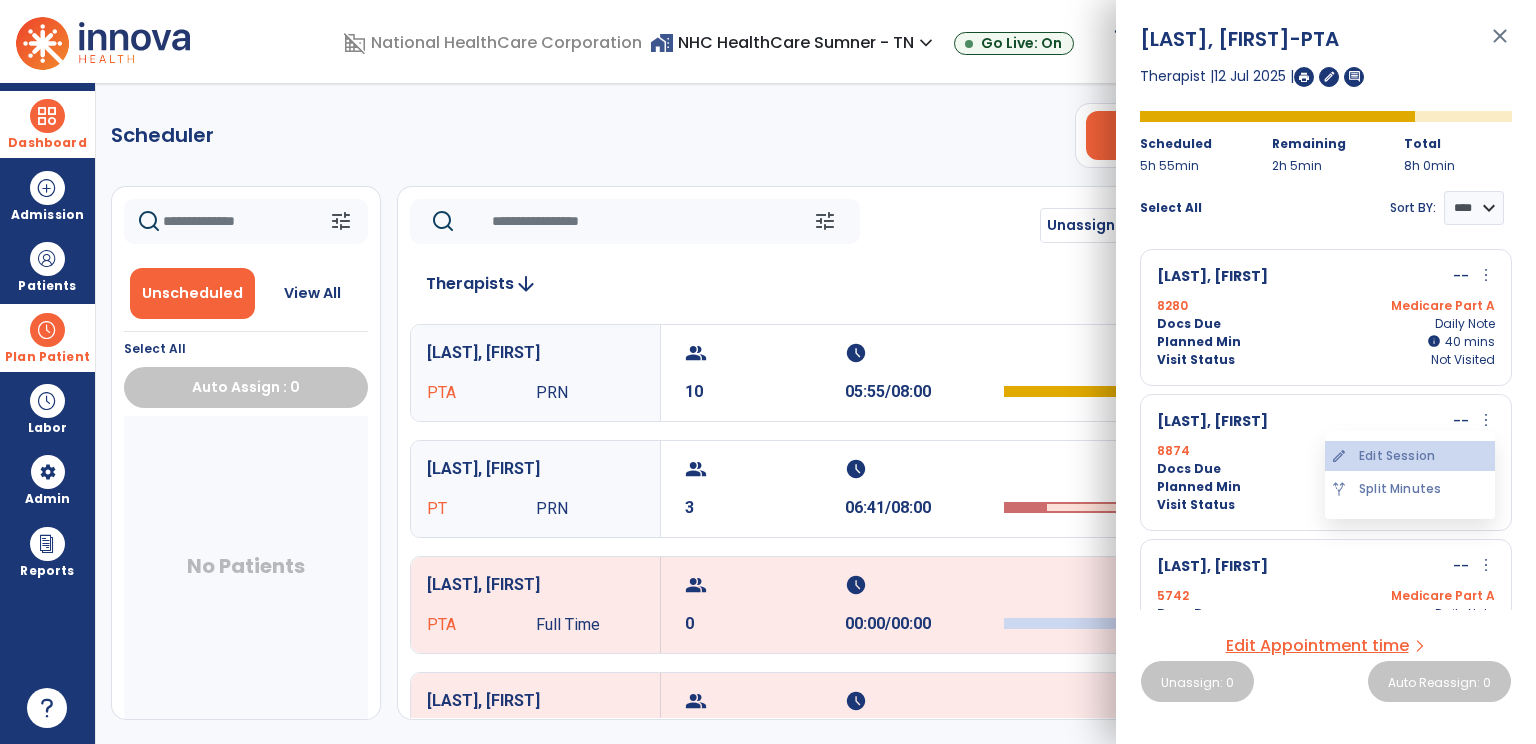 click on "edit   Edit Session" at bounding box center [1410, 456] 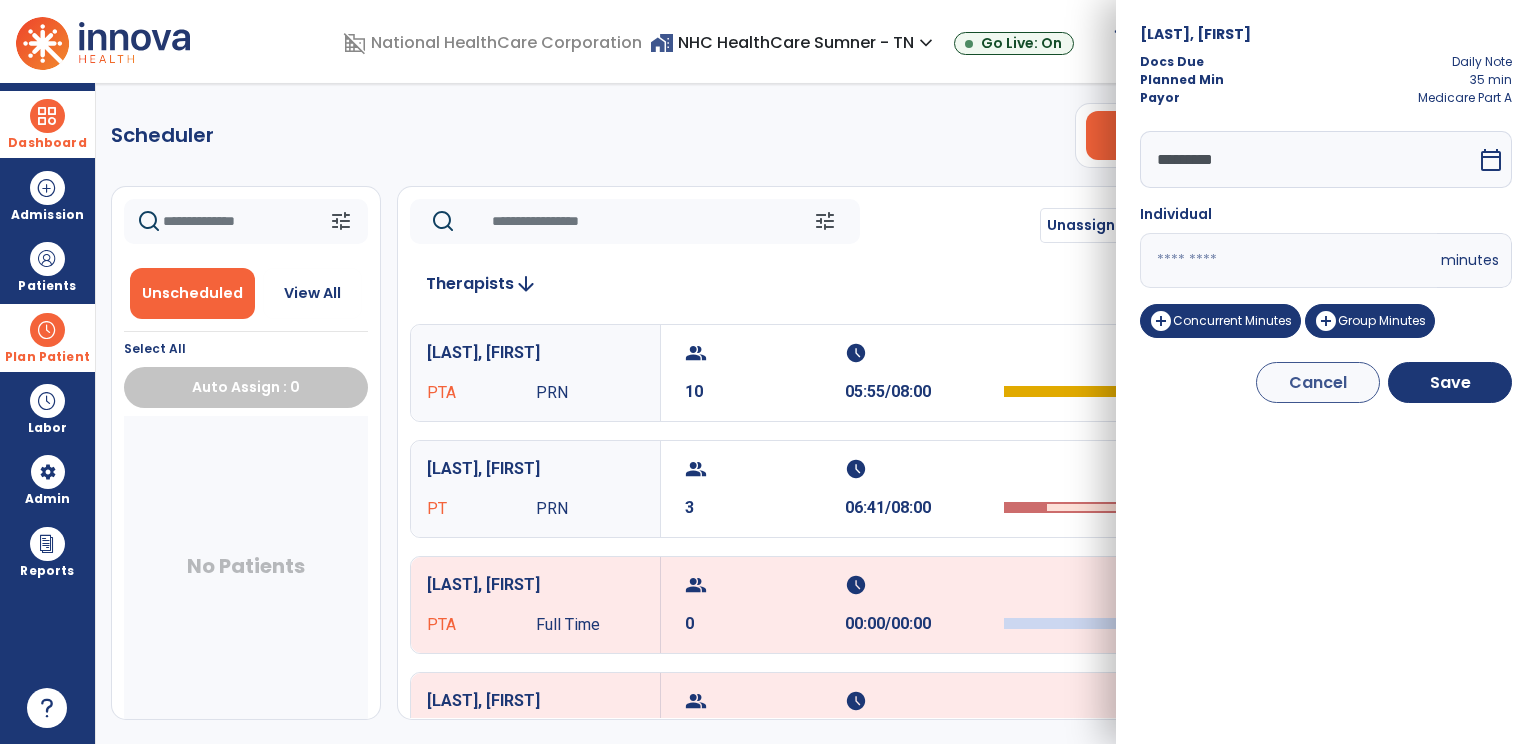 click on "**" at bounding box center [1288, 260] 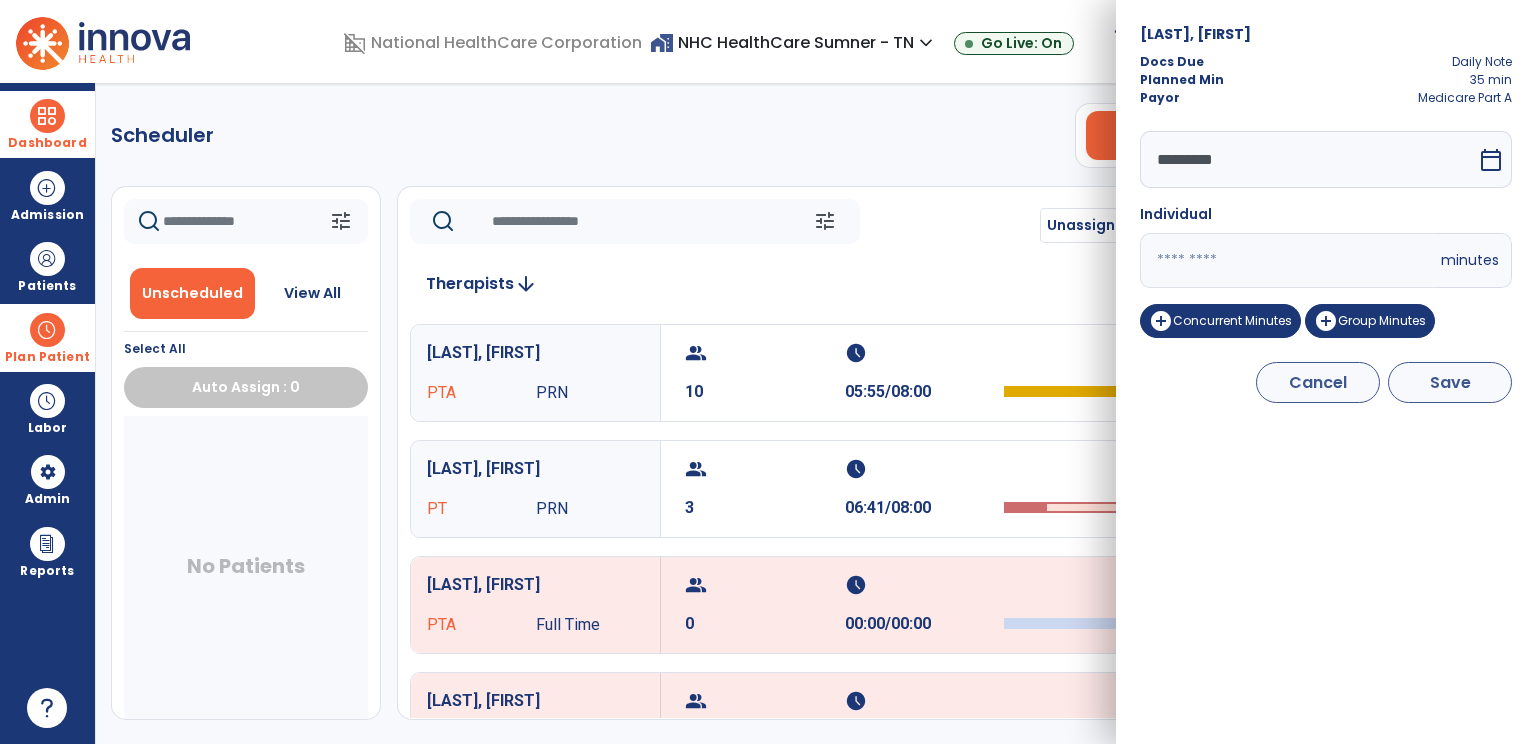 type on "**" 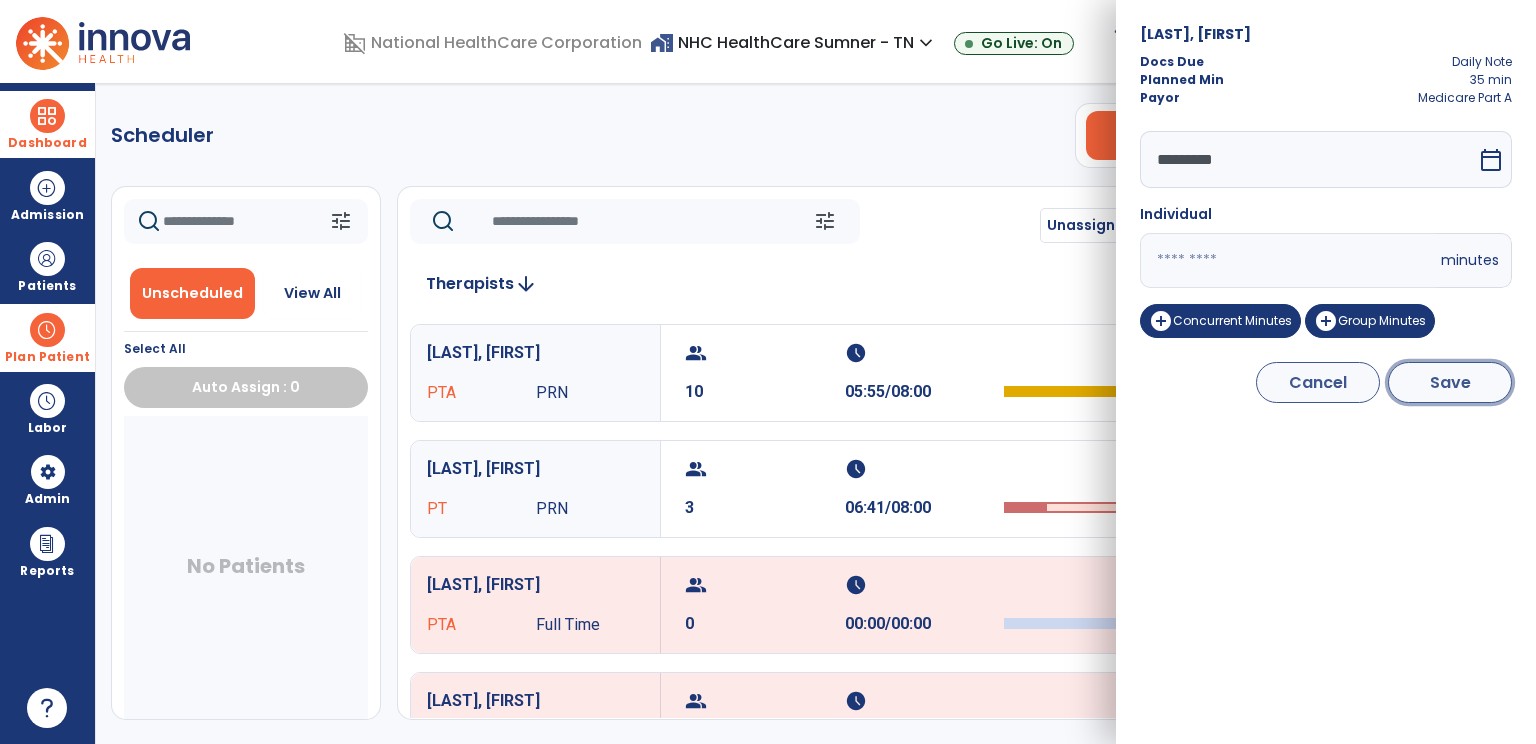 click on "Save" at bounding box center (1450, 382) 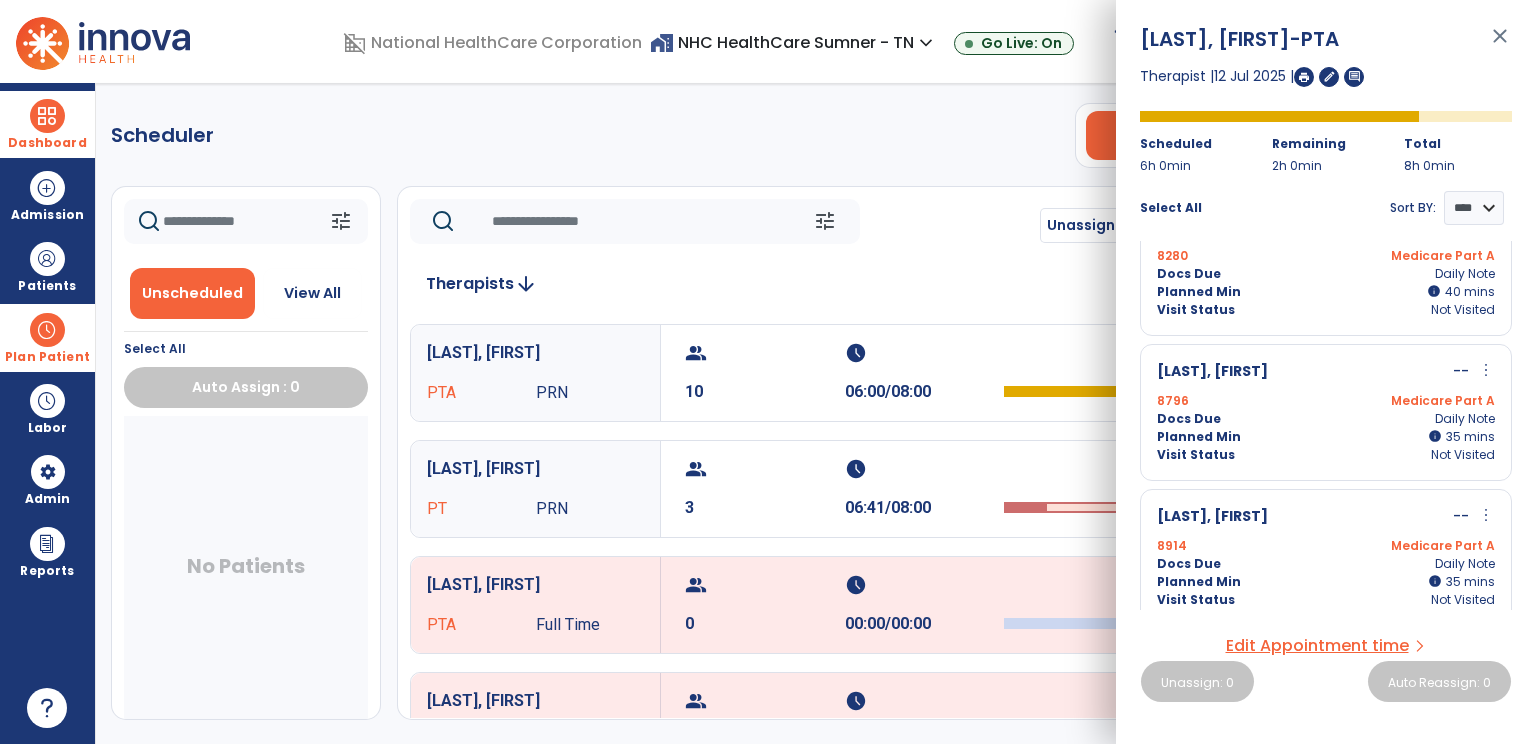 scroll, scrollTop: 196, scrollLeft: 0, axis: vertical 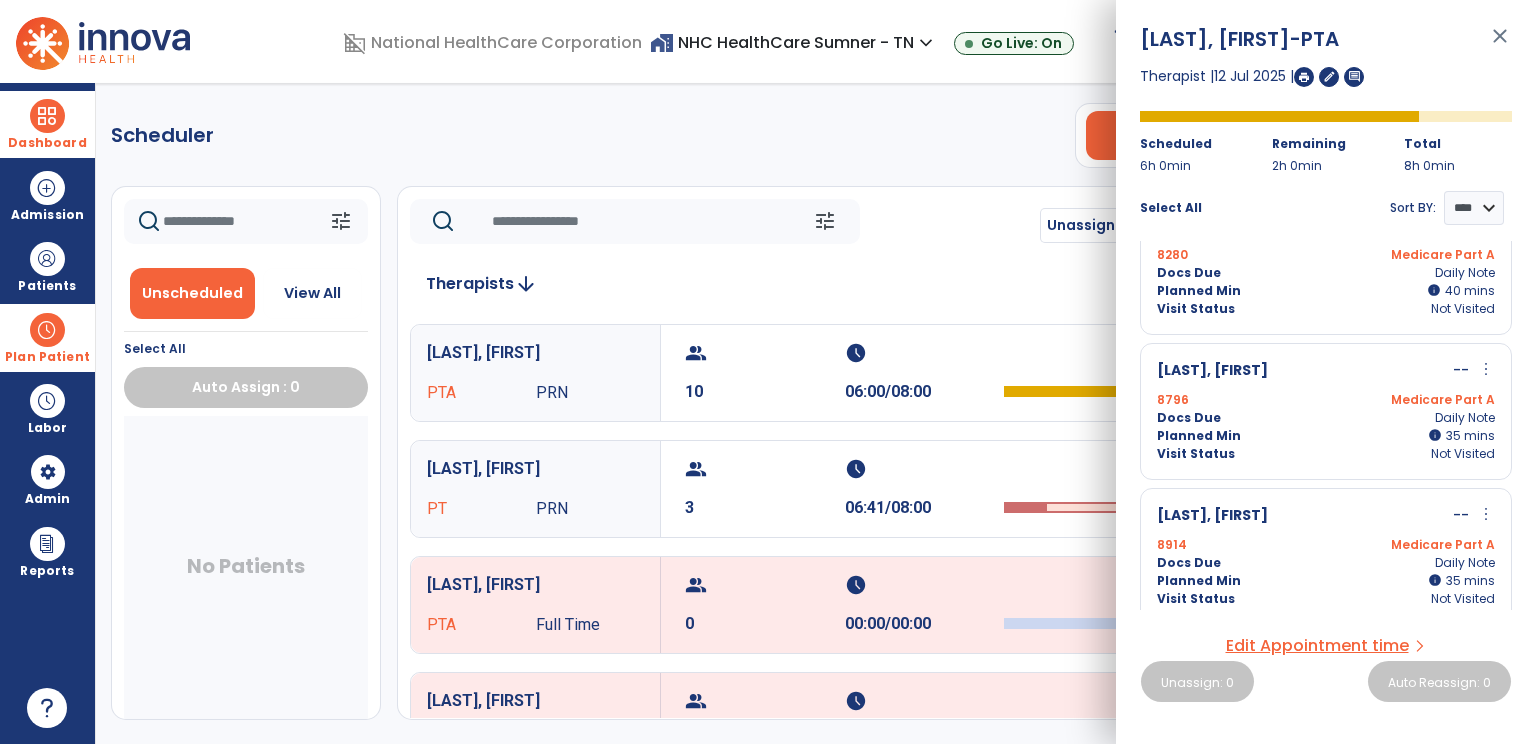 click on "more_vert" at bounding box center [1486, 369] 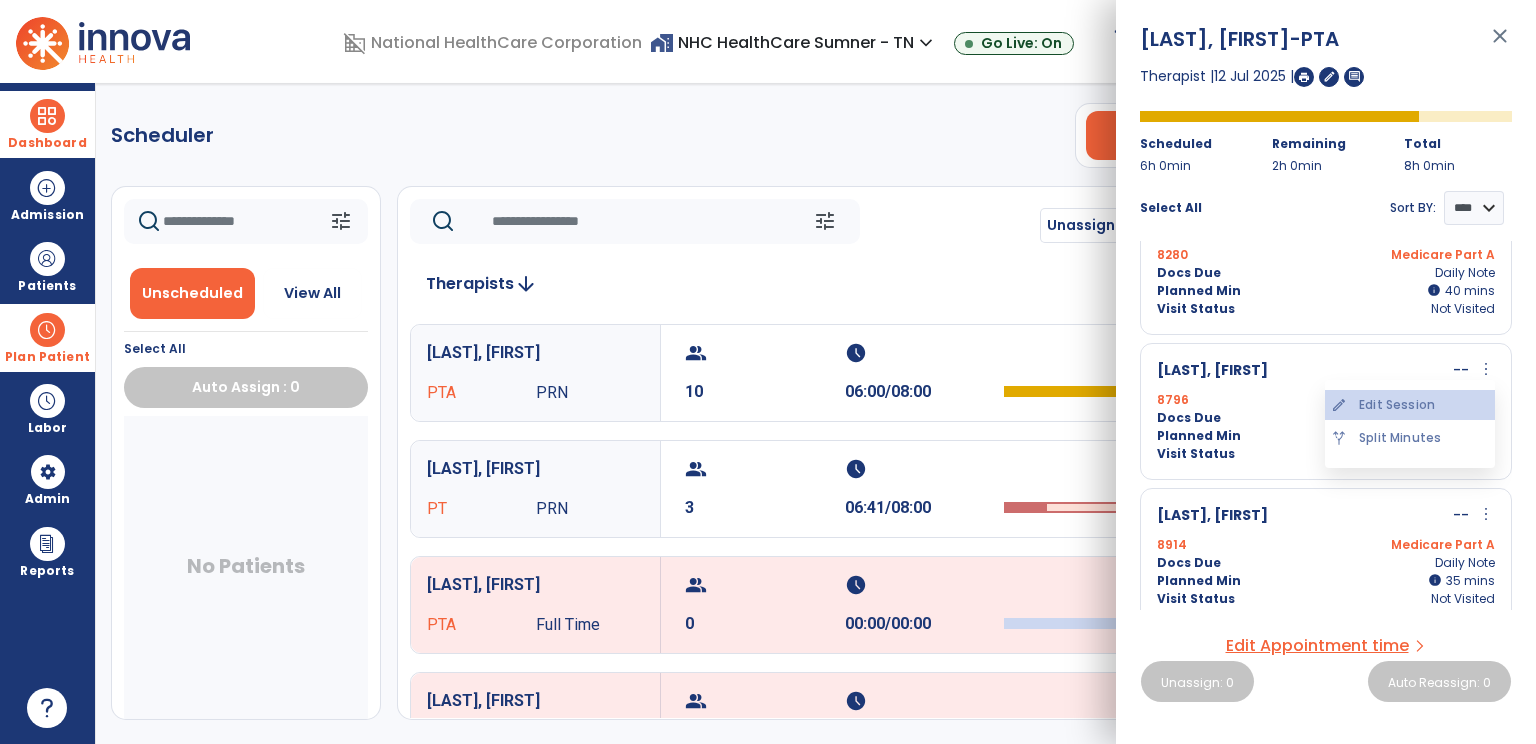 click on "edit   Edit Session" at bounding box center [1410, 405] 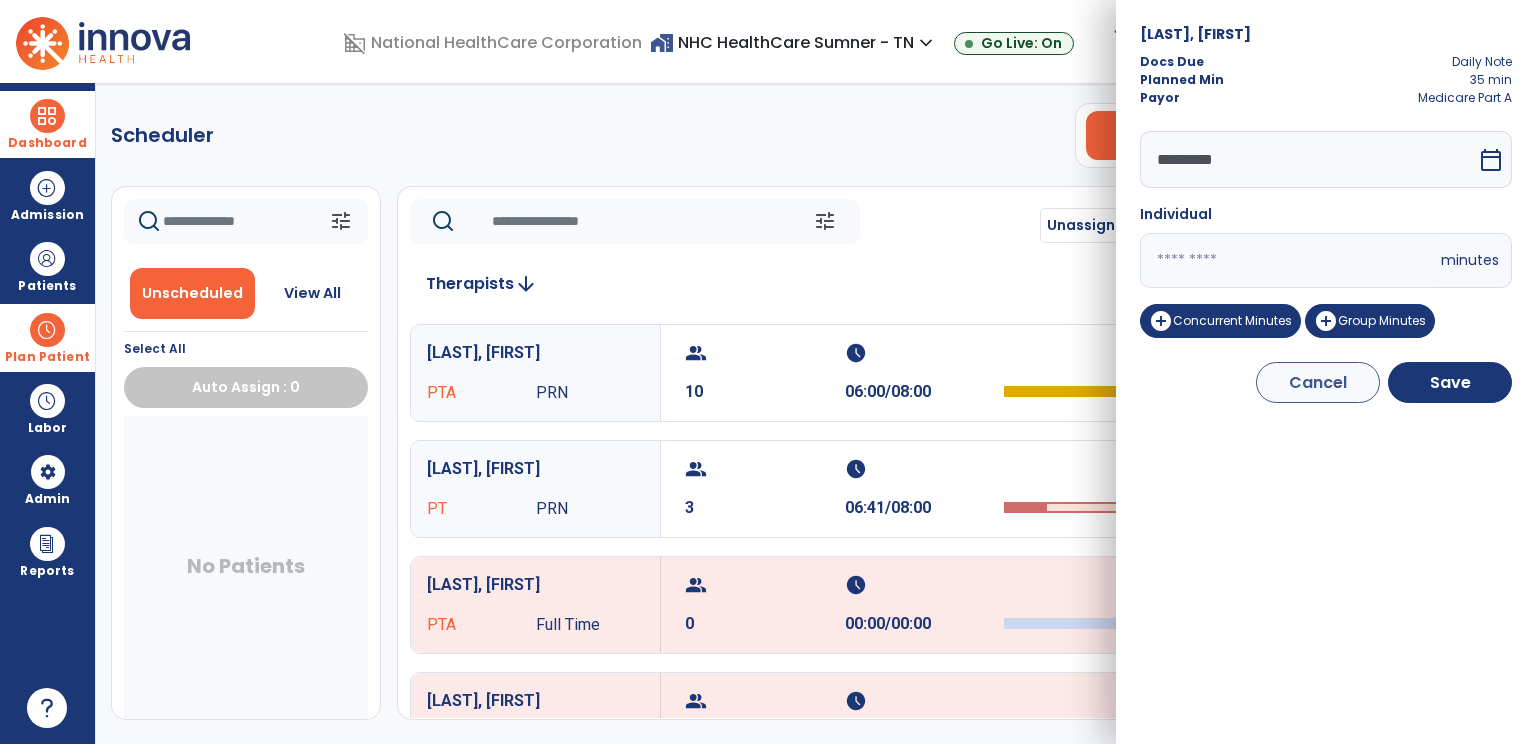 click on "Individual" at bounding box center (1326, 218) 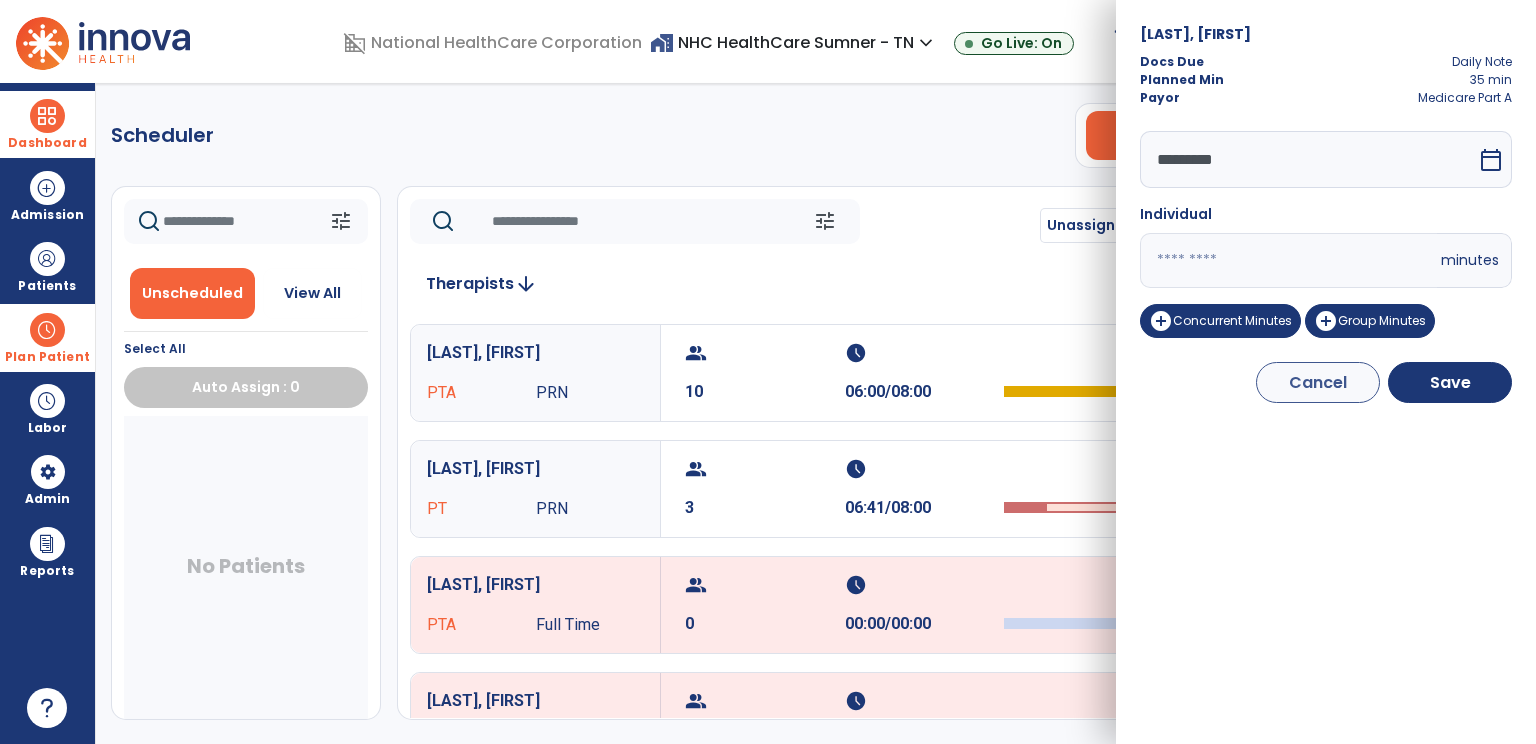 click on "**" at bounding box center [1288, 260] 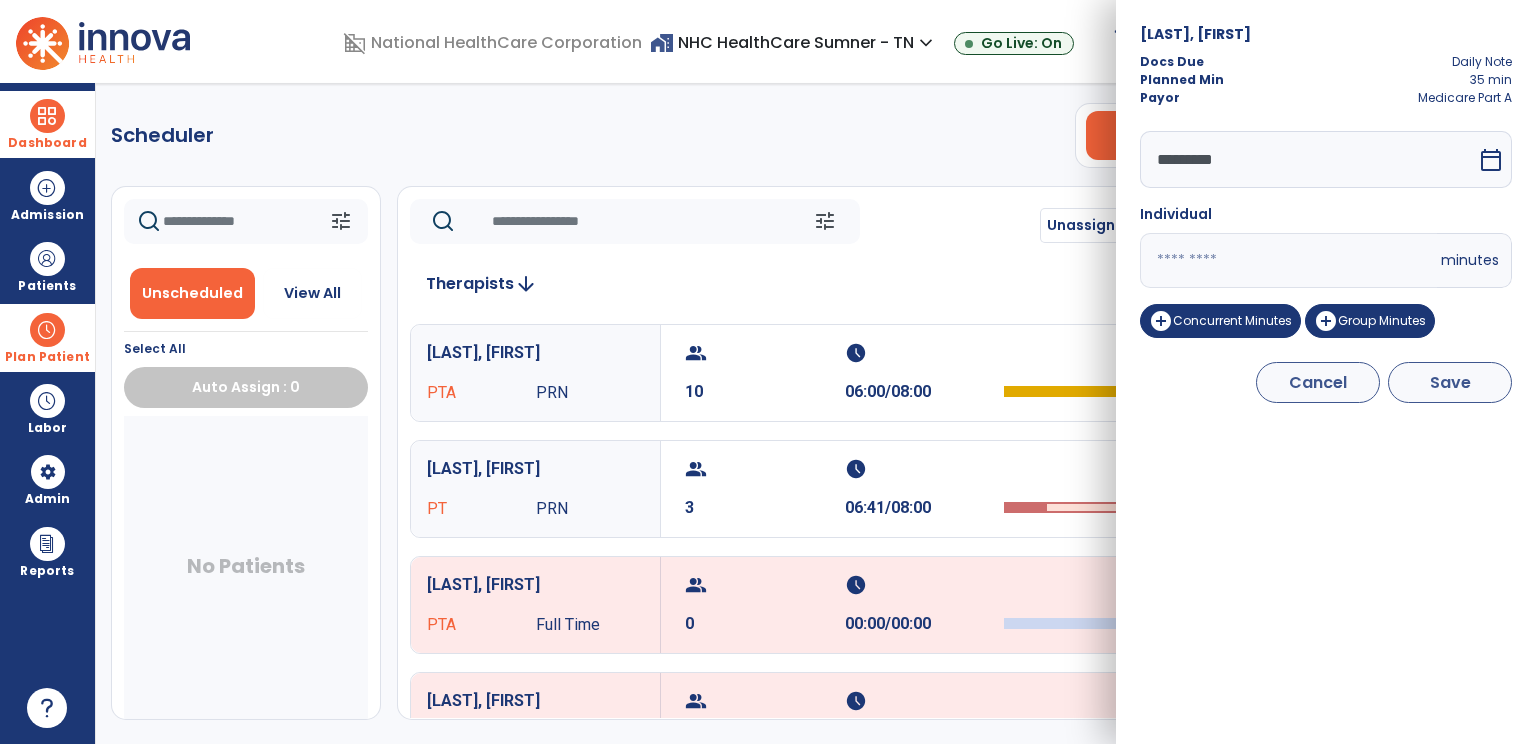 type on "**" 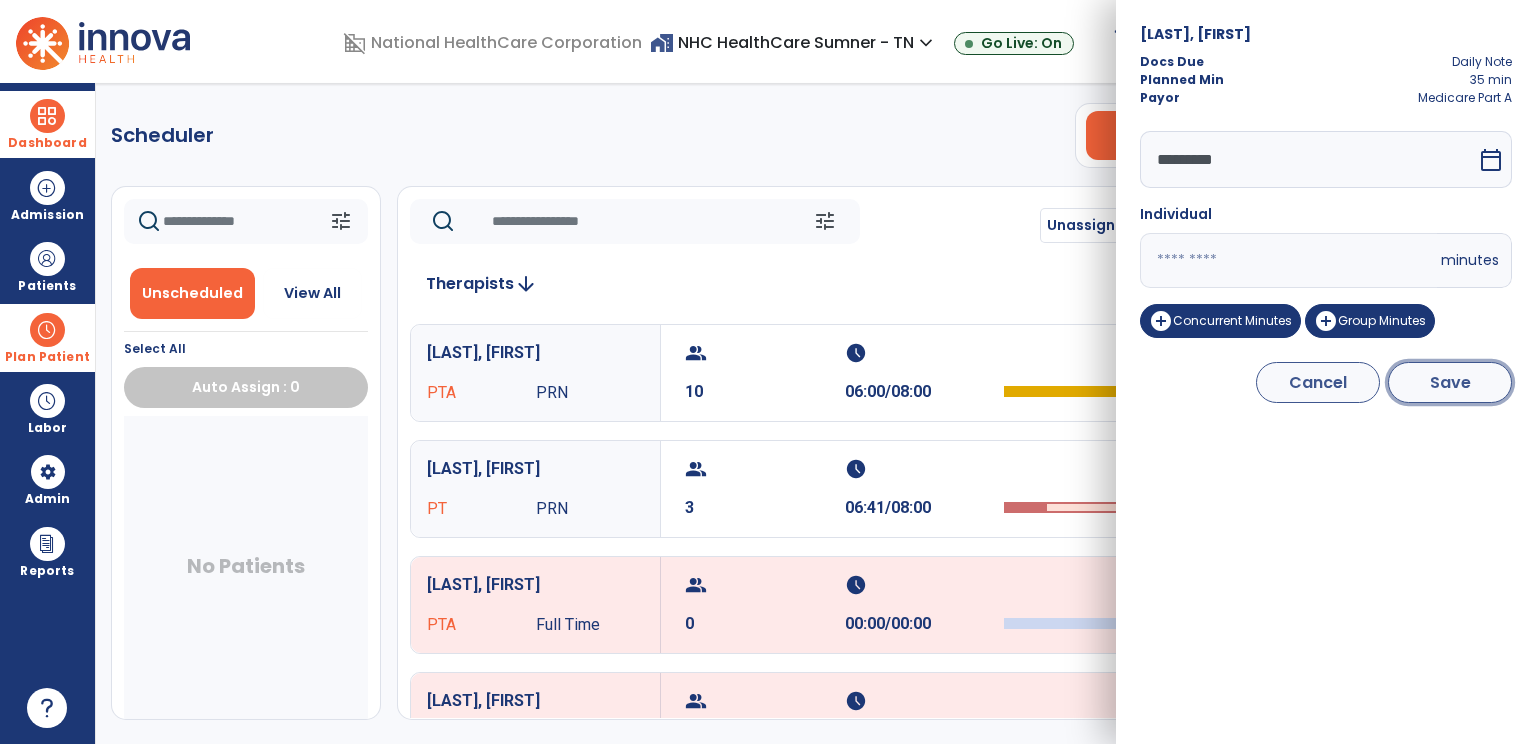 click on "Save" at bounding box center (1450, 382) 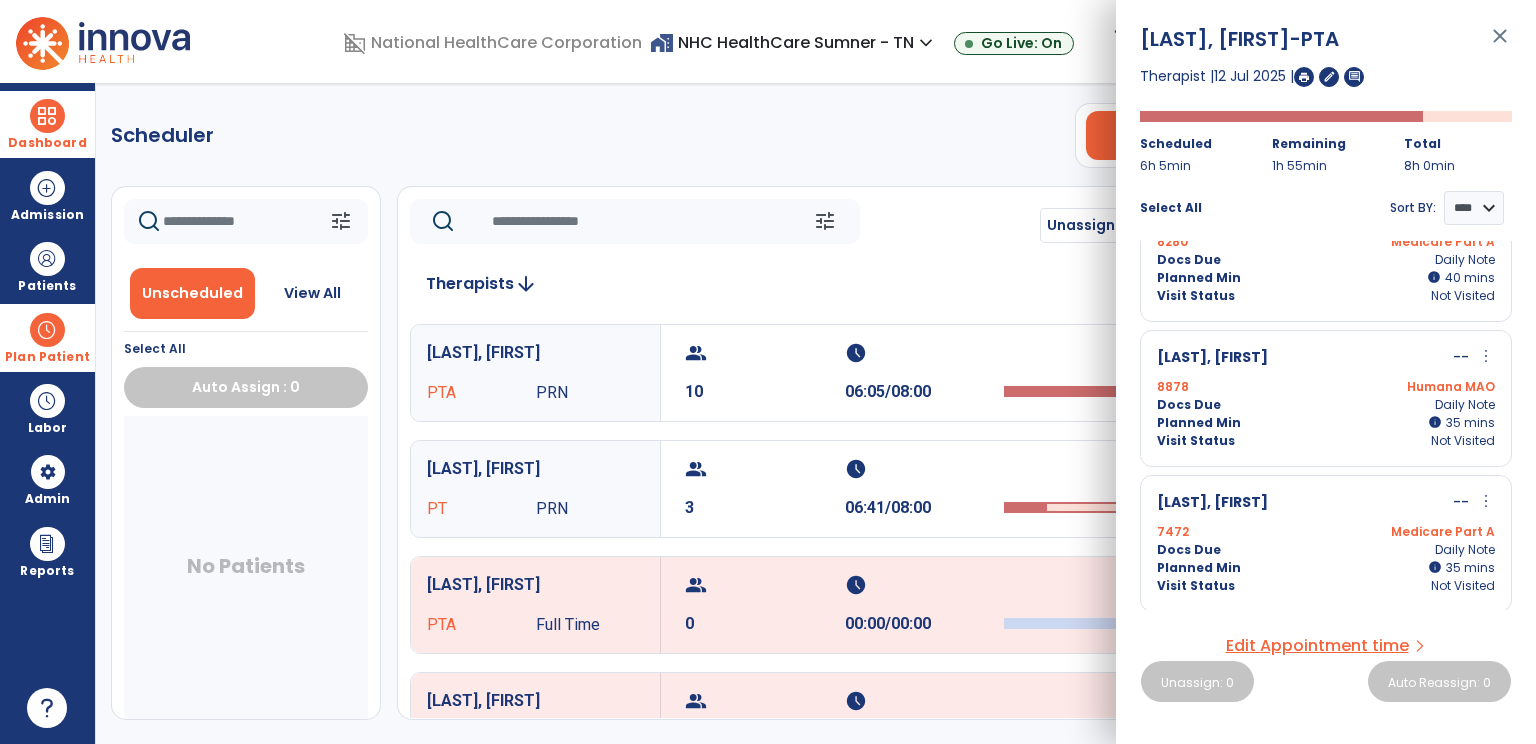scroll, scrollTop: 356, scrollLeft: 0, axis: vertical 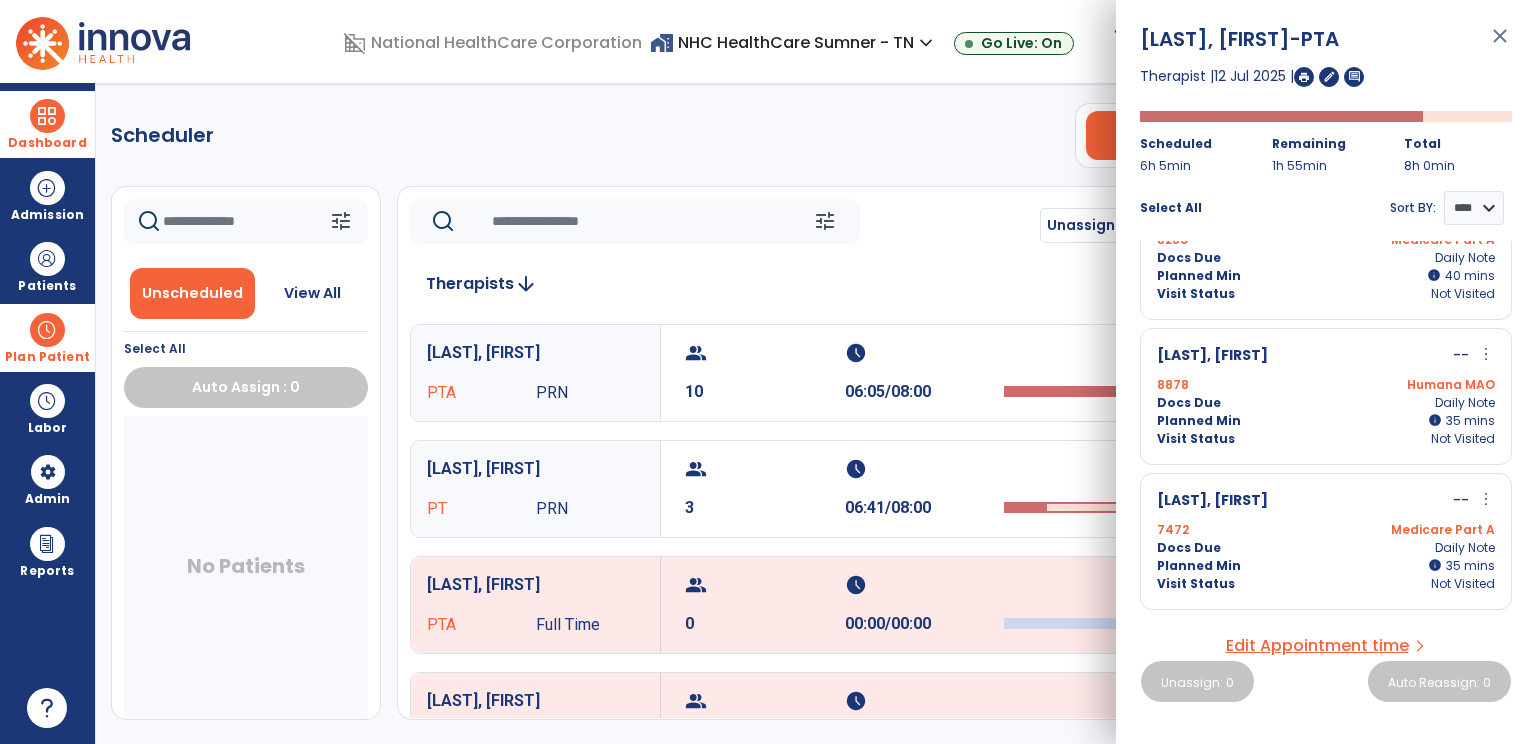 click on "more_vert" at bounding box center [1486, 354] 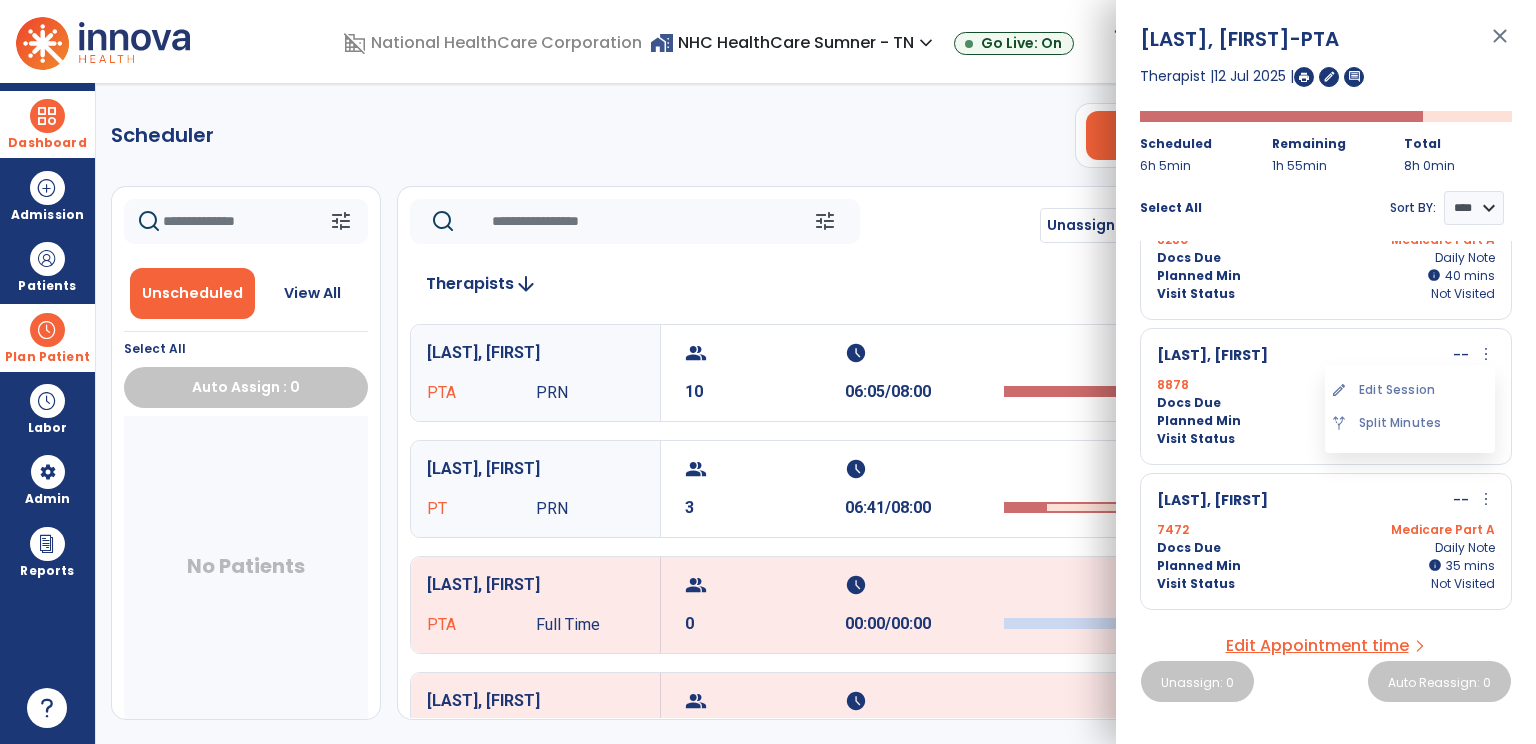 click on "edit   Edit Session   alt_route   Split Minutes" at bounding box center (1410, 409) 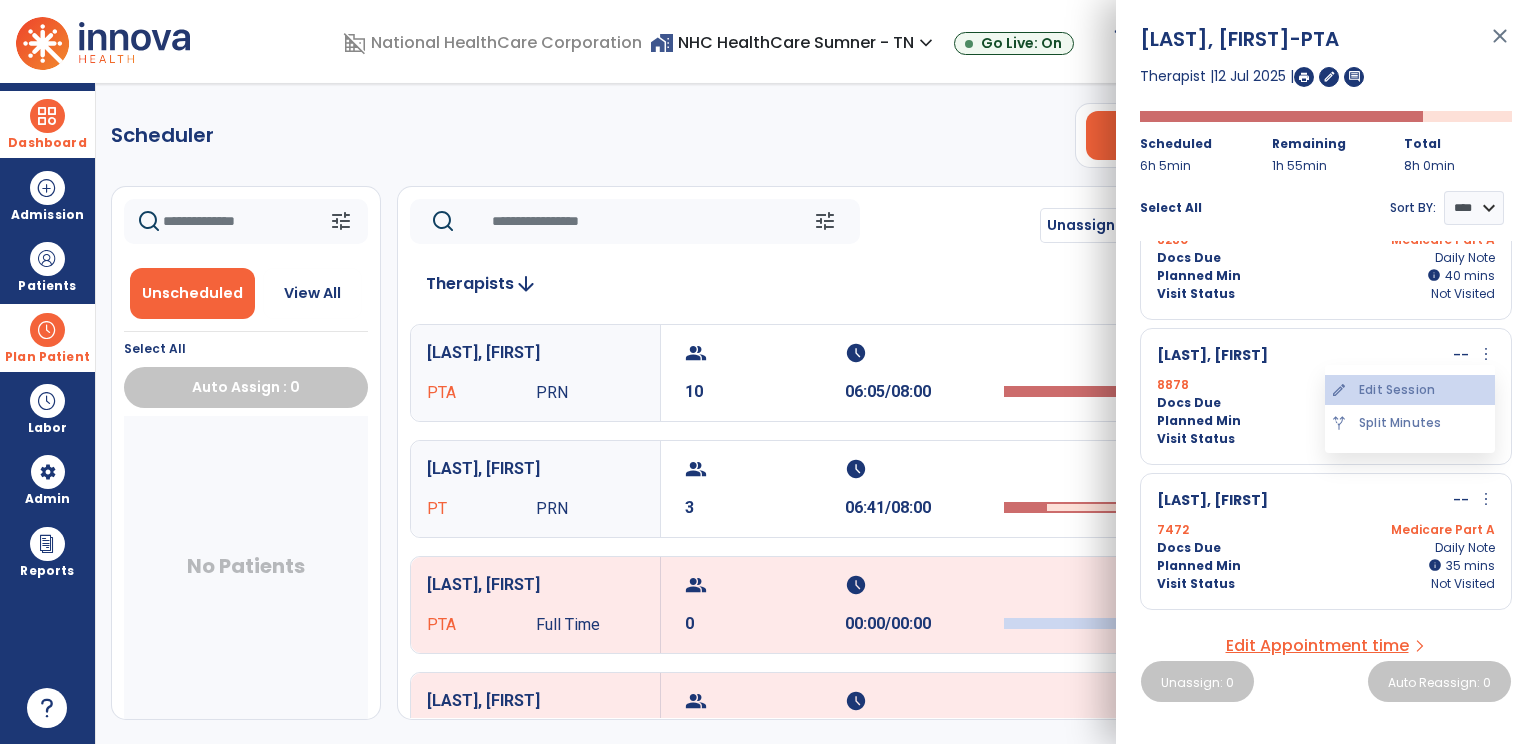 click on "edit   Edit Session" at bounding box center [1410, 390] 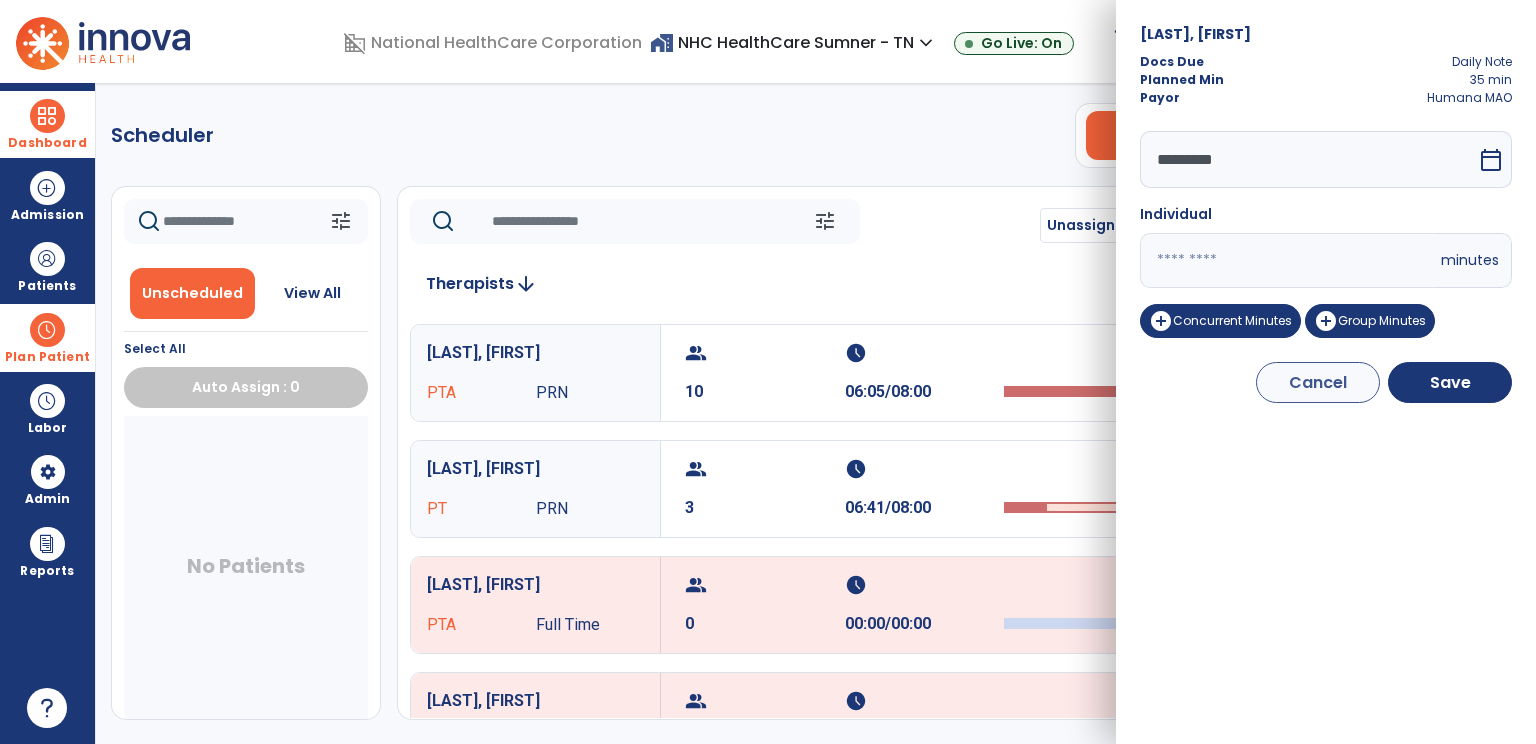 click on "**" at bounding box center [1288, 260] 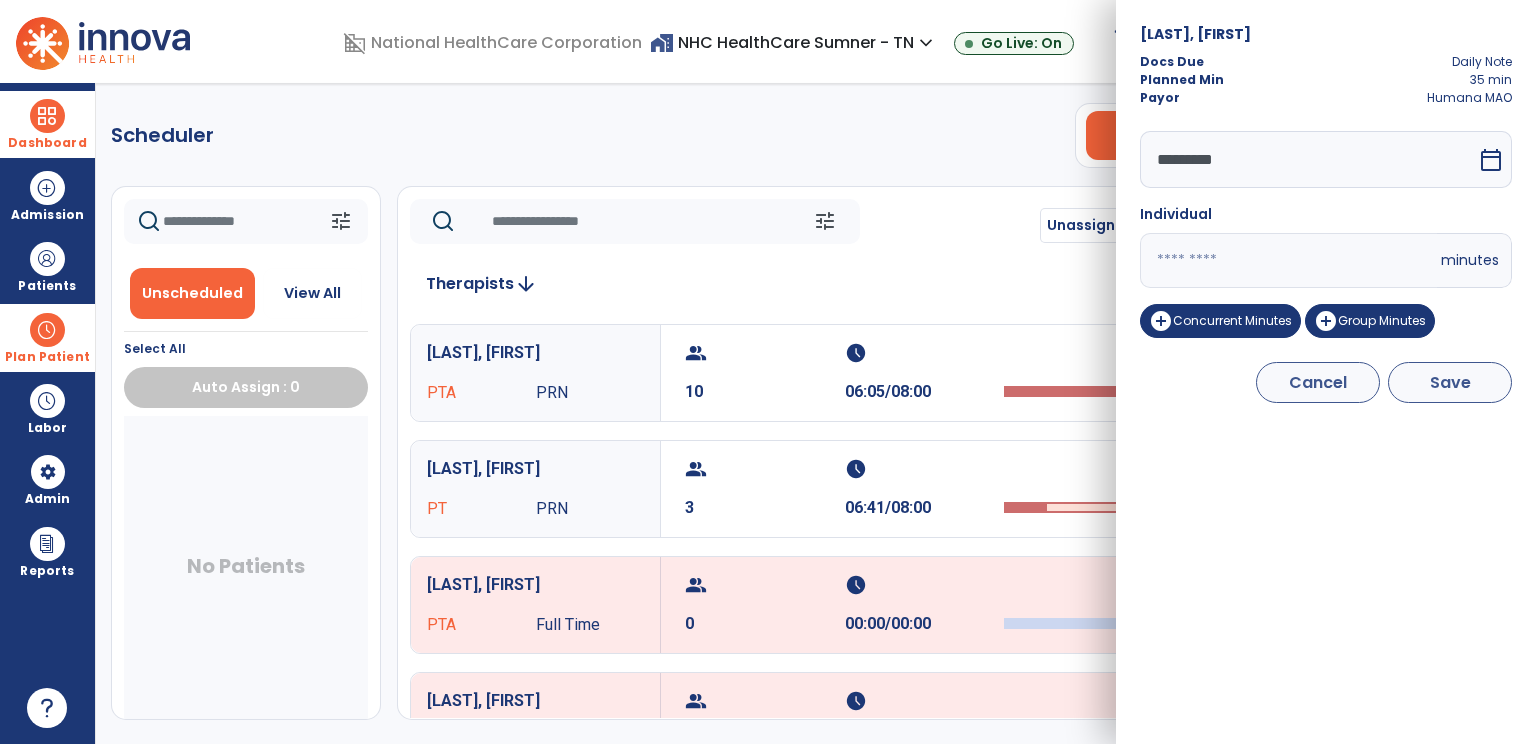 type on "**" 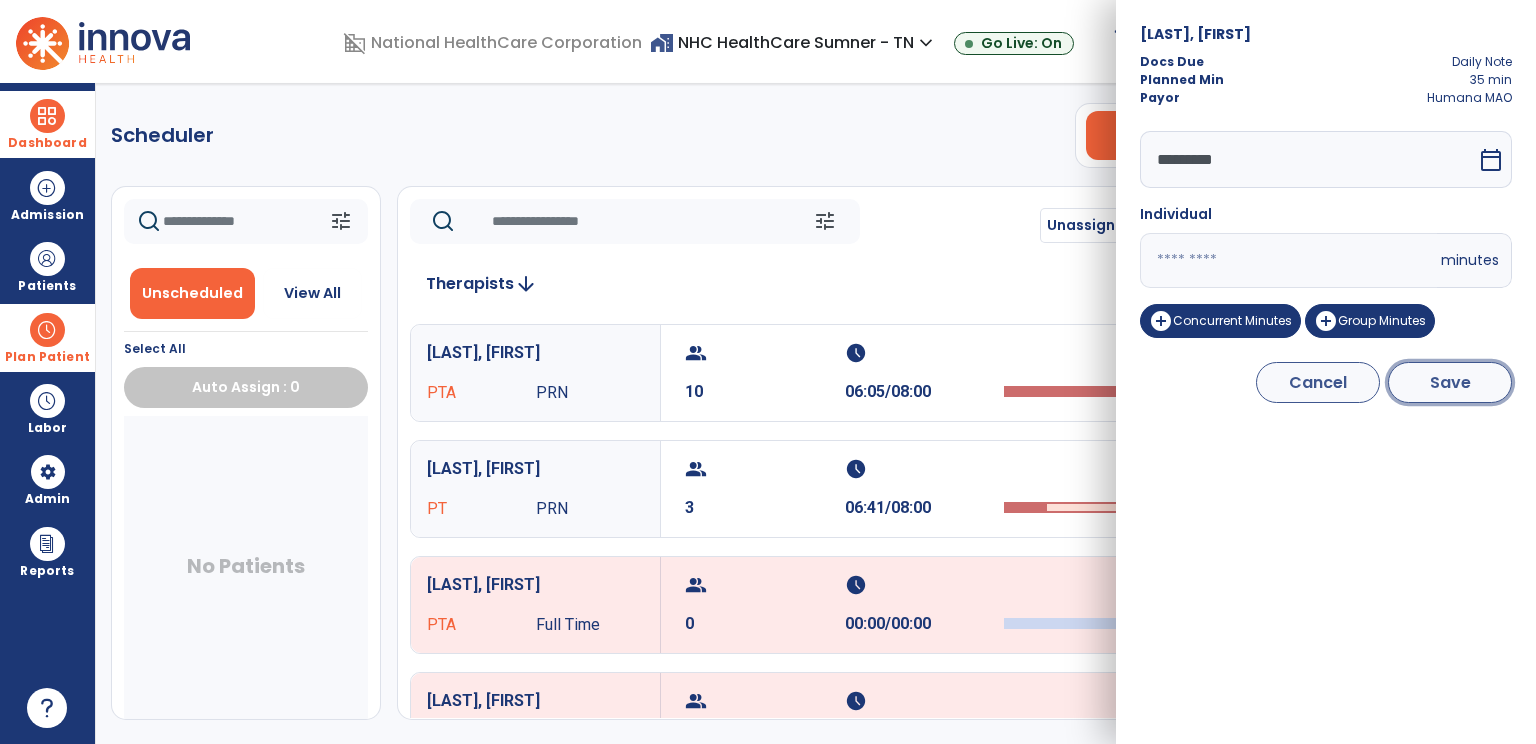 click on "Save" at bounding box center (1450, 382) 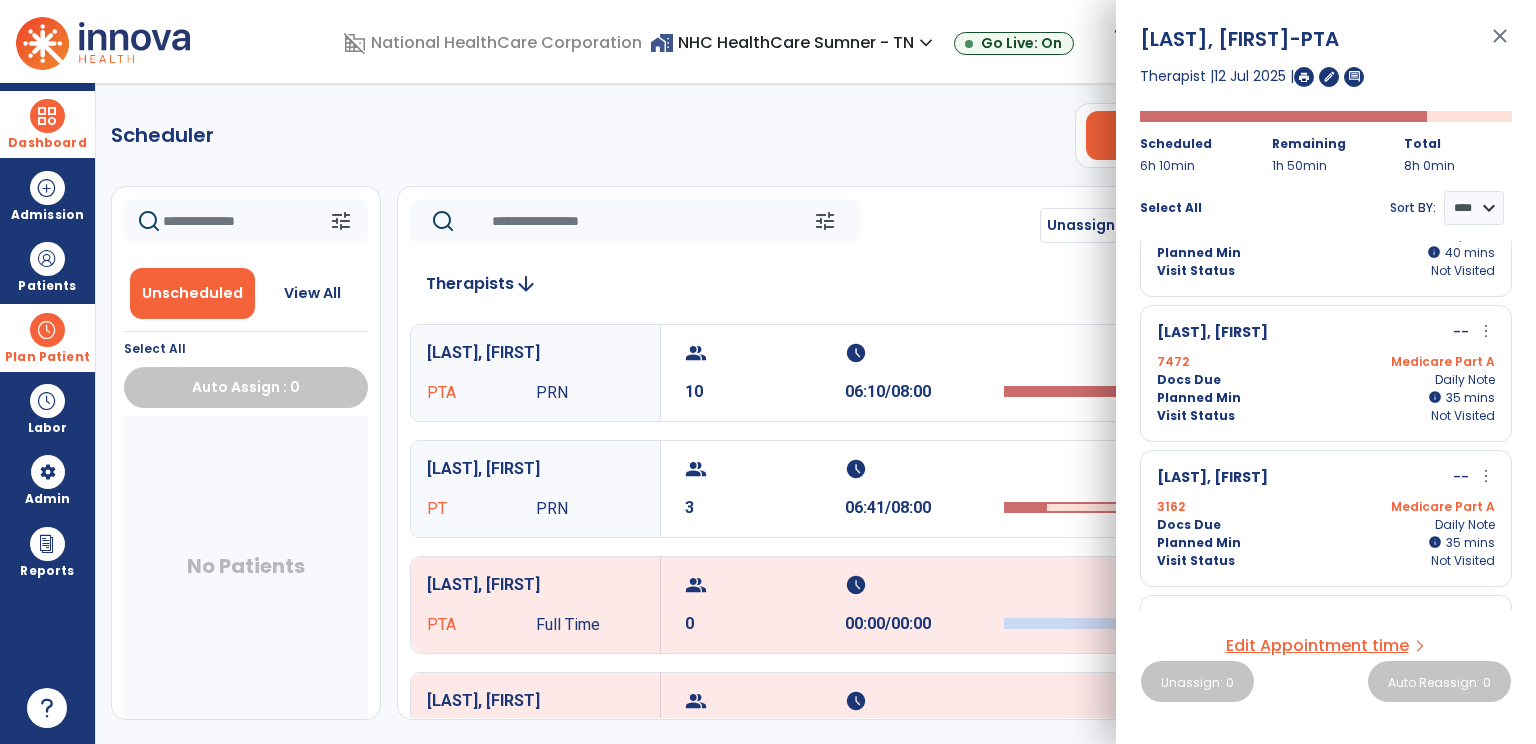 scroll, scrollTop: 528, scrollLeft: 0, axis: vertical 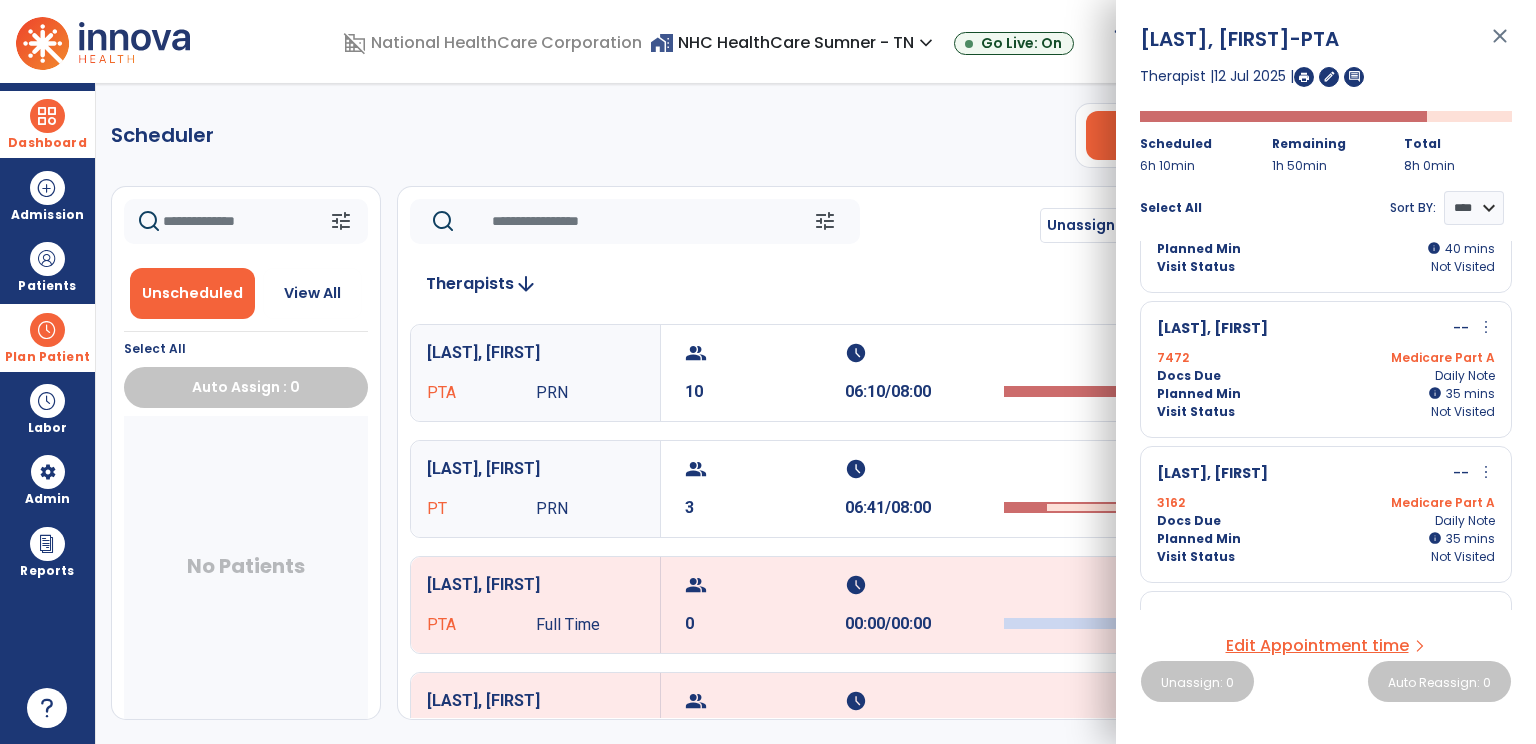 click on "more_vert" at bounding box center (1486, 327) 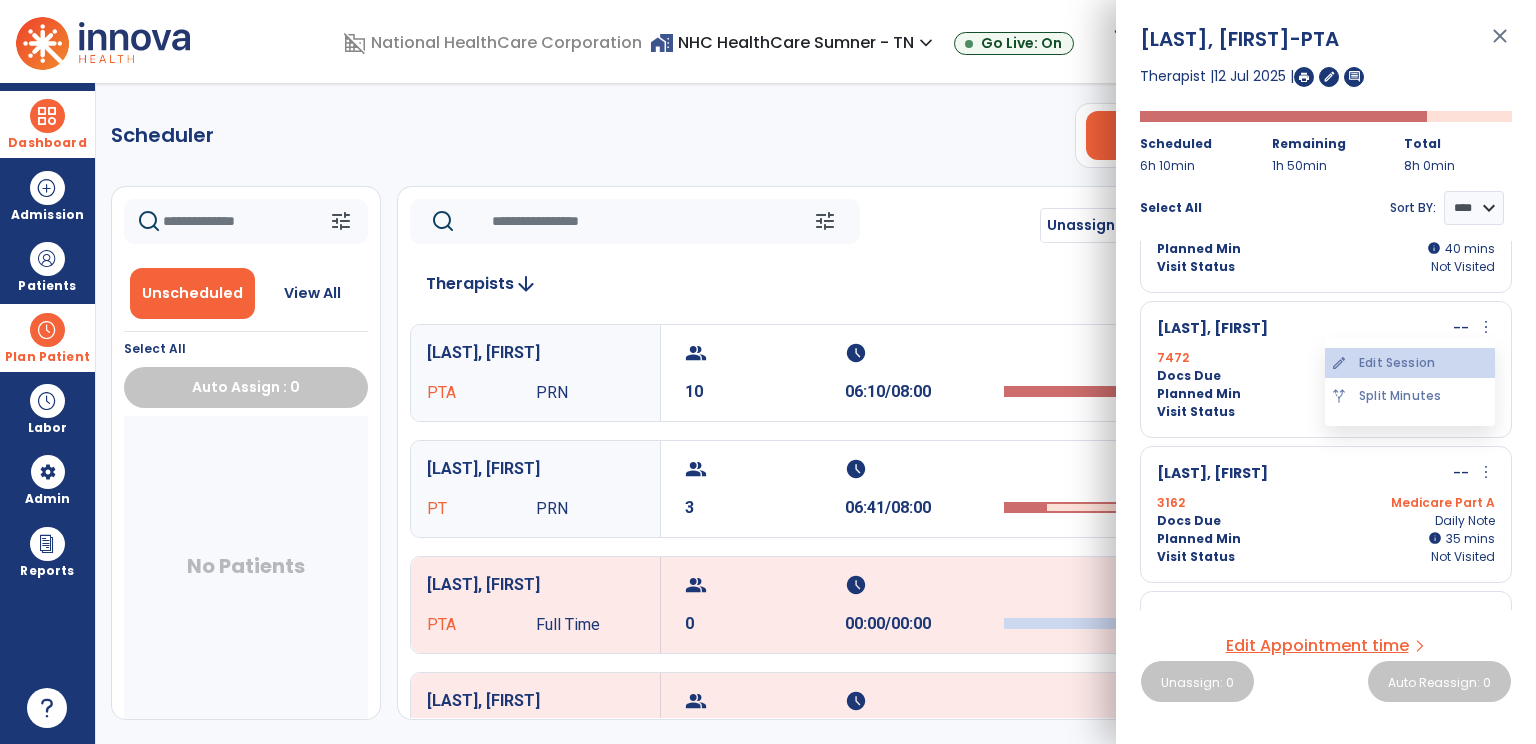 click on "edit   Edit Session" at bounding box center [1410, 363] 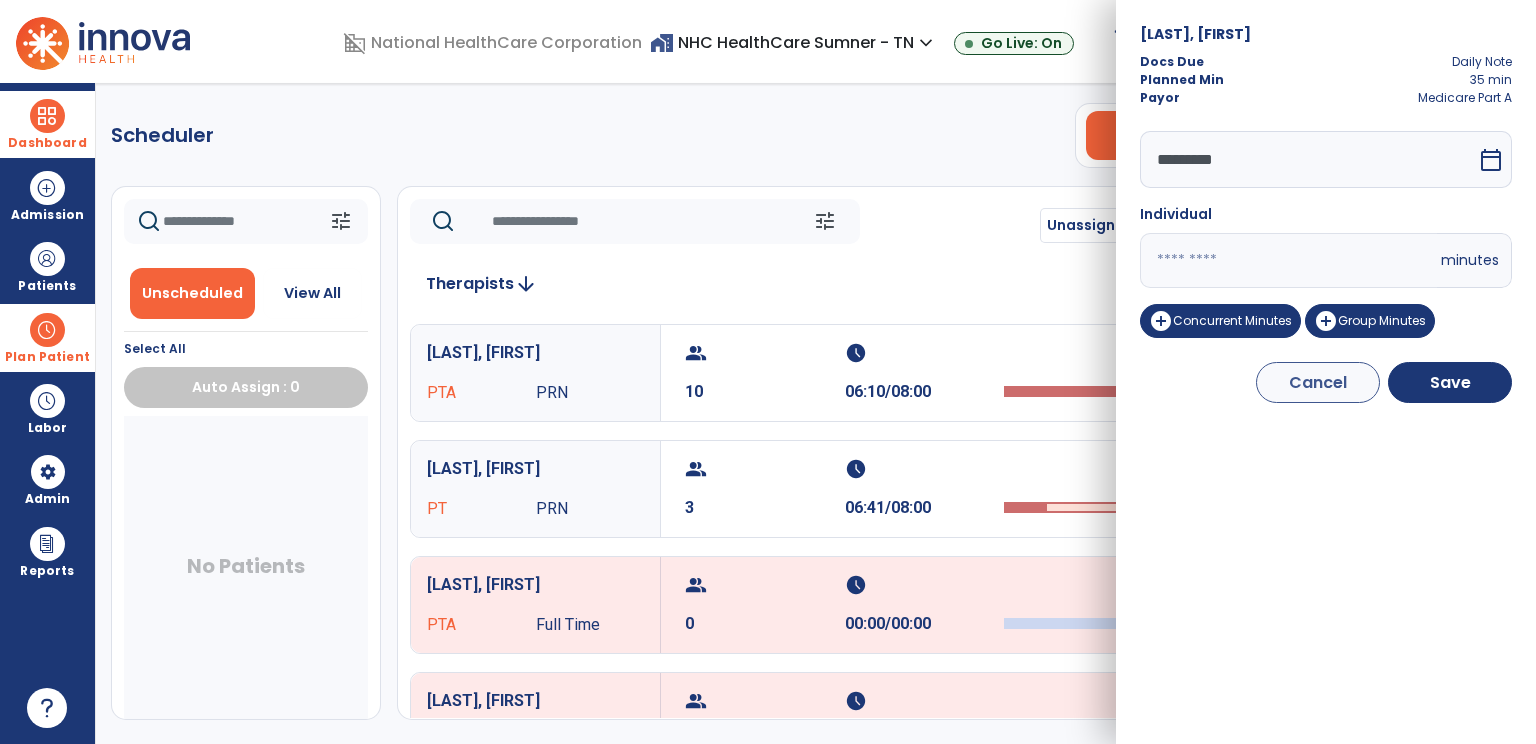 click on "**" at bounding box center (1288, 260) 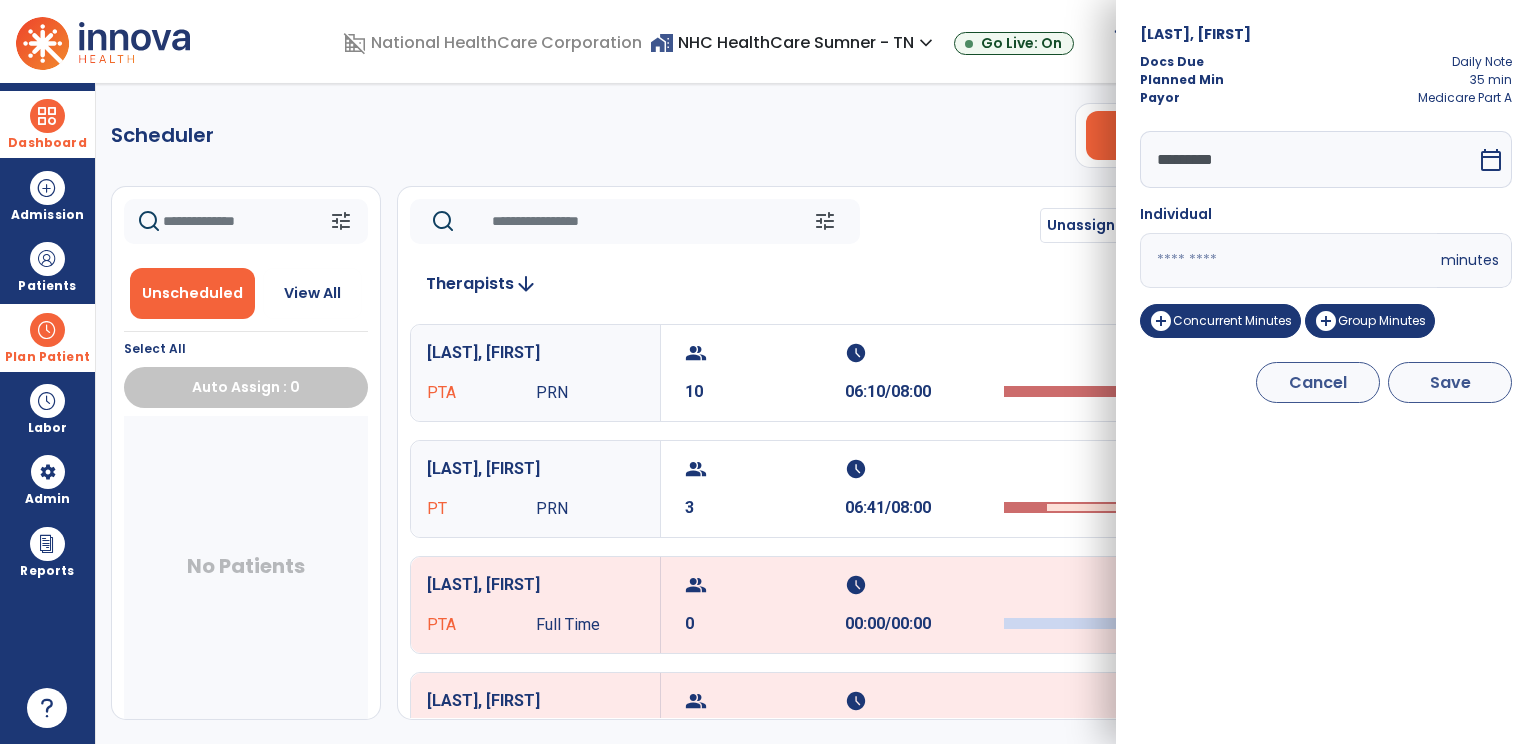 type on "**" 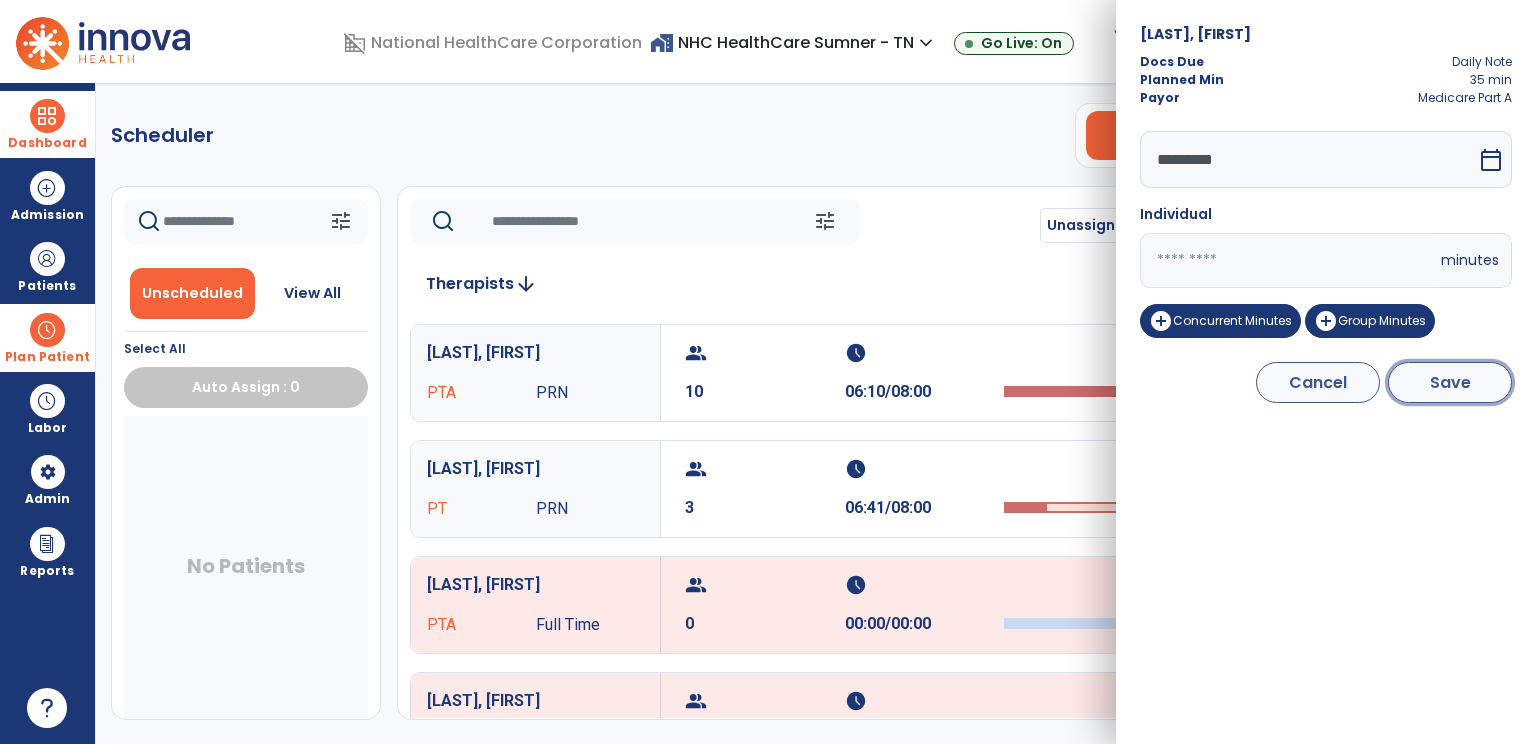 click on "Save" at bounding box center (1450, 382) 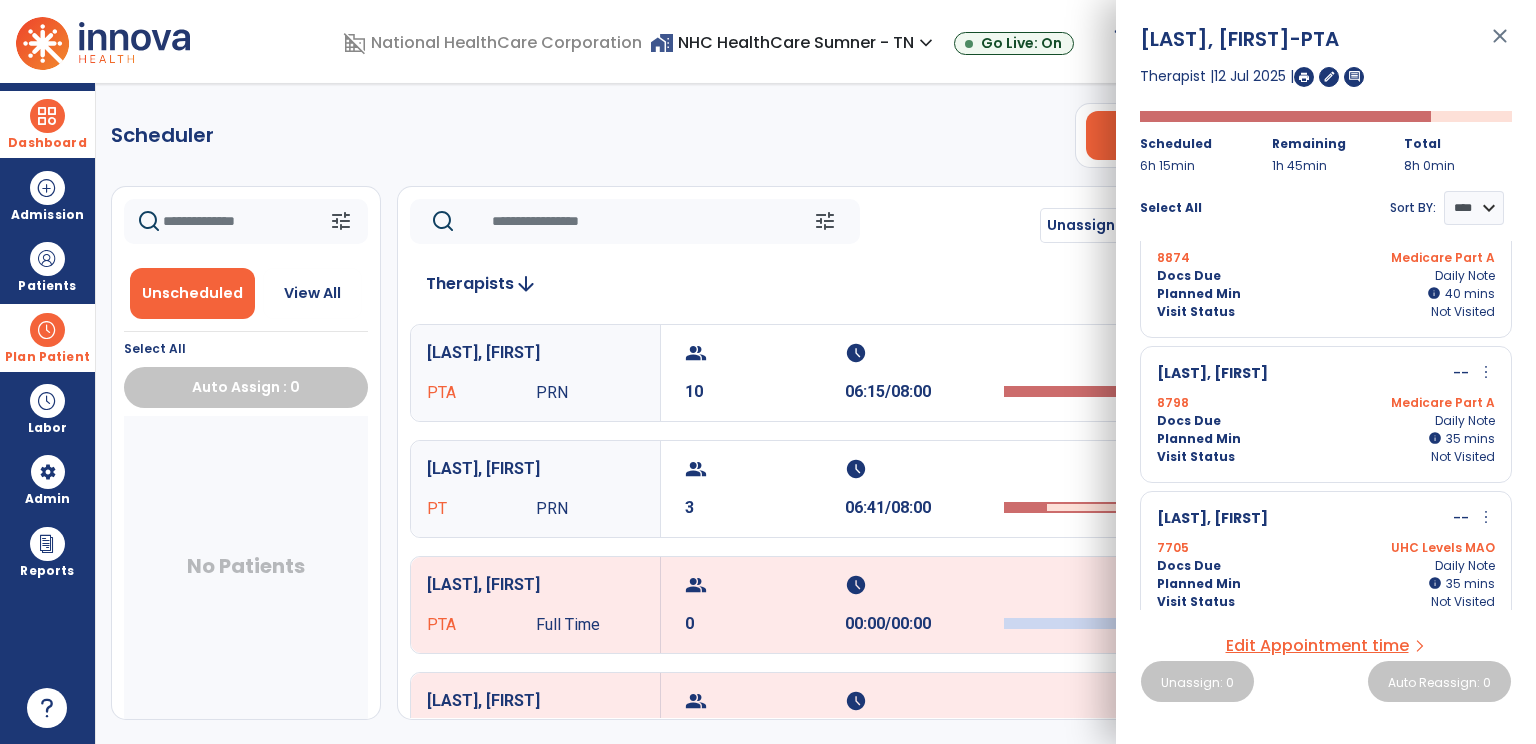 scroll, scrollTop: 704, scrollLeft: 0, axis: vertical 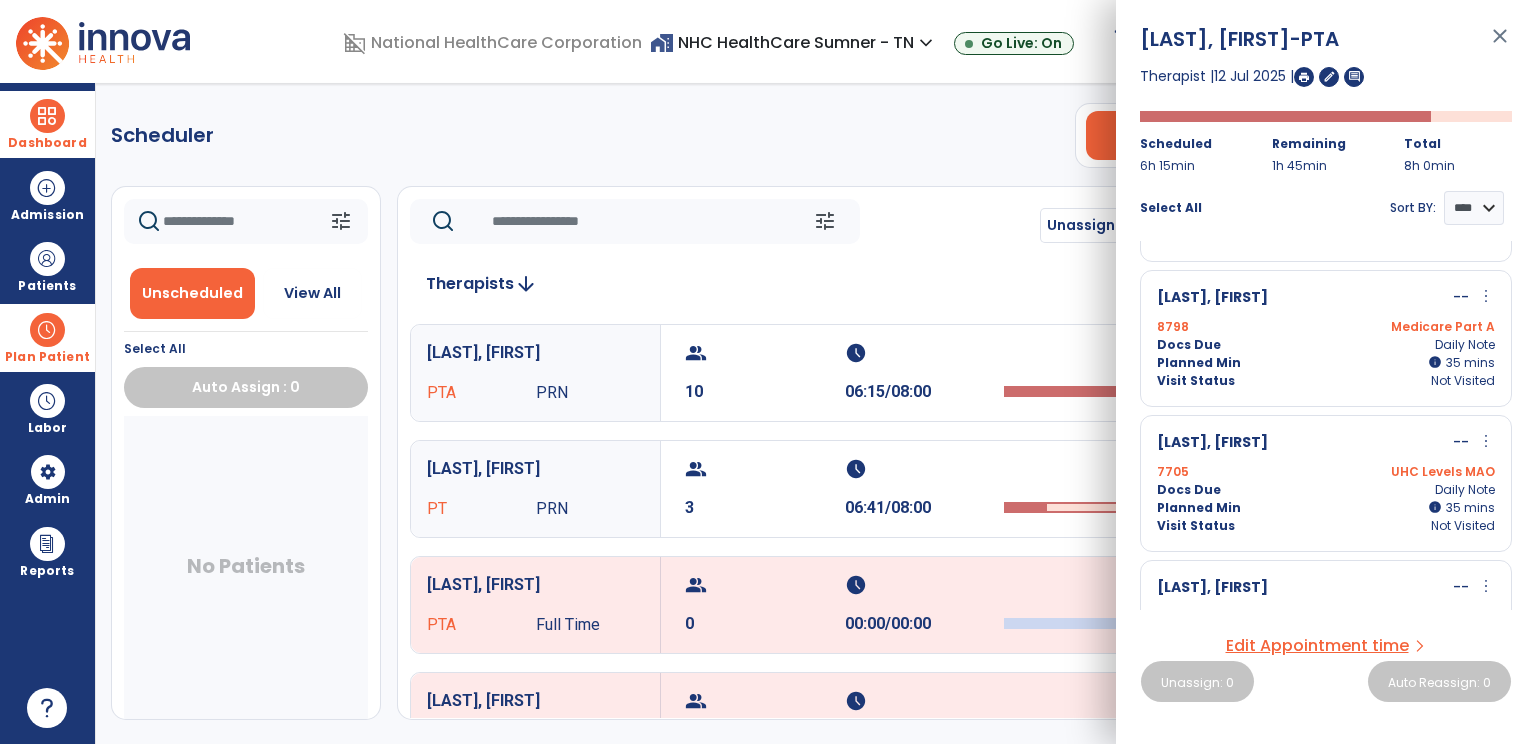 click on "more_vert" at bounding box center (1486, 296) 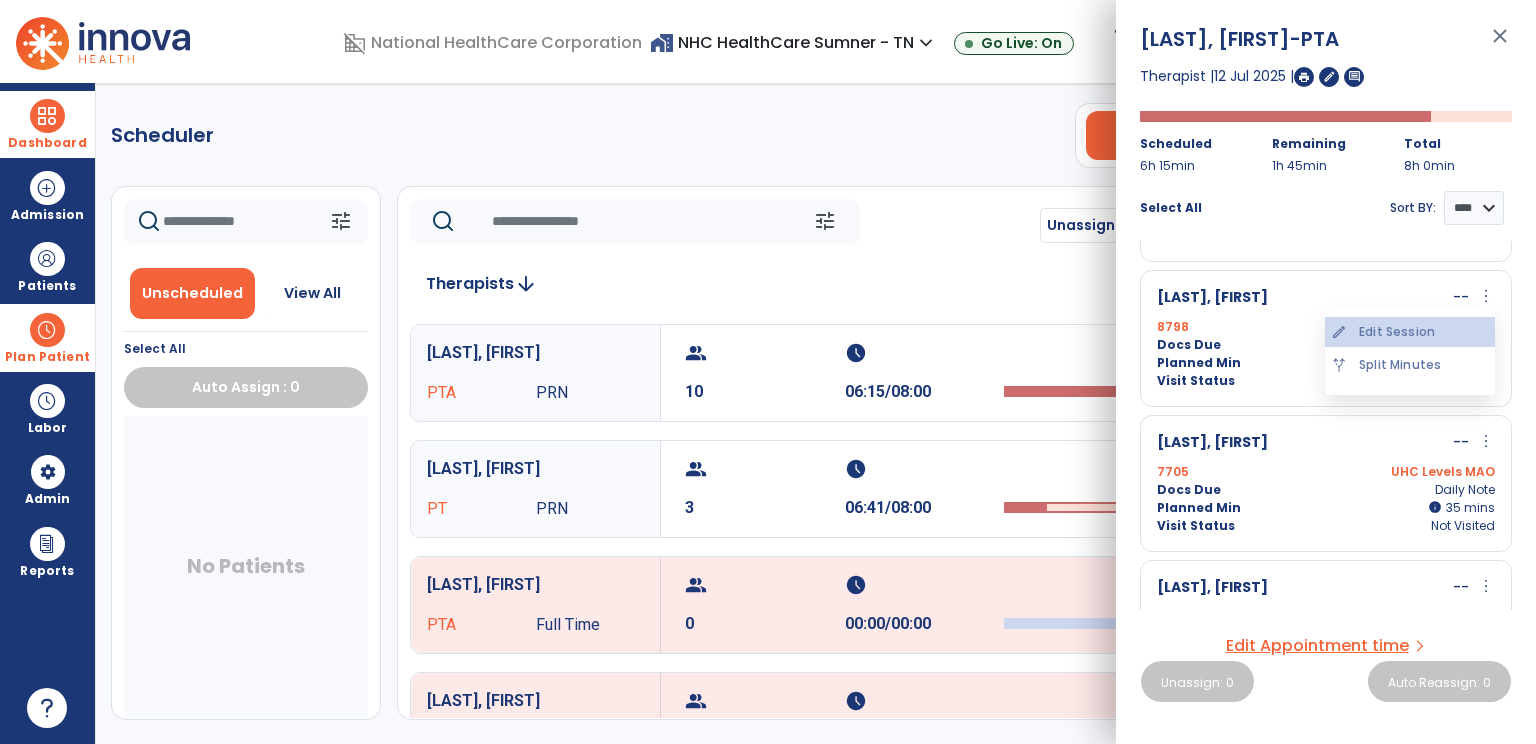 click on "edit   Edit Session" at bounding box center [1410, 332] 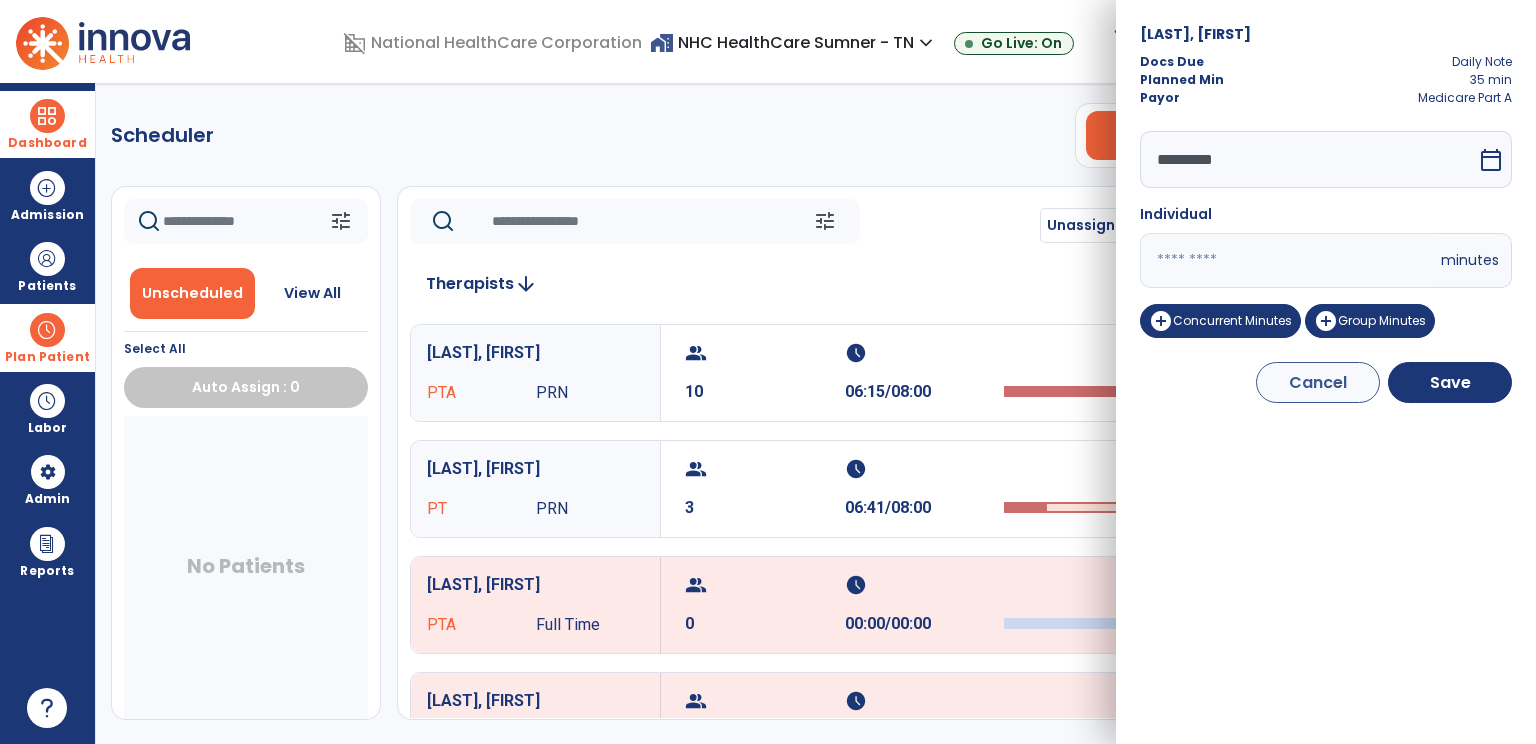 click on "Individual" at bounding box center [1326, 218] 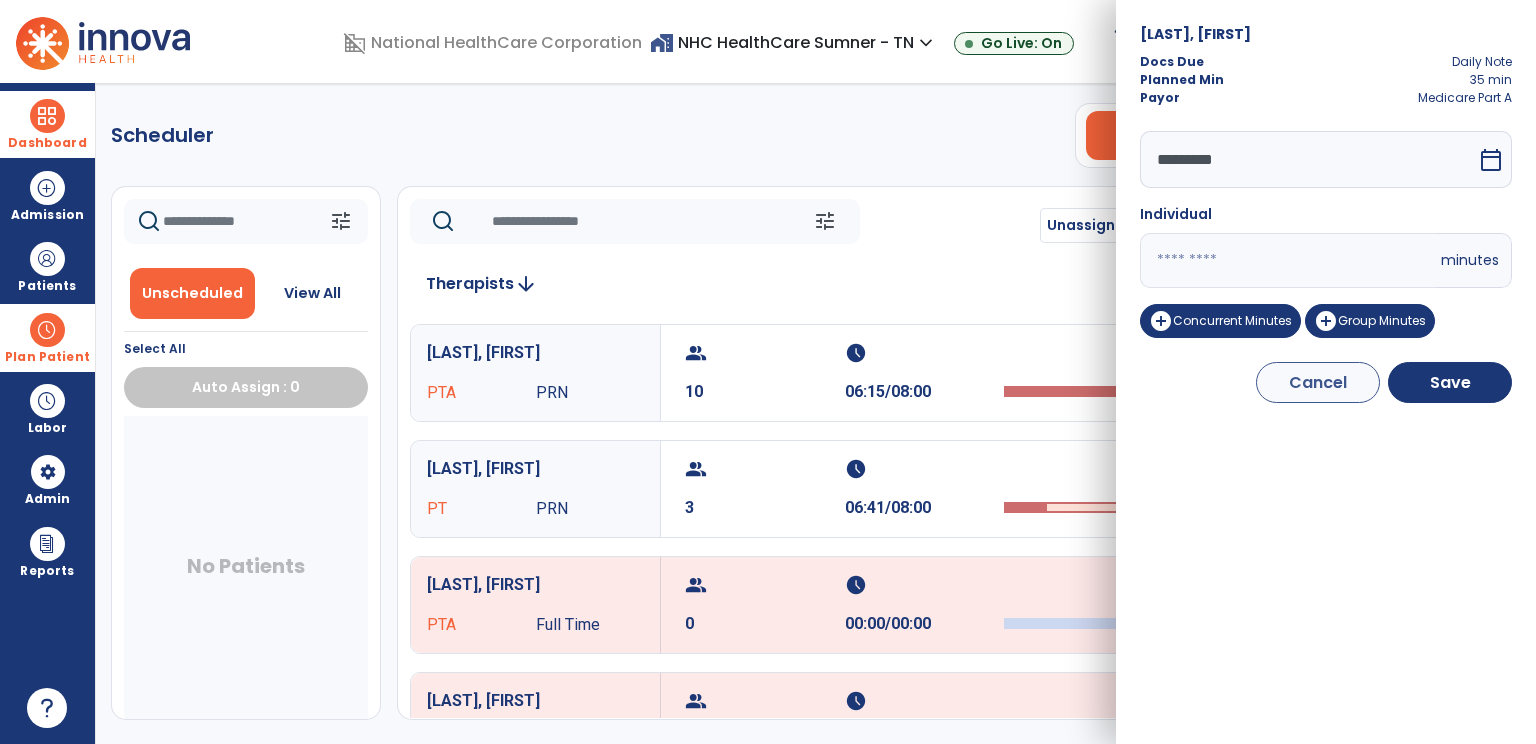 click on "**" at bounding box center [1288, 260] 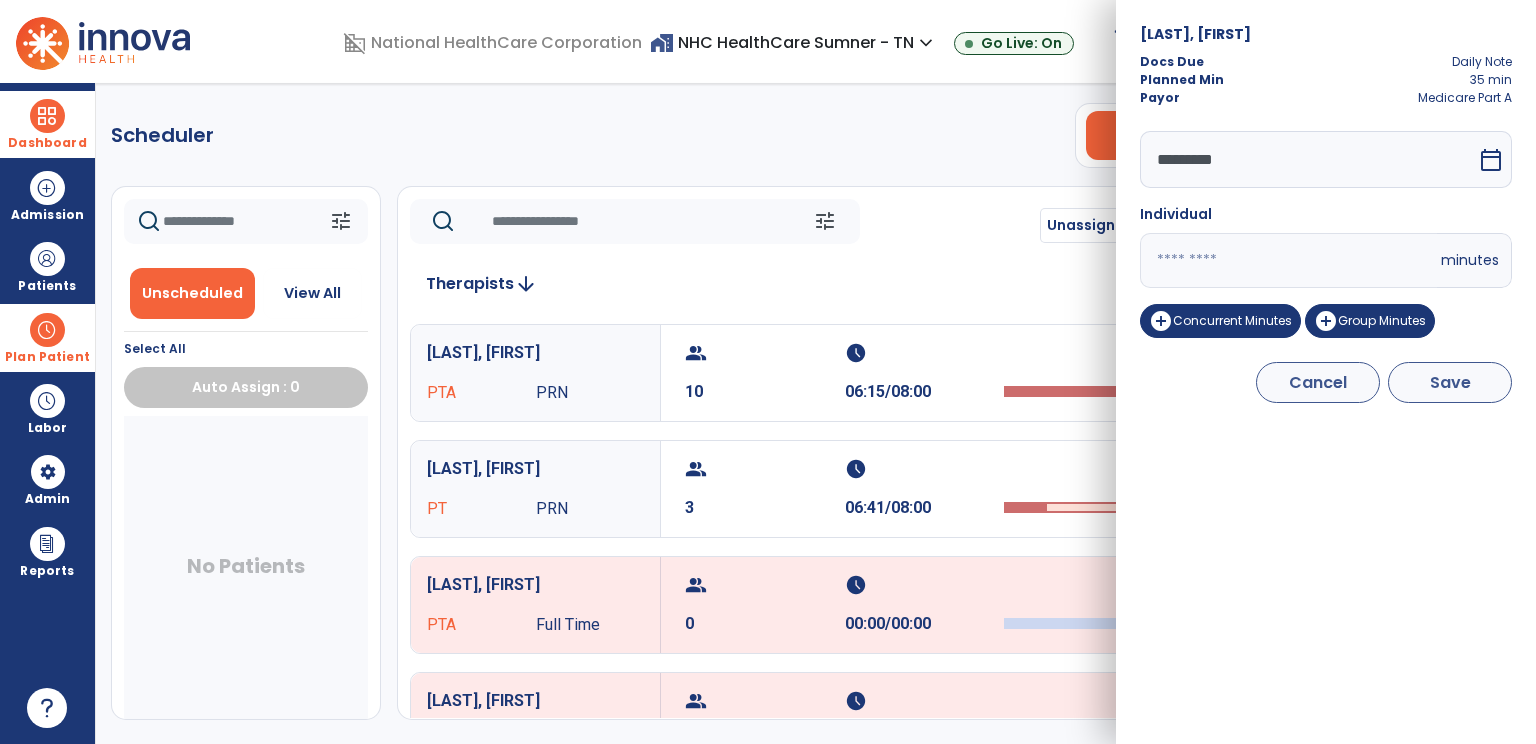 type on "**" 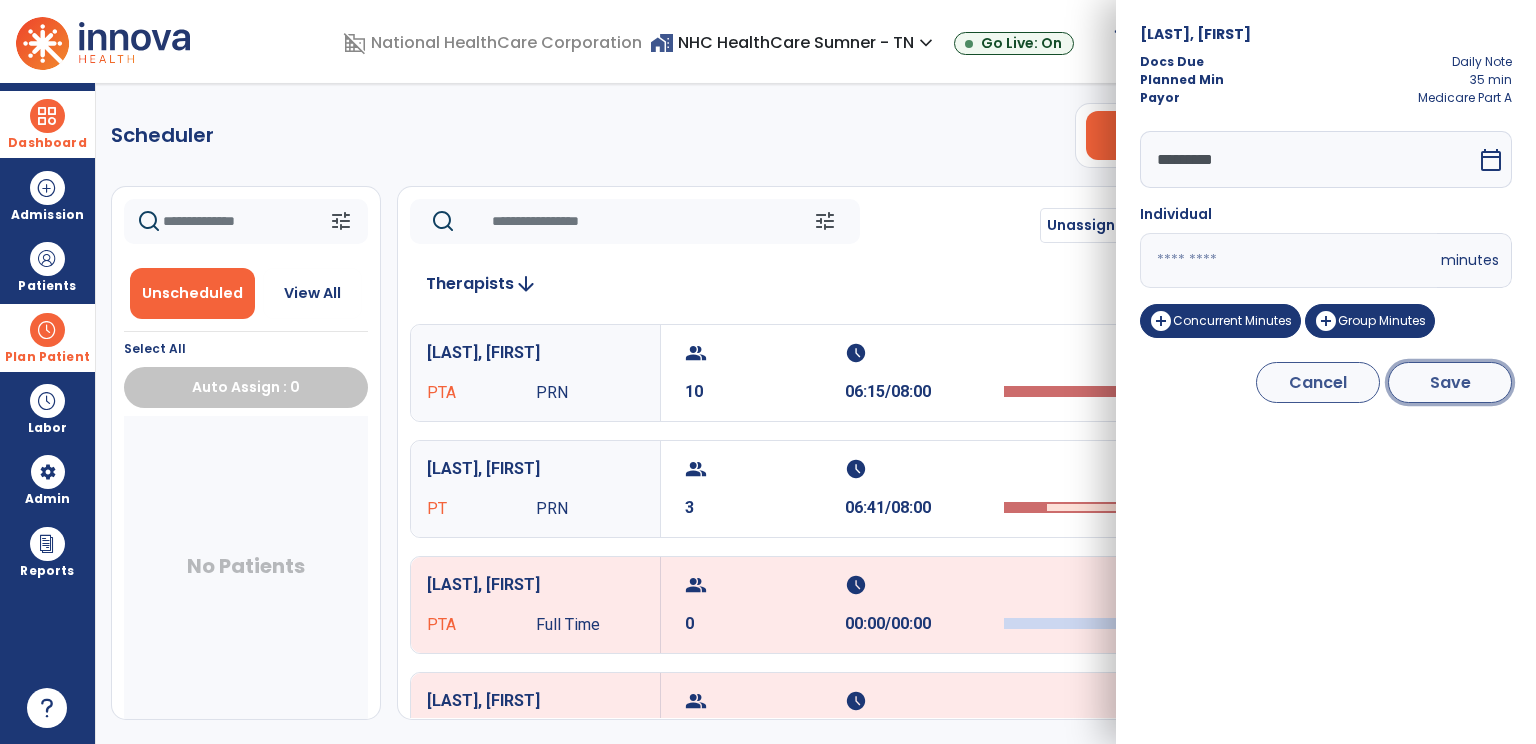 click on "Save" at bounding box center [1450, 382] 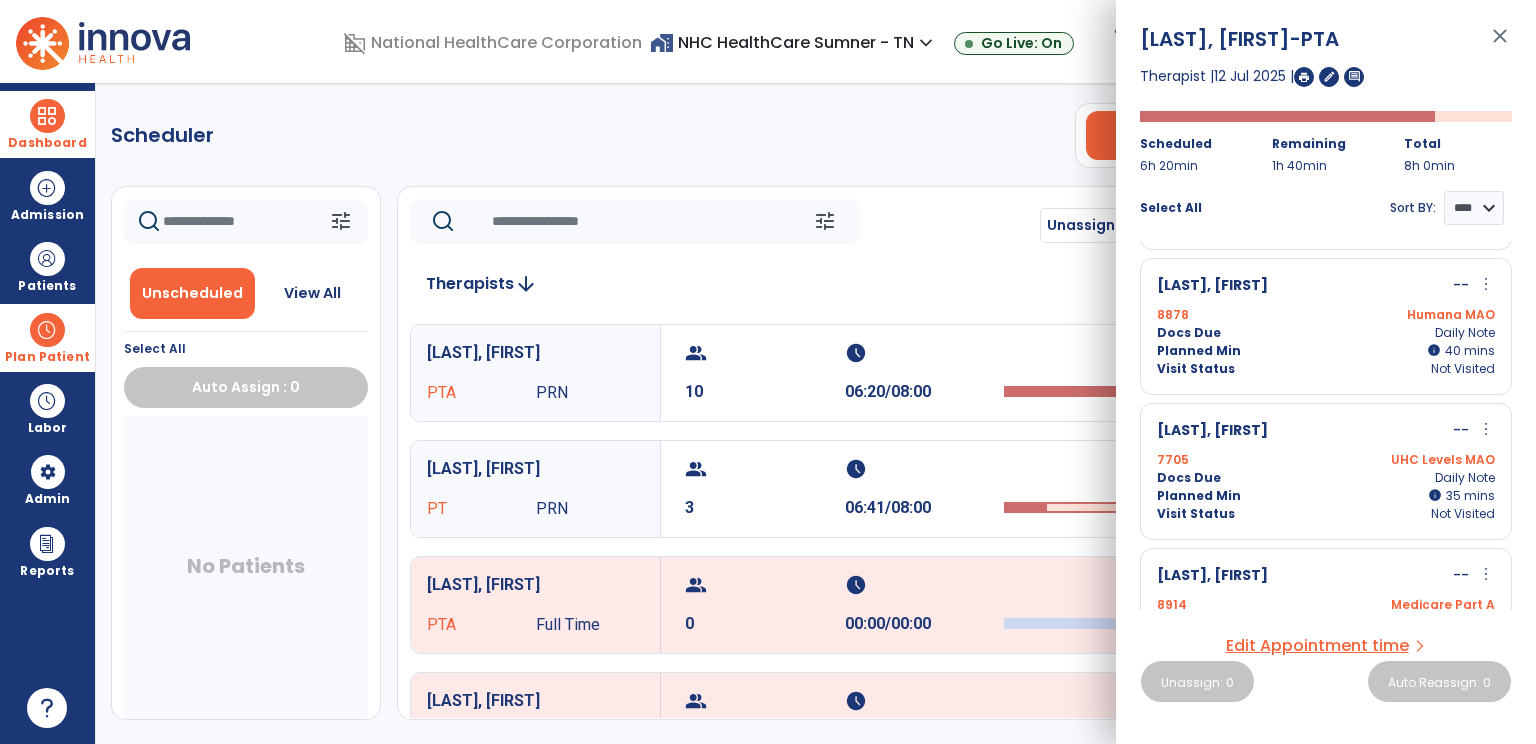 scroll, scrollTop: 768, scrollLeft: 0, axis: vertical 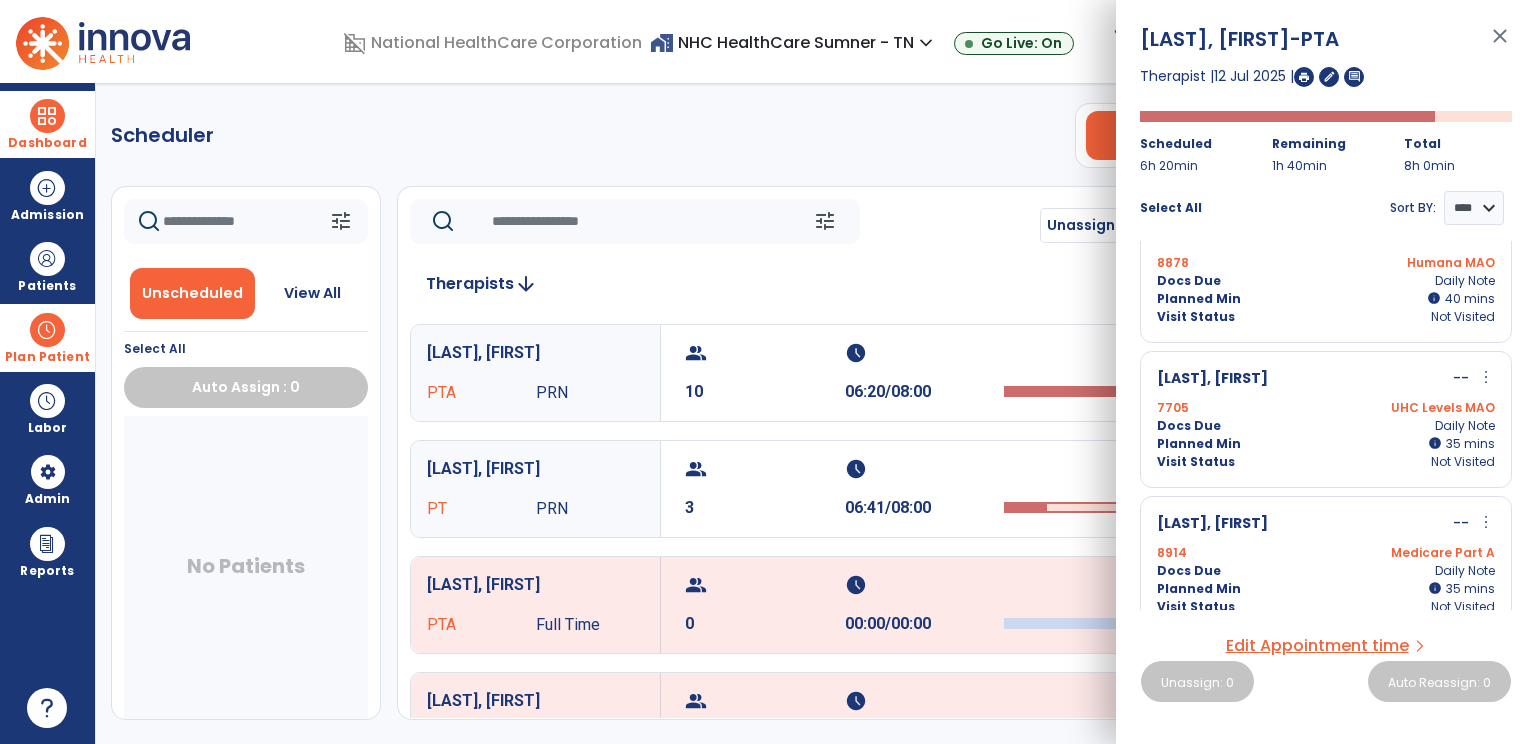 click on "more_vert" at bounding box center [1486, 377] 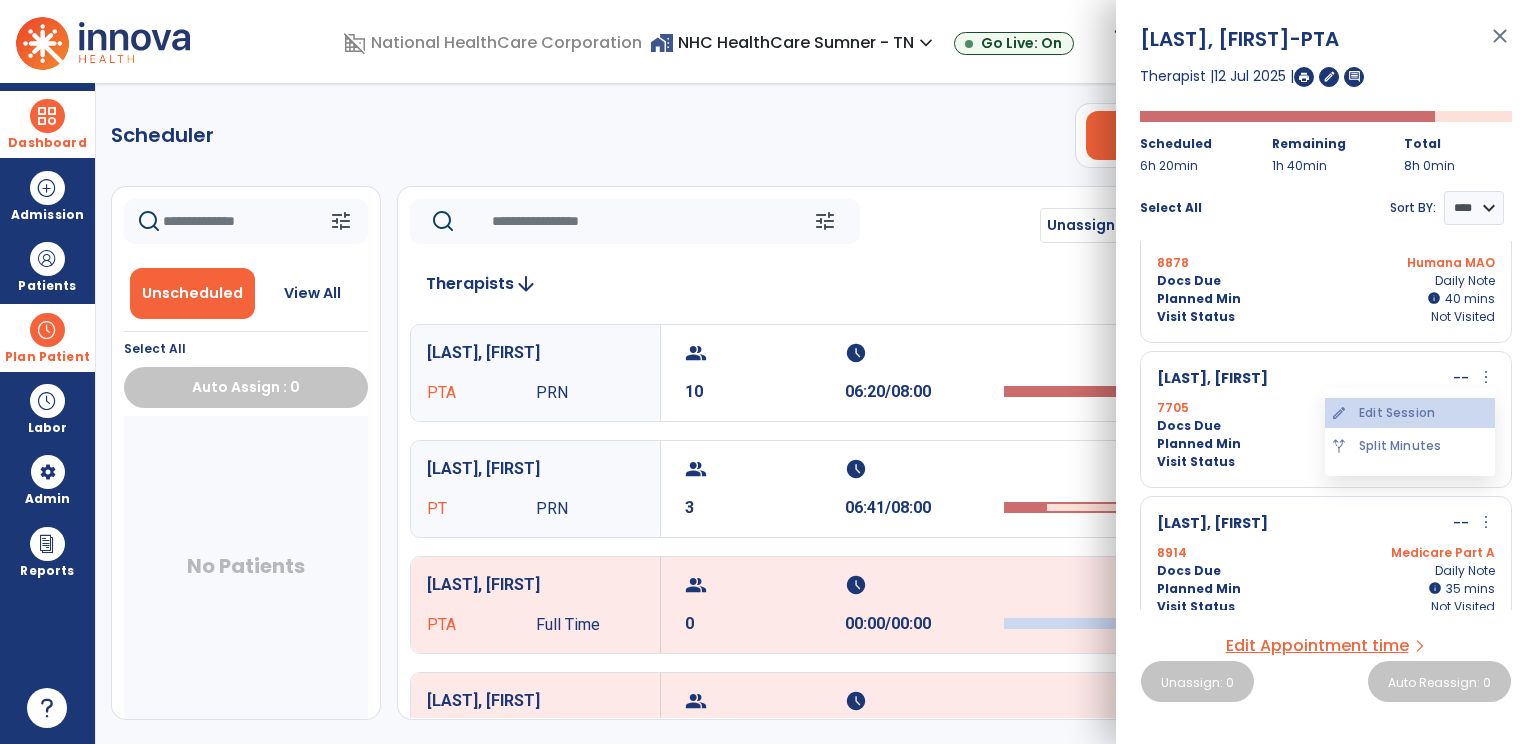 click on "edit   Edit Session" at bounding box center [1410, 413] 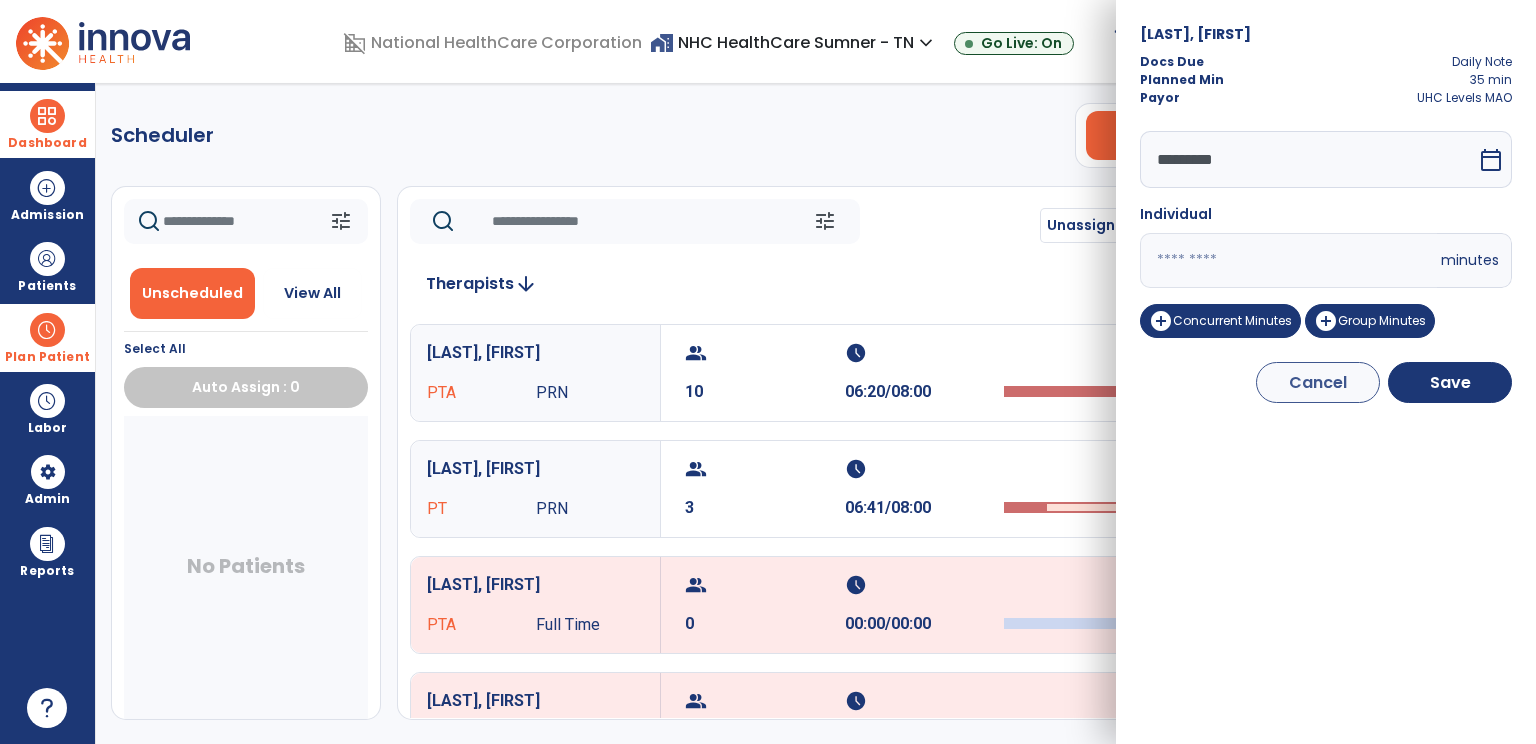 click on "**" at bounding box center (1288, 260) 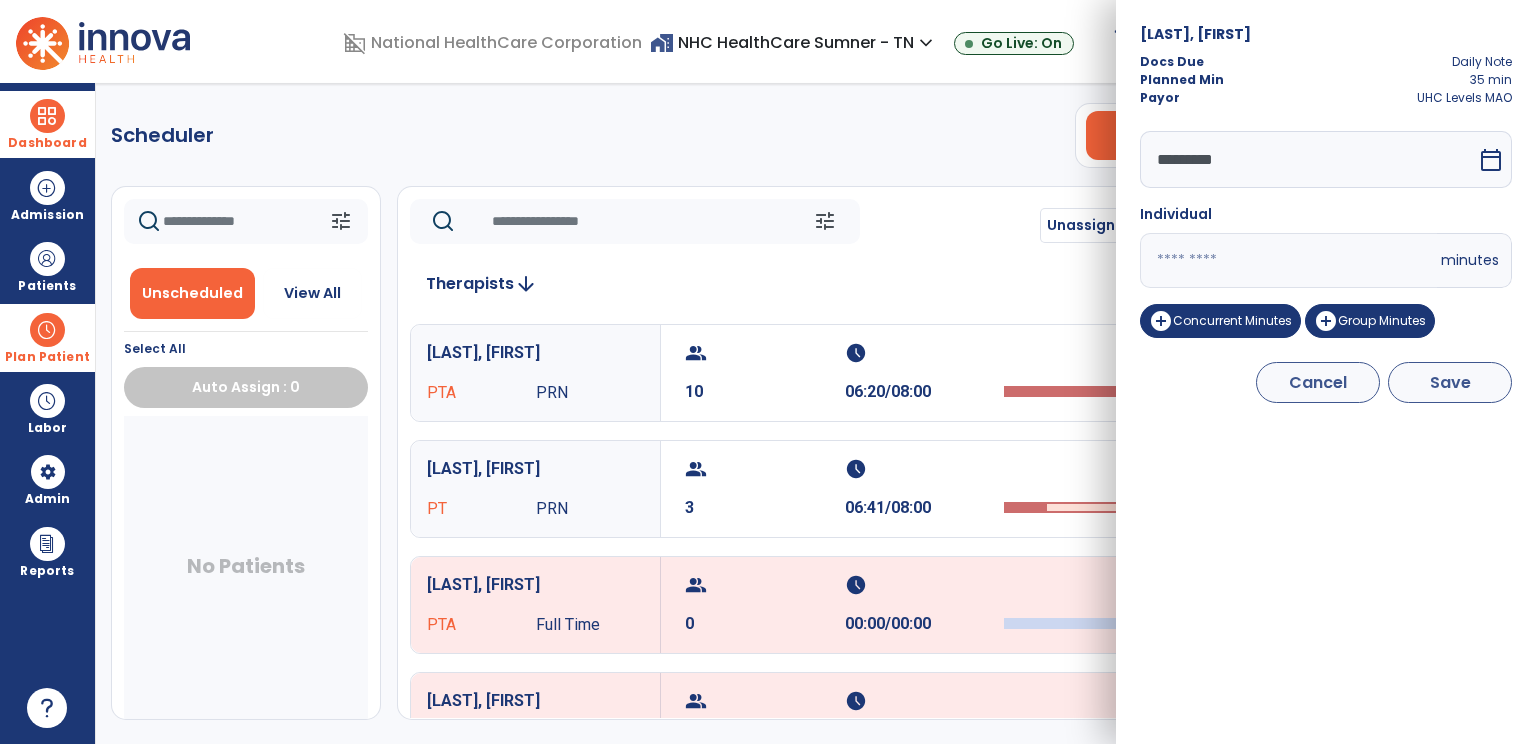 type on "**" 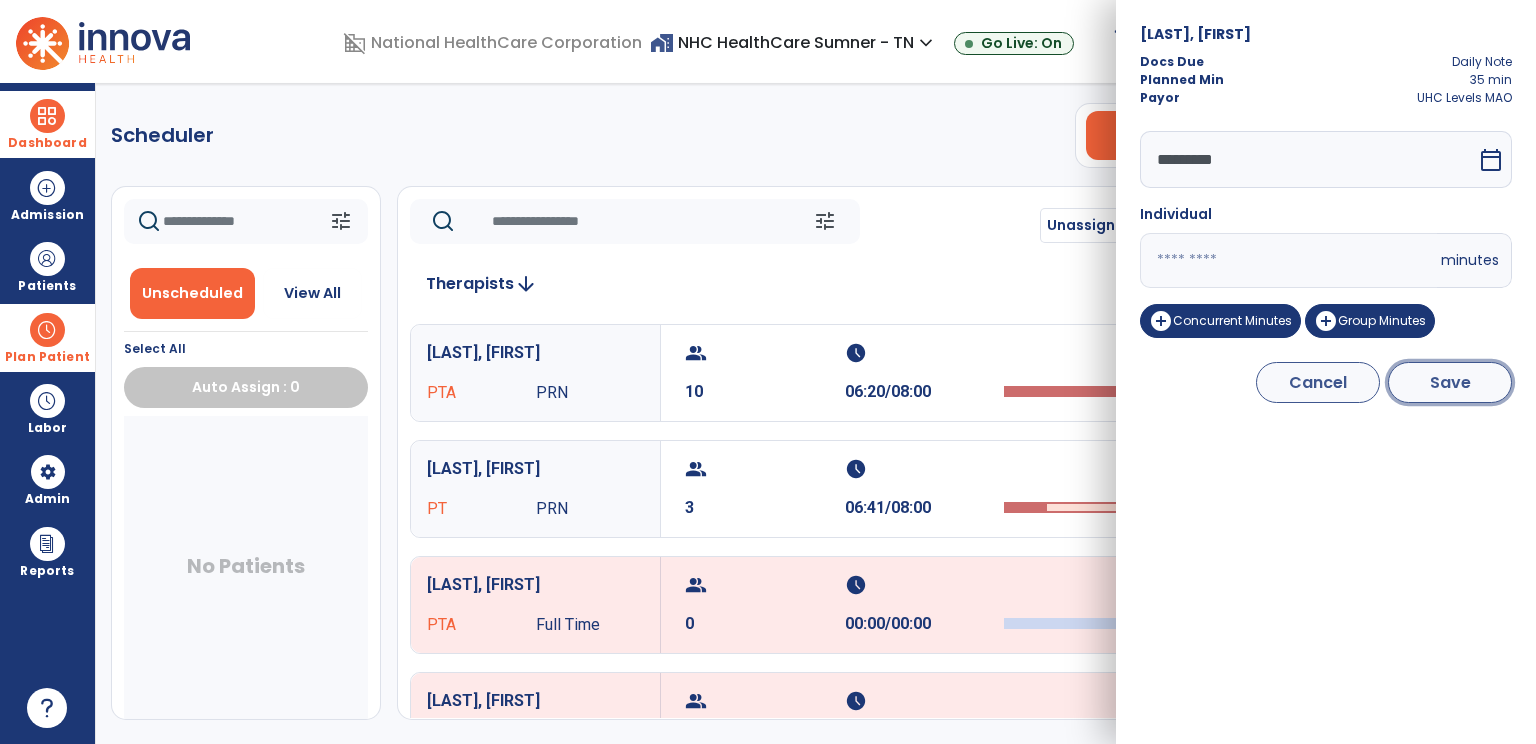 click on "Save" at bounding box center (1450, 382) 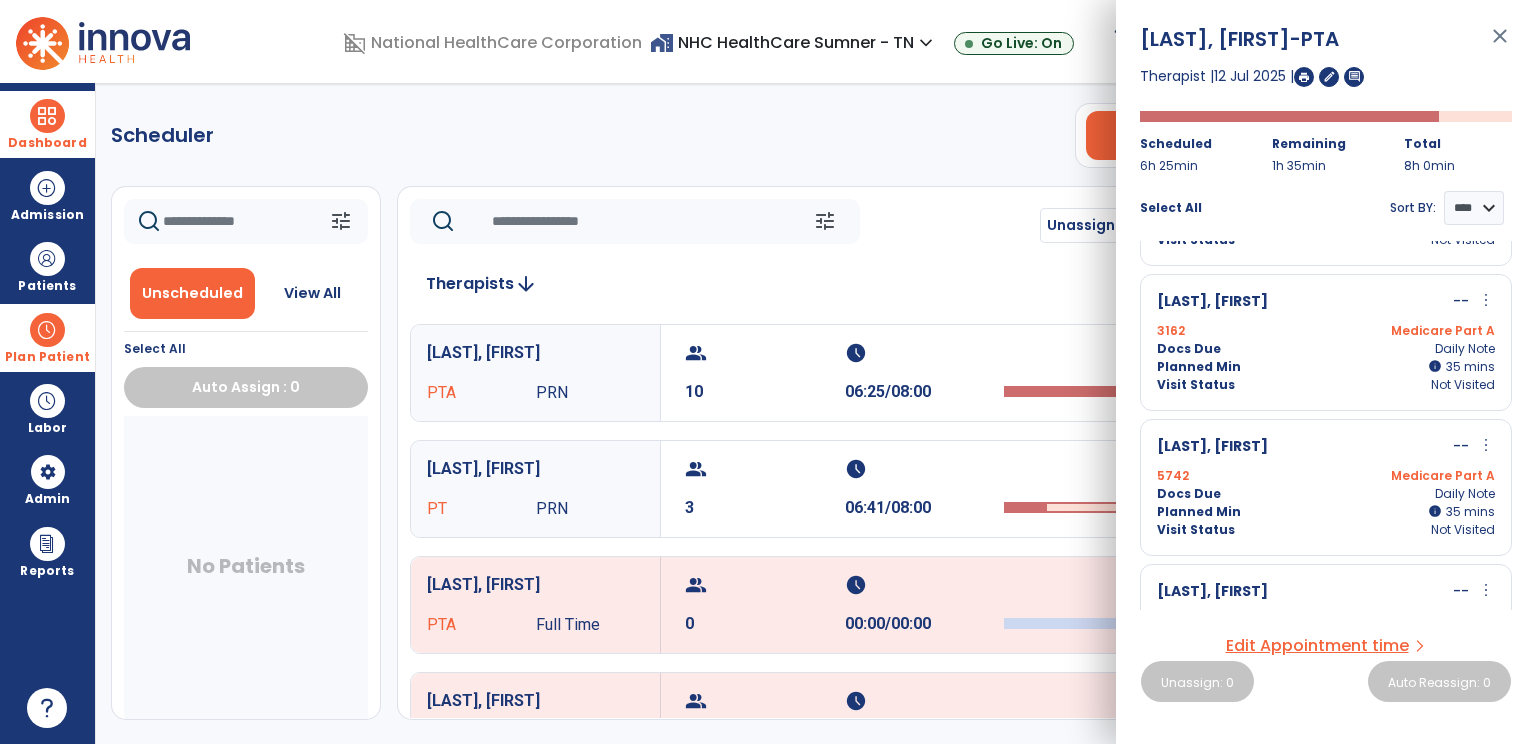 scroll, scrollTop: 1014, scrollLeft: 0, axis: vertical 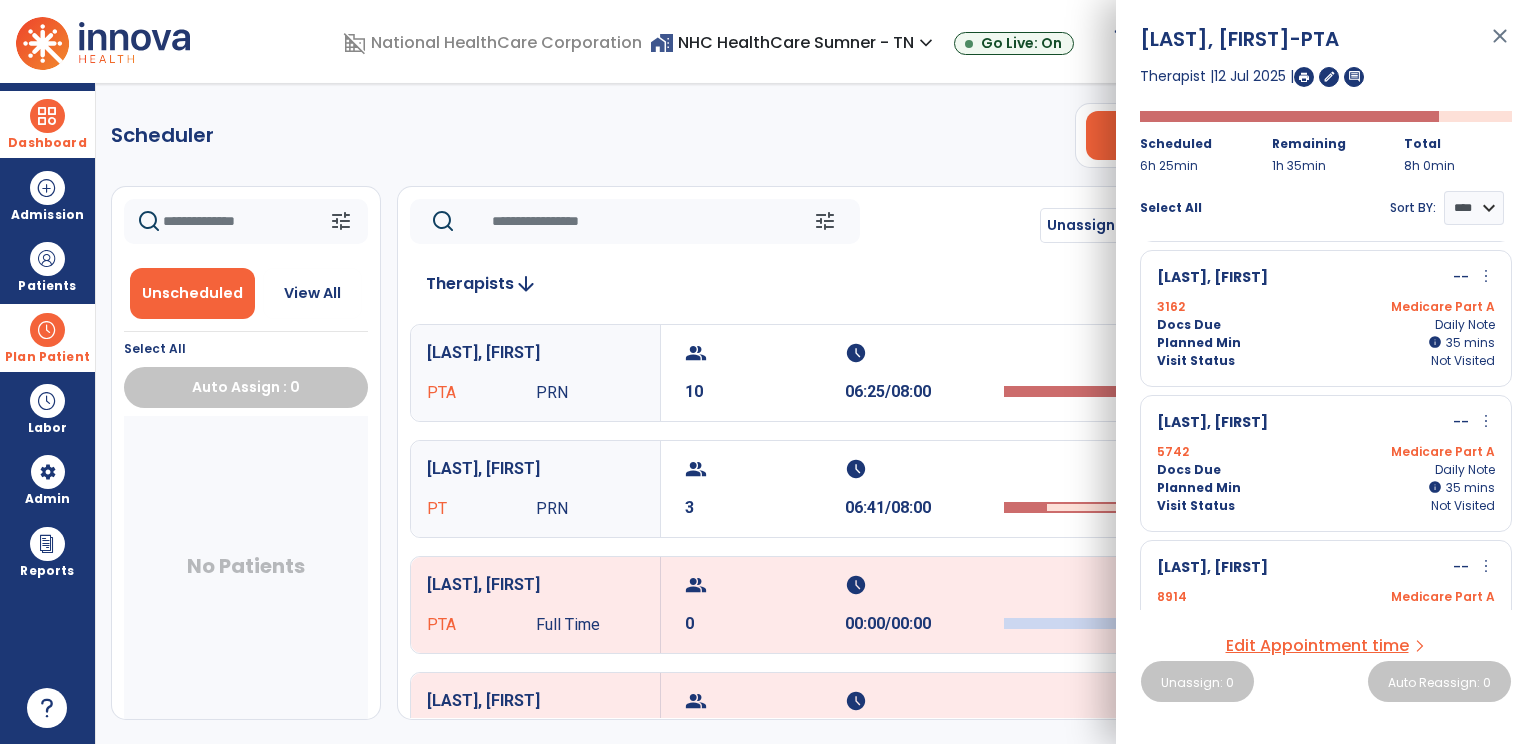 click on "more_vert" at bounding box center [1486, 276] 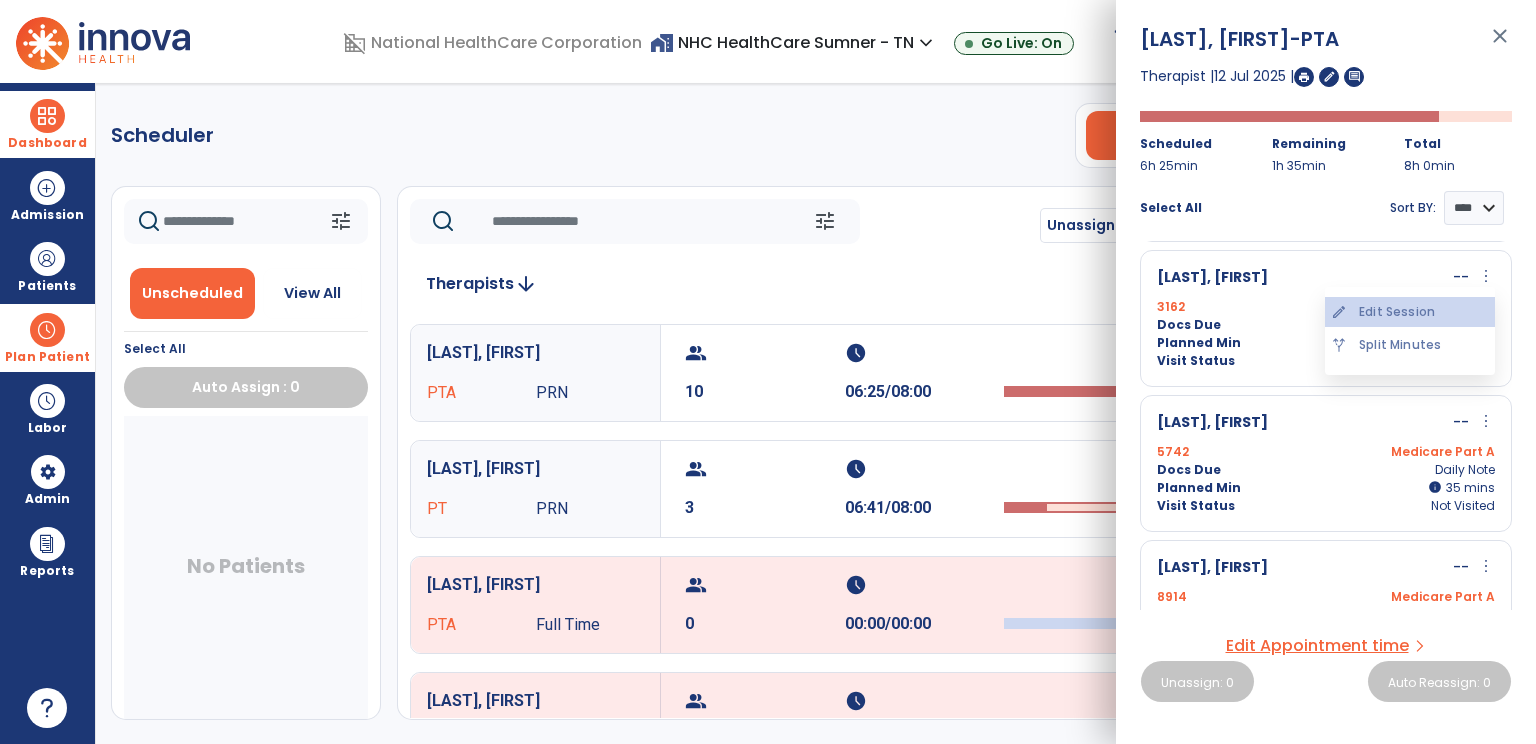 click on "edit   Edit Session" at bounding box center [1410, 312] 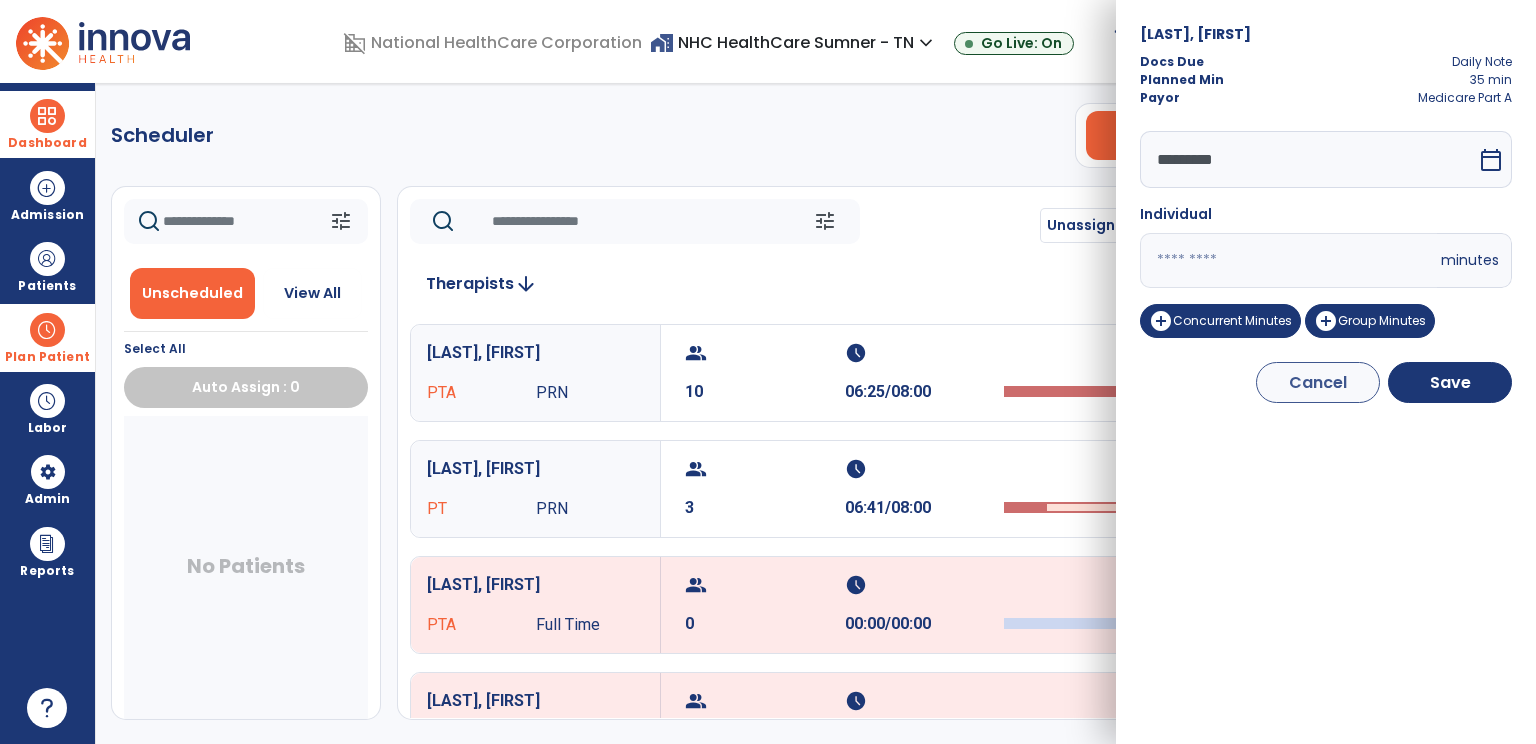 click on "**" at bounding box center [1288, 260] 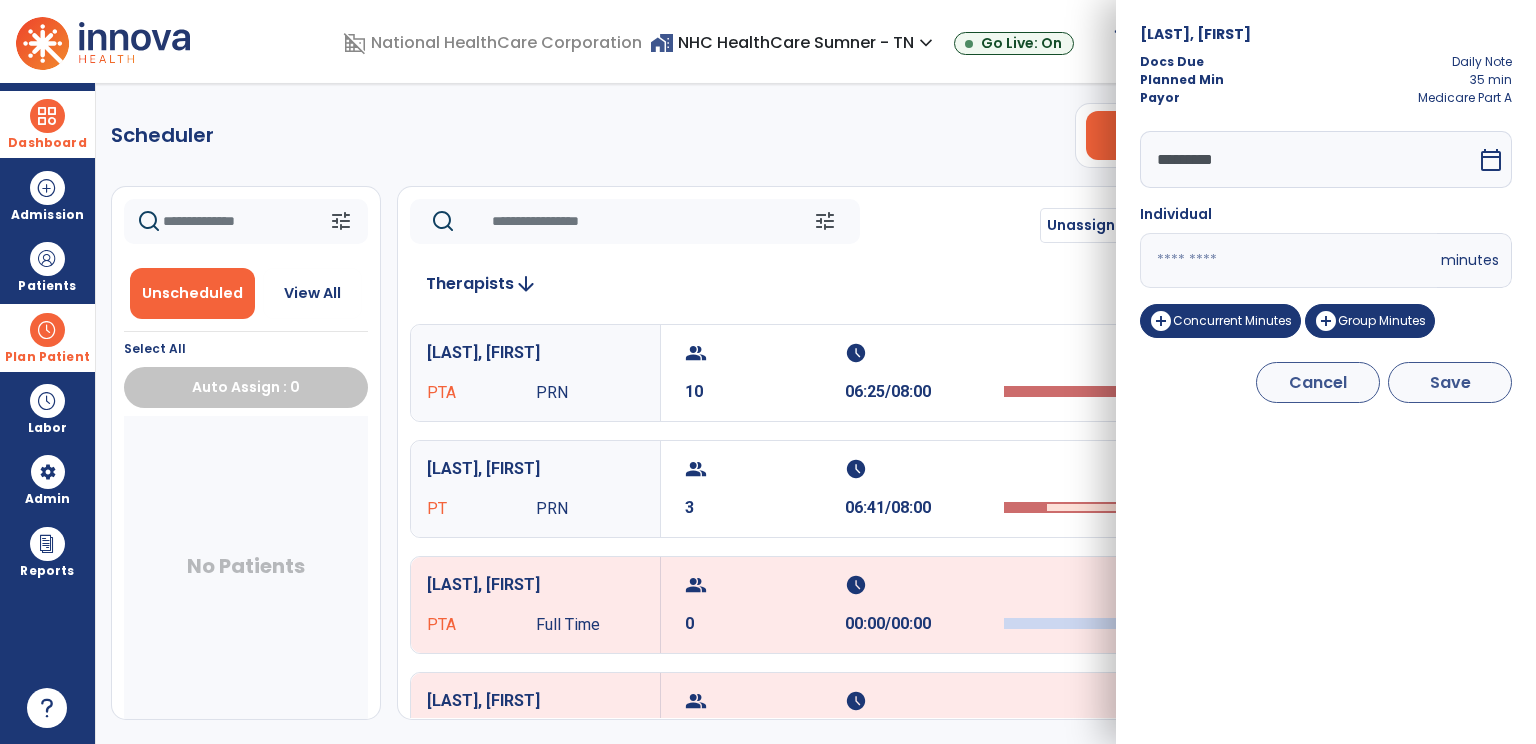 type on "**" 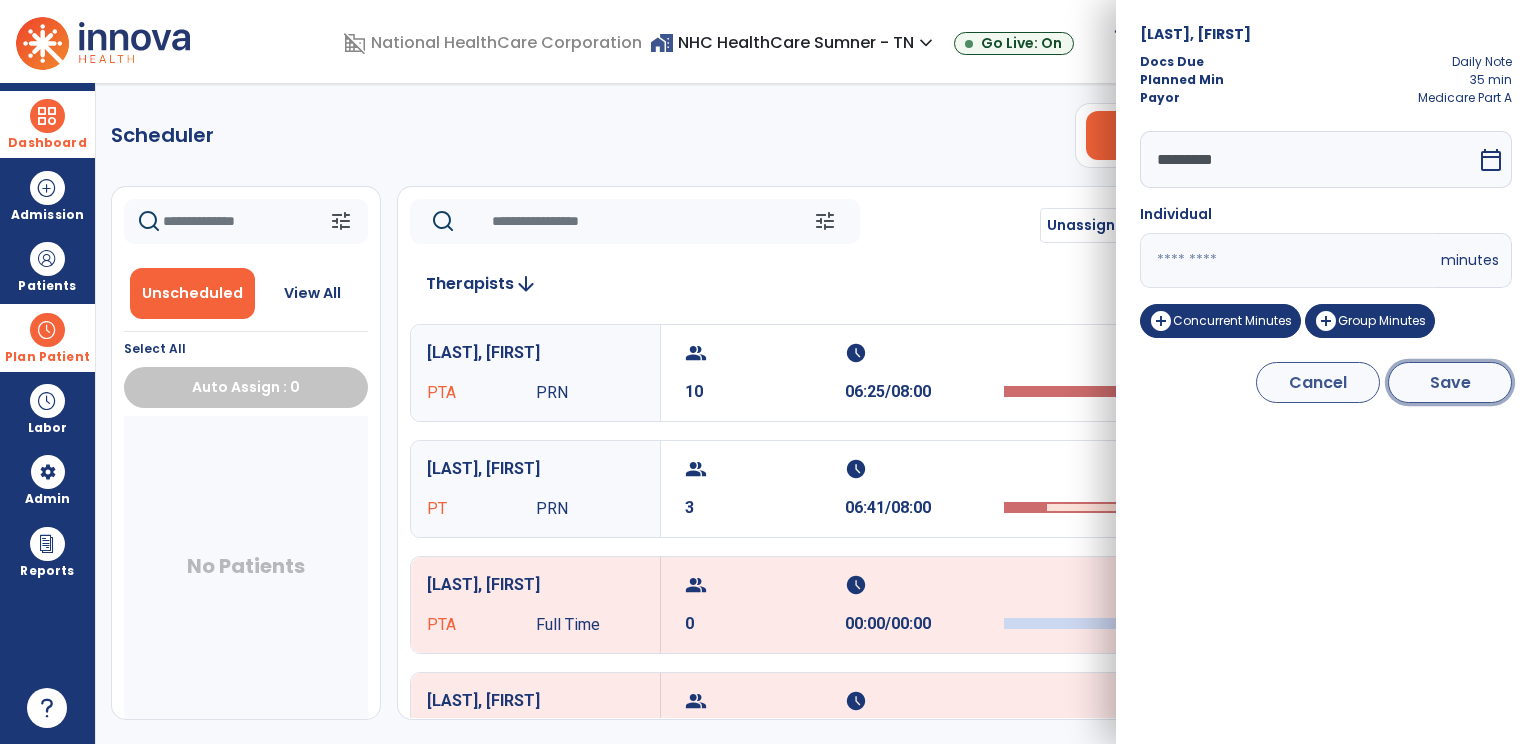 click on "Save" at bounding box center [1450, 382] 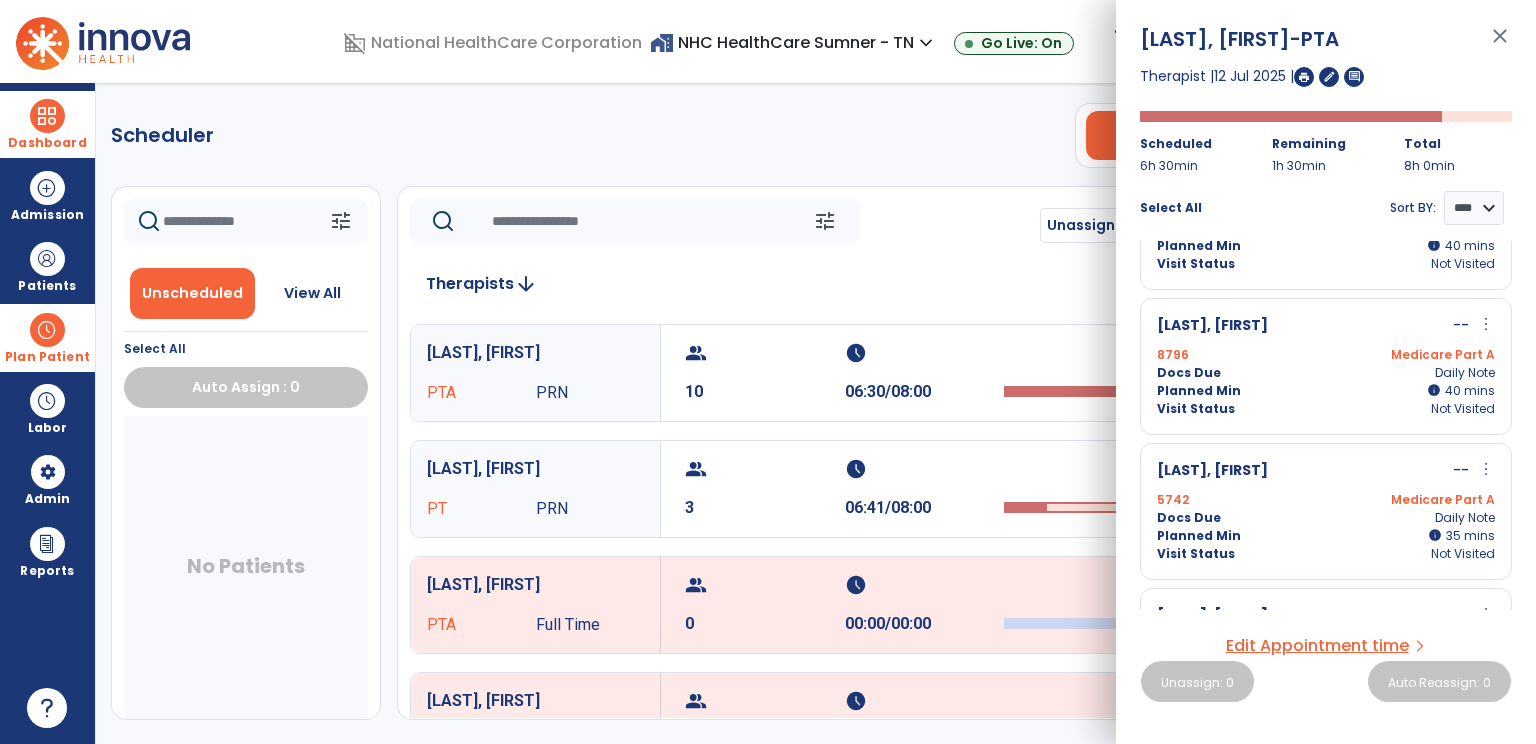 scroll, scrollTop: 1075, scrollLeft: 0, axis: vertical 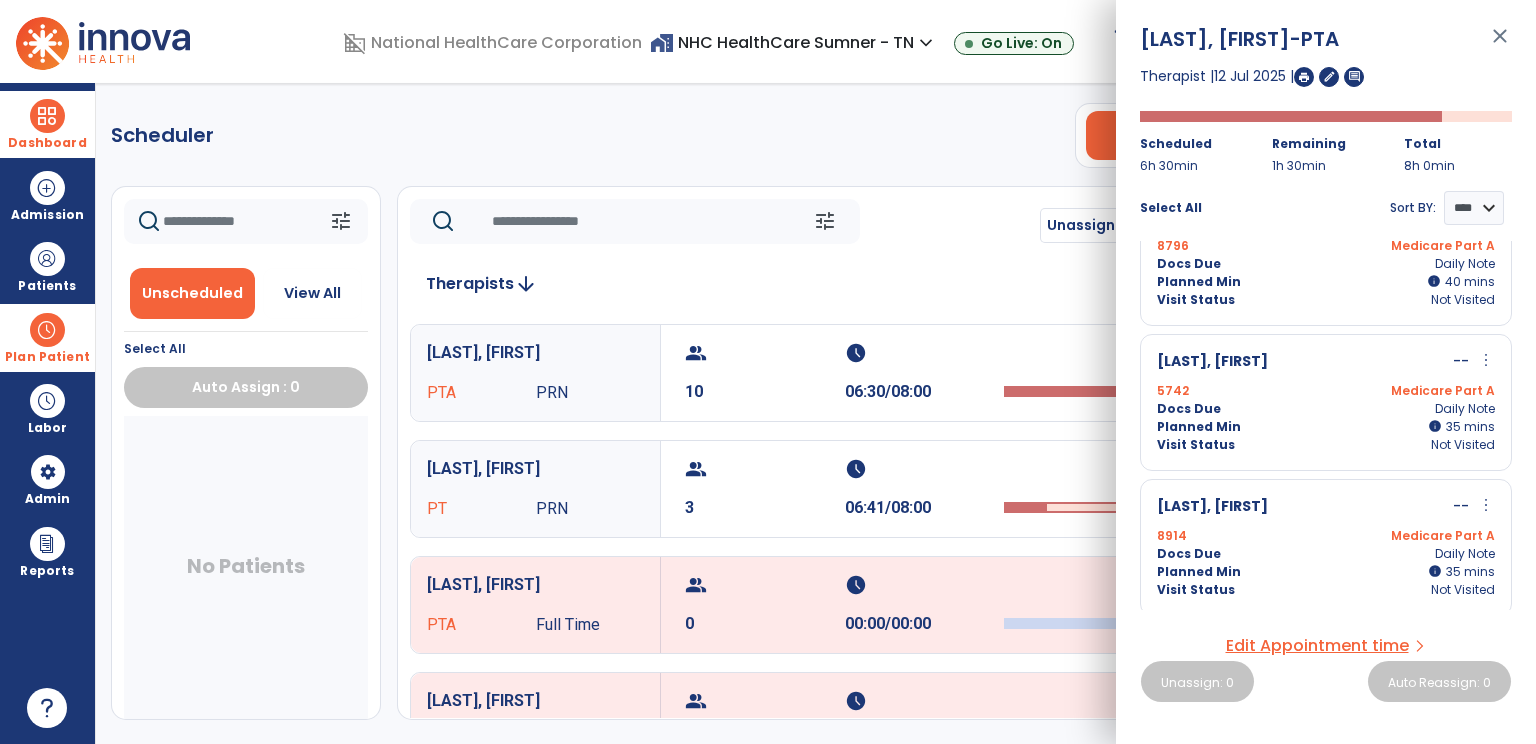 click on "more_vert" at bounding box center [1486, 360] 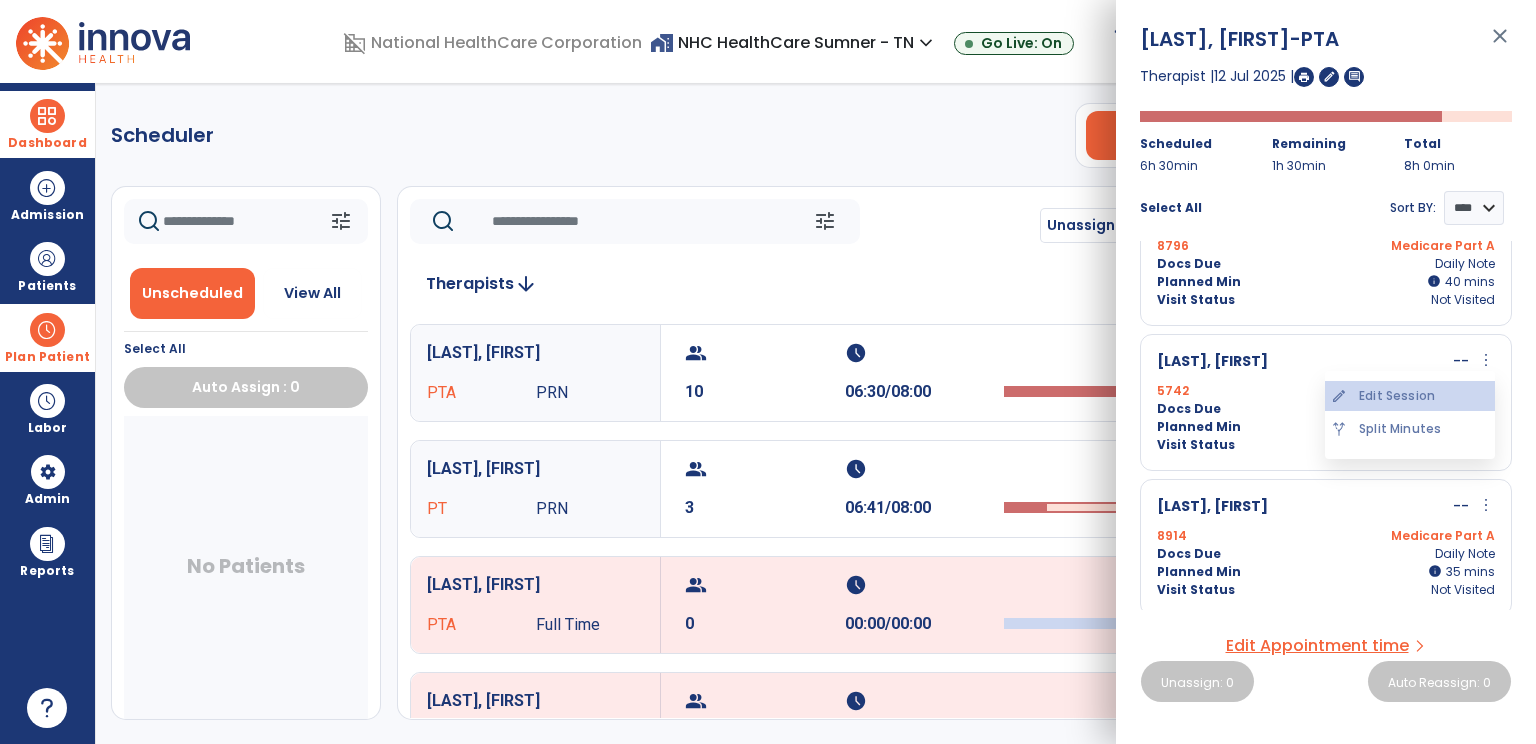 click on "edit   Edit Session" at bounding box center [1410, 396] 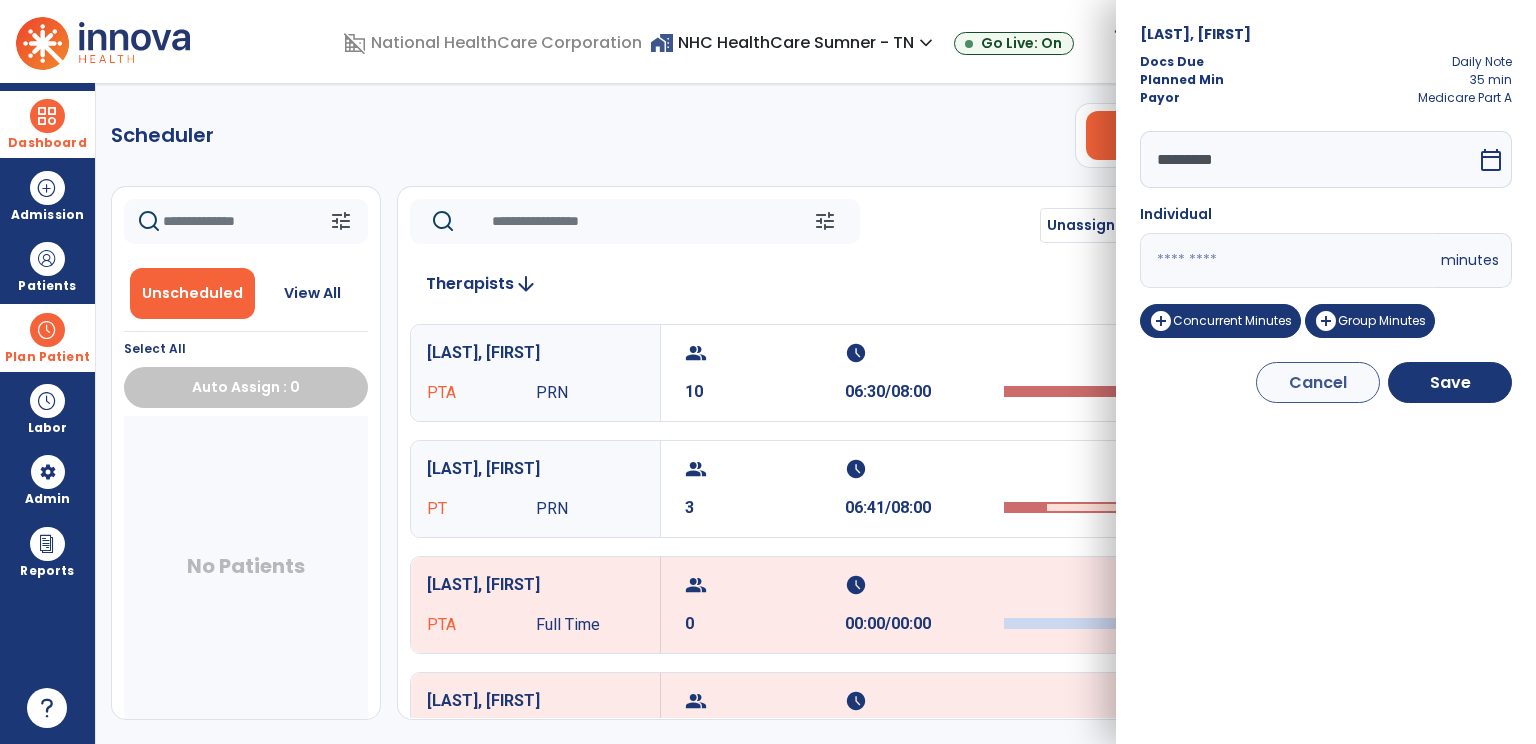 click on "**" at bounding box center [1288, 260] 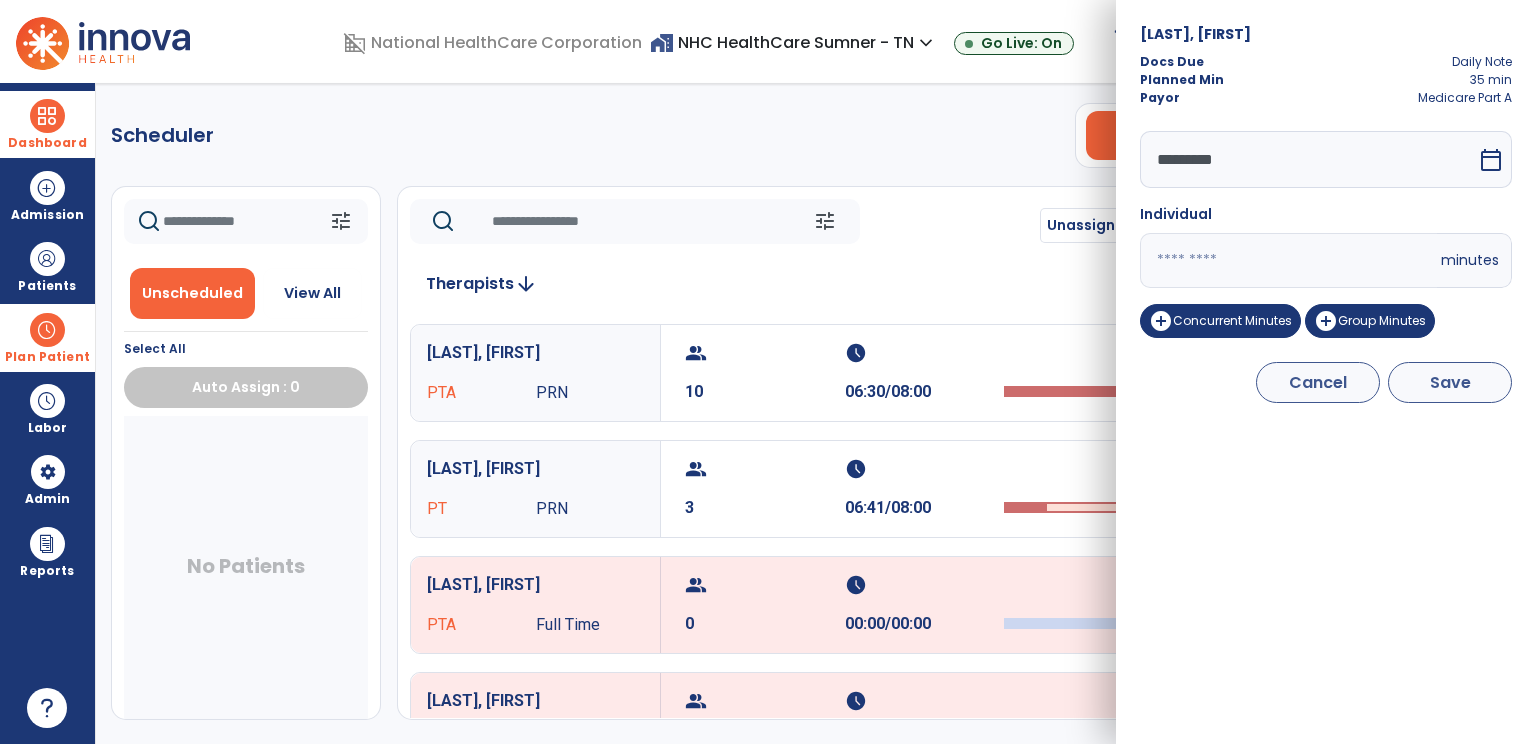 type on "**" 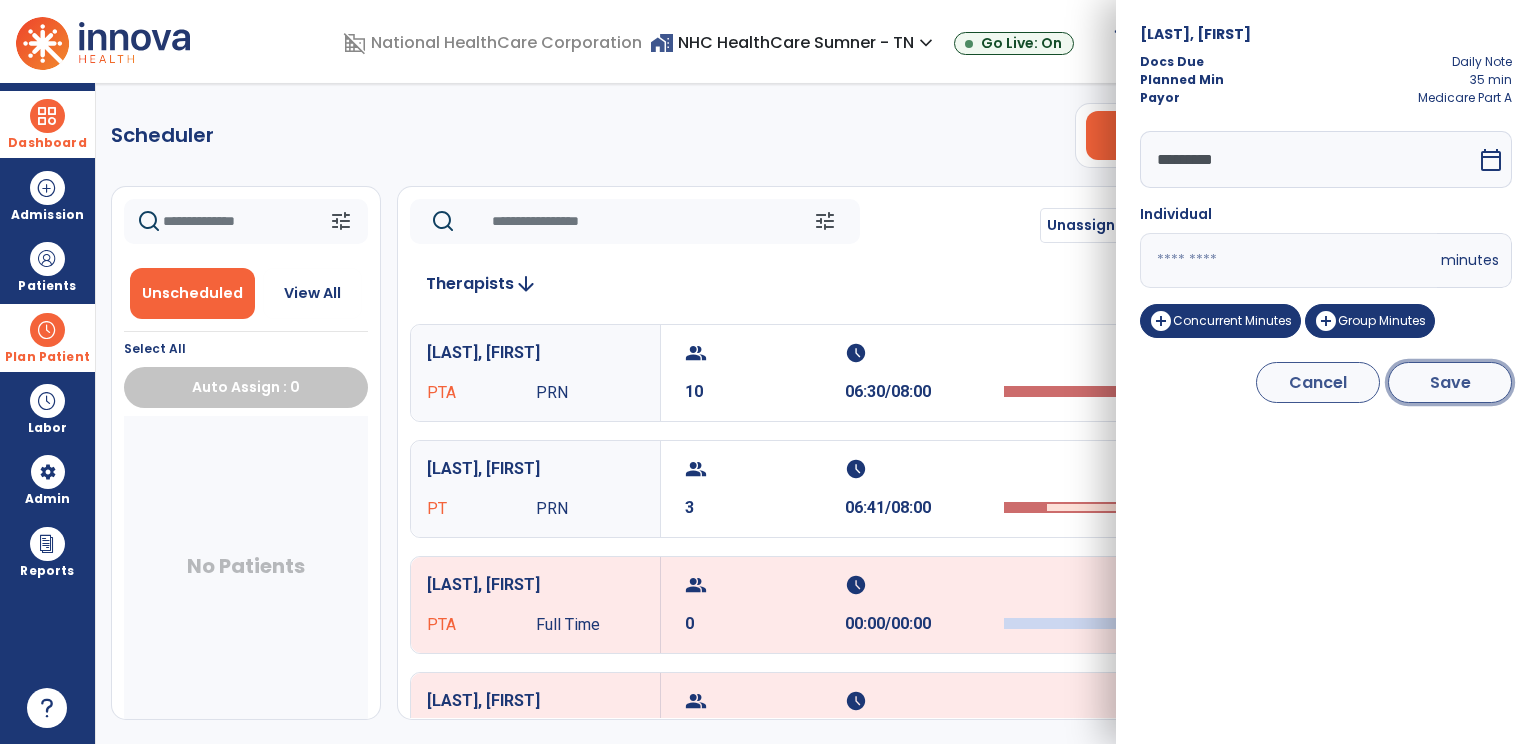 click on "Save" at bounding box center [1450, 382] 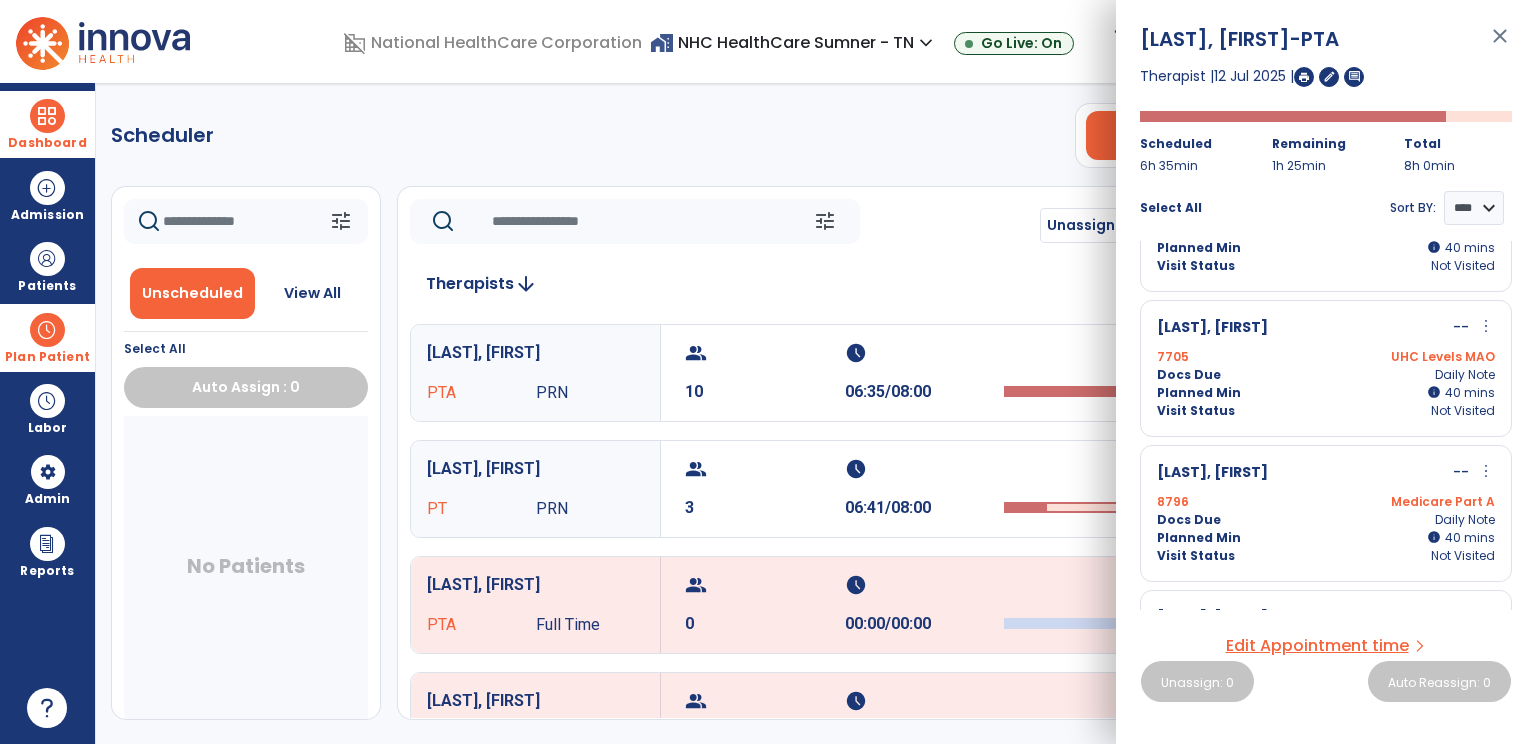 scroll, scrollTop: 1075, scrollLeft: 0, axis: vertical 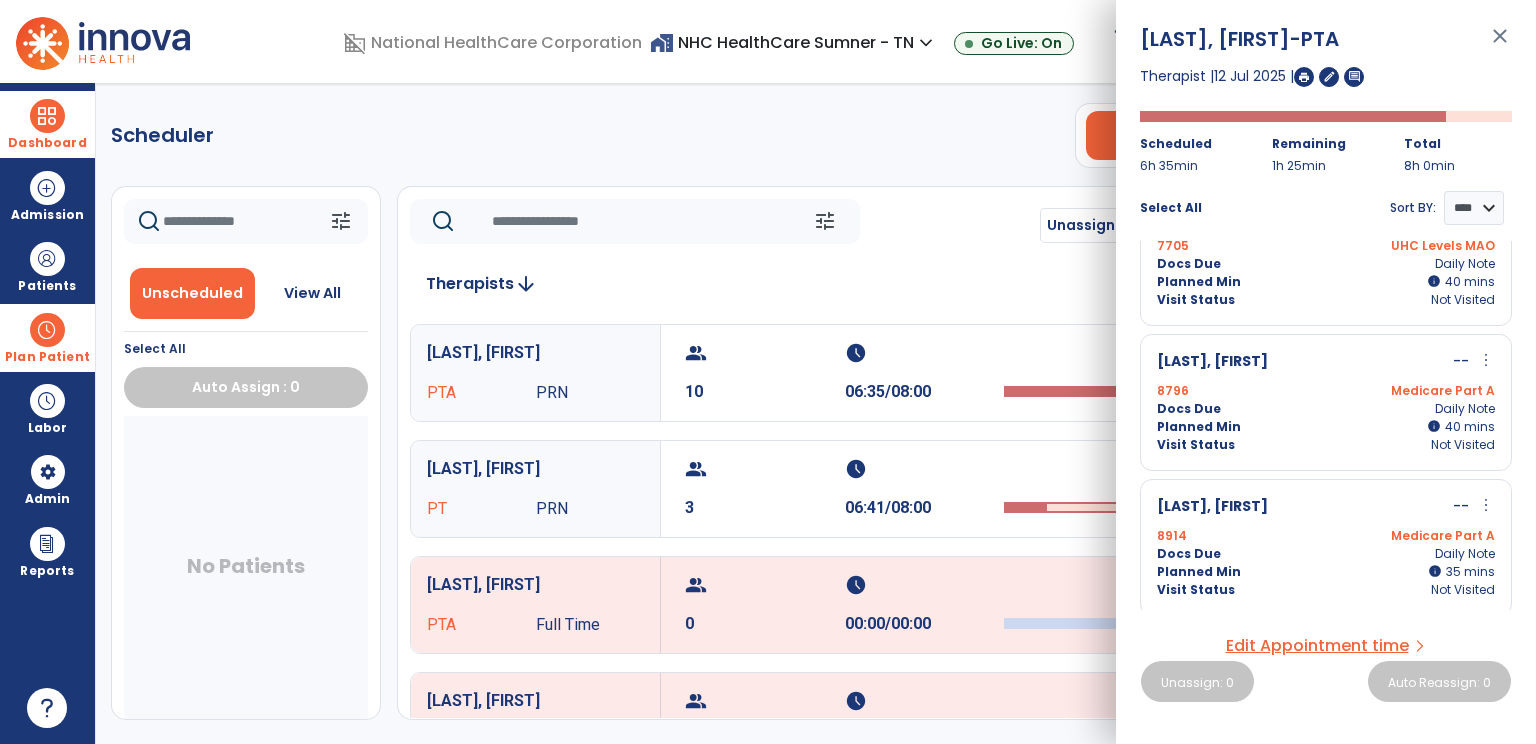 click on "more_vert" at bounding box center (1486, 505) 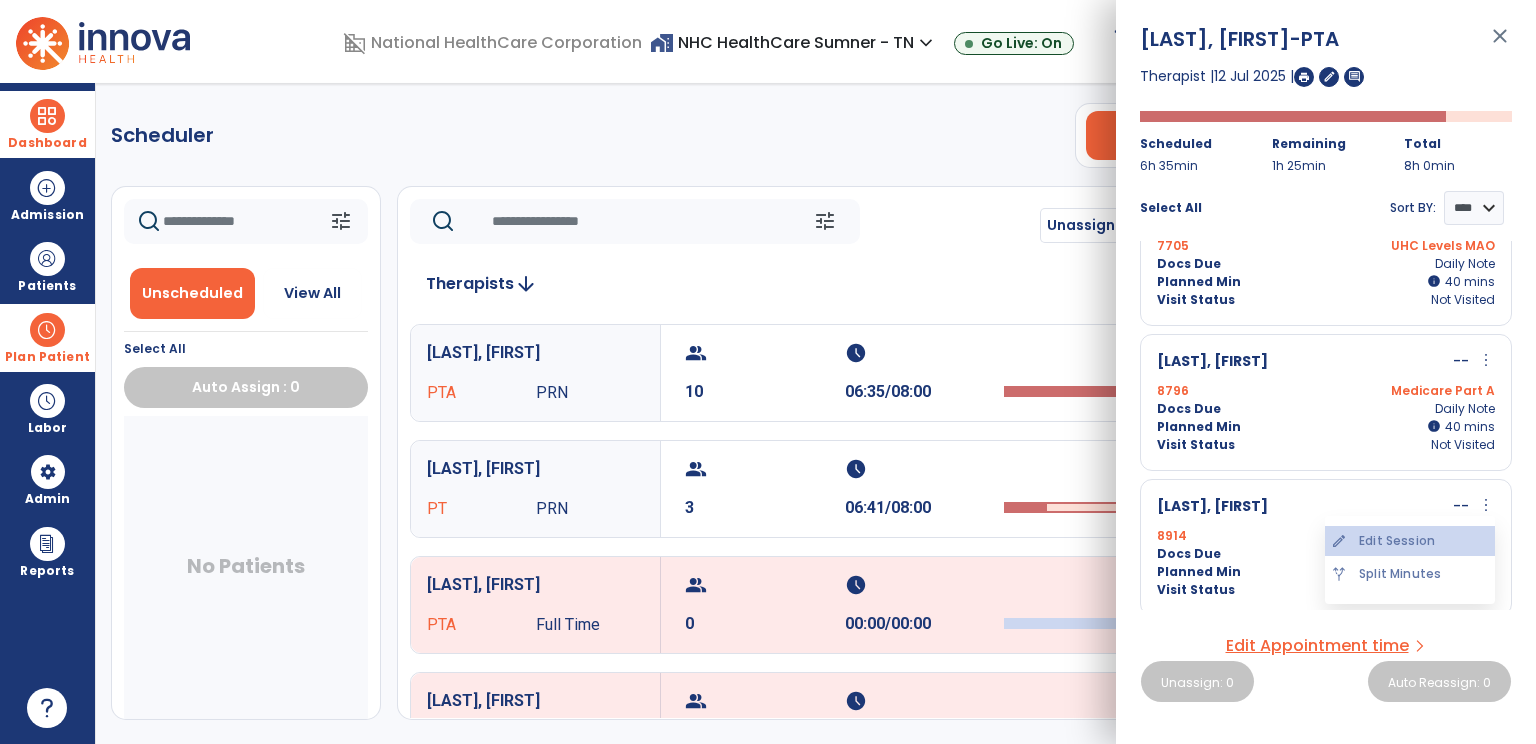 click on "edit   Edit Session" at bounding box center [1410, 541] 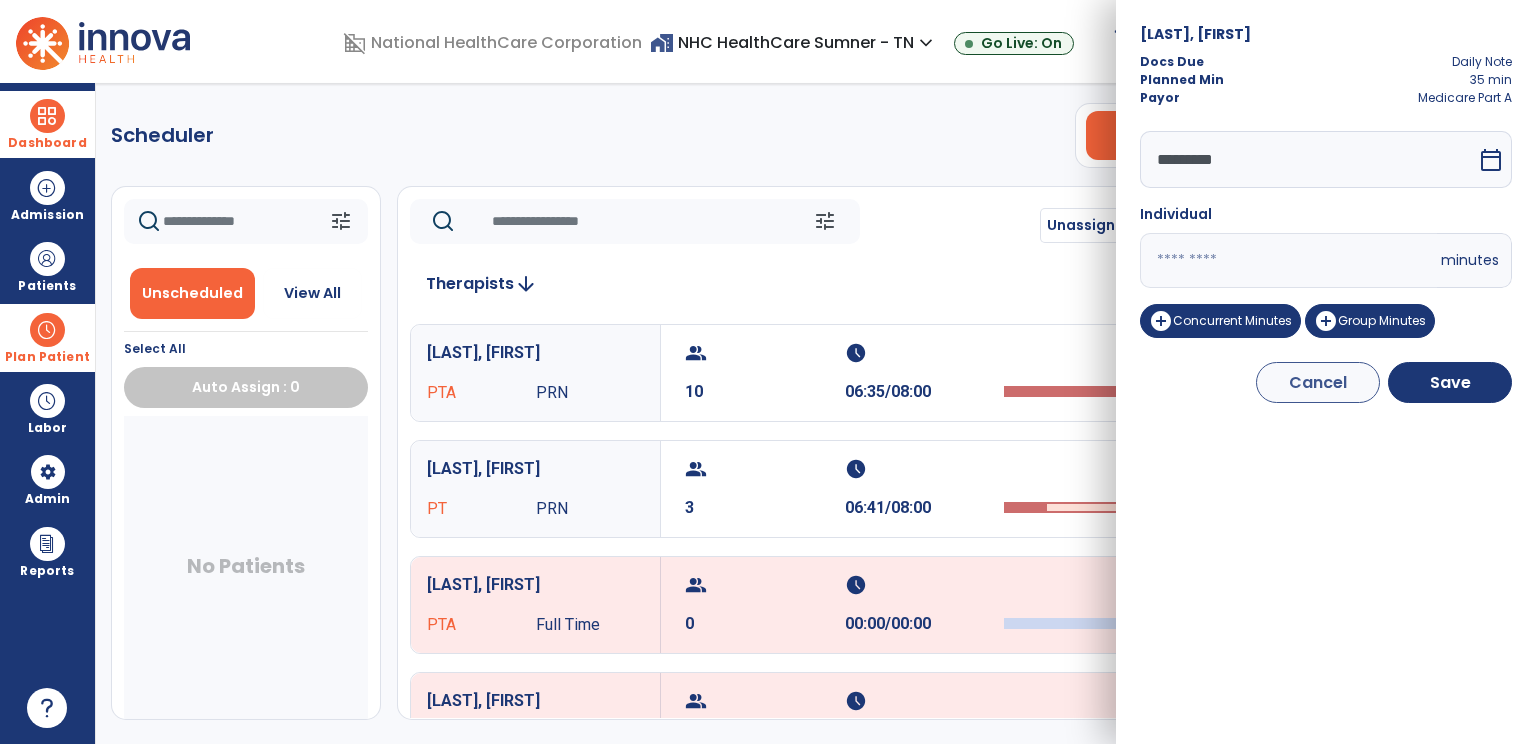 click on "**" at bounding box center [1288, 260] 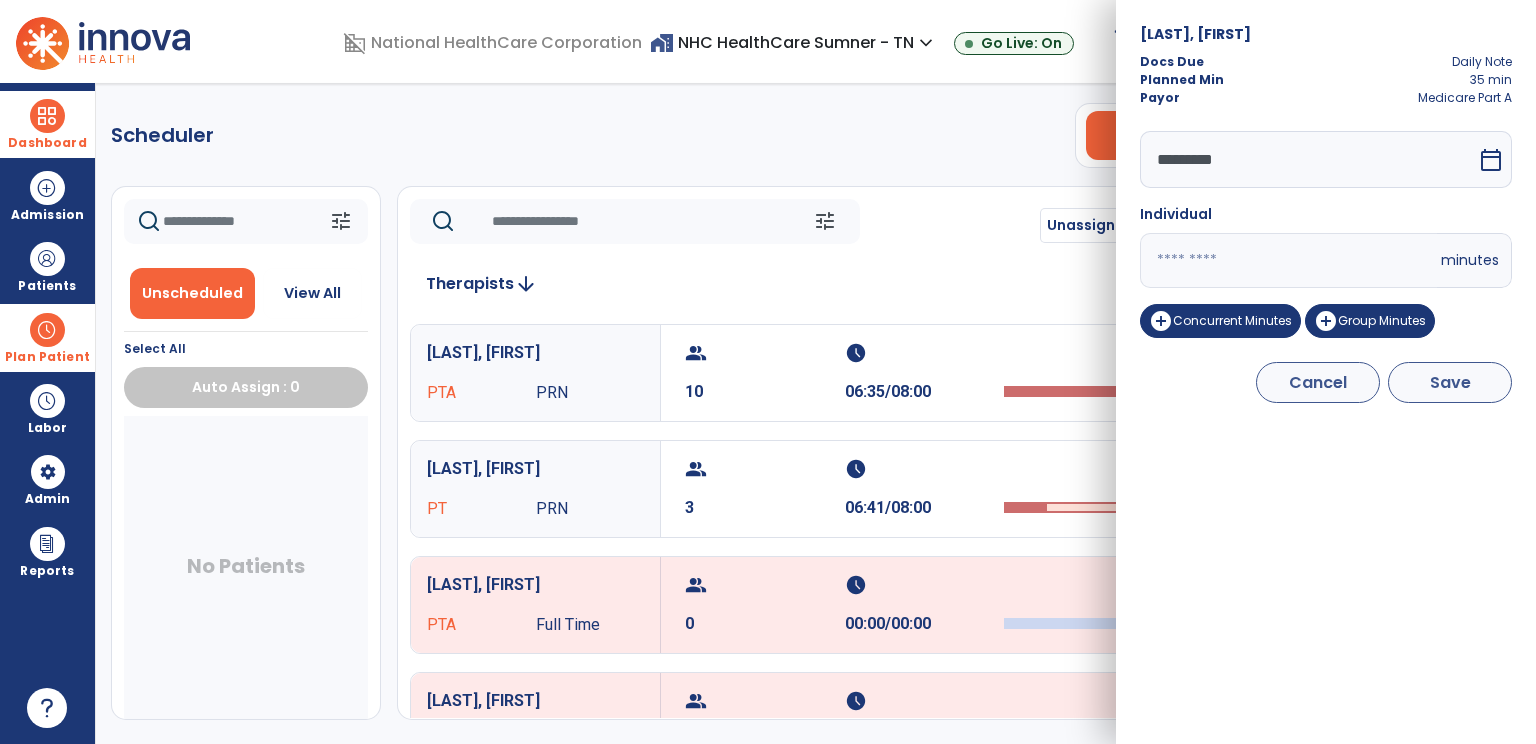 type on "**" 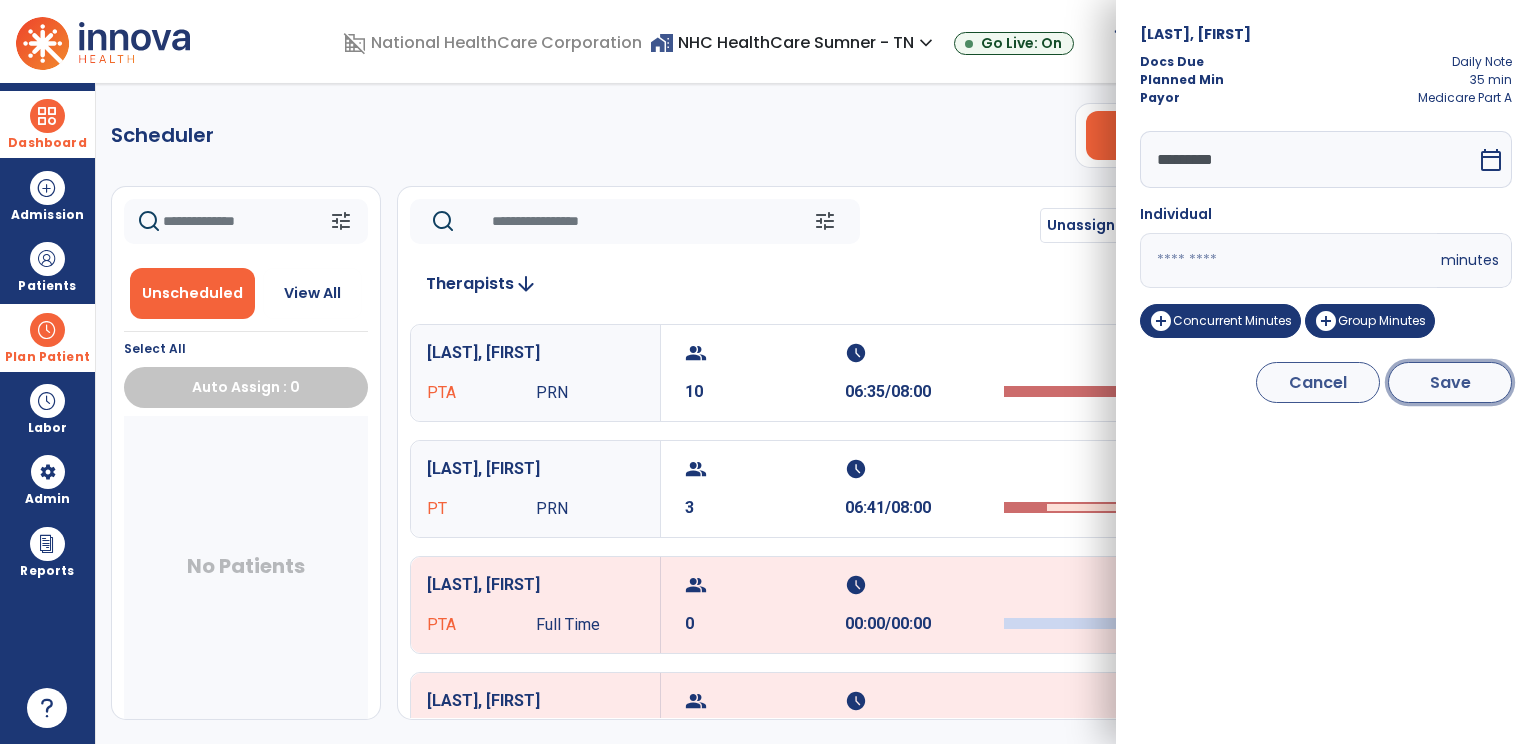 click on "Save" at bounding box center [1450, 382] 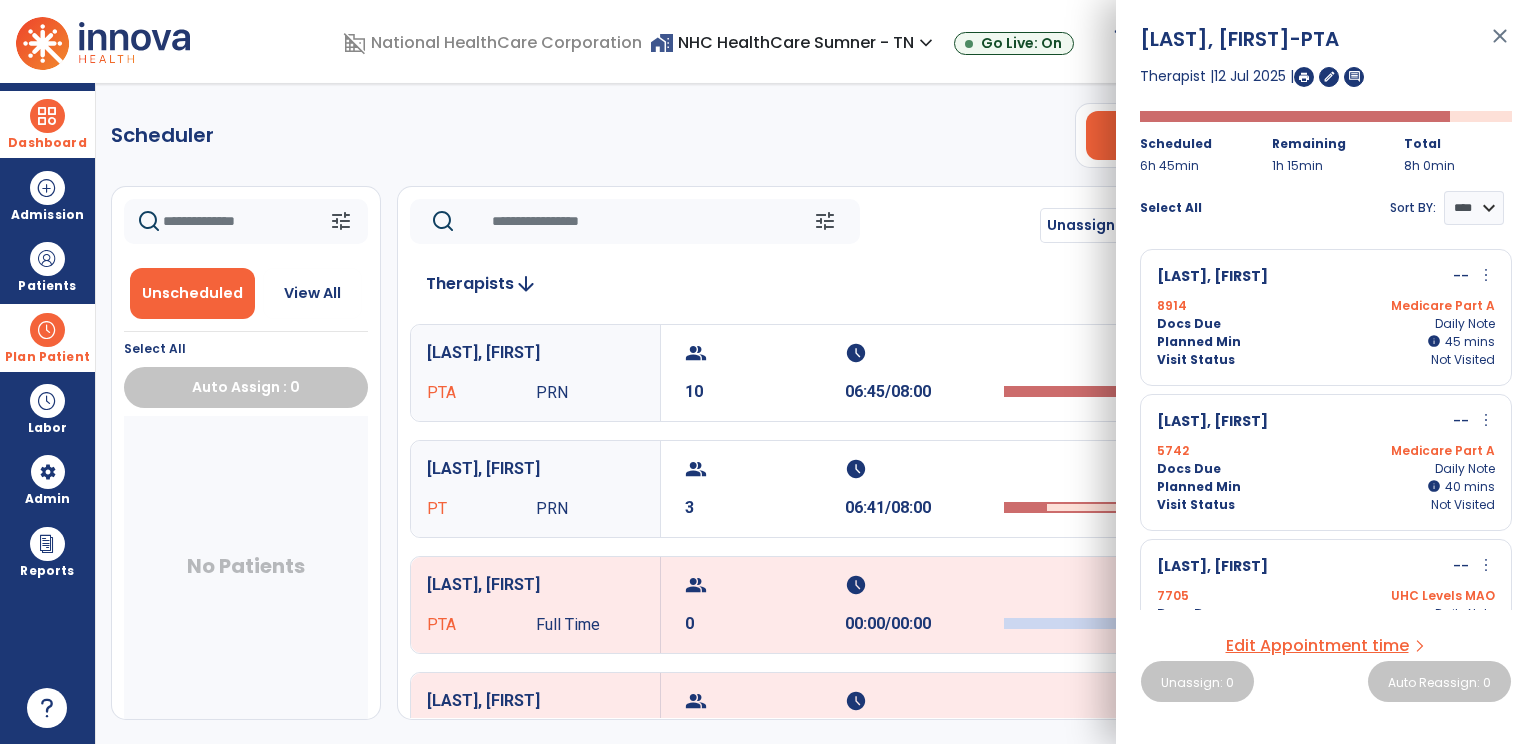 click on "Scheduler   PT   OT   ST  **** *** more_vert  Manage Labor   View All Therapists   Print" 